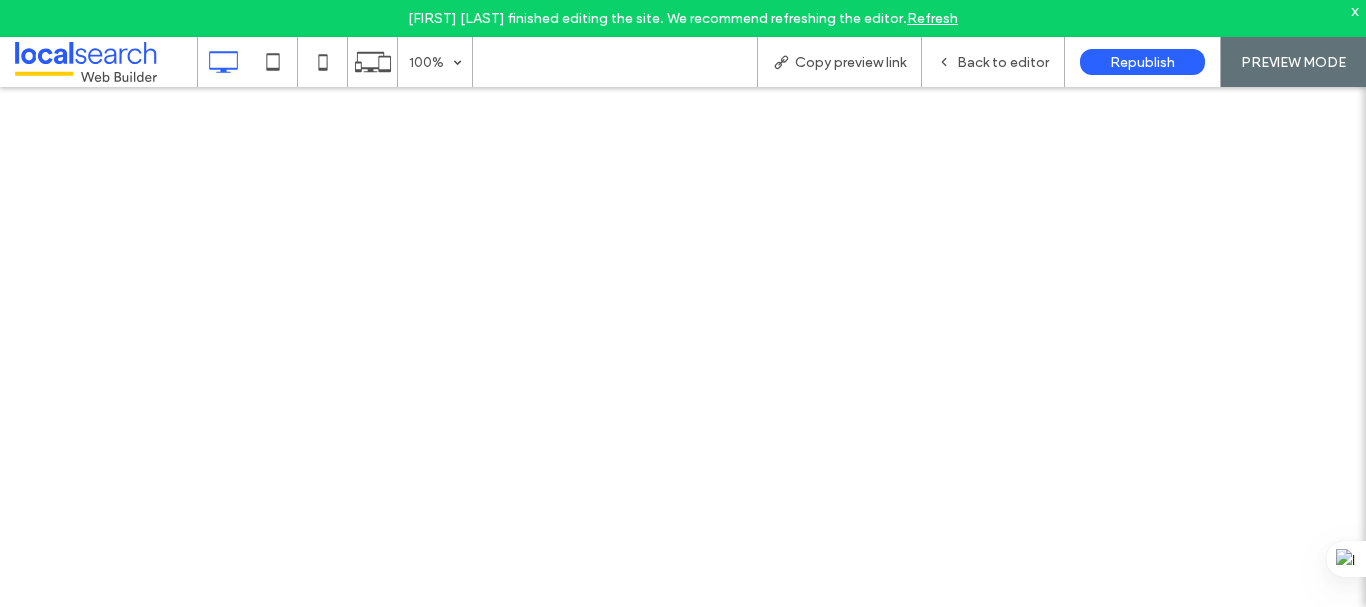 scroll, scrollTop: 0, scrollLeft: 0, axis: both 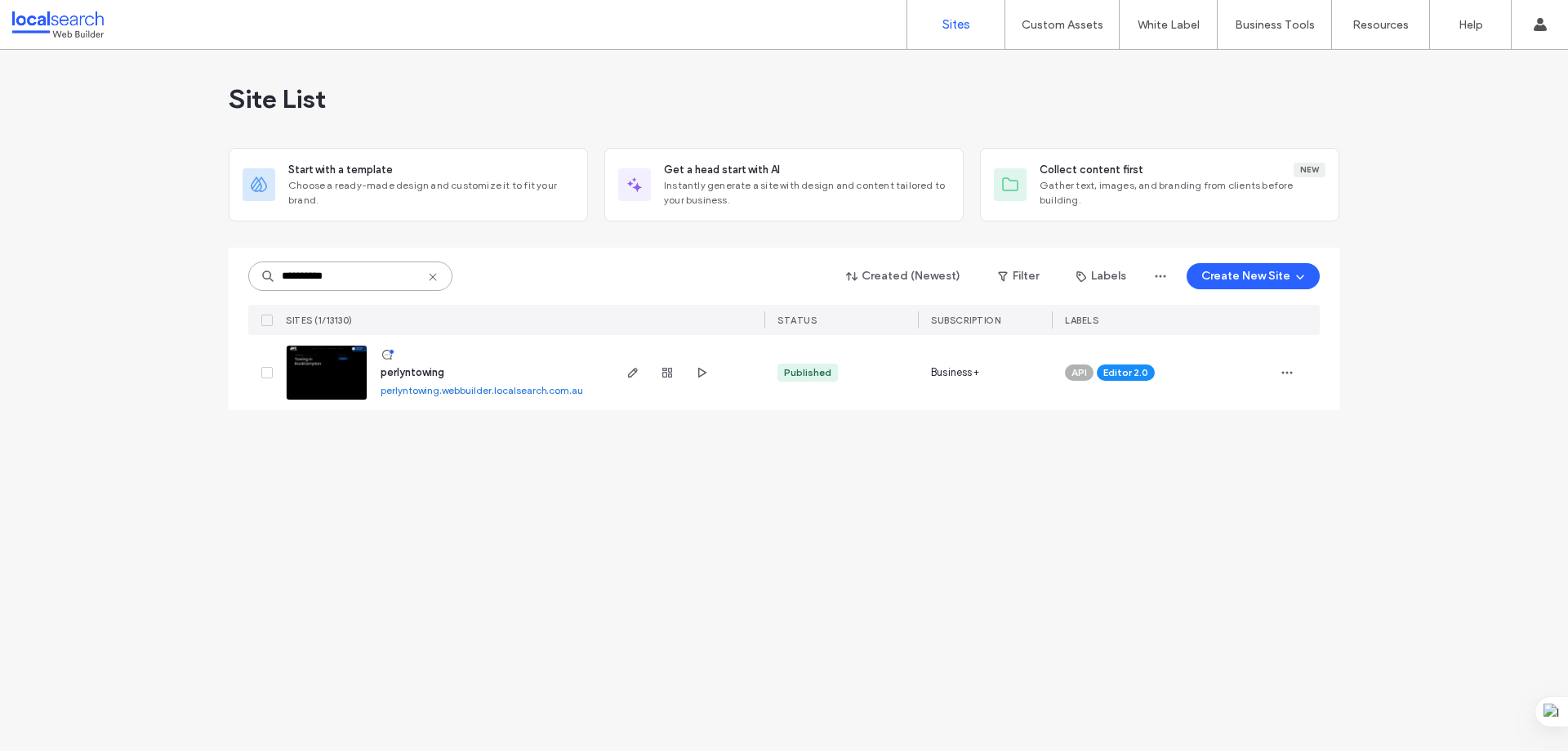drag, startPoint x: 372, startPoint y: 268, endPoint x: 296, endPoint y: 270, distance: 76.02631 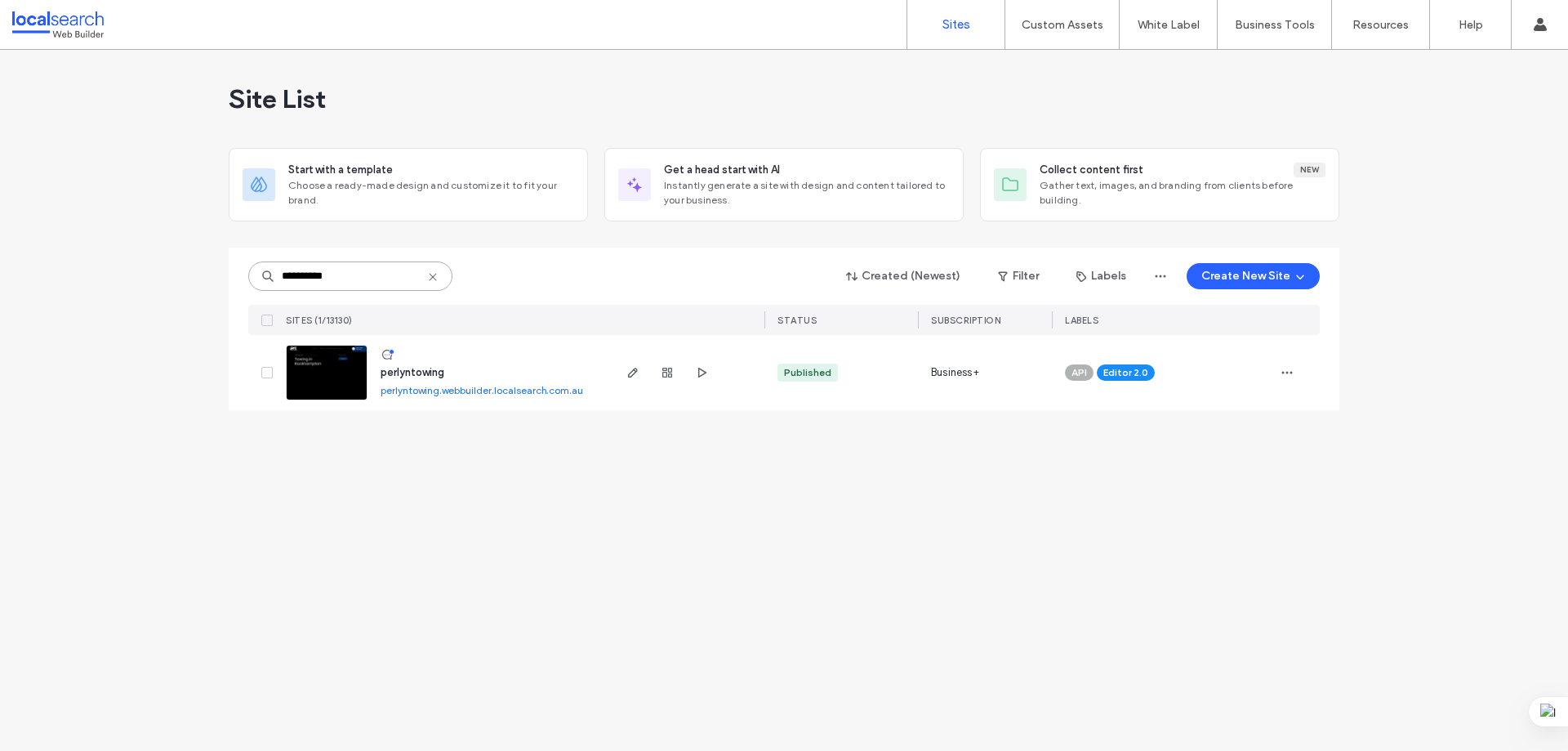 paste 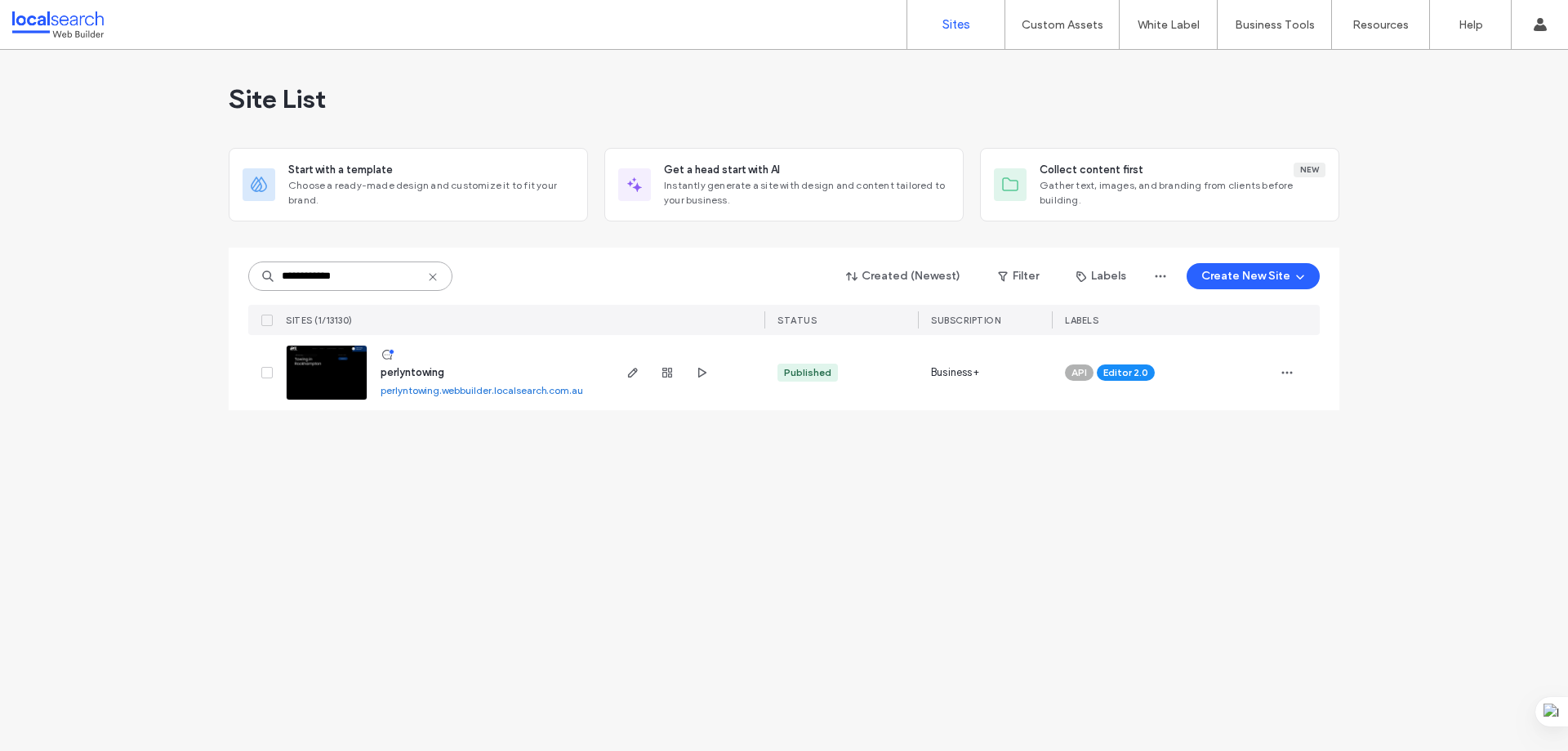drag, startPoint x: 312, startPoint y: 273, endPoint x: 275, endPoint y: 273, distance: 37 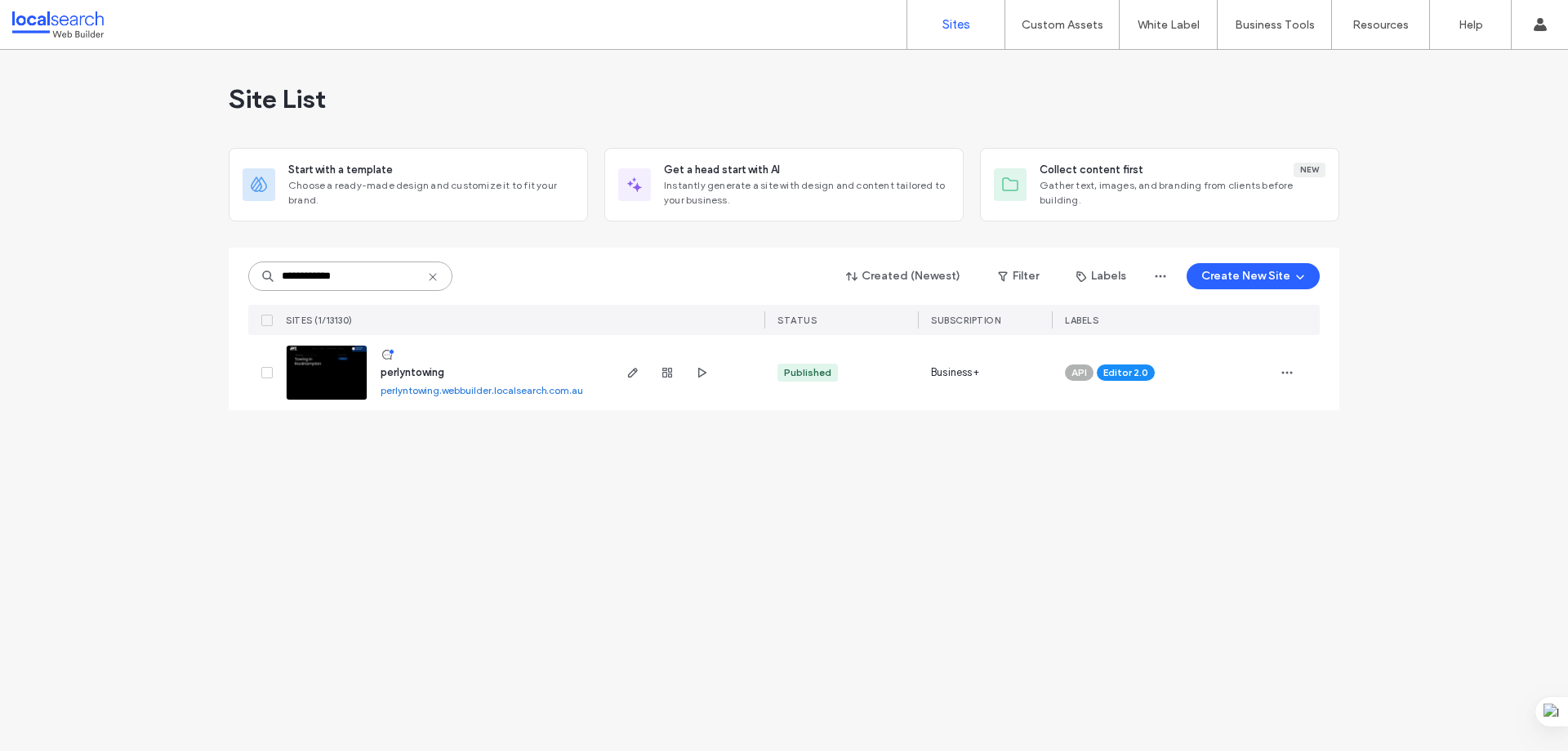 click on "********" at bounding box center (350, 276) 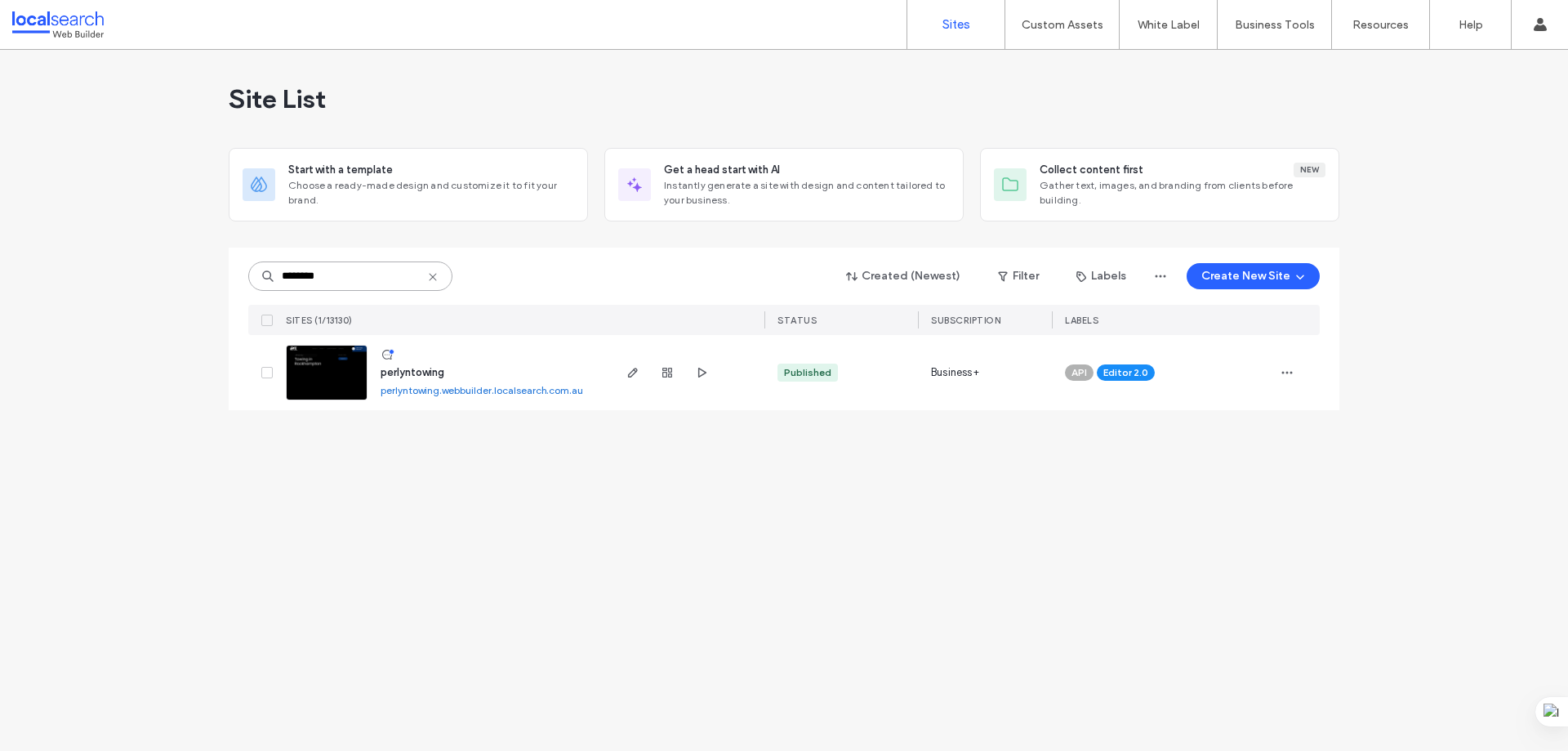 type on "********" 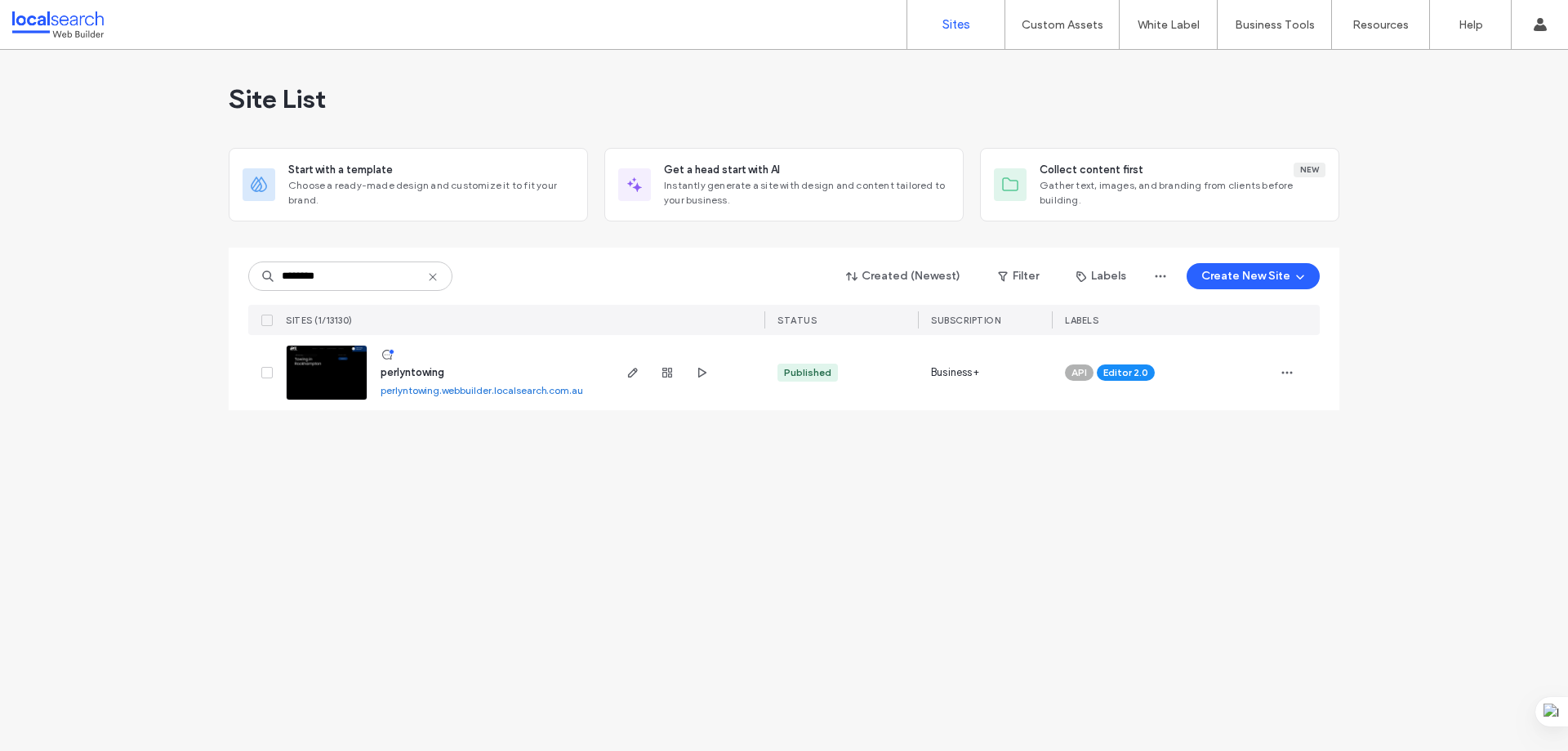click at bounding box center [327, 401] 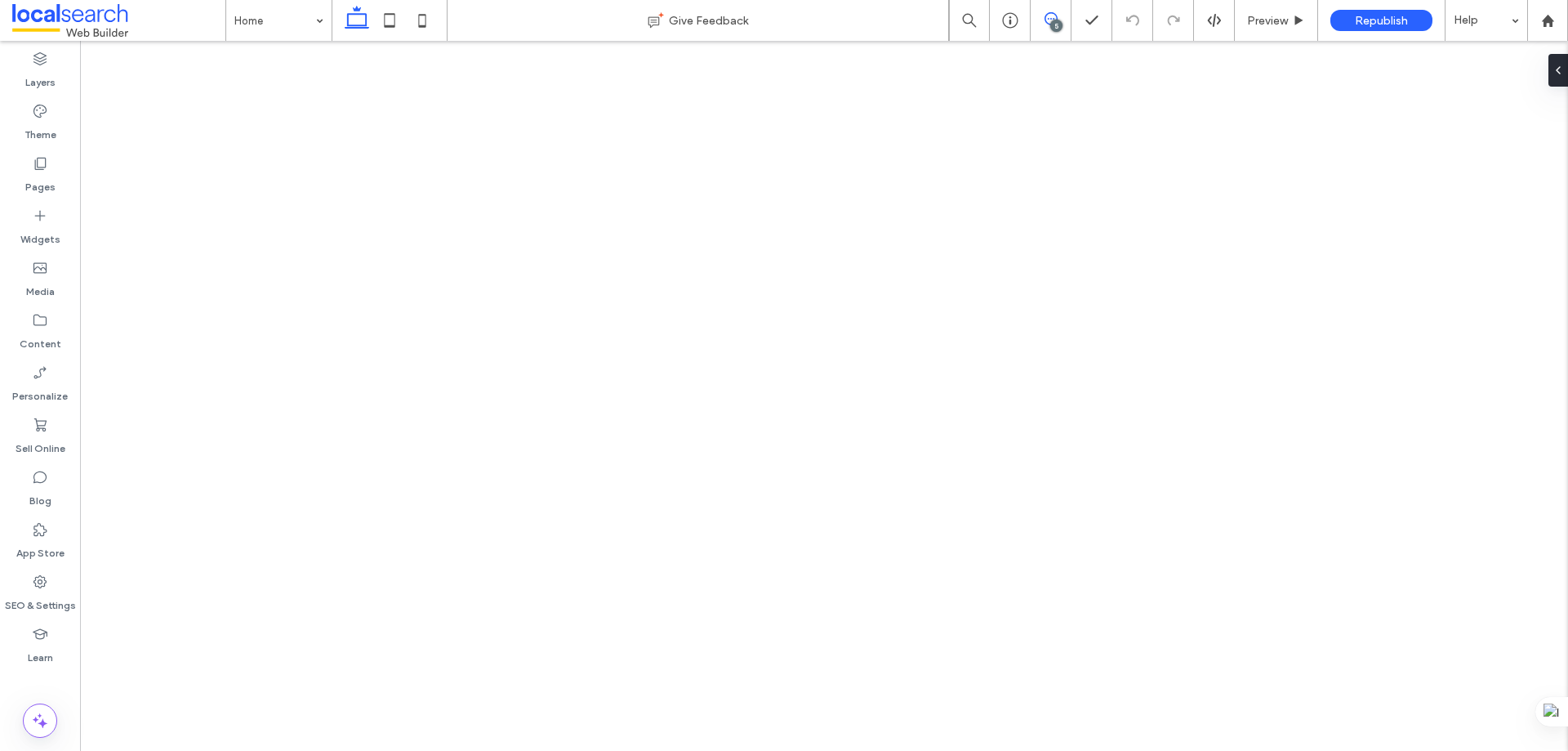 click at bounding box center [1050, 19] 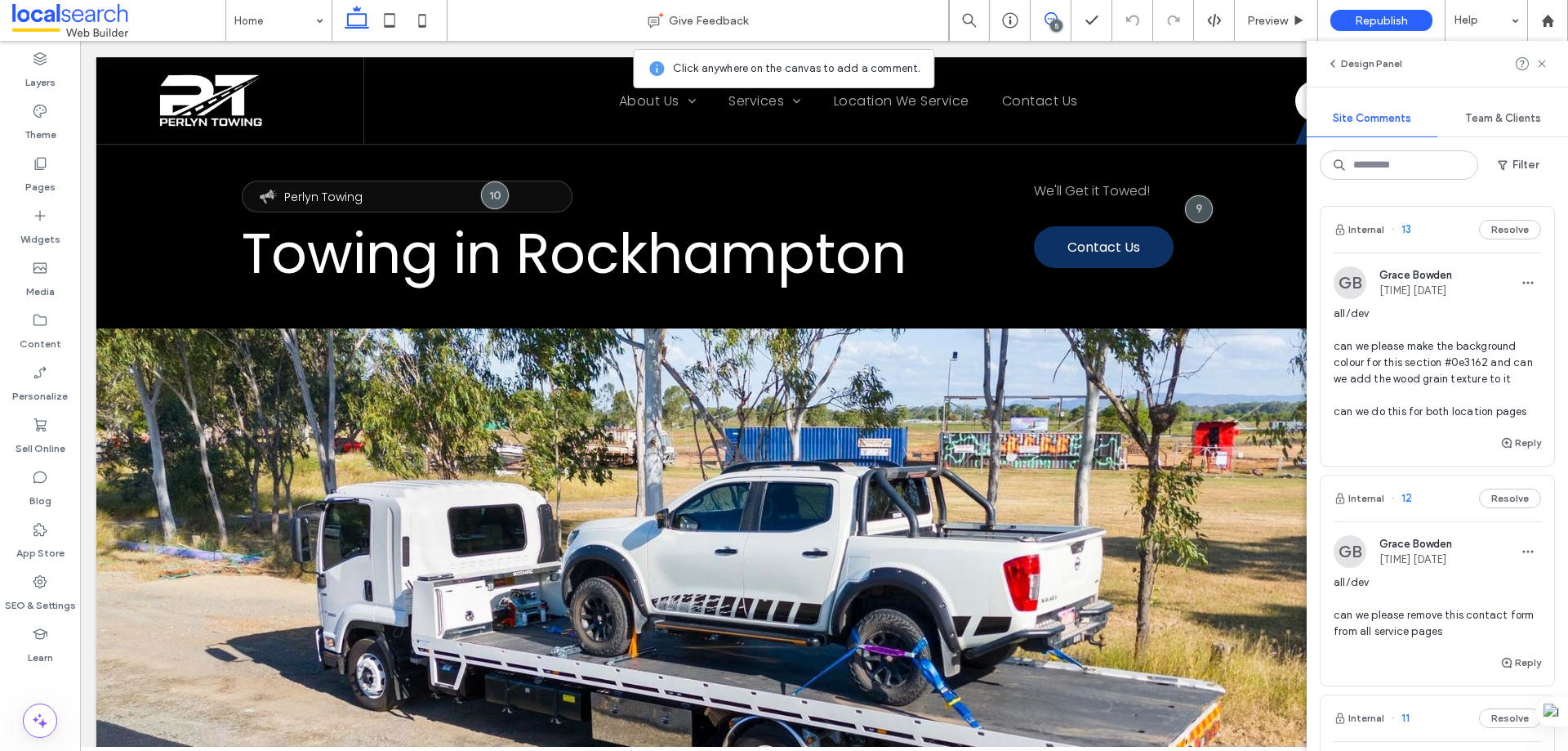 scroll, scrollTop: 0, scrollLeft: 0, axis: both 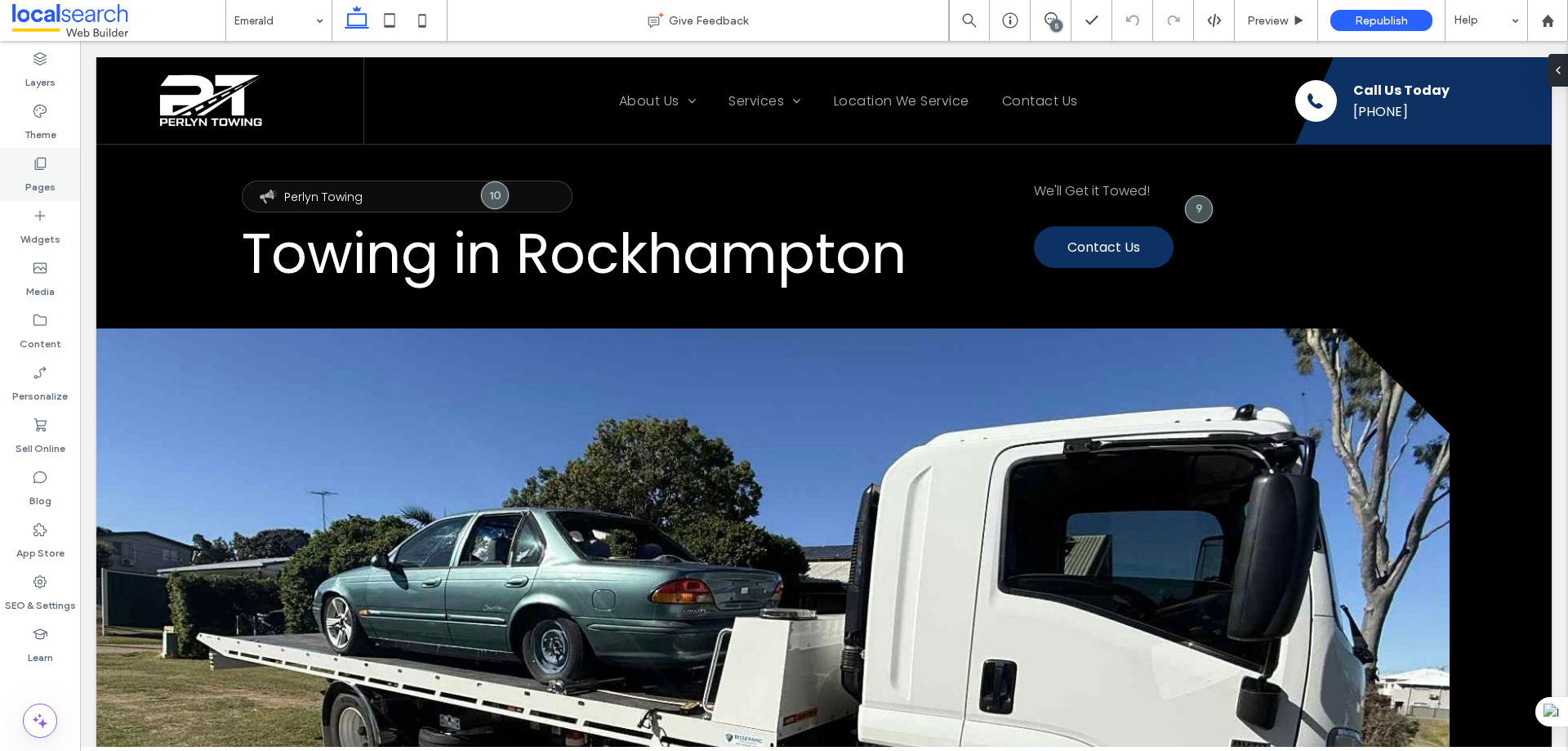 click 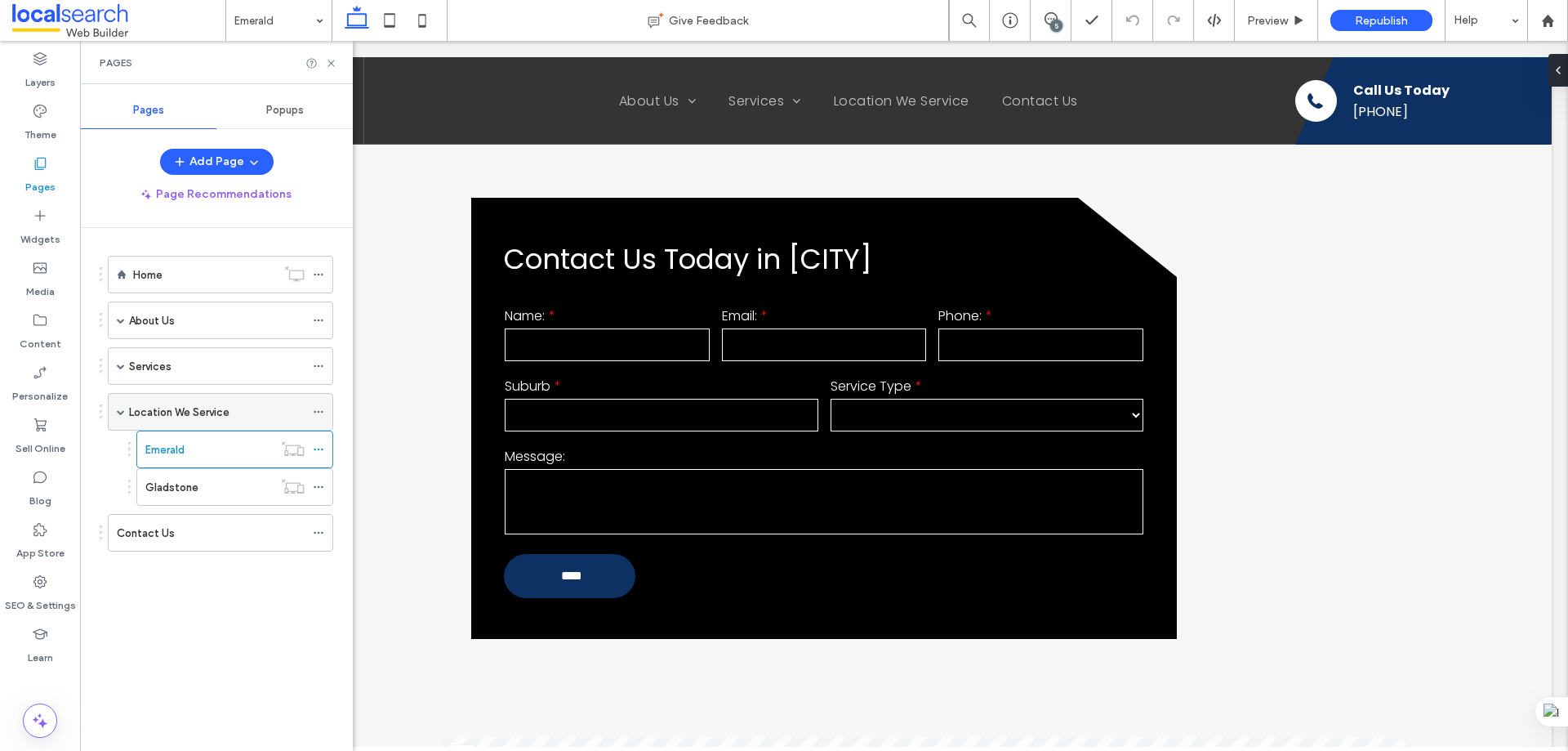 scroll, scrollTop: 1304, scrollLeft: 0, axis: vertical 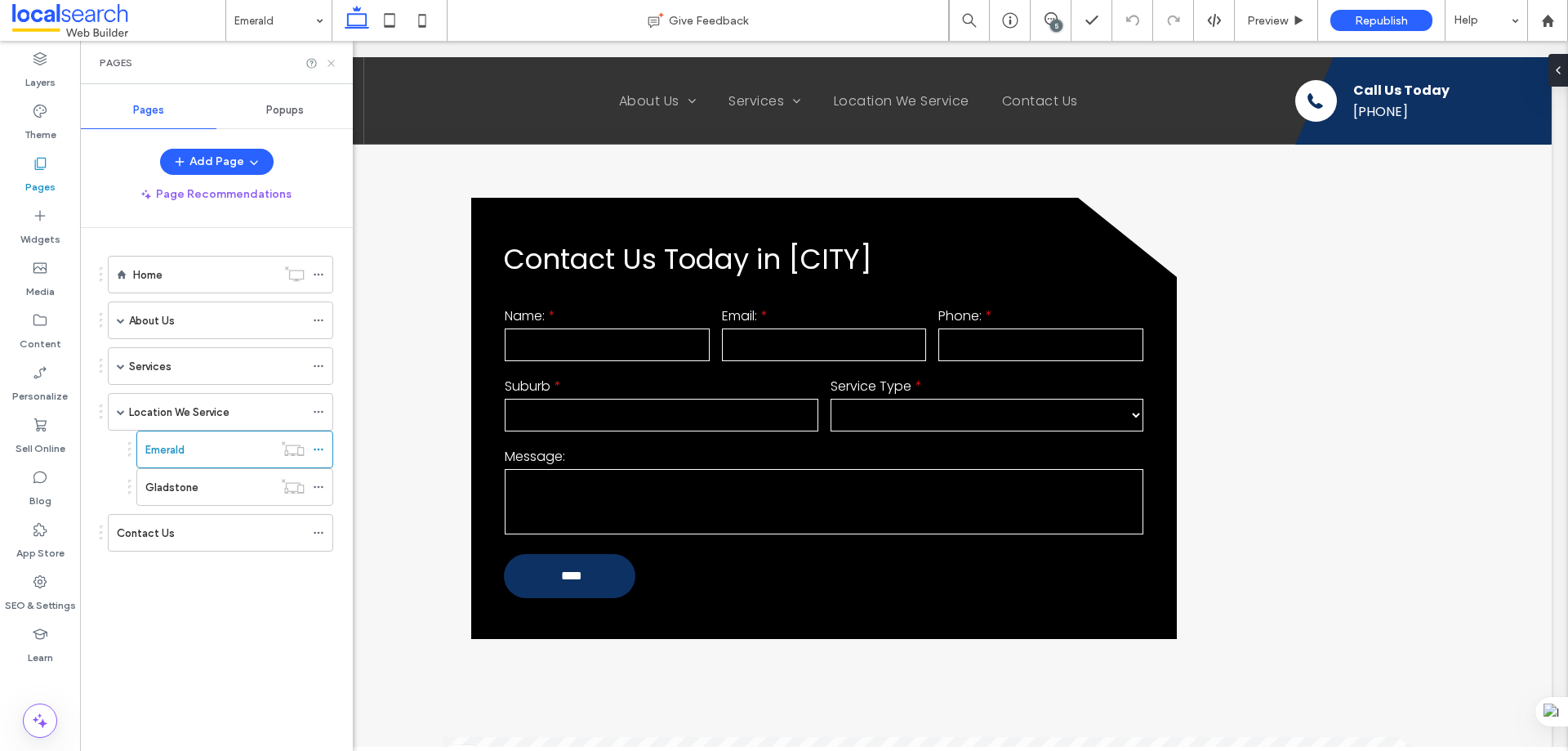 click 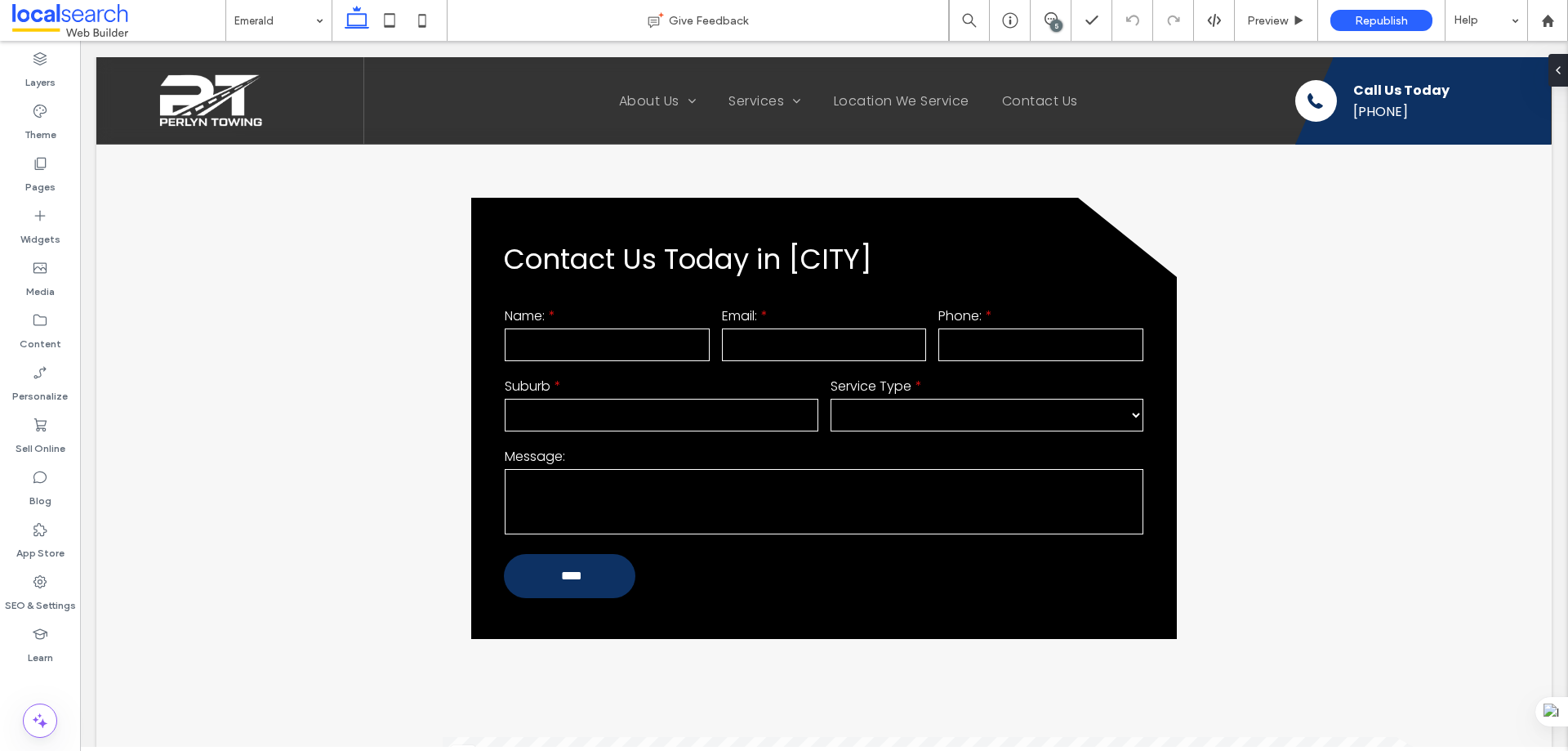 click on "5" at bounding box center [1056, 25] 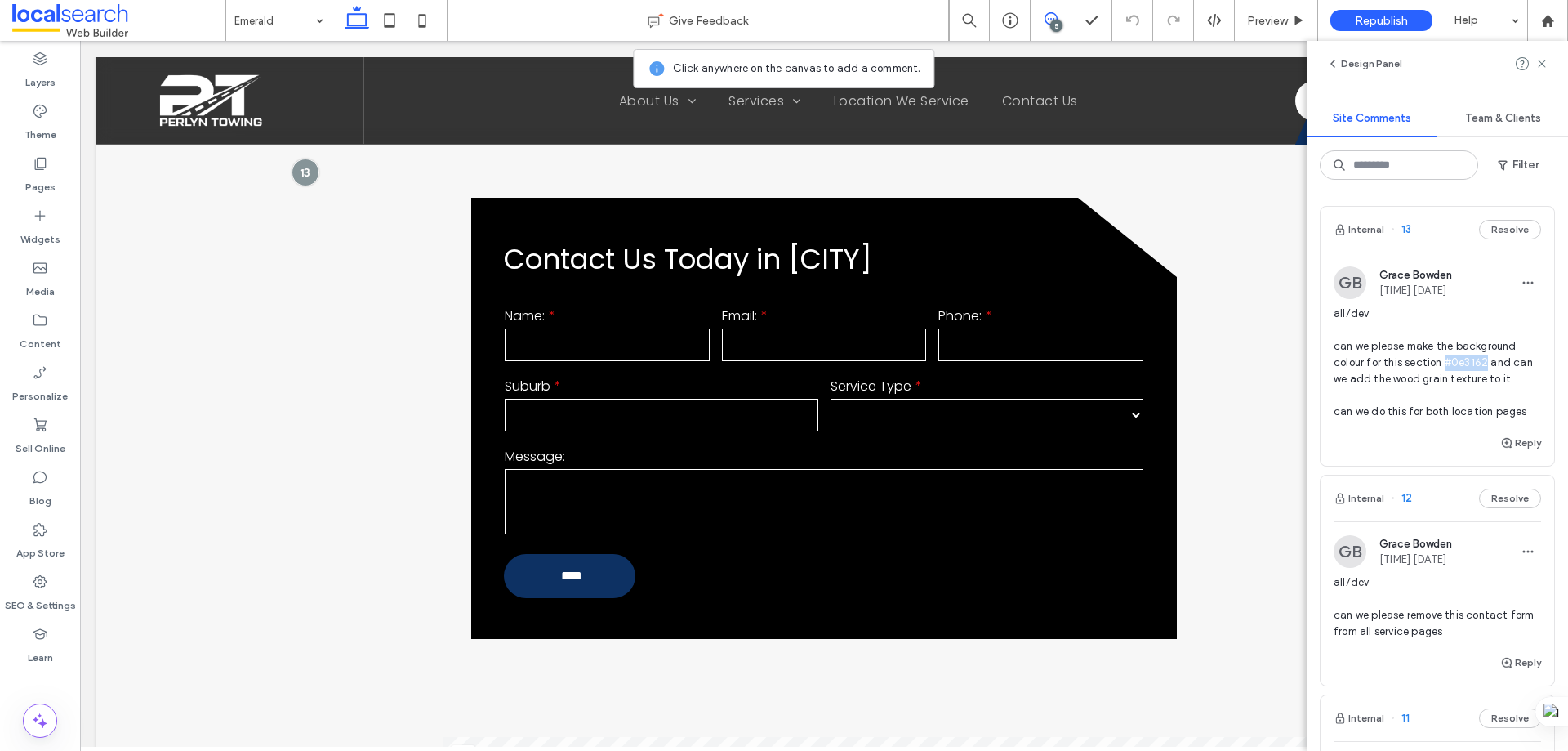 drag, startPoint x: 1486, startPoint y: 363, endPoint x: 1445, endPoint y: 358, distance: 41.303753 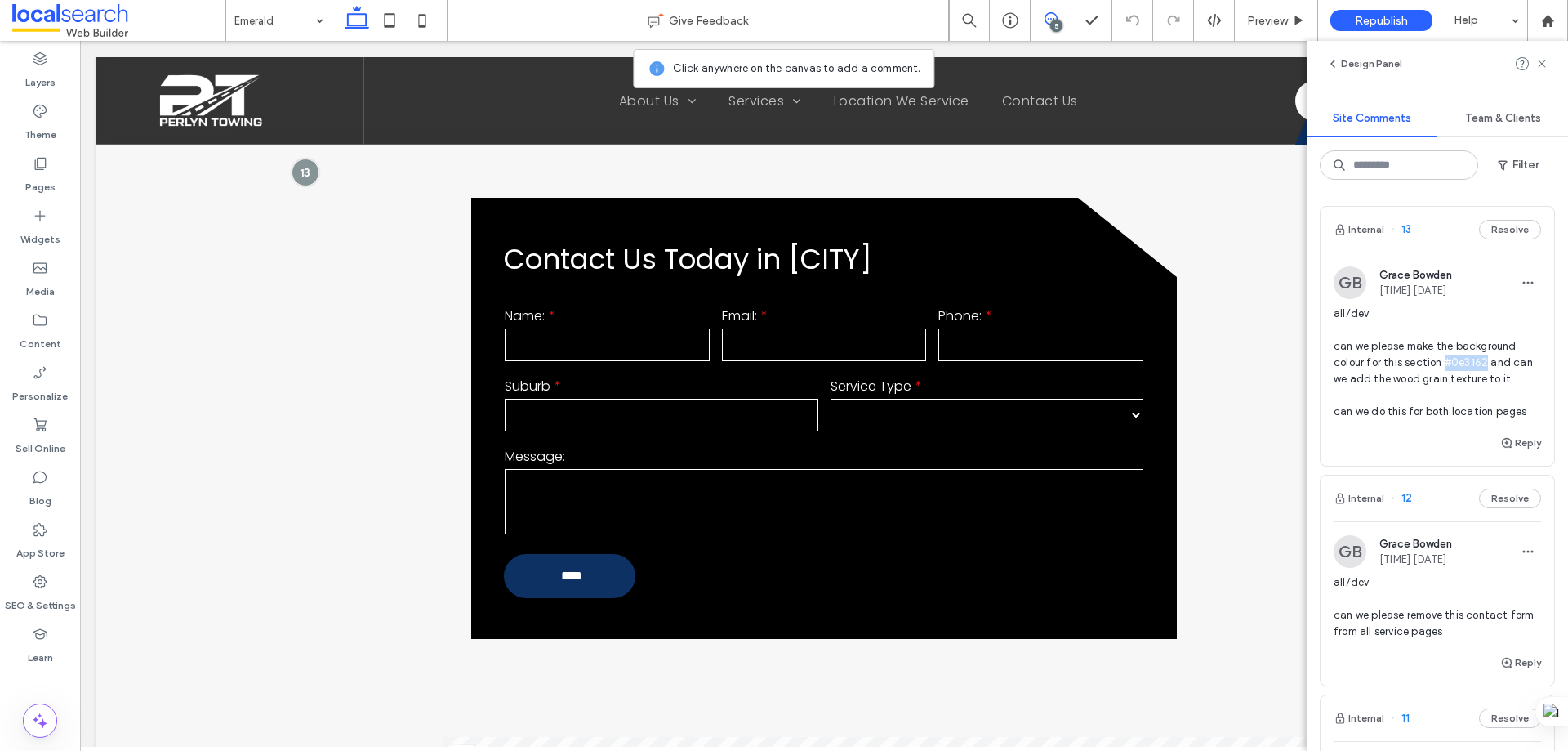 click on "all/dev
can we please make the background colour for this section #0e3162 and can we add the wood grain texture to it
can we do this for both location pages" at bounding box center (1437, 363) 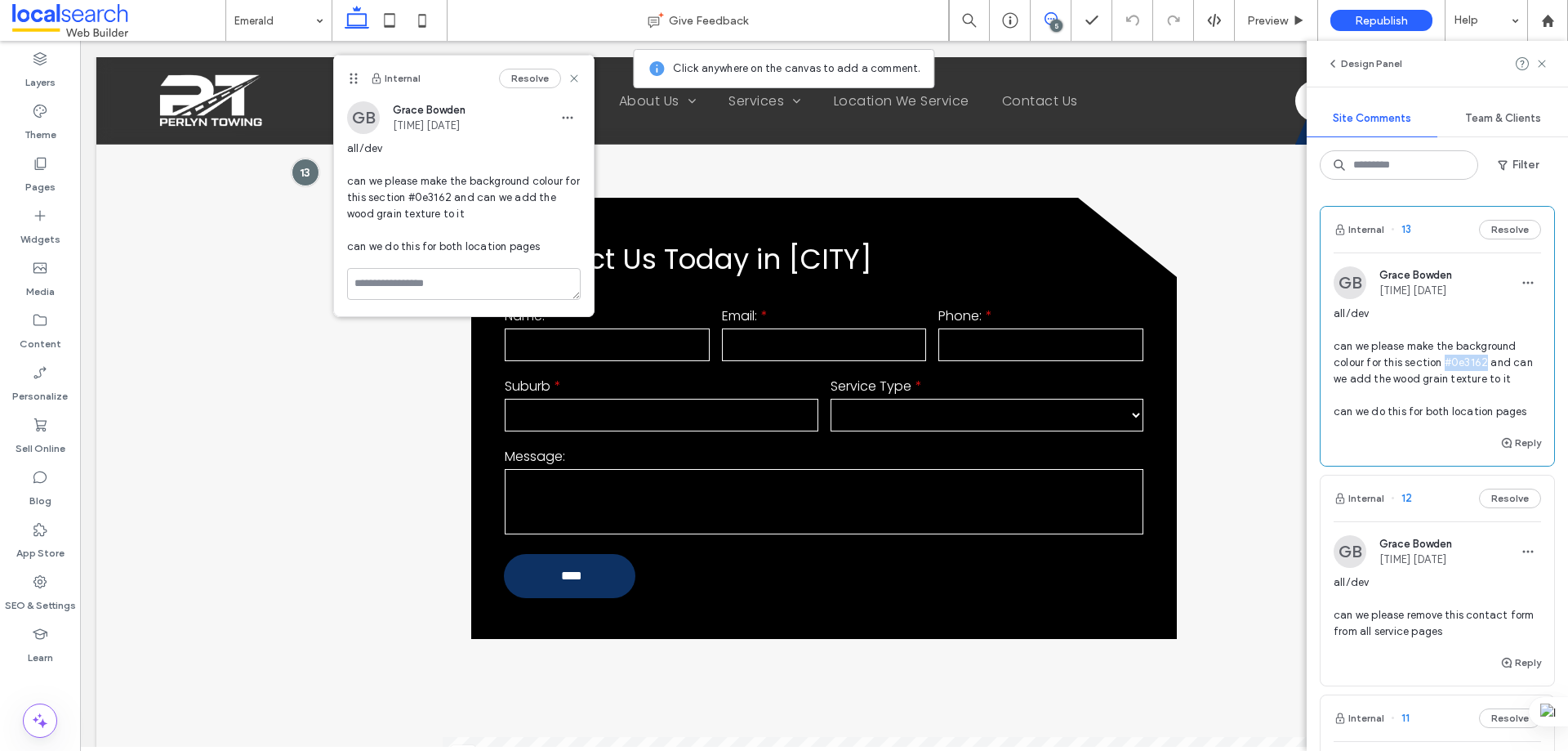 copy on "#0e3162" 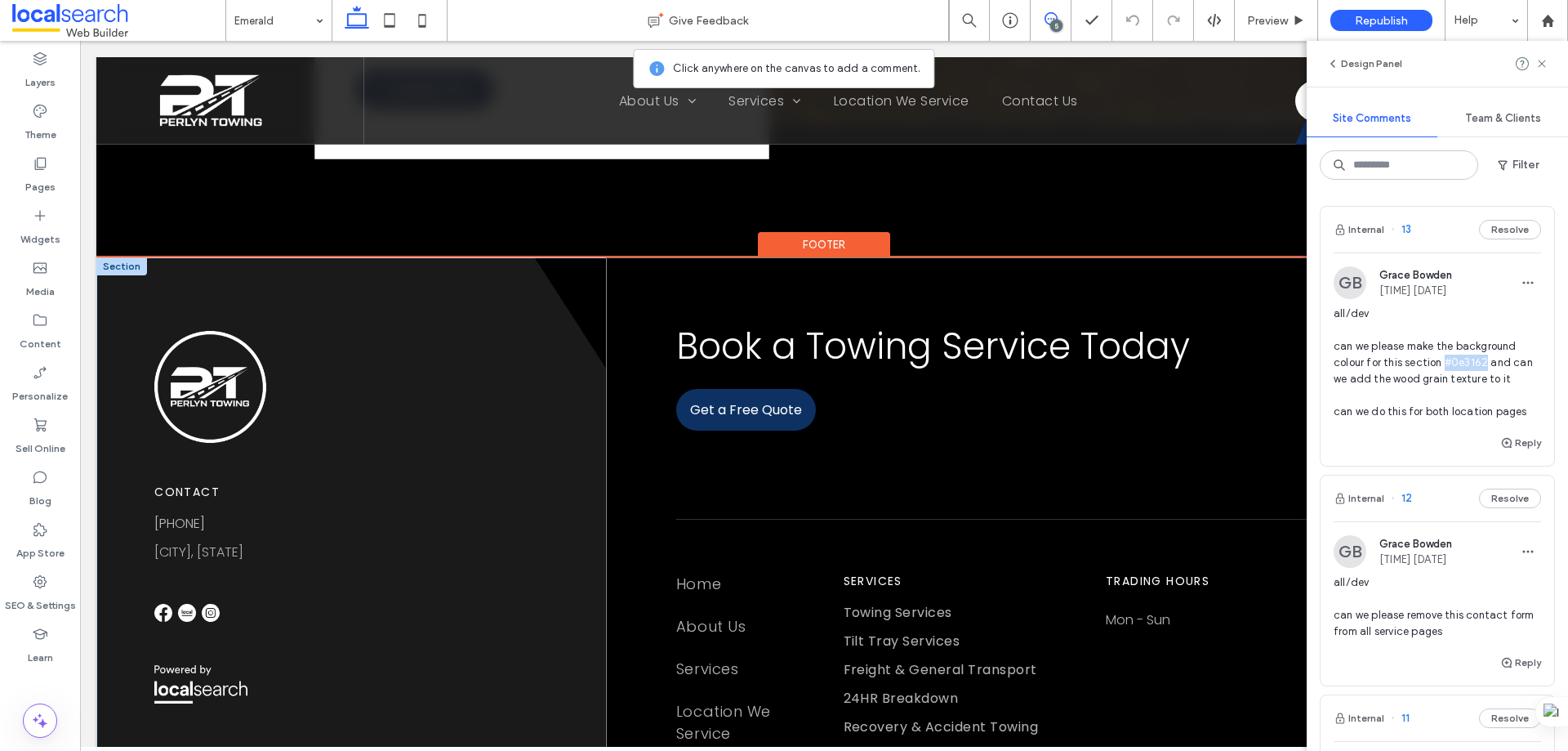 scroll, scrollTop: 5469, scrollLeft: 0, axis: vertical 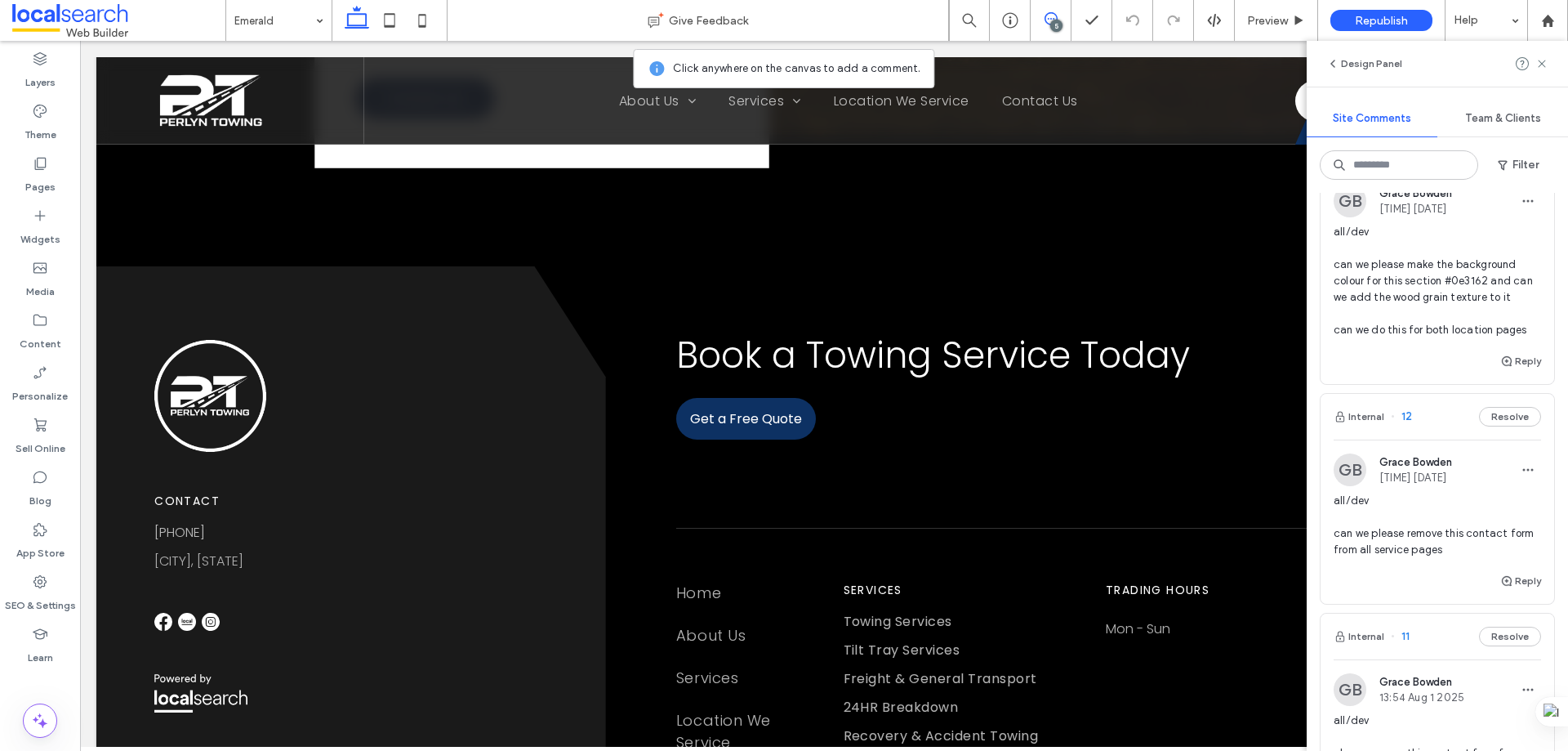 click at bounding box center (1437, 440) 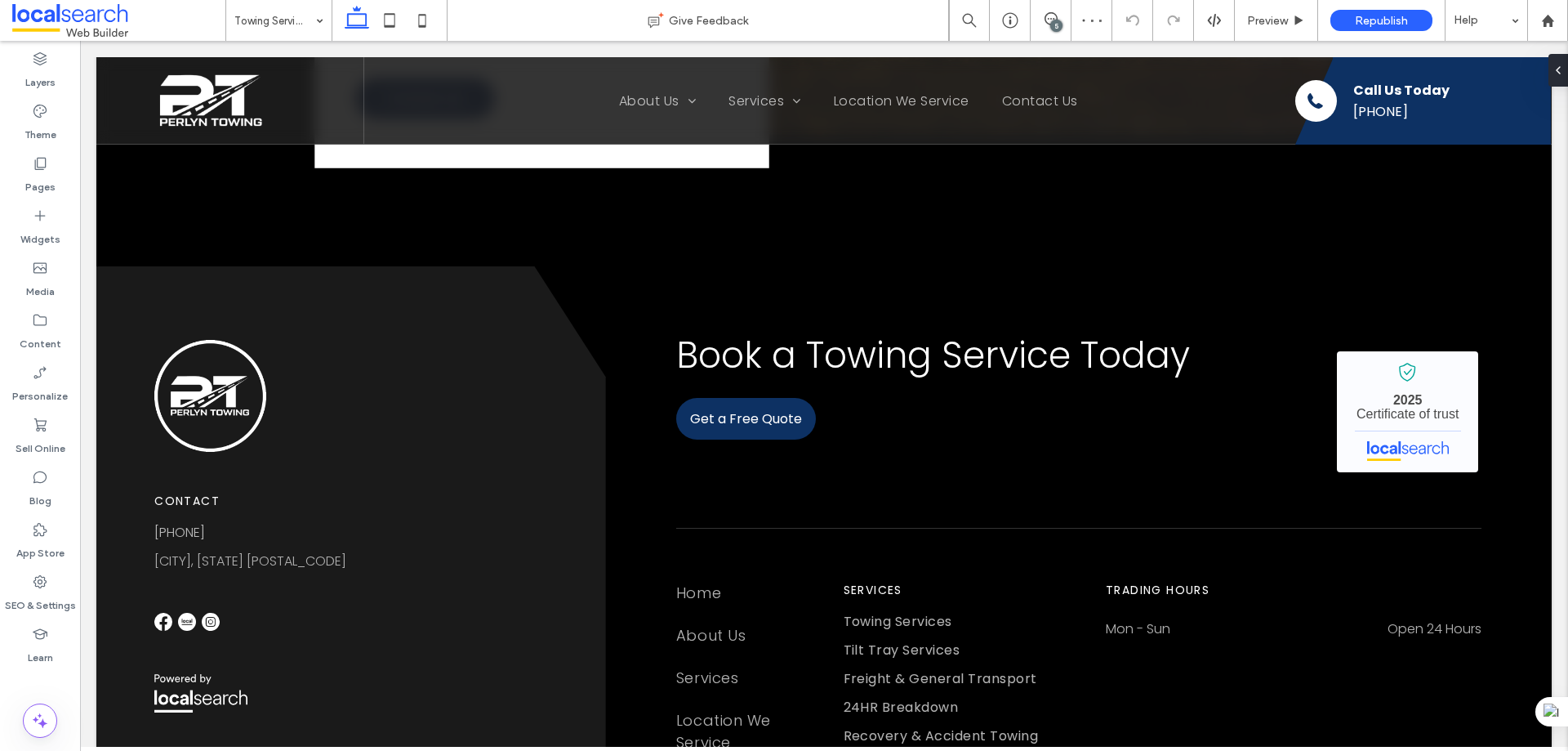 scroll, scrollTop: 0, scrollLeft: 0, axis: both 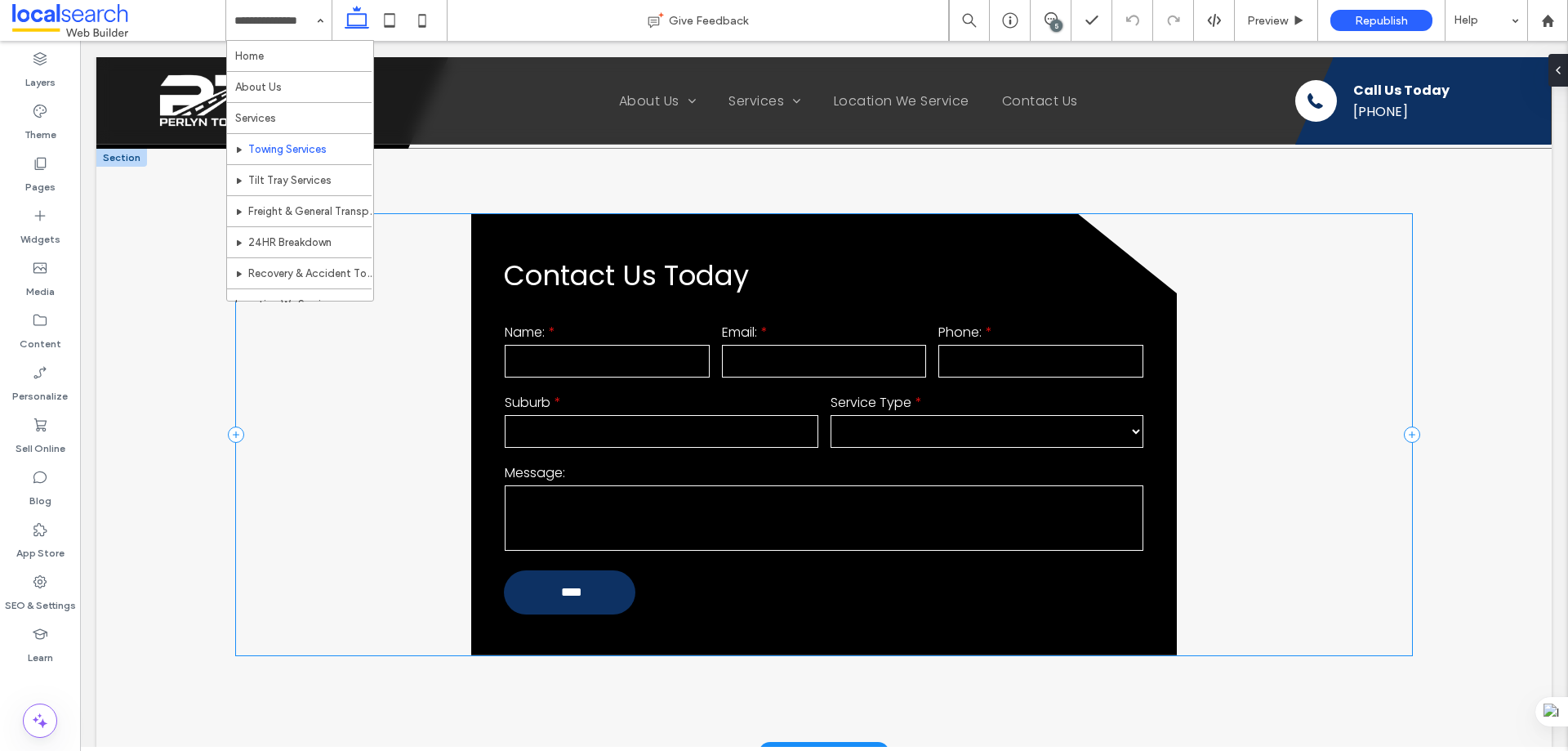 click on "**********" 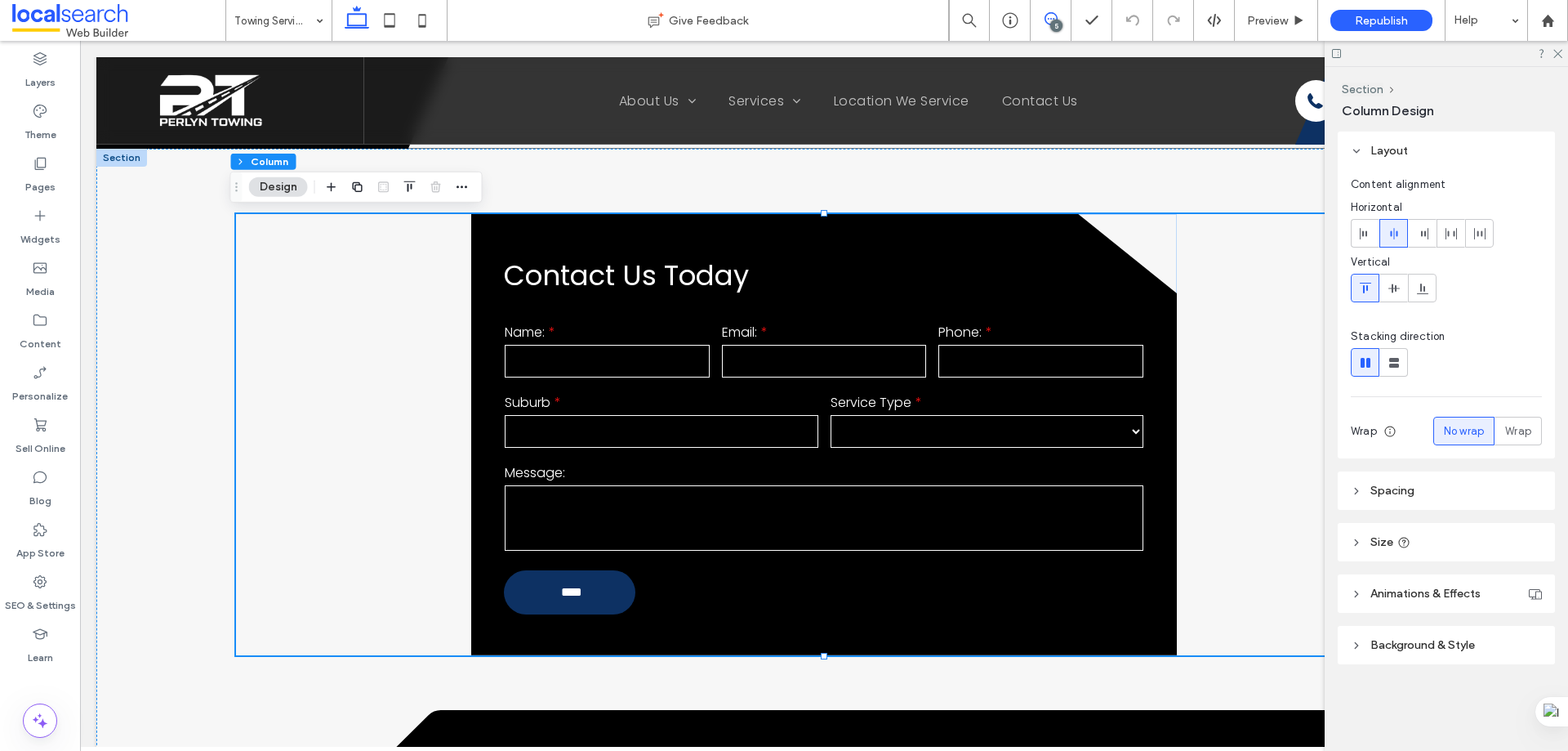 click 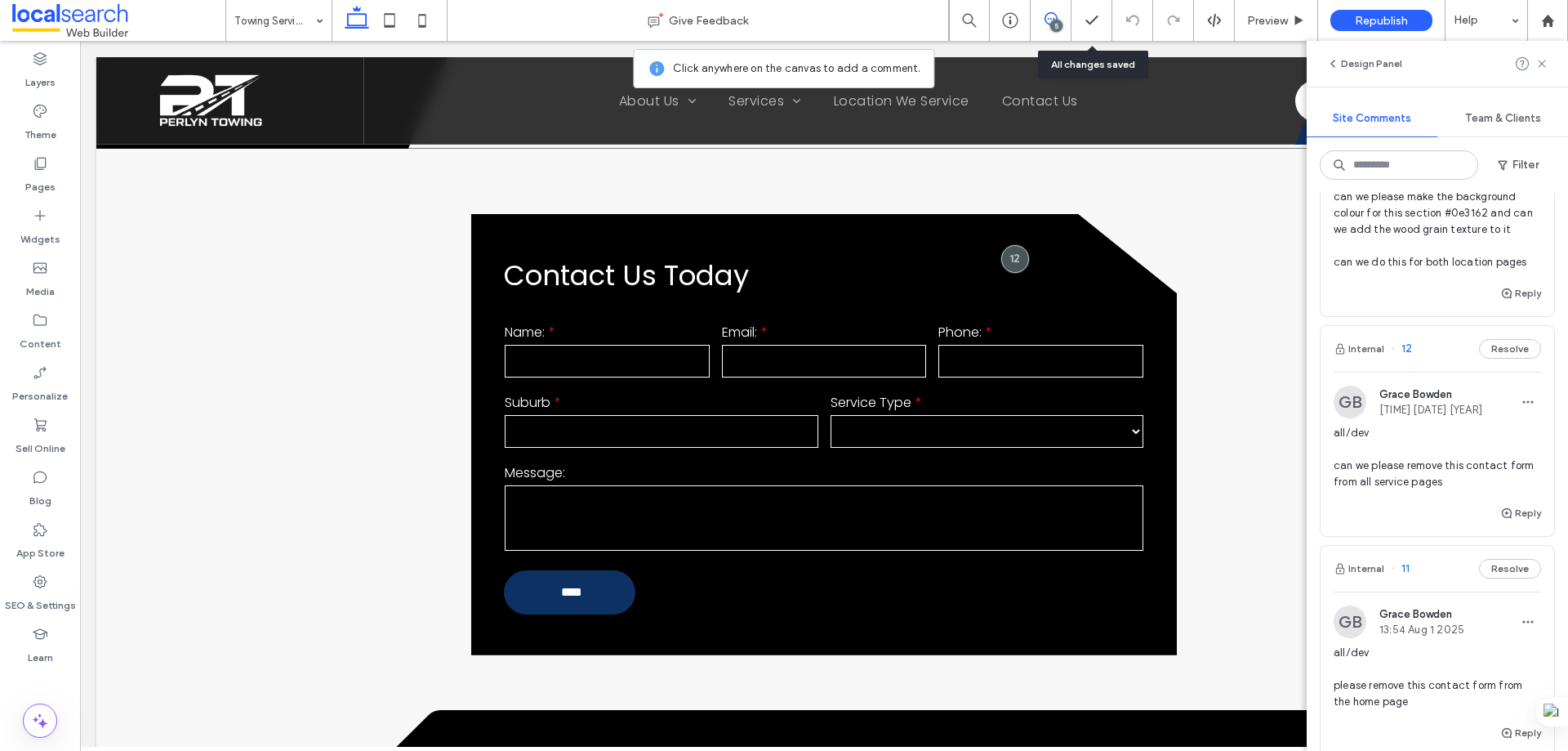 scroll, scrollTop: 163, scrollLeft: 0, axis: vertical 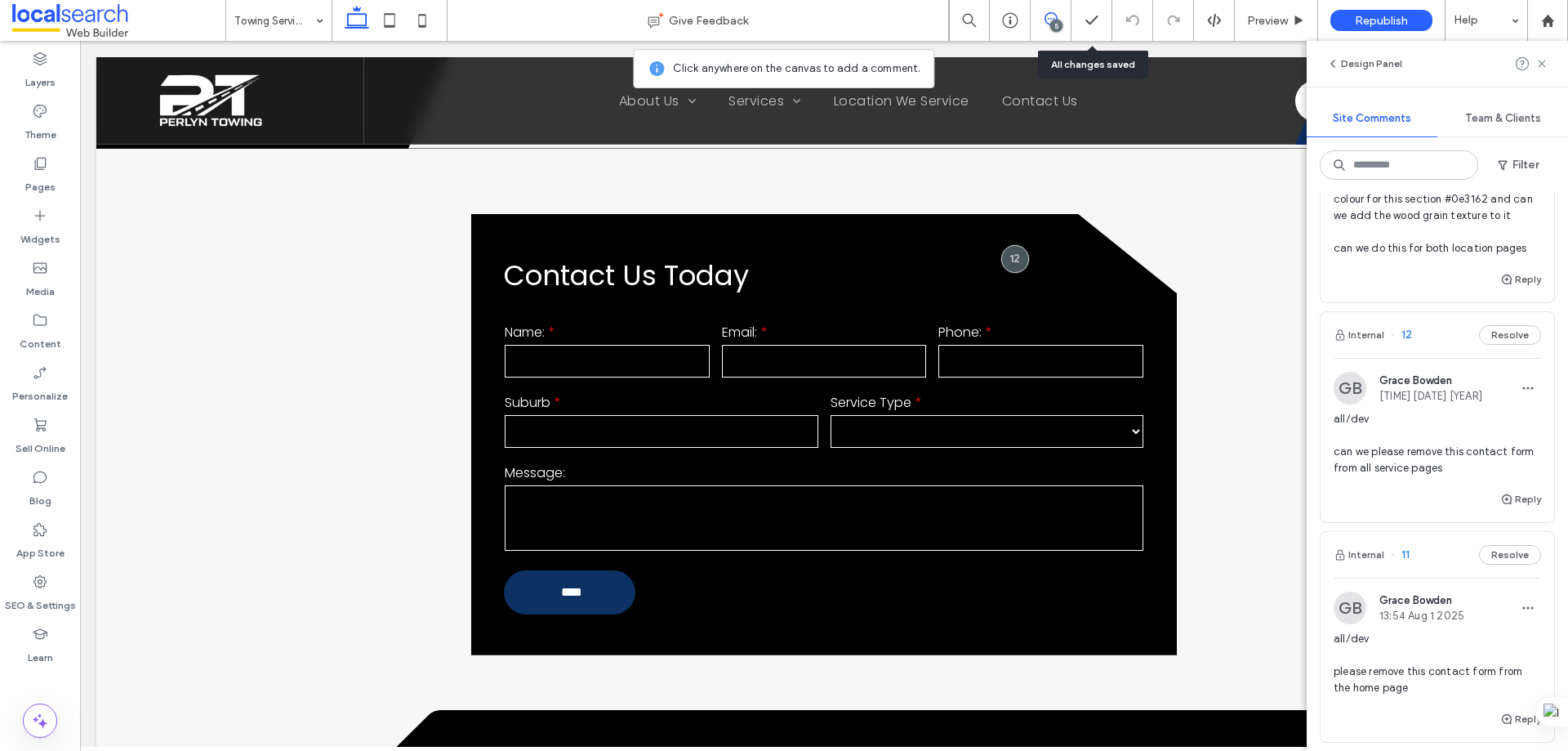 click on "GB Grace Bowden 13:57 Aug 1 2025 all/dev
can we please remove this contact form from all service pages" 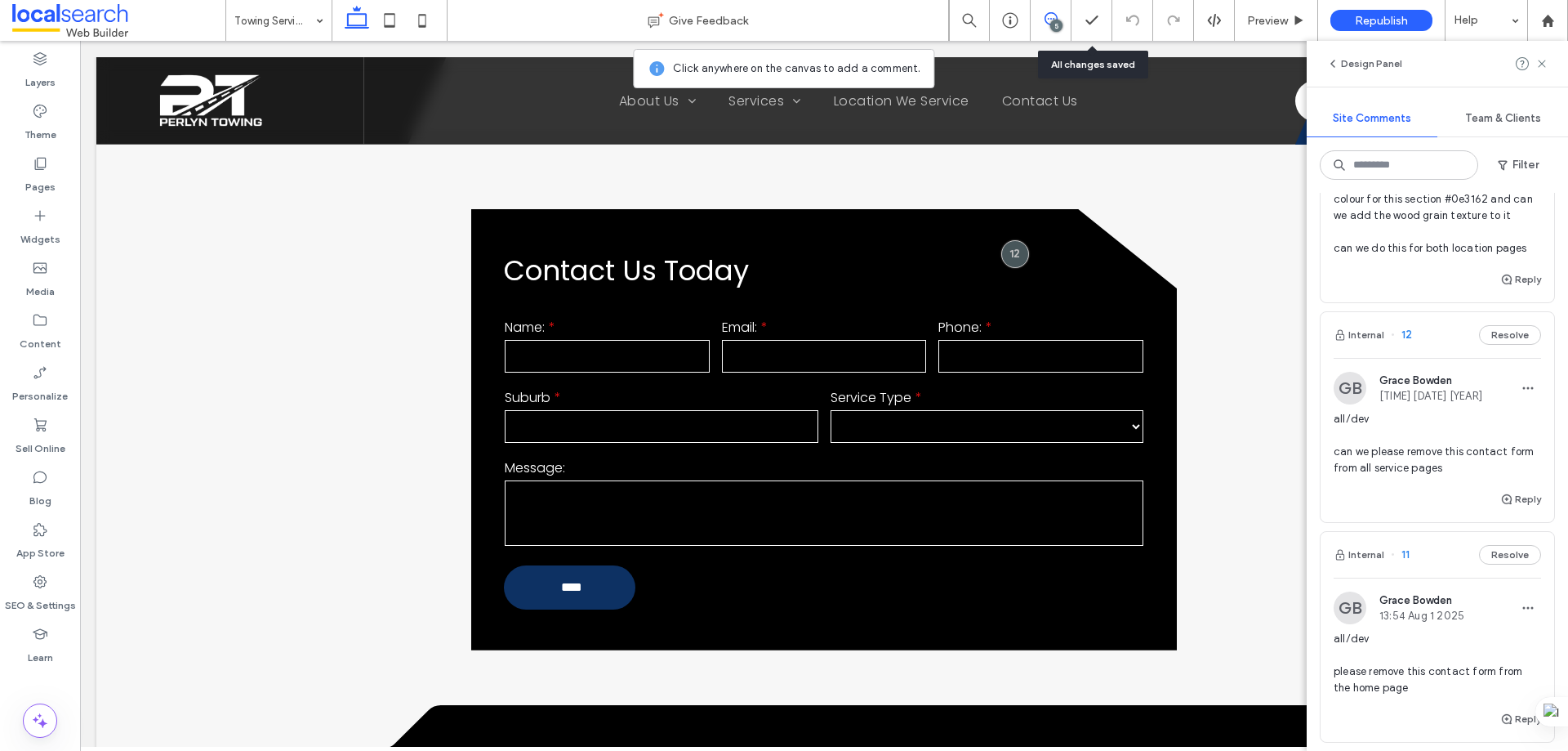 scroll, scrollTop: 2265, scrollLeft: 0, axis: vertical 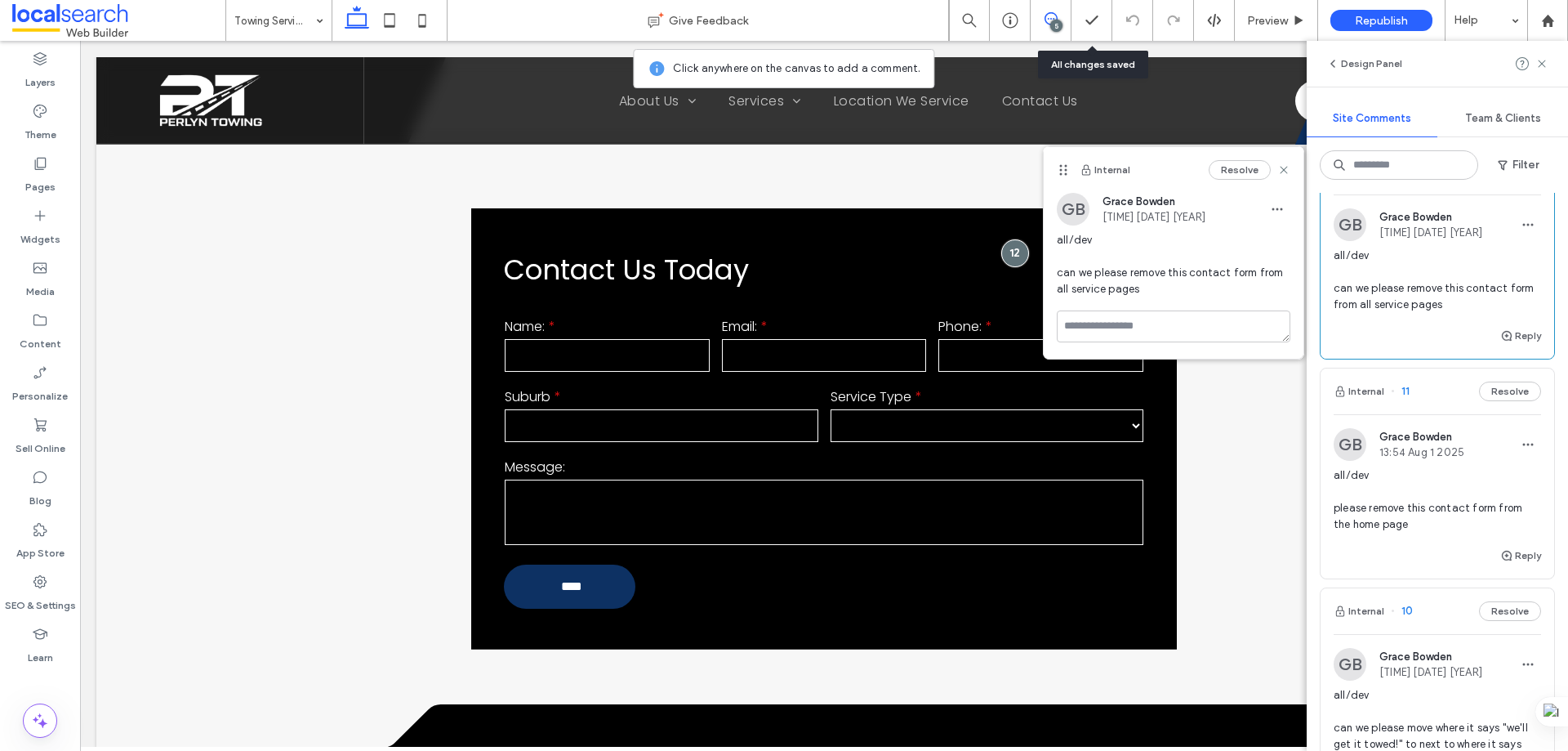 click on "Internal 11 Resolve" 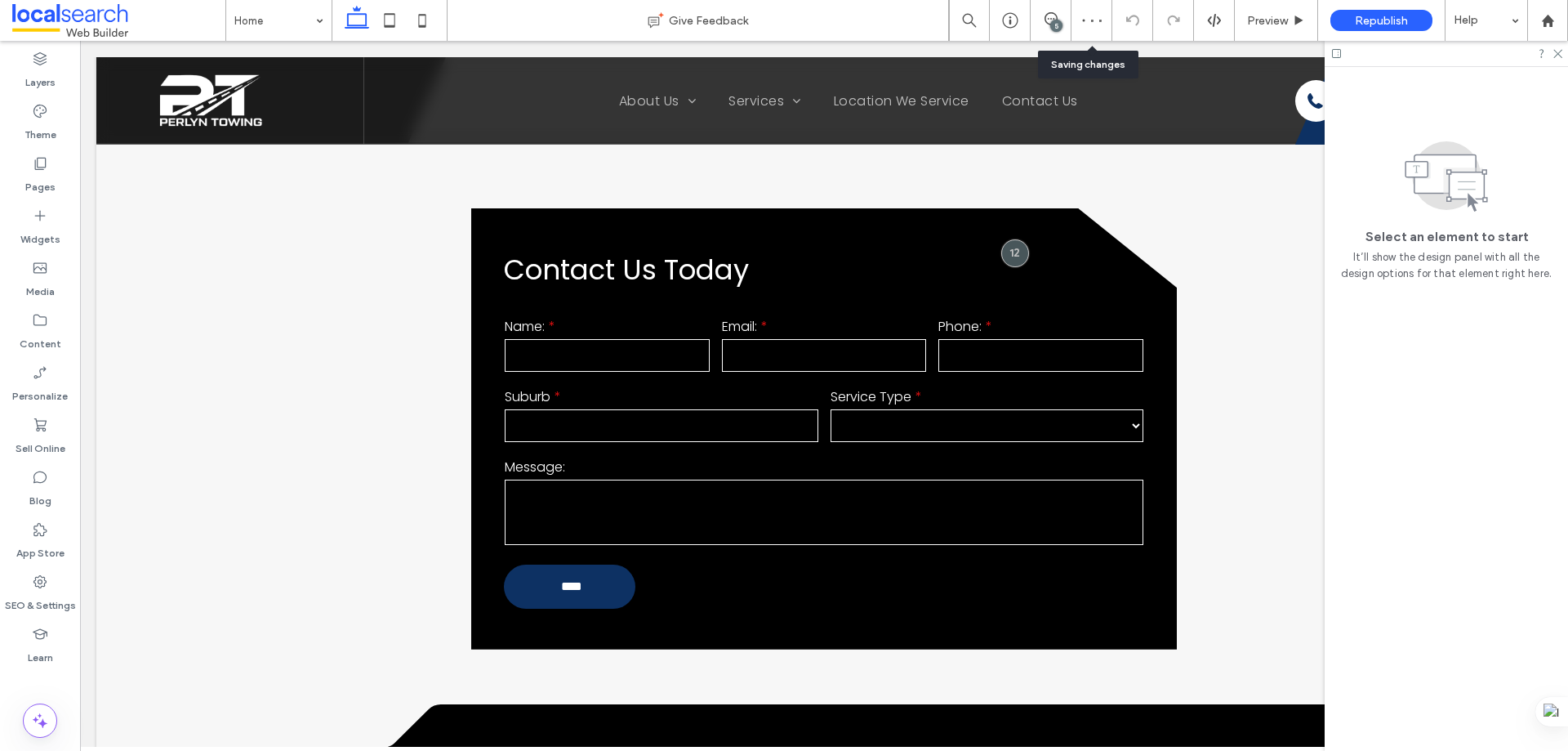 scroll, scrollTop: 0, scrollLeft: 0, axis: both 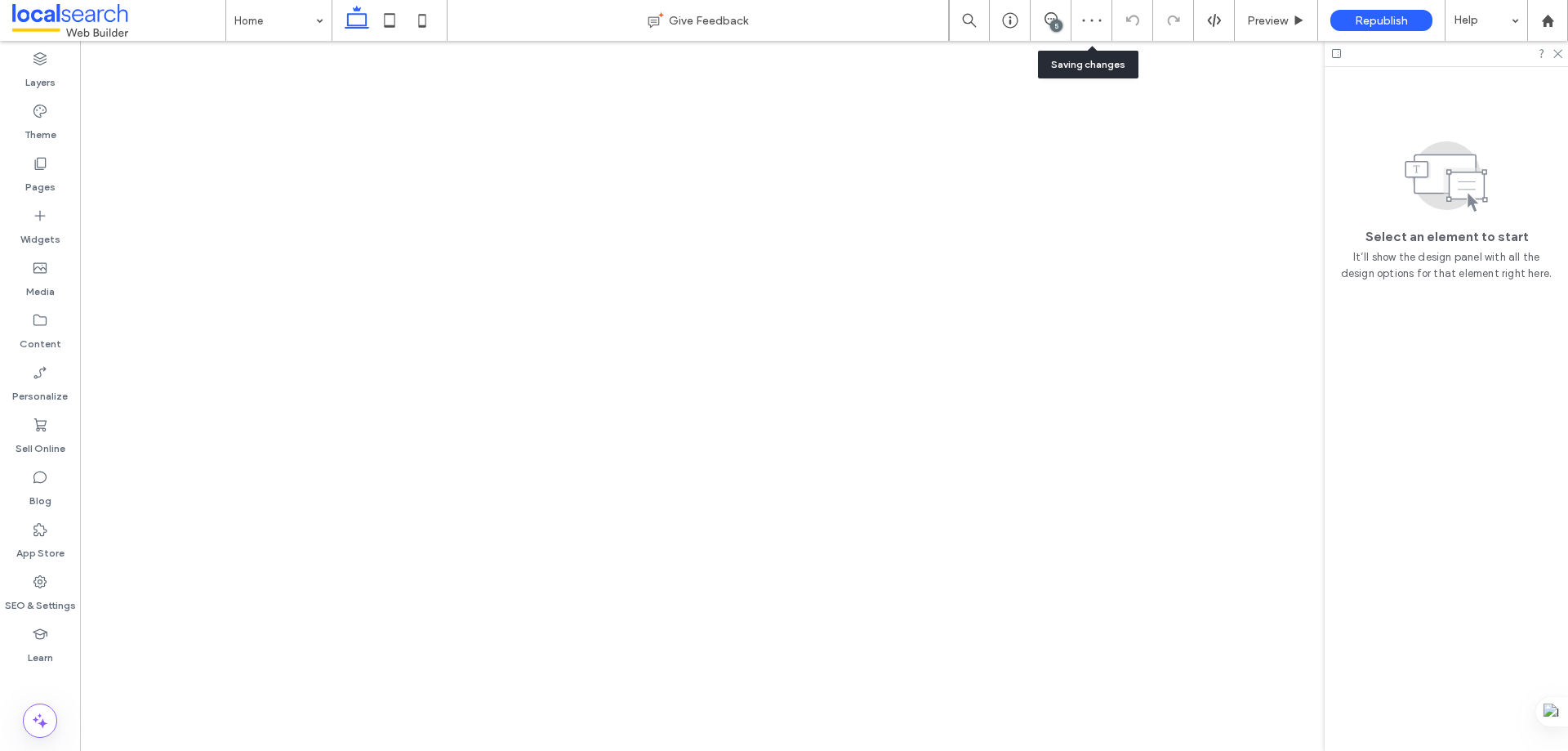 click on "5" 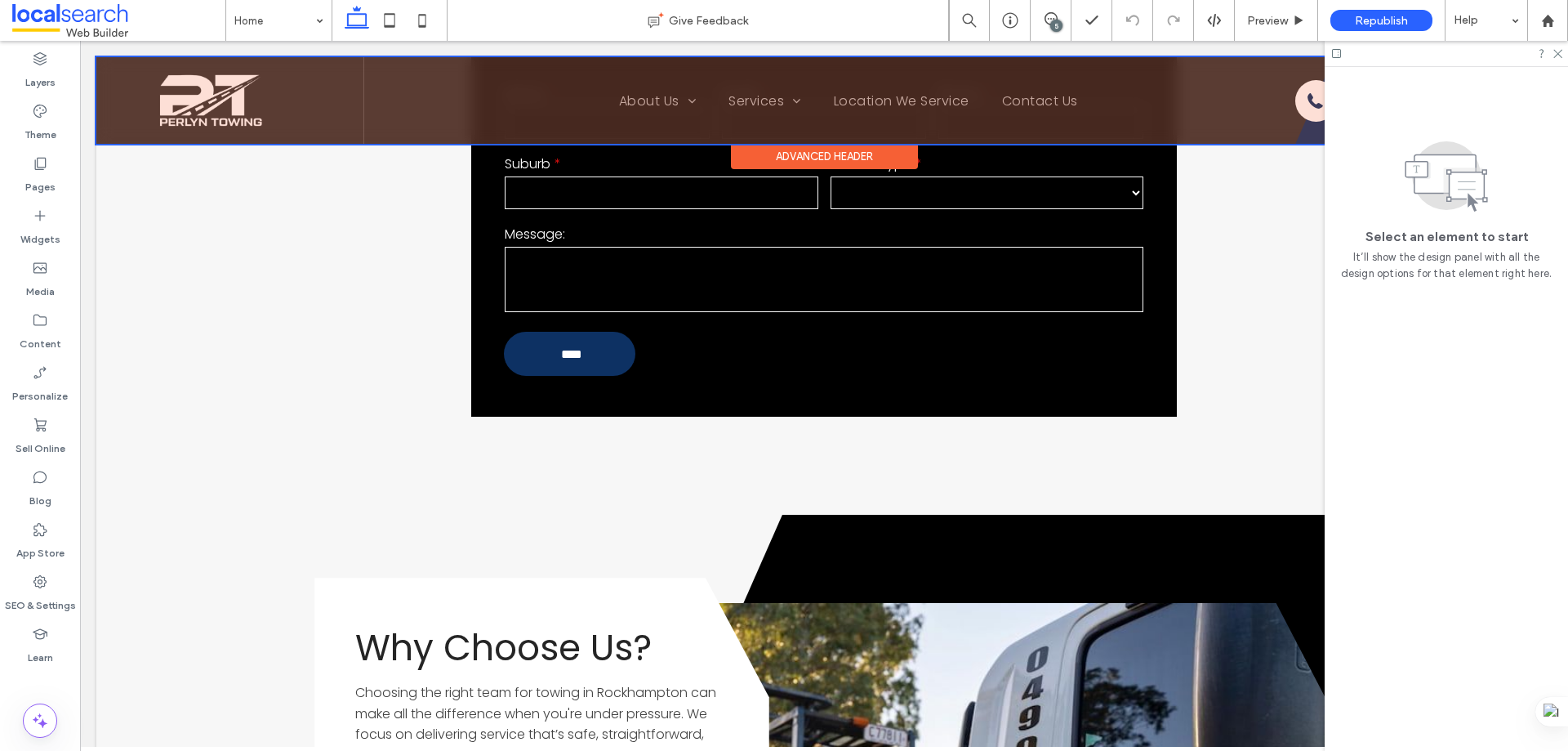 scroll, scrollTop: 2825, scrollLeft: 0, axis: vertical 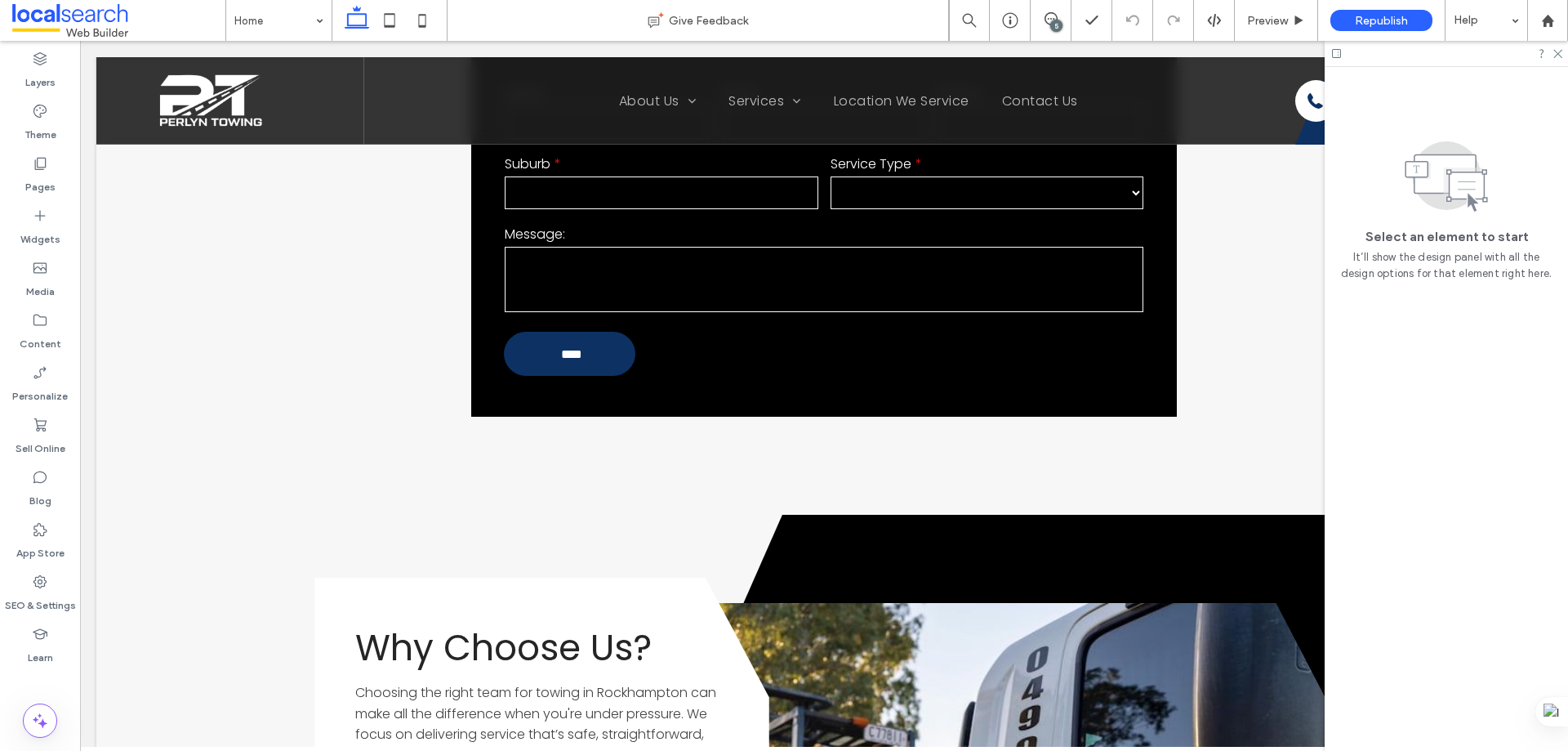 click on "5" 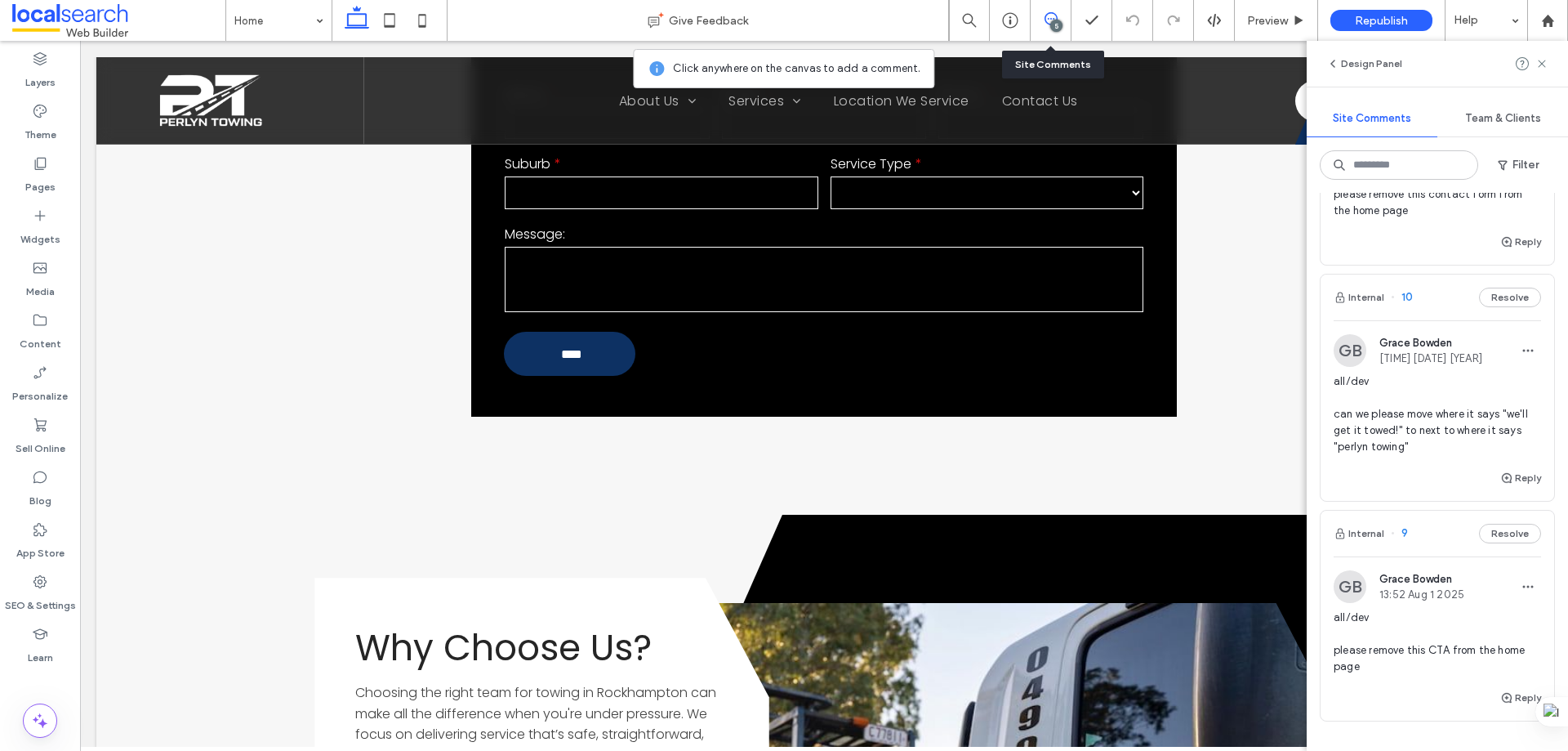 scroll, scrollTop: 654, scrollLeft: 0, axis: vertical 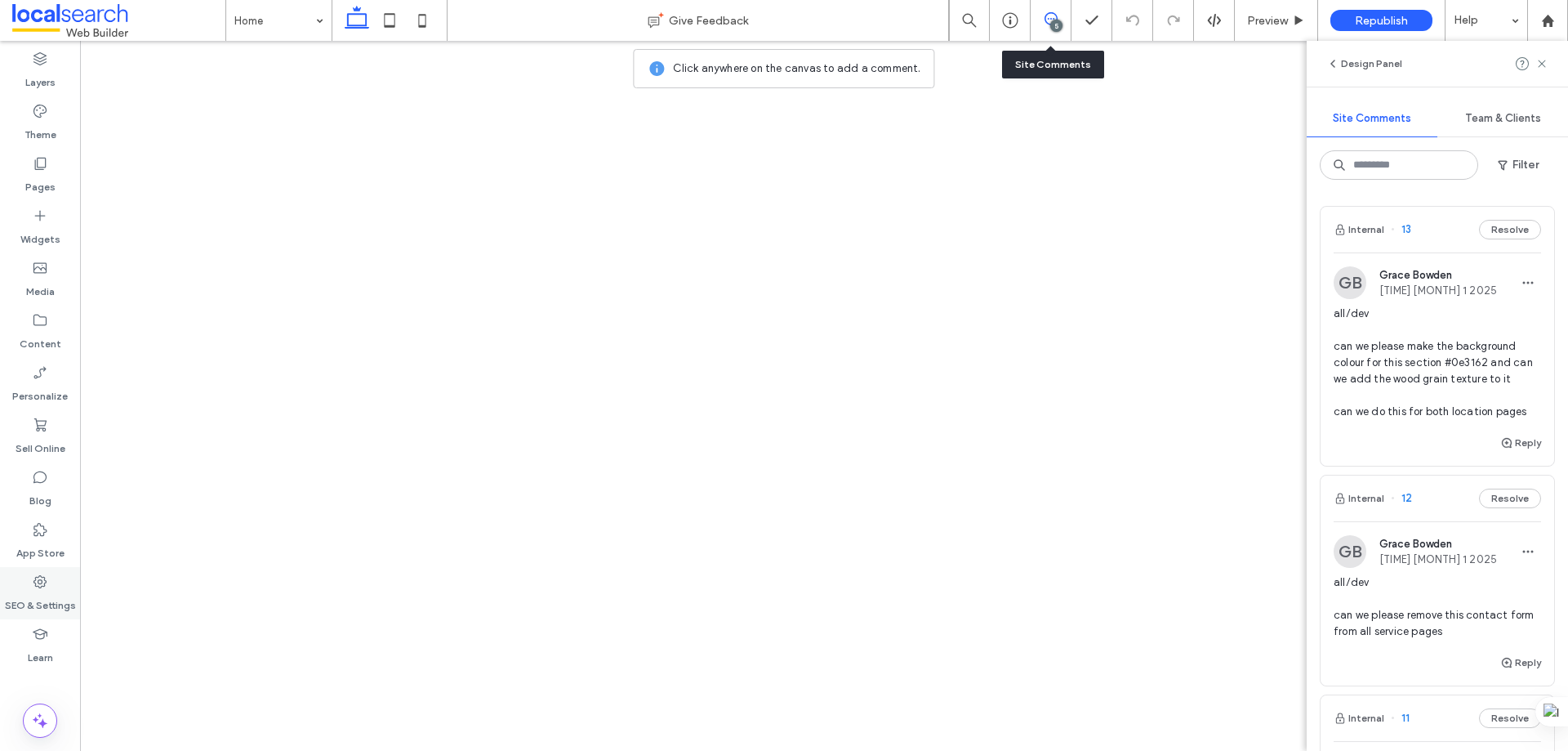 click on "SEO & Settings" at bounding box center [40, 593] 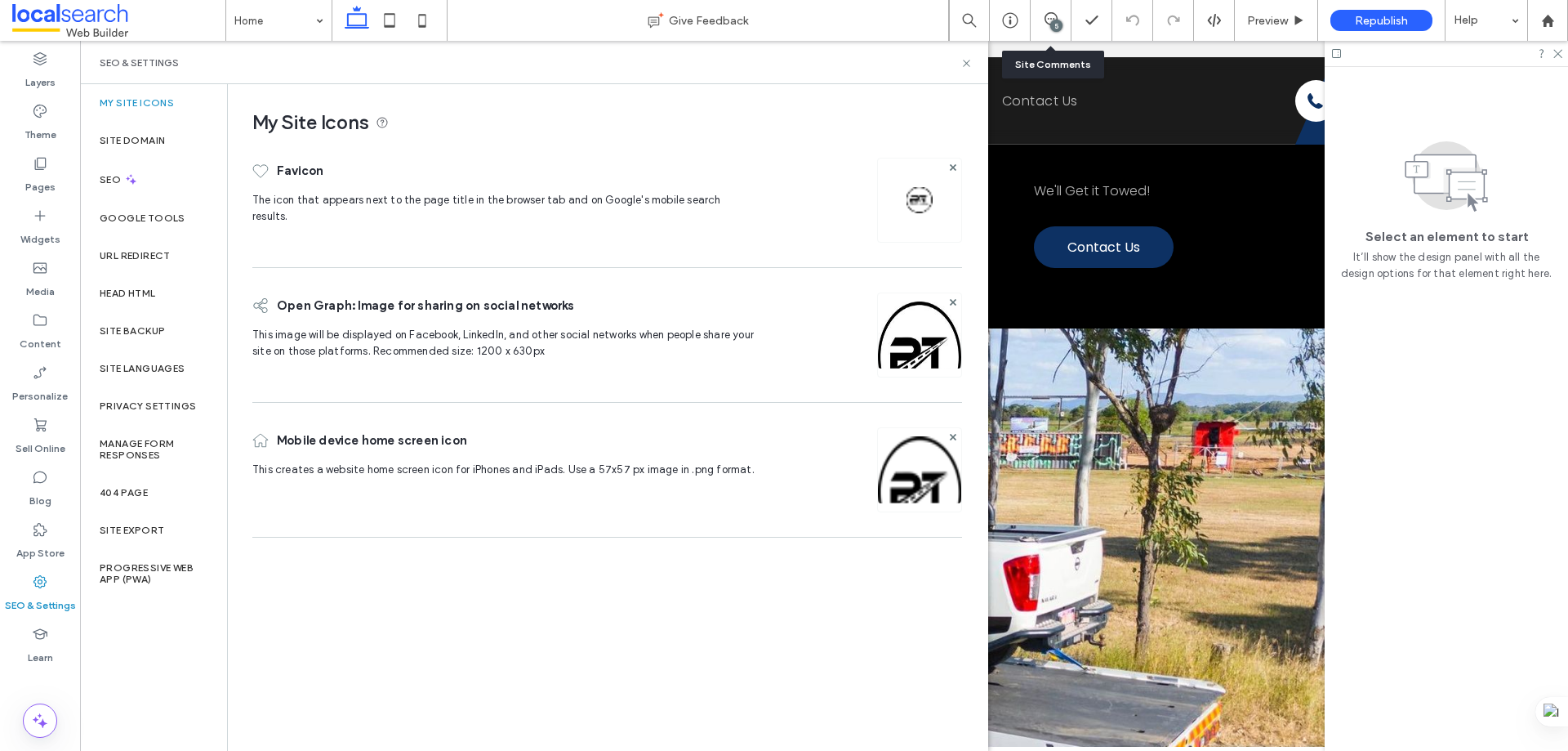 scroll, scrollTop: 0, scrollLeft: 0, axis: both 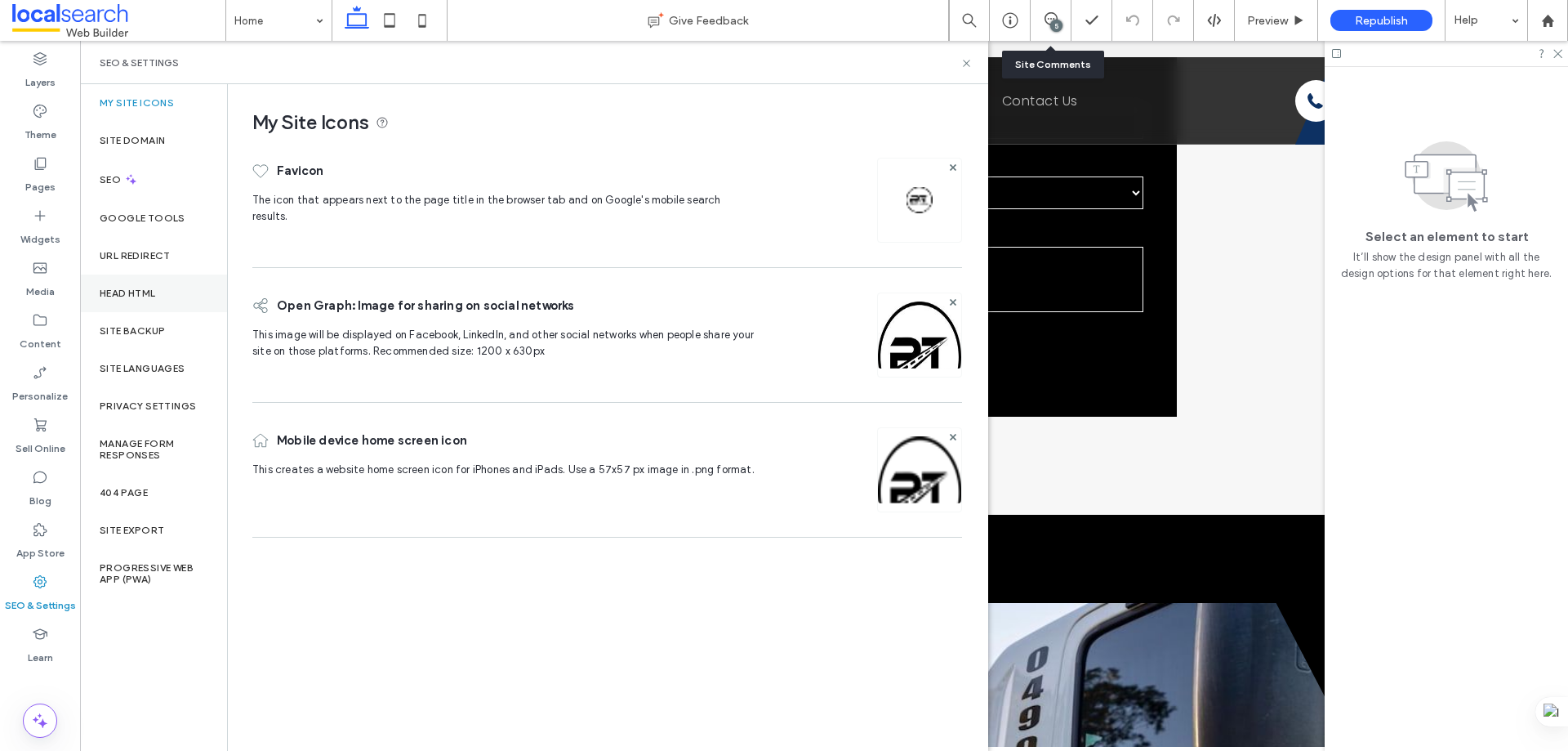 click on "Head HTML" at bounding box center [154, 293] 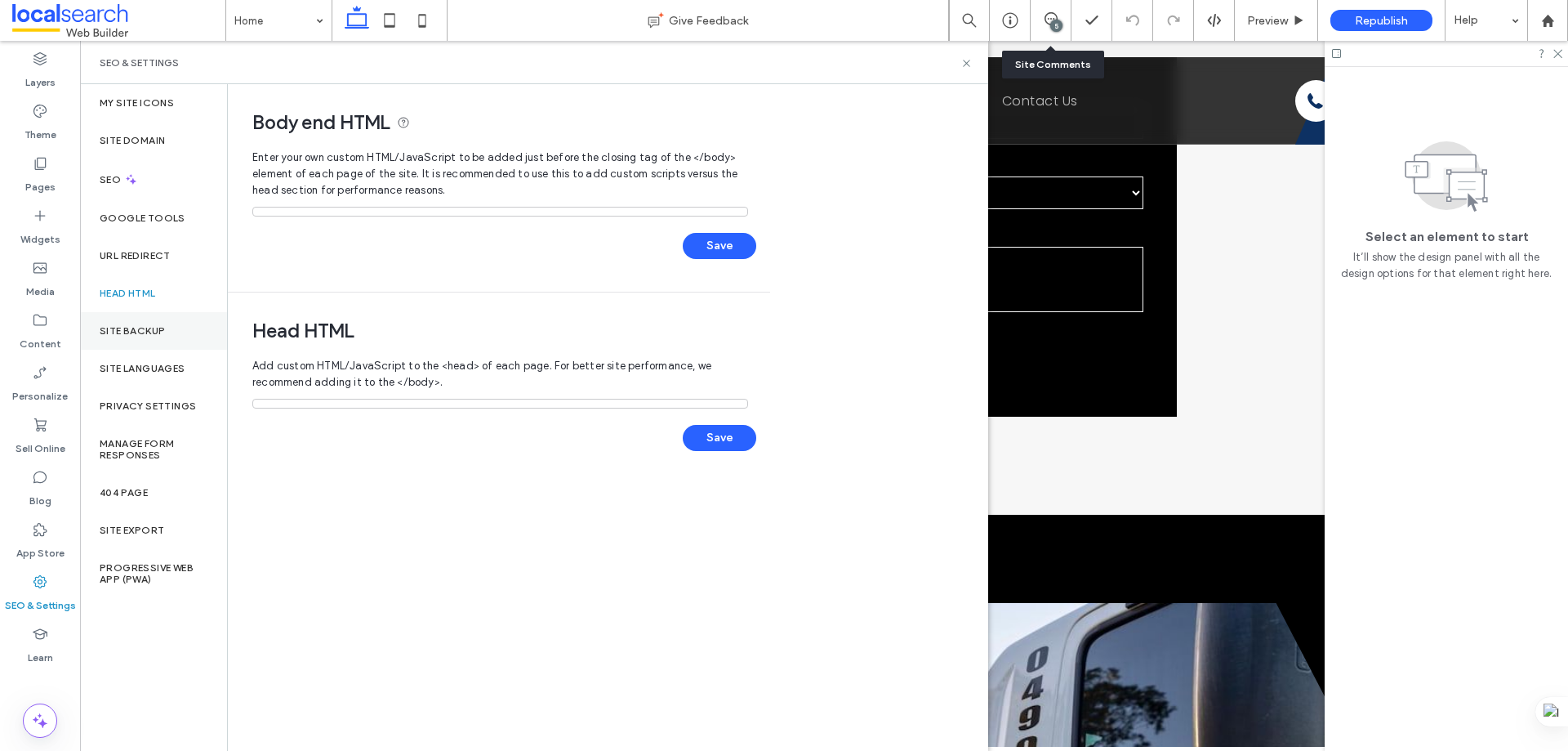 click on "Site Backup" at bounding box center (154, 331) 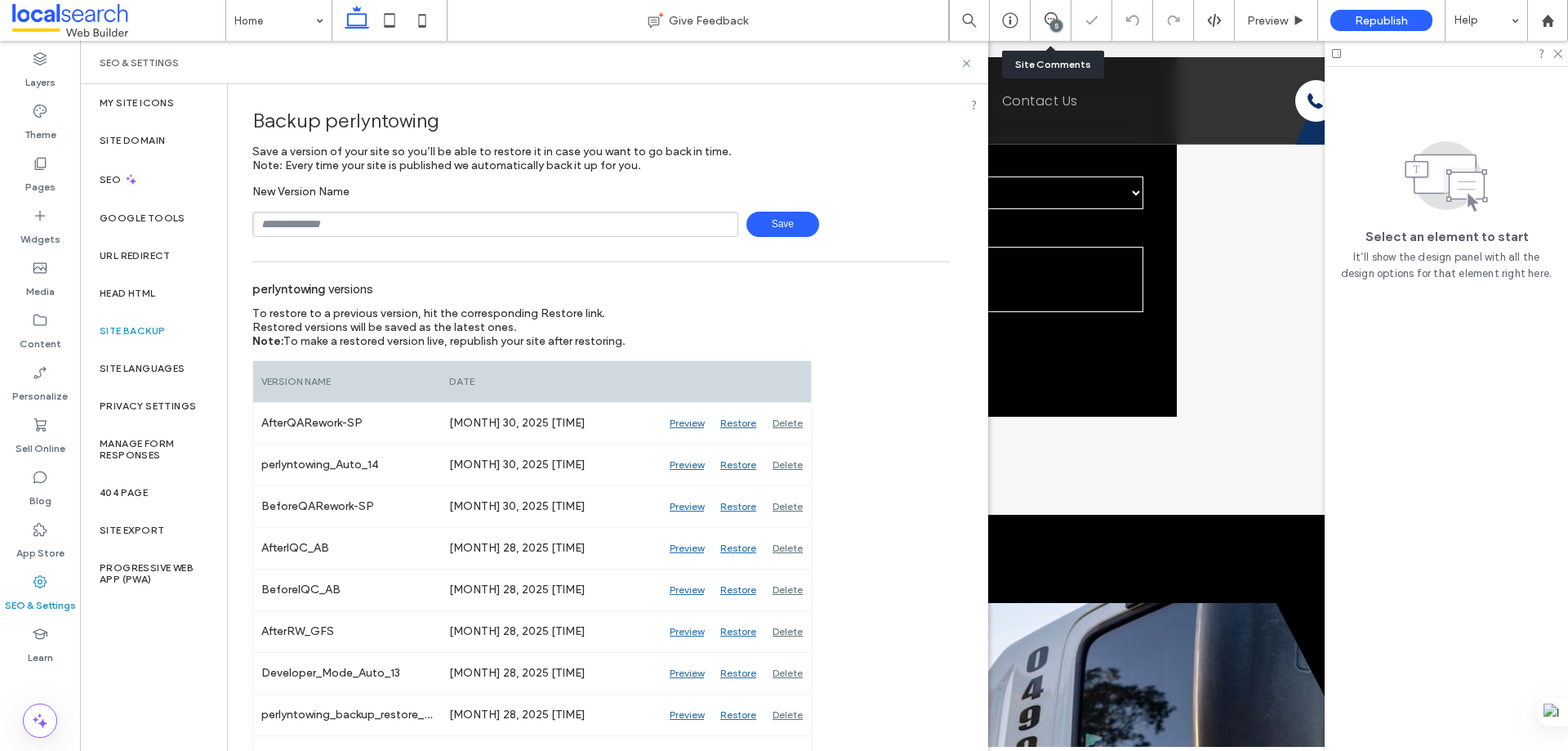 click at bounding box center [495, 224] 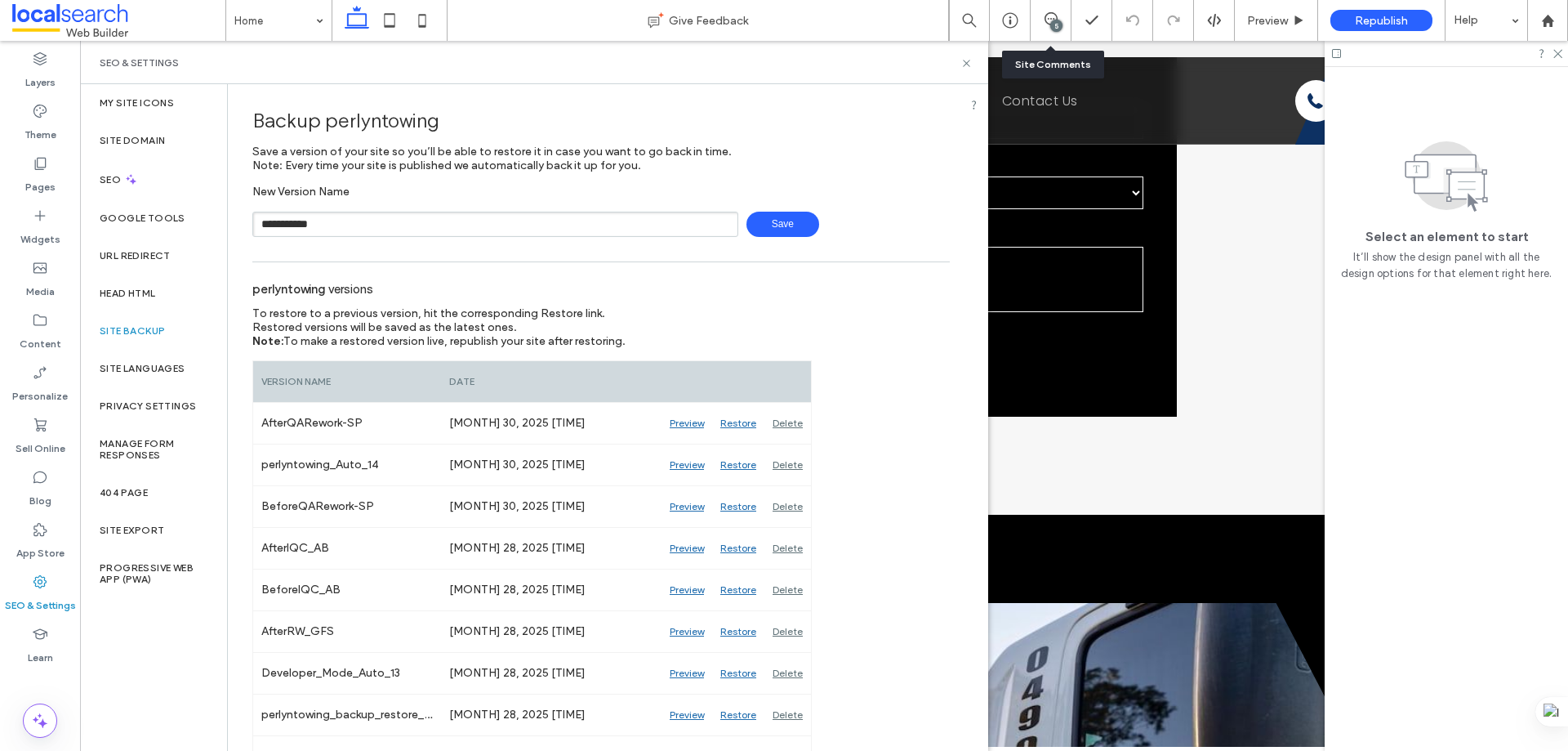 type on "**********" 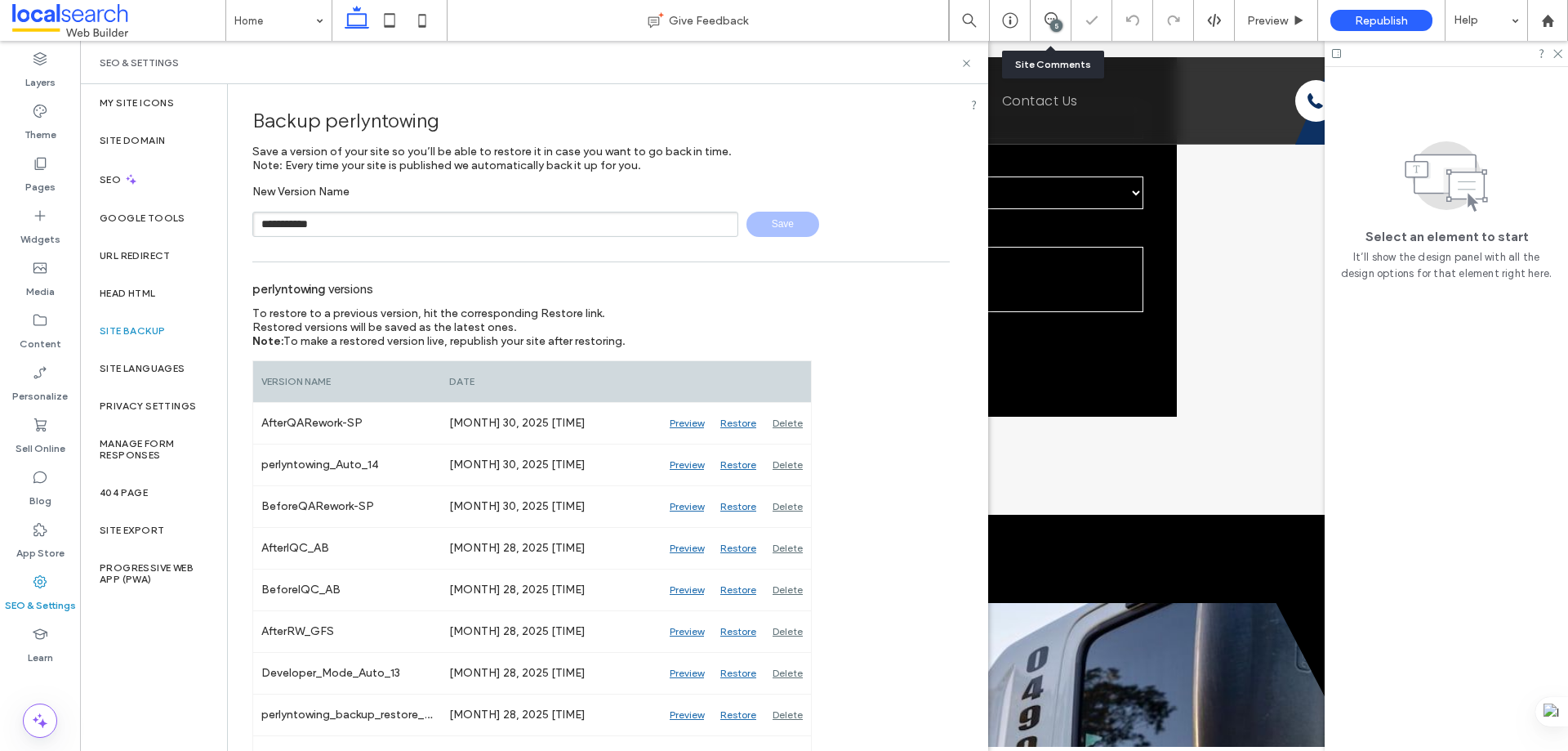 type 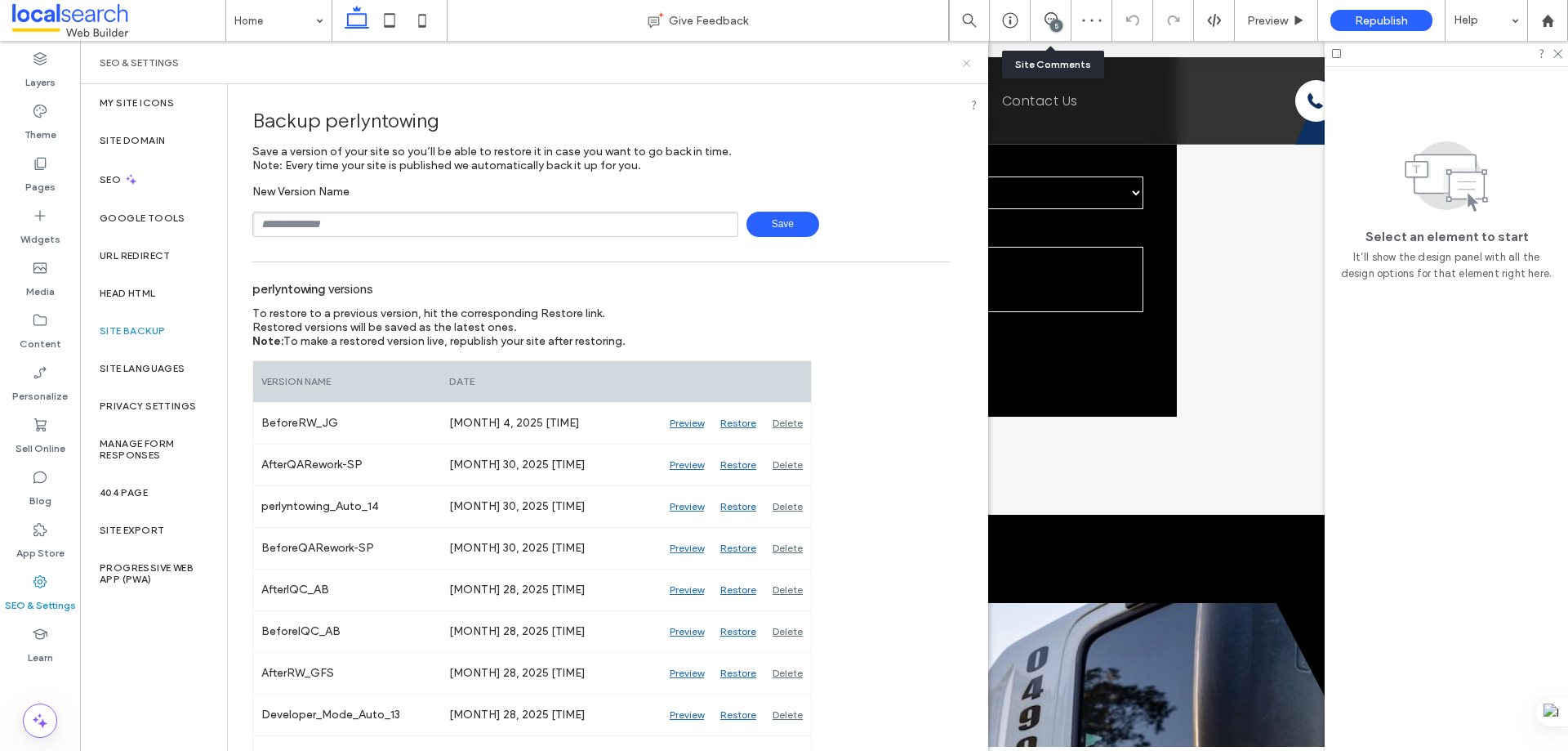 click 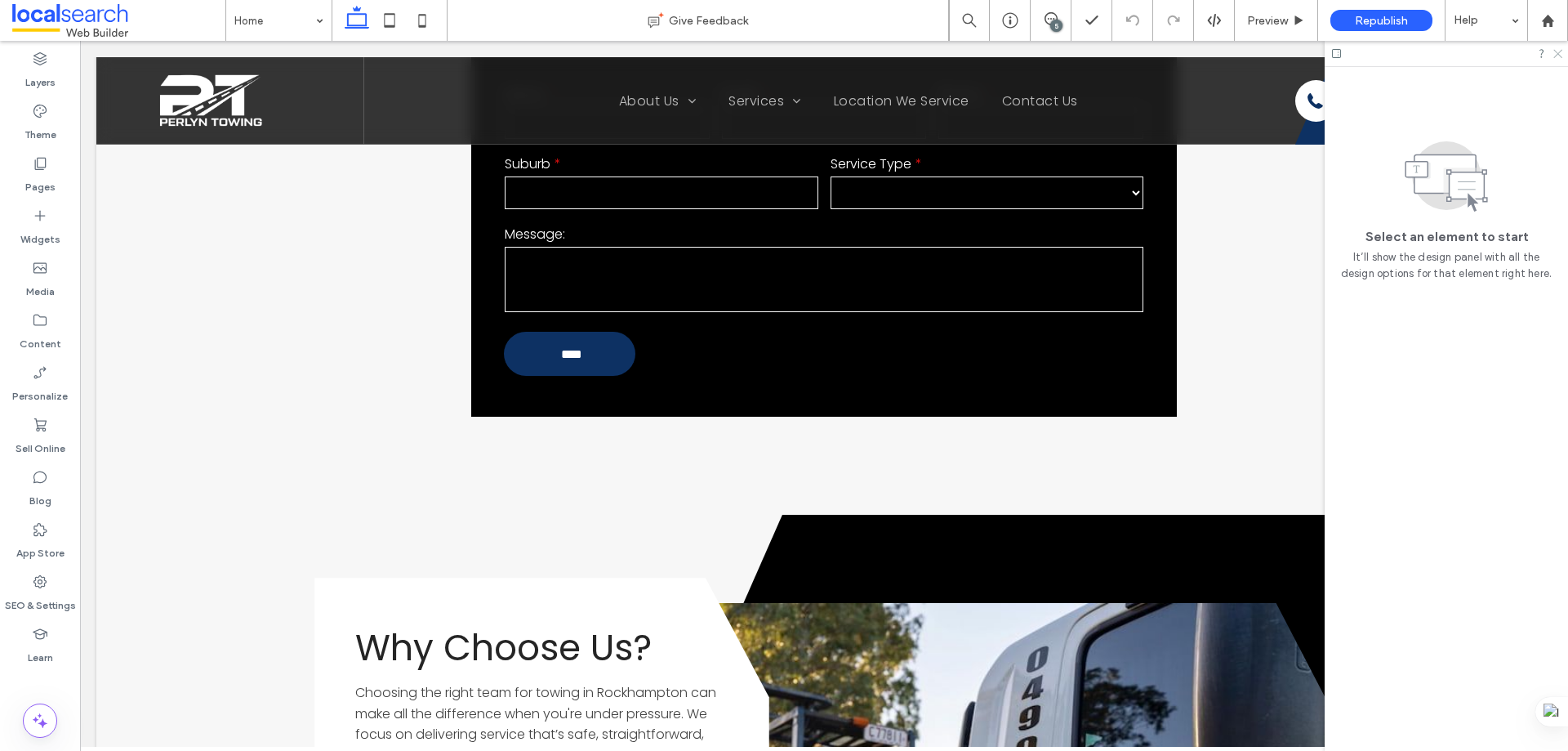 click 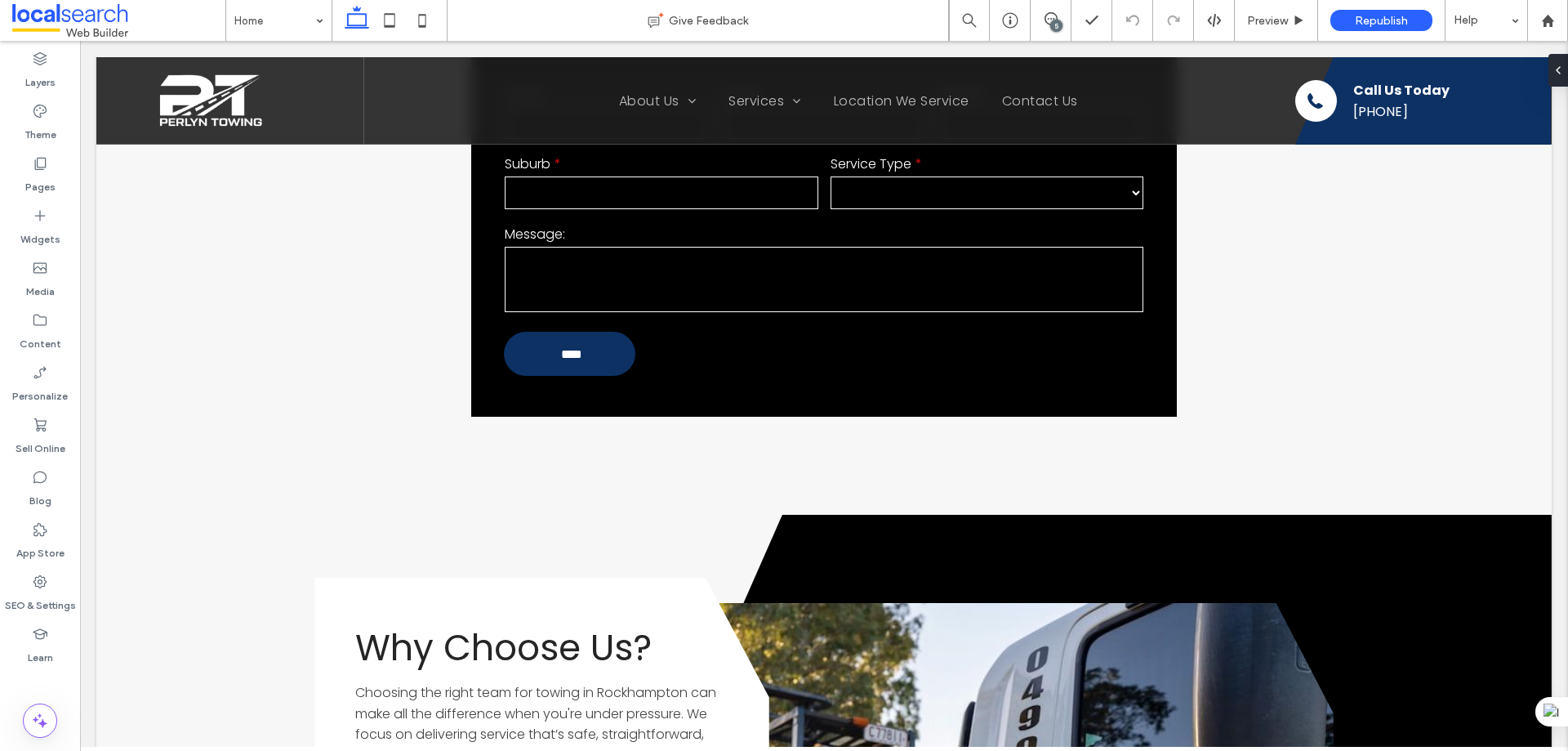 click on "5" at bounding box center (1056, 25) 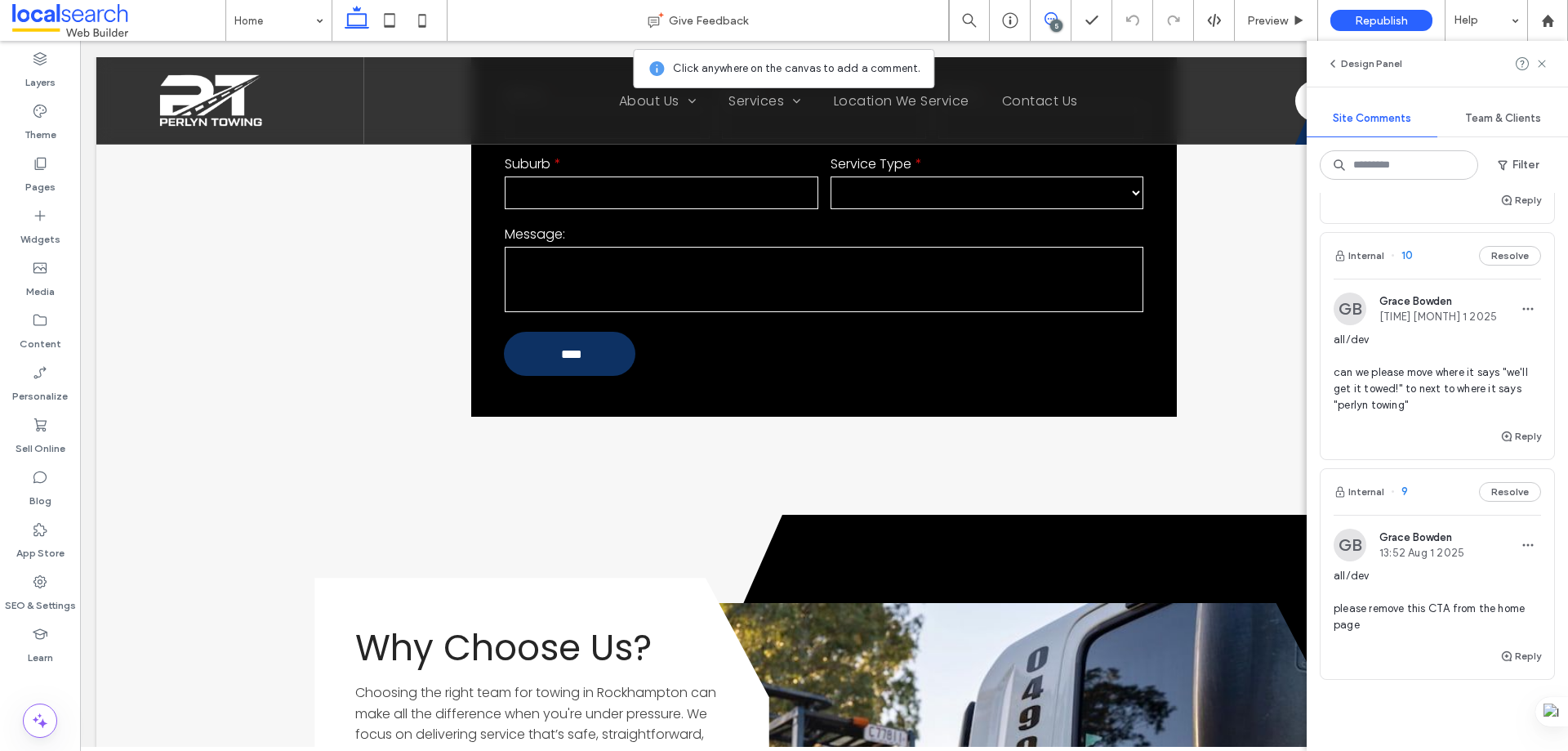 scroll, scrollTop: 654, scrollLeft: 0, axis: vertical 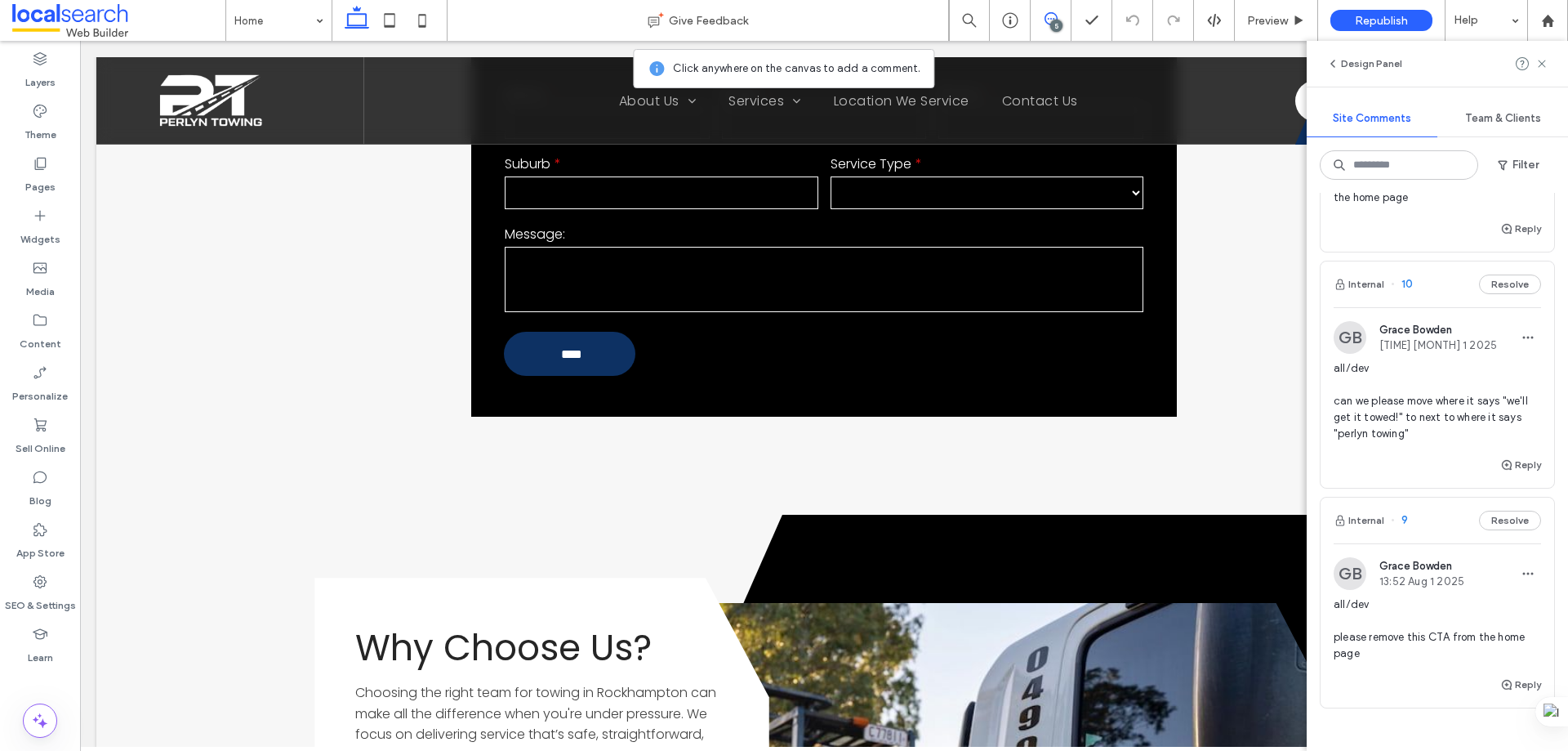 click on "Internal 10 Resolve" at bounding box center (1437, 284) 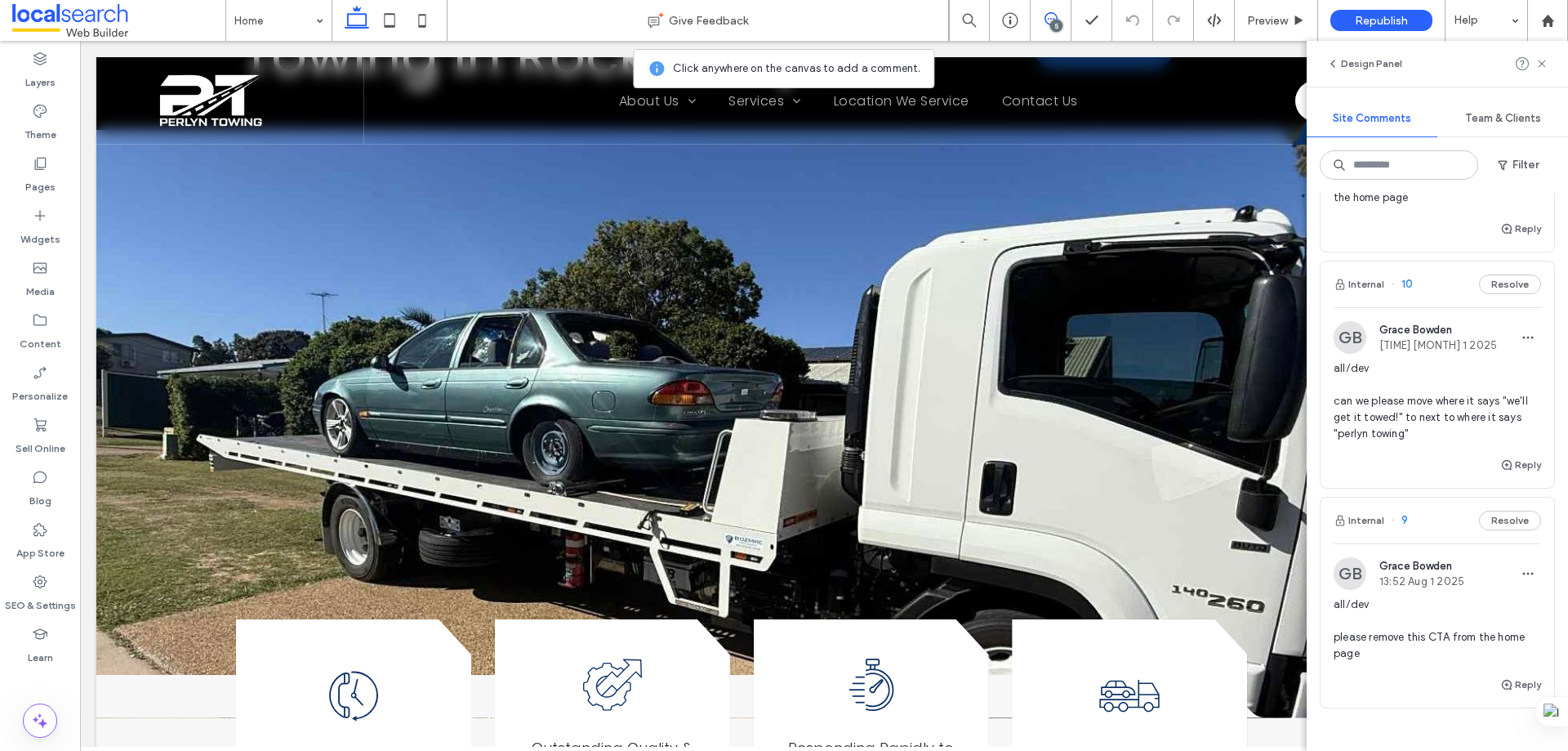 scroll, scrollTop: 0, scrollLeft: 0, axis: both 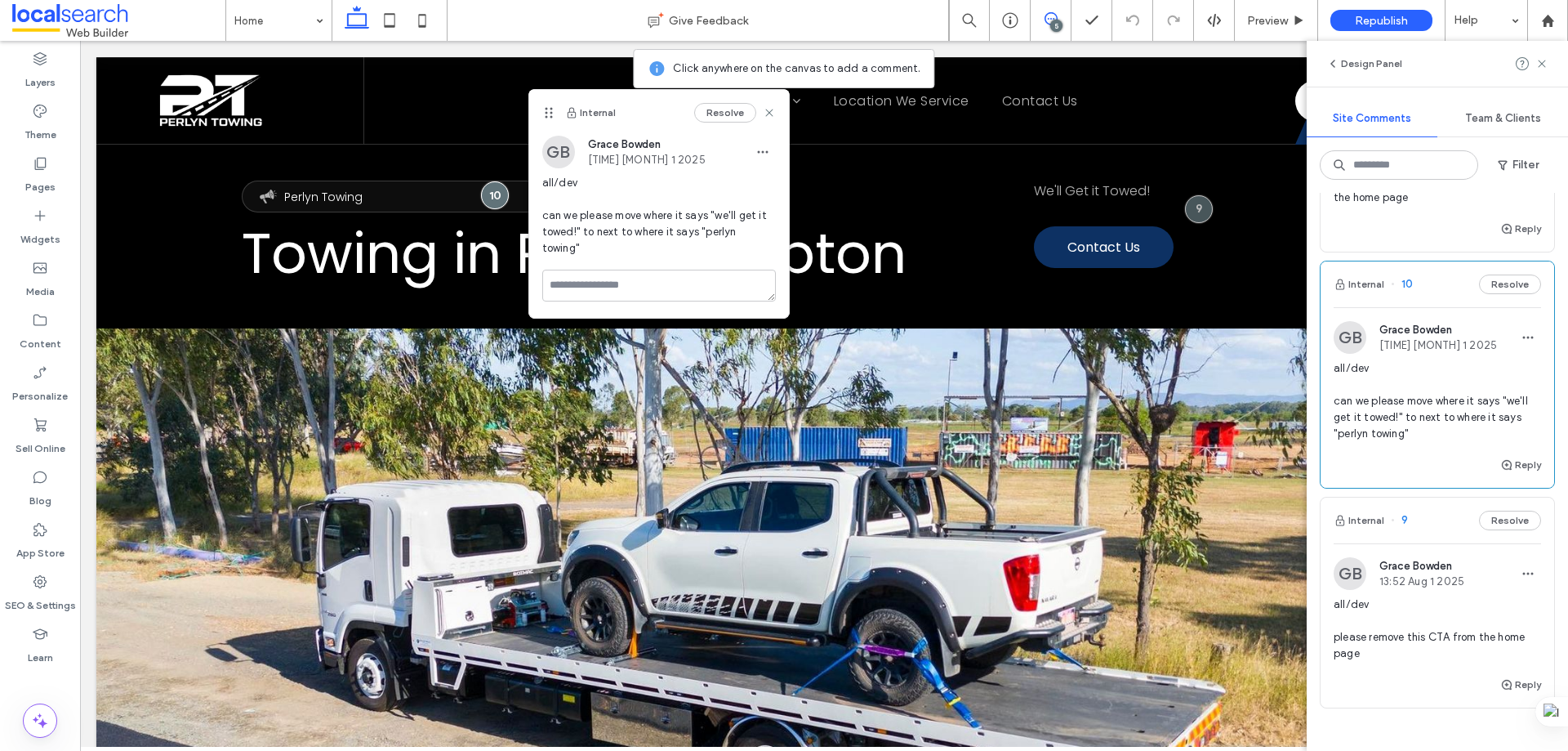 click on "GB Grace Bowden 13:52 Aug 1 2025 all/dev
please remove this CTA from the home page" at bounding box center [1437, 609] 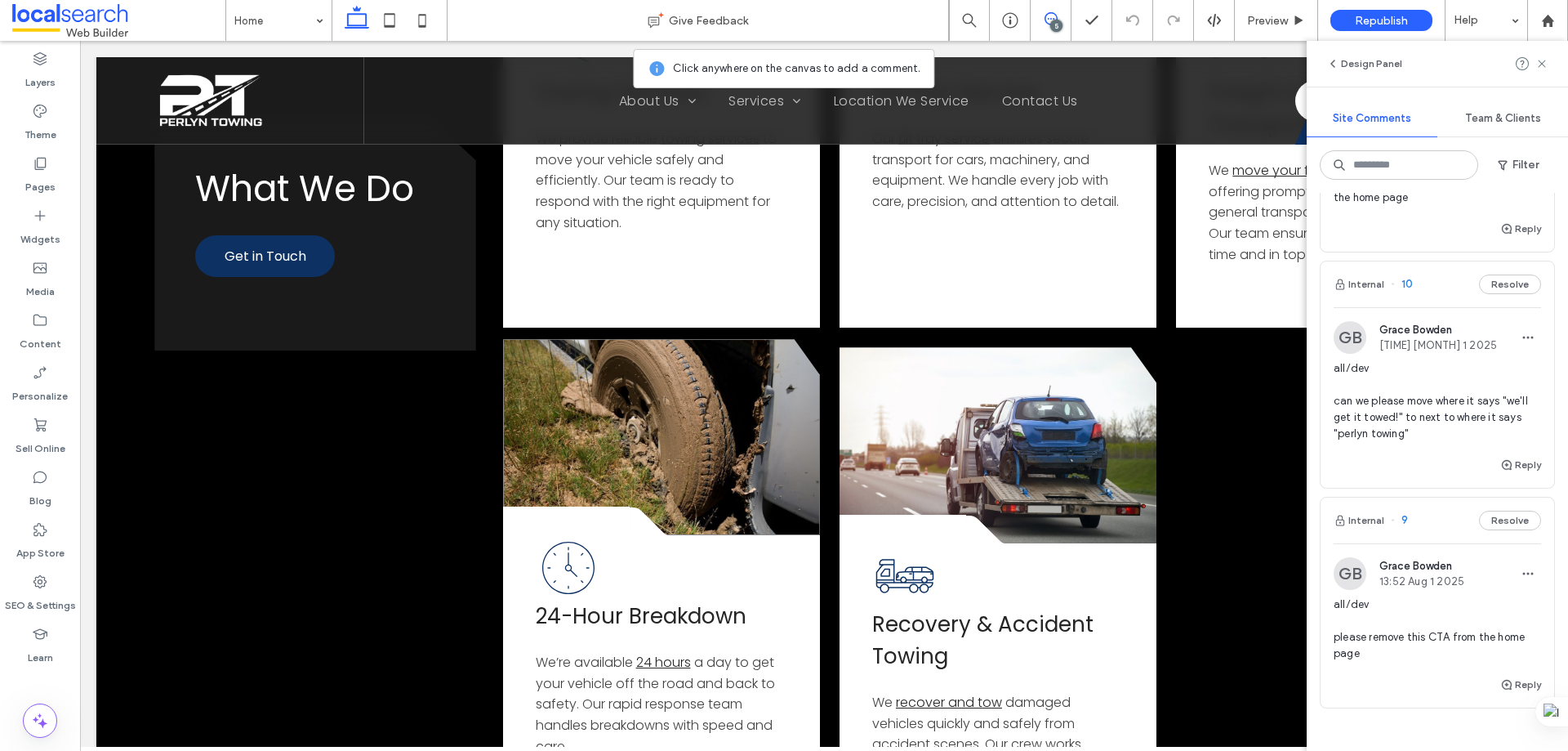 scroll, scrollTop: 1716, scrollLeft: 0, axis: vertical 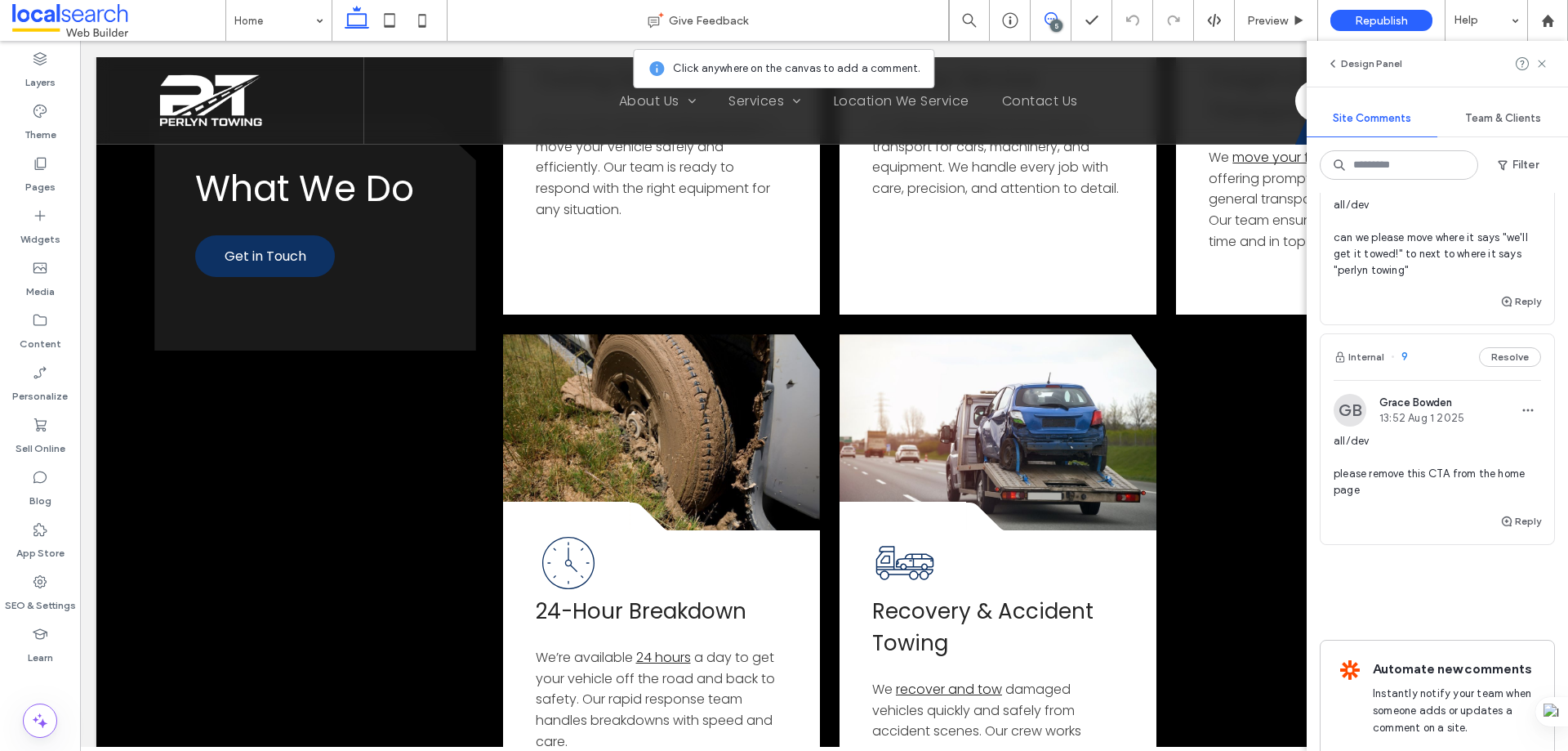 click on "Internal 9 Resolve" at bounding box center (1437, 357) 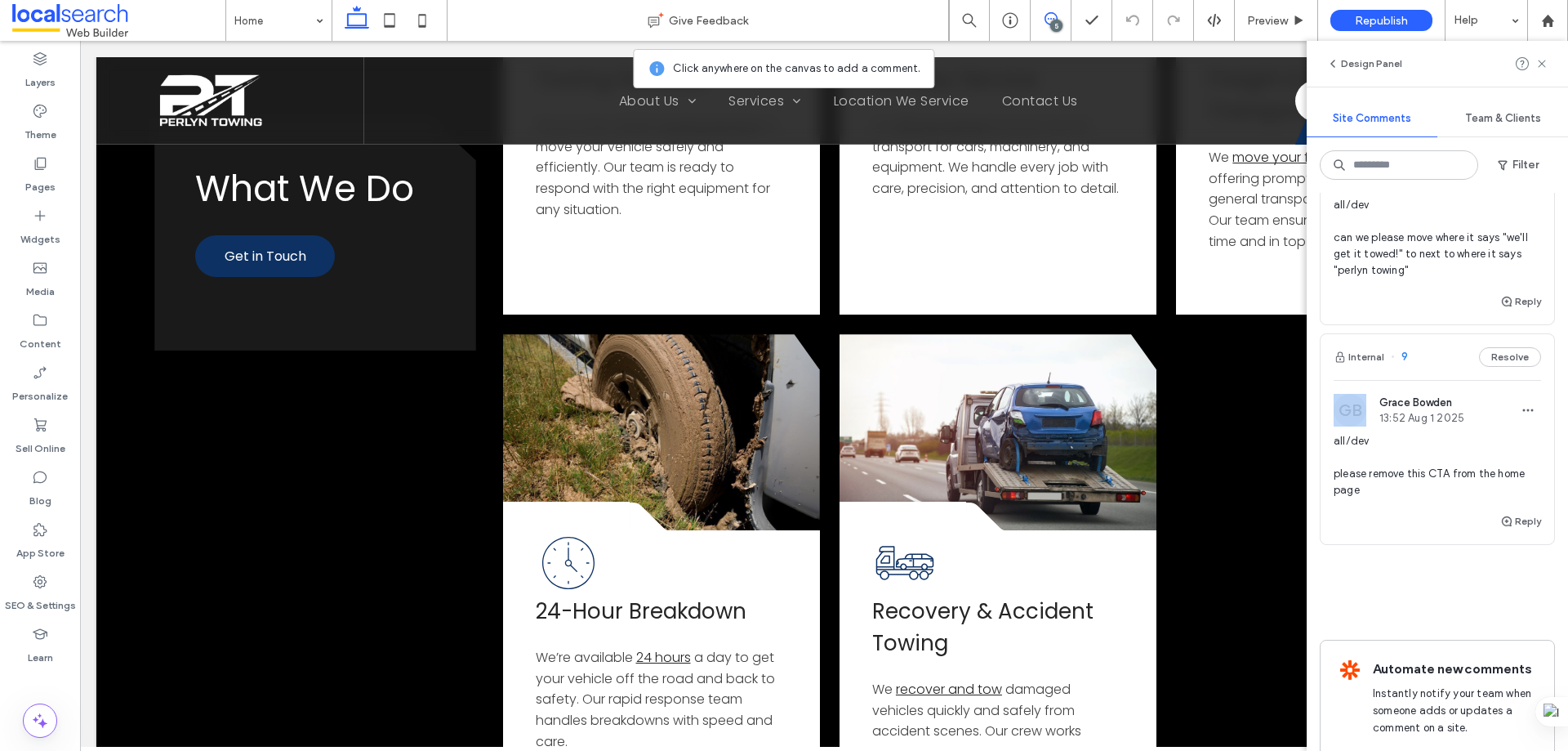 scroll, scrollTop: 0, scrollLeft: 0, axis: both 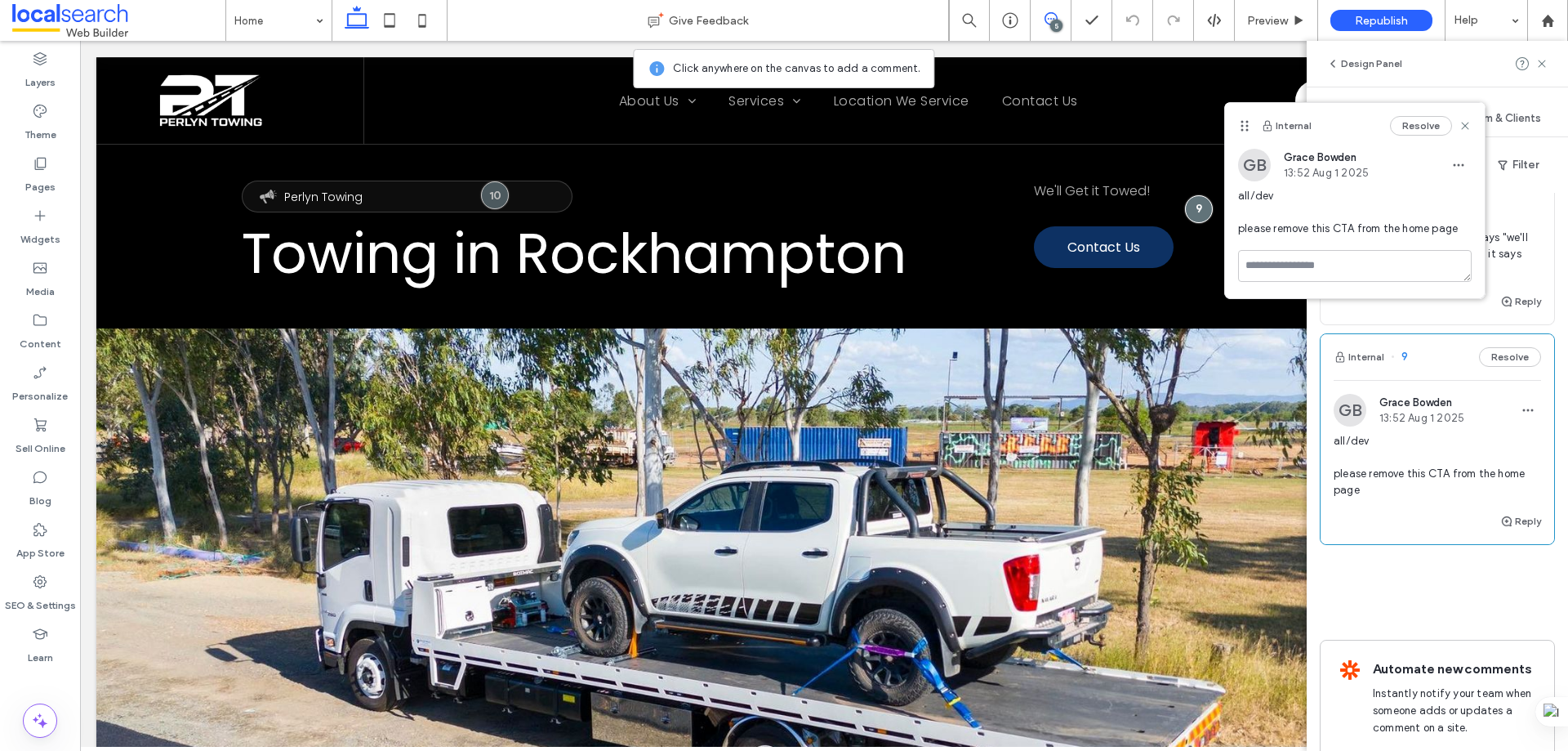 click on "Resolve" at bounding box center (1431, 126) 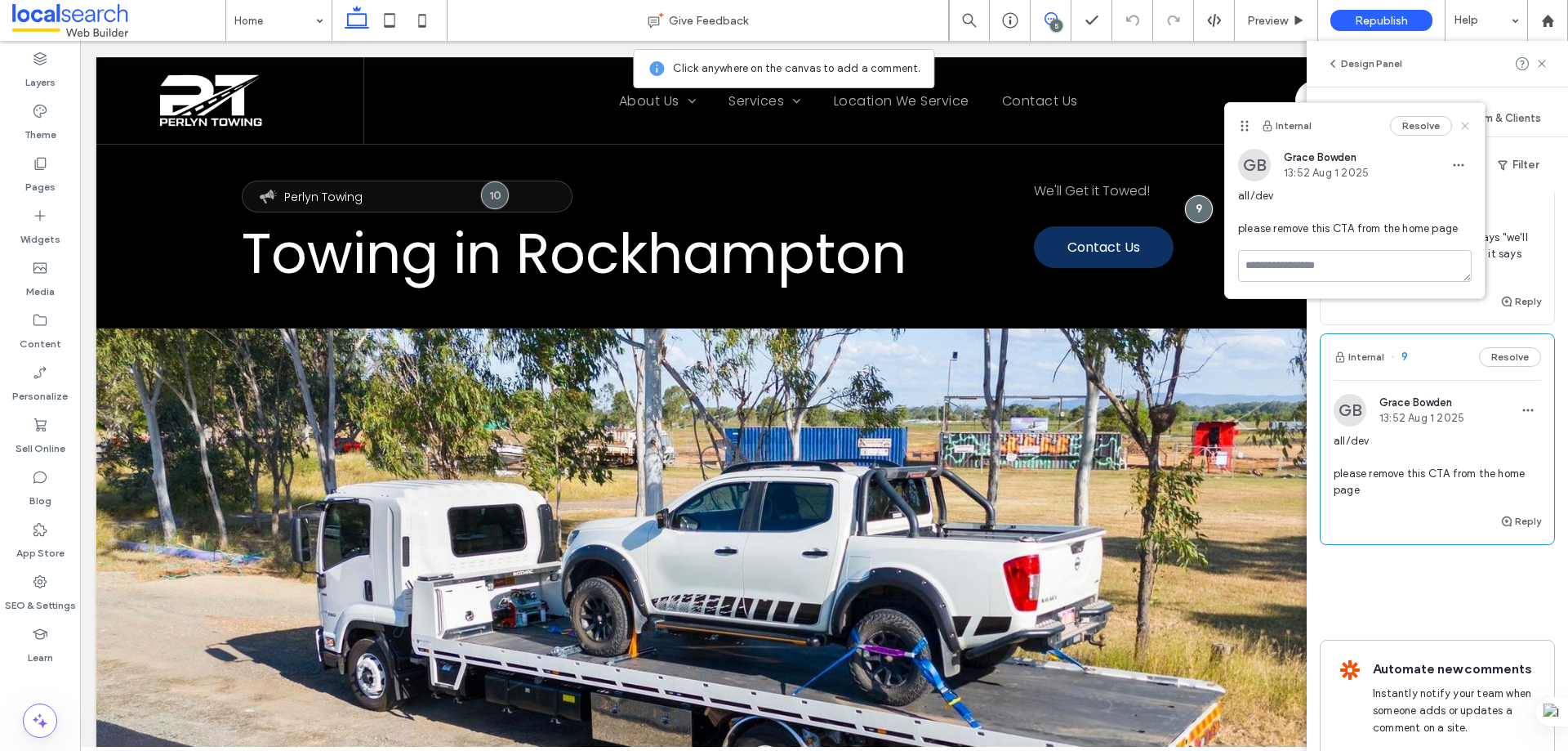 click 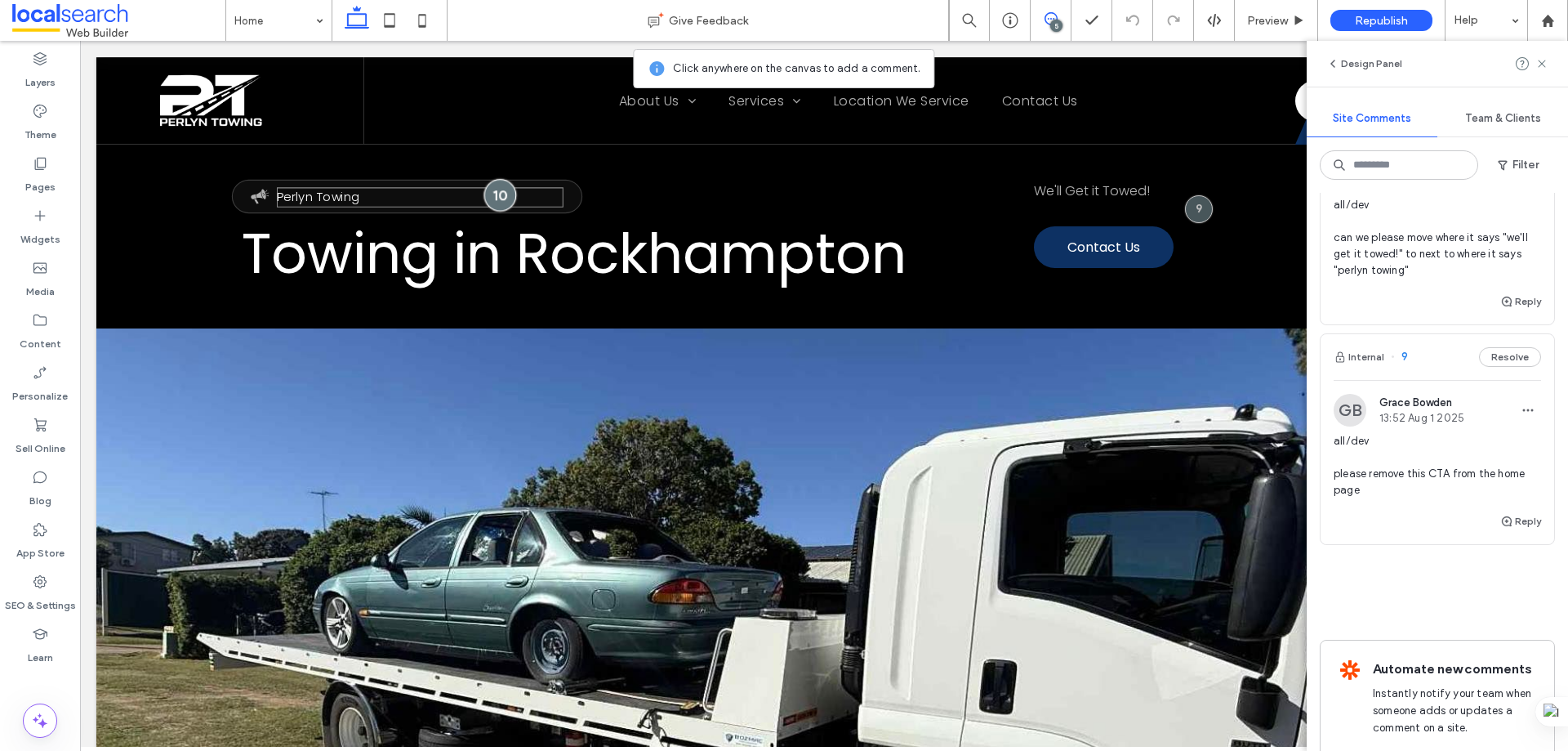 click at bounding box center [501, 195] 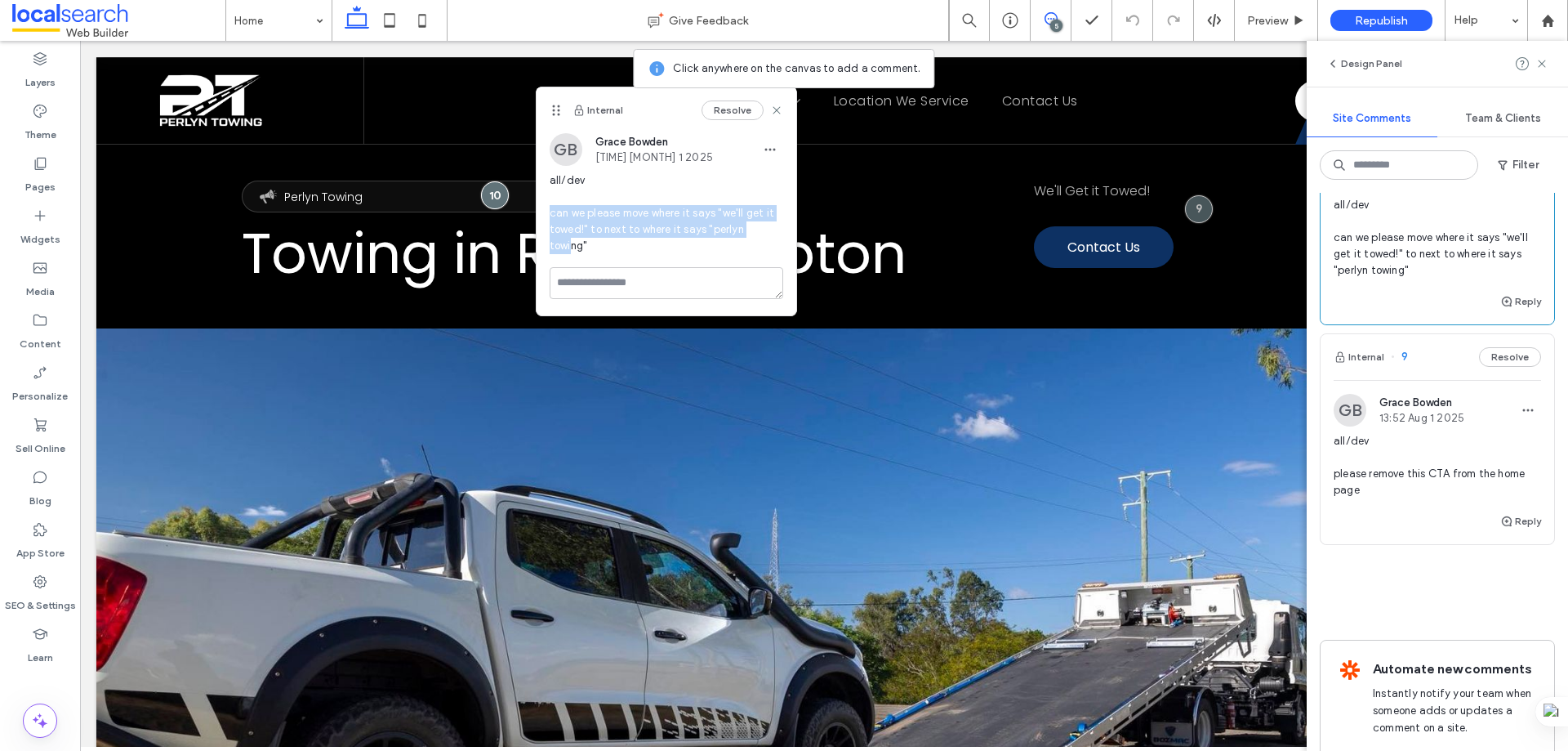 drag, startPoint x: 551, startPoint y: 210, endPoint x: 764, endPoint y: 247, distance: 216.1897 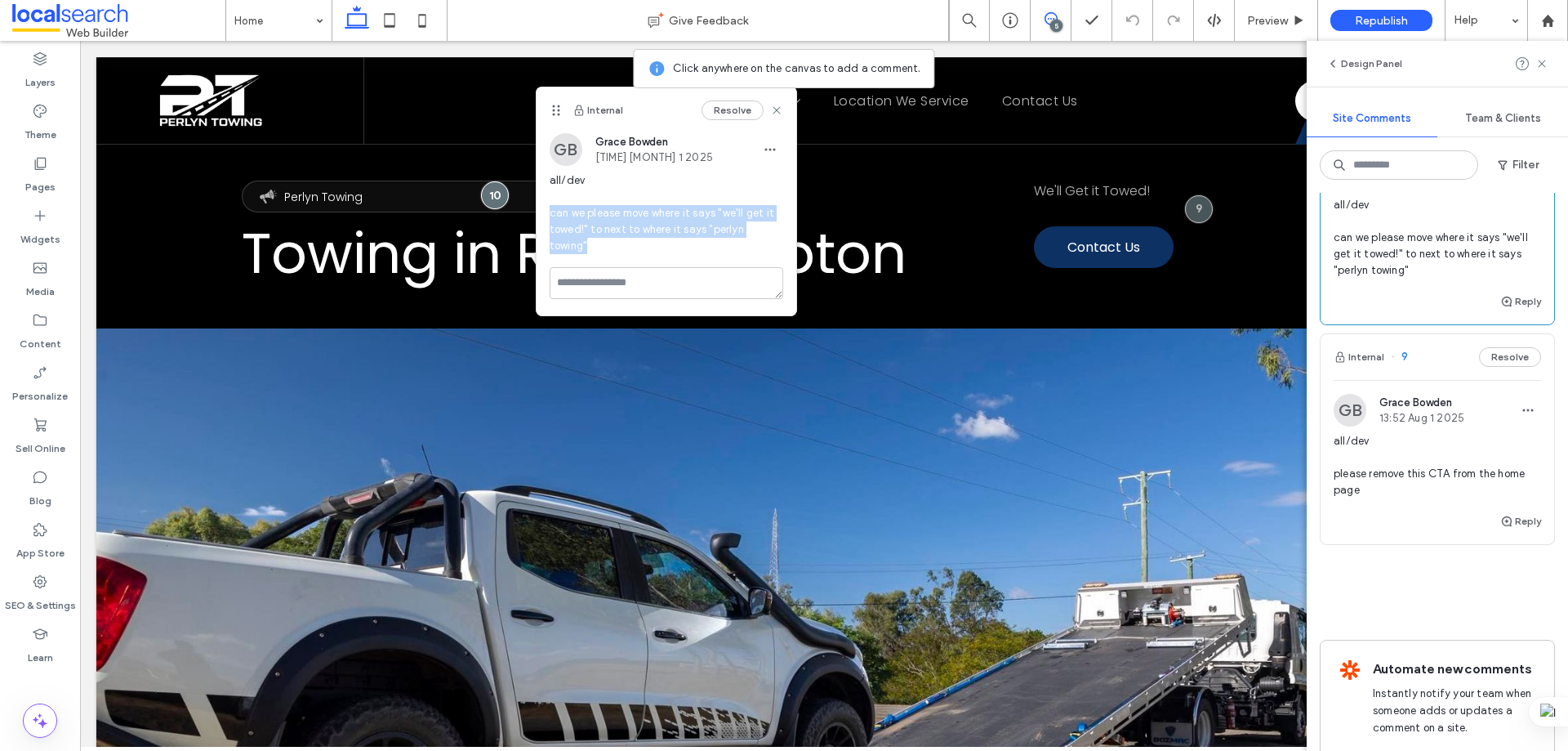 drag, startPoint x: 777, startPoint y: 230, endPoint x: 537, endPoint y: 211, distance: 240.75091 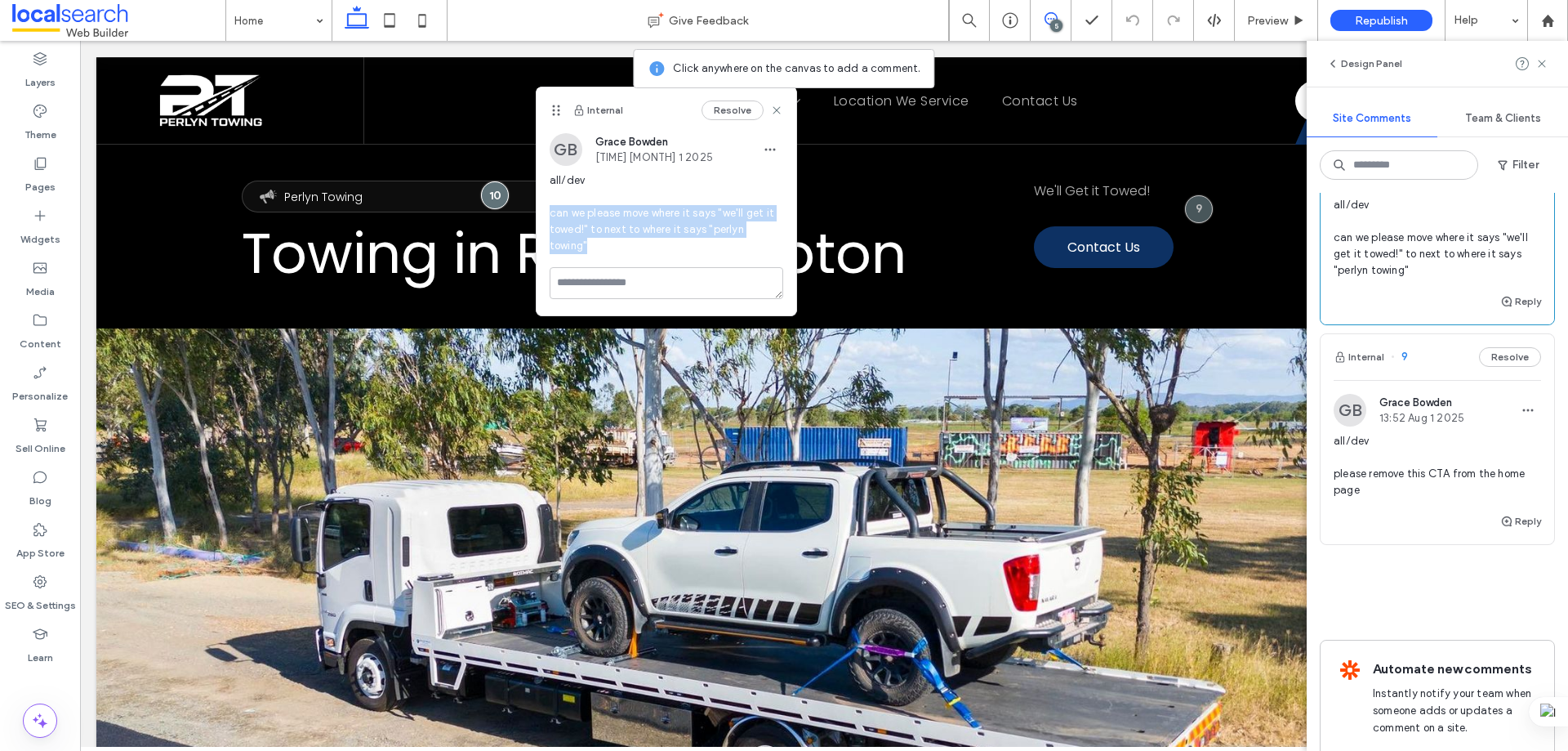 copy on "can we please move where it says "we'll get it towed!" to next to where it says "perlyn towing"" 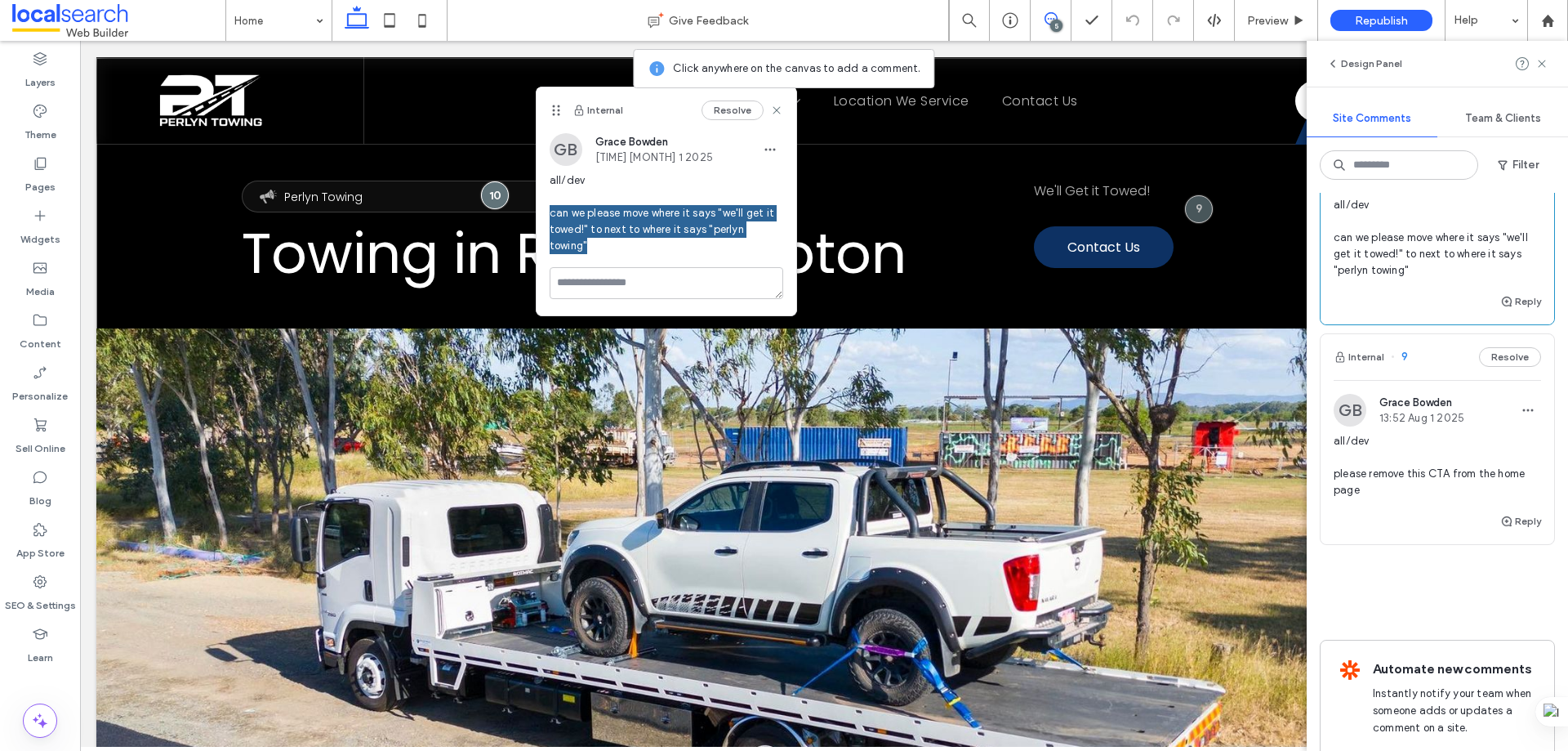 click on "Announcement Icon
Perlyn Towing
Towing in Rockhampton
We'll Get it Towed!
Contact Us
Button" at bounding box center (824, 487) 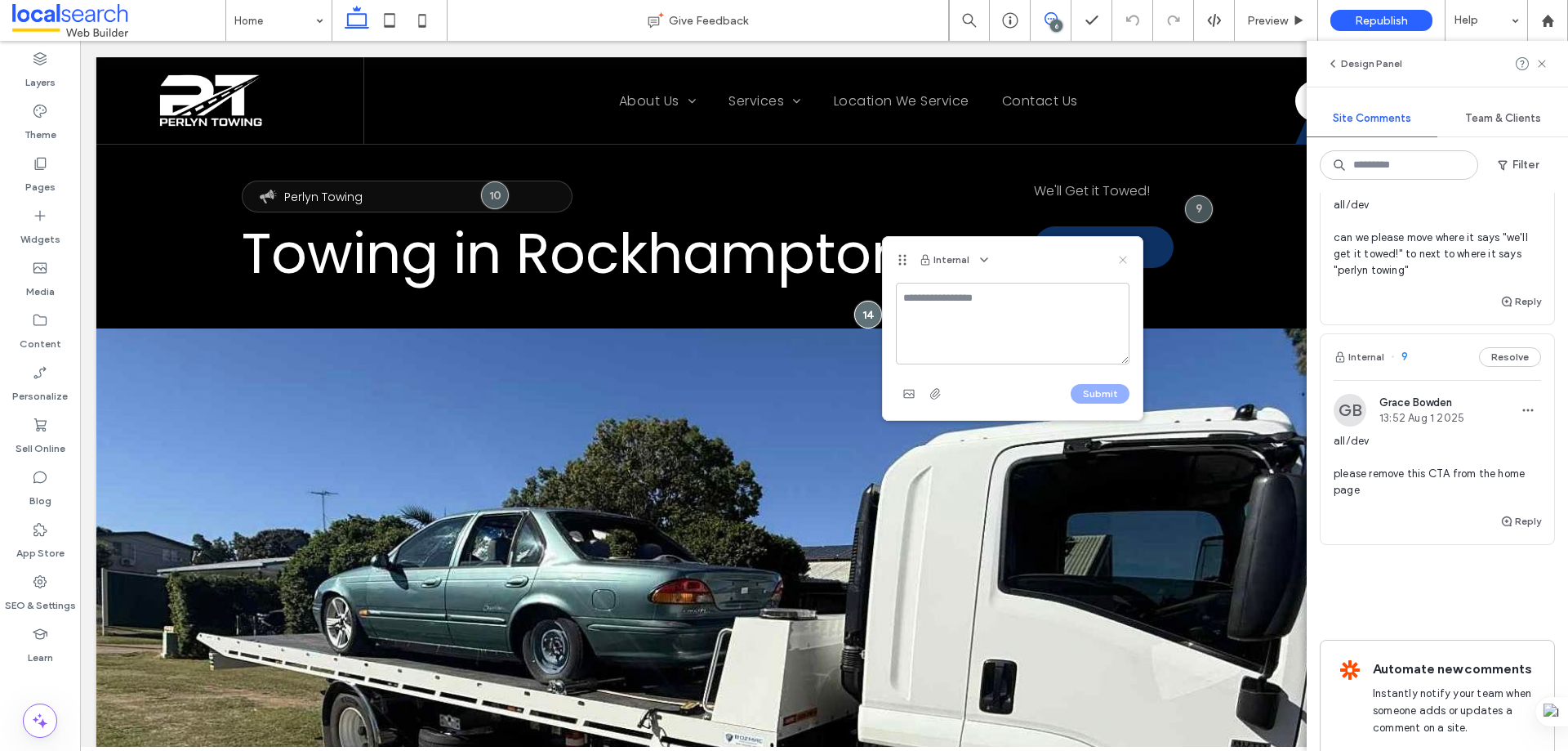 click 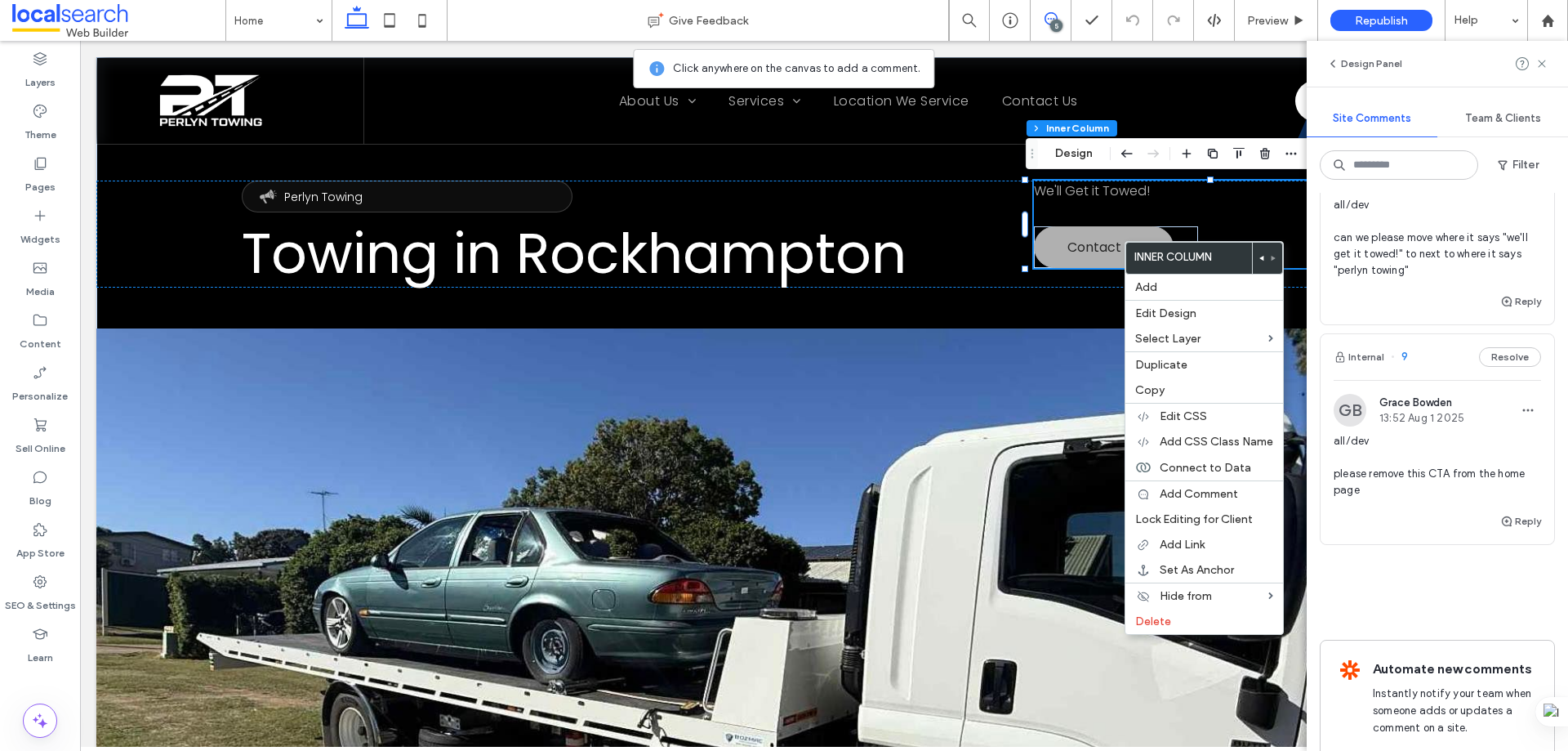 scroll, scrollTop: 0, scrollLeft: 0, axis: both 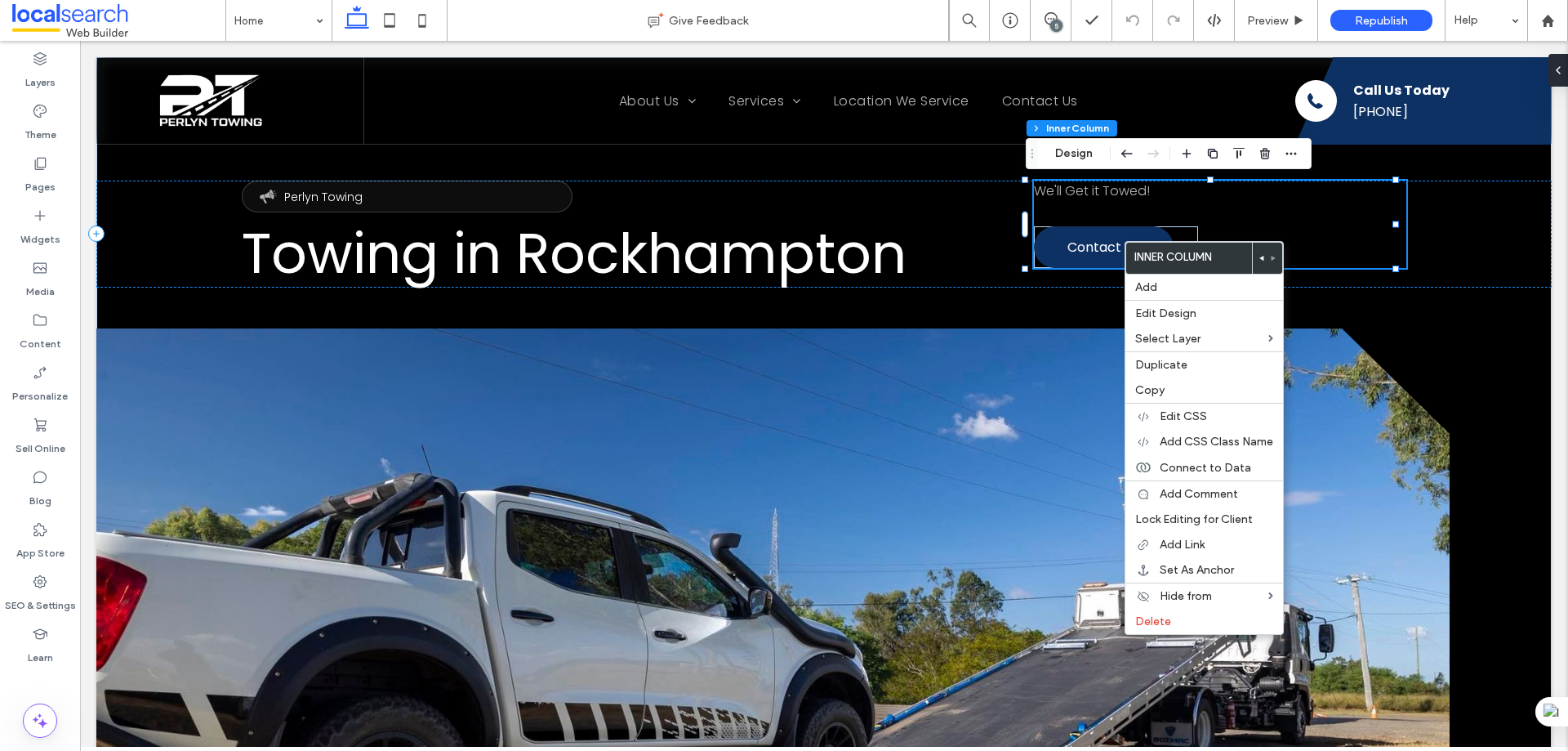click on "We'll Get it Towed!
Contact Us" at bounding box center (1220, 224) 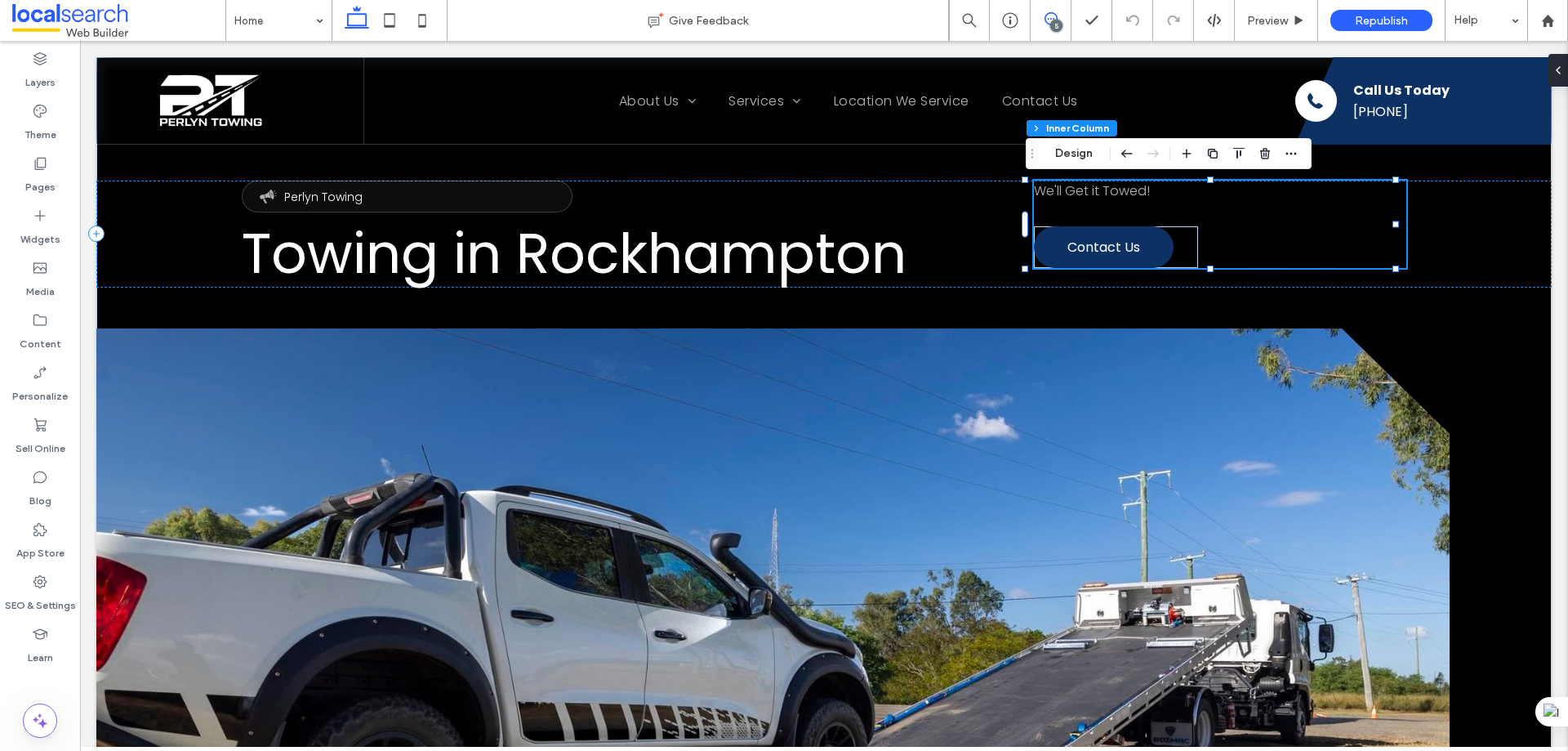 click 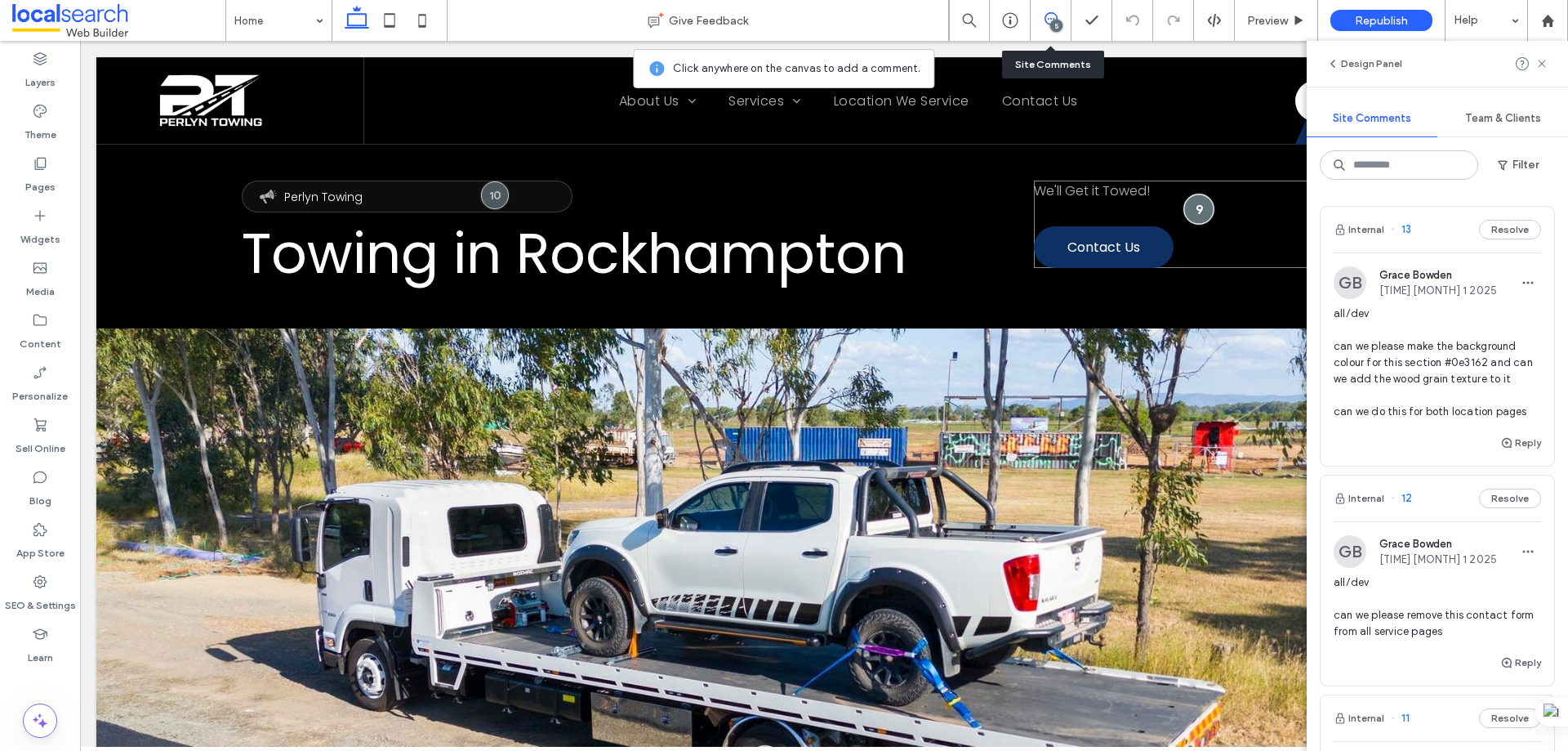 click at bounding box center (1199, 208) 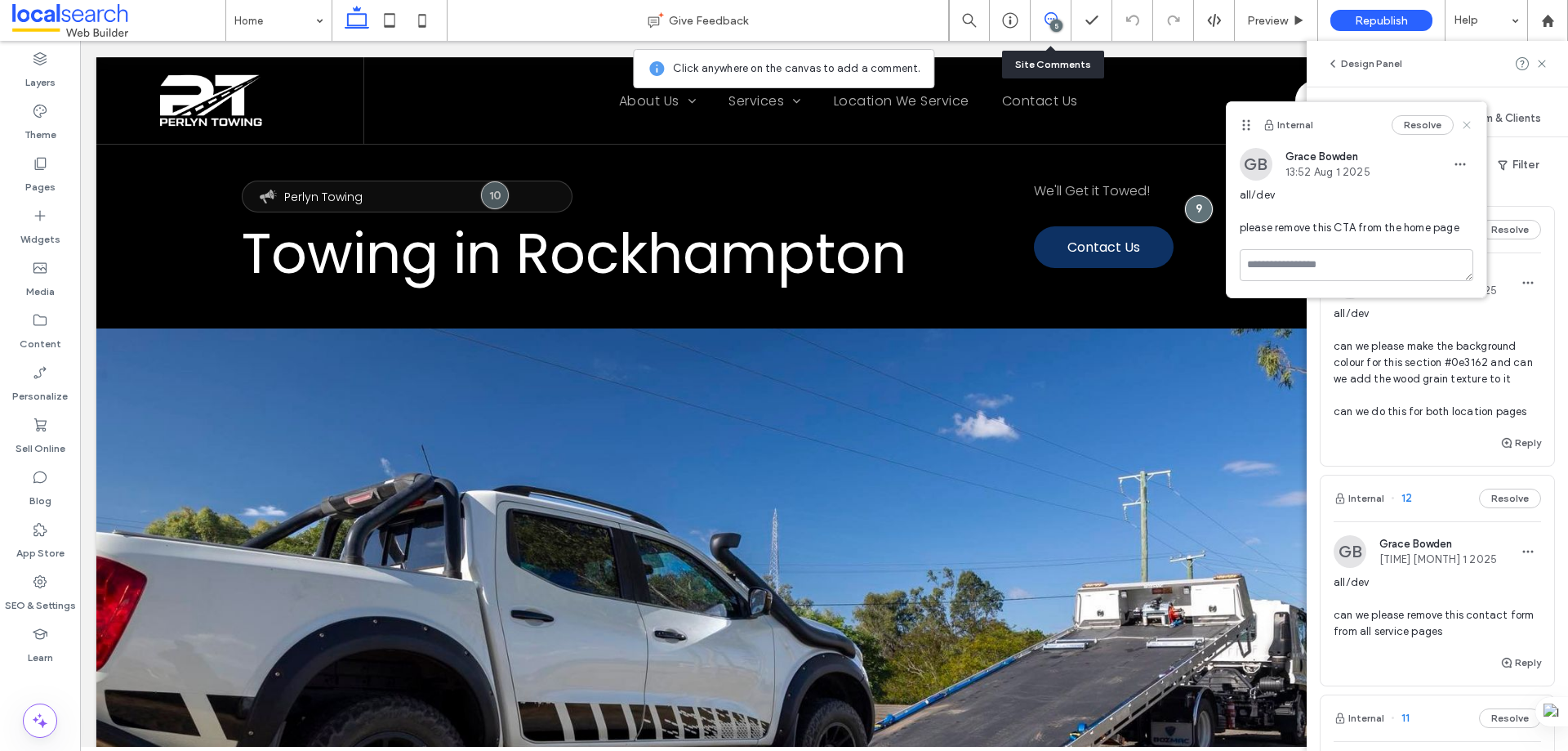 click 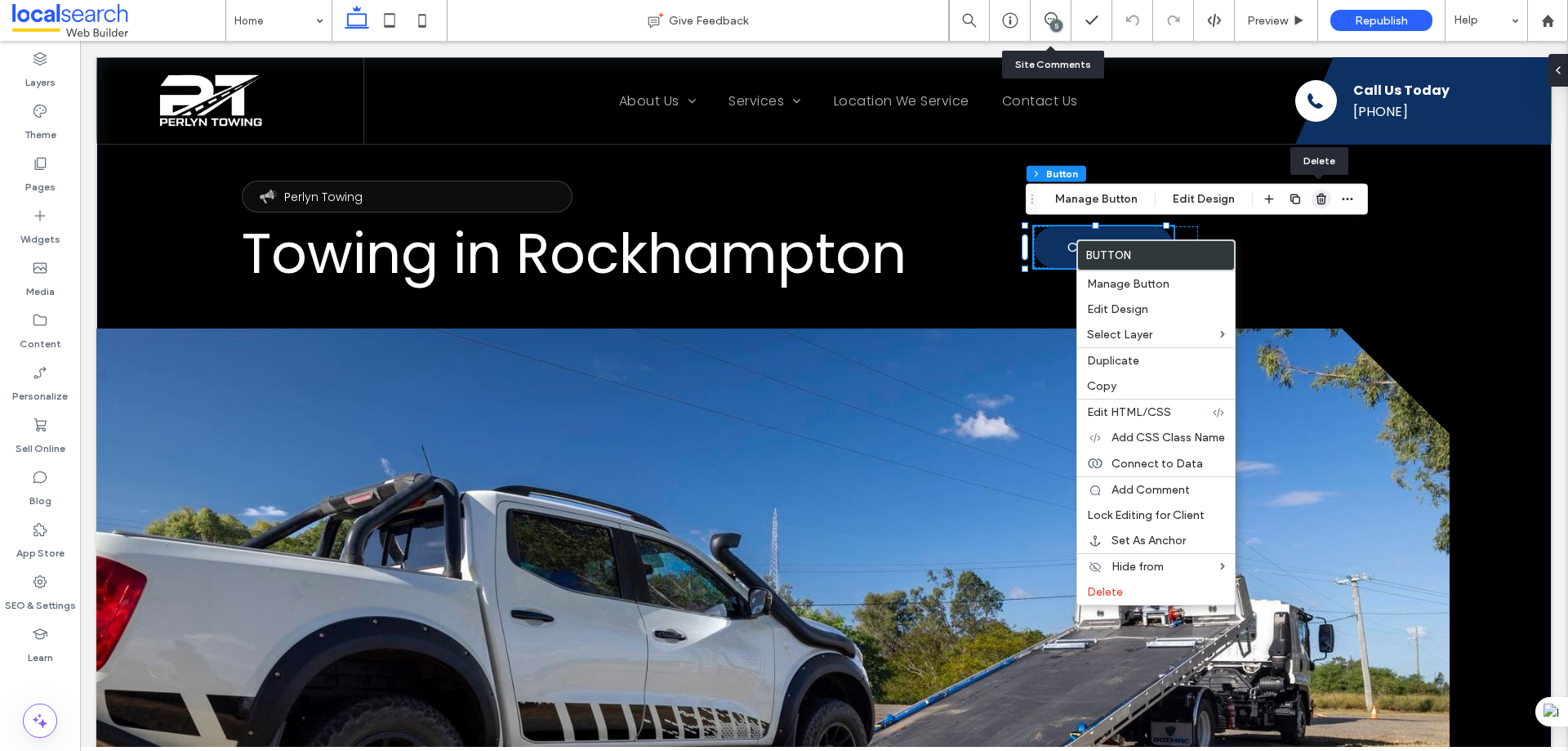 click at bounding box center [1321, 199] 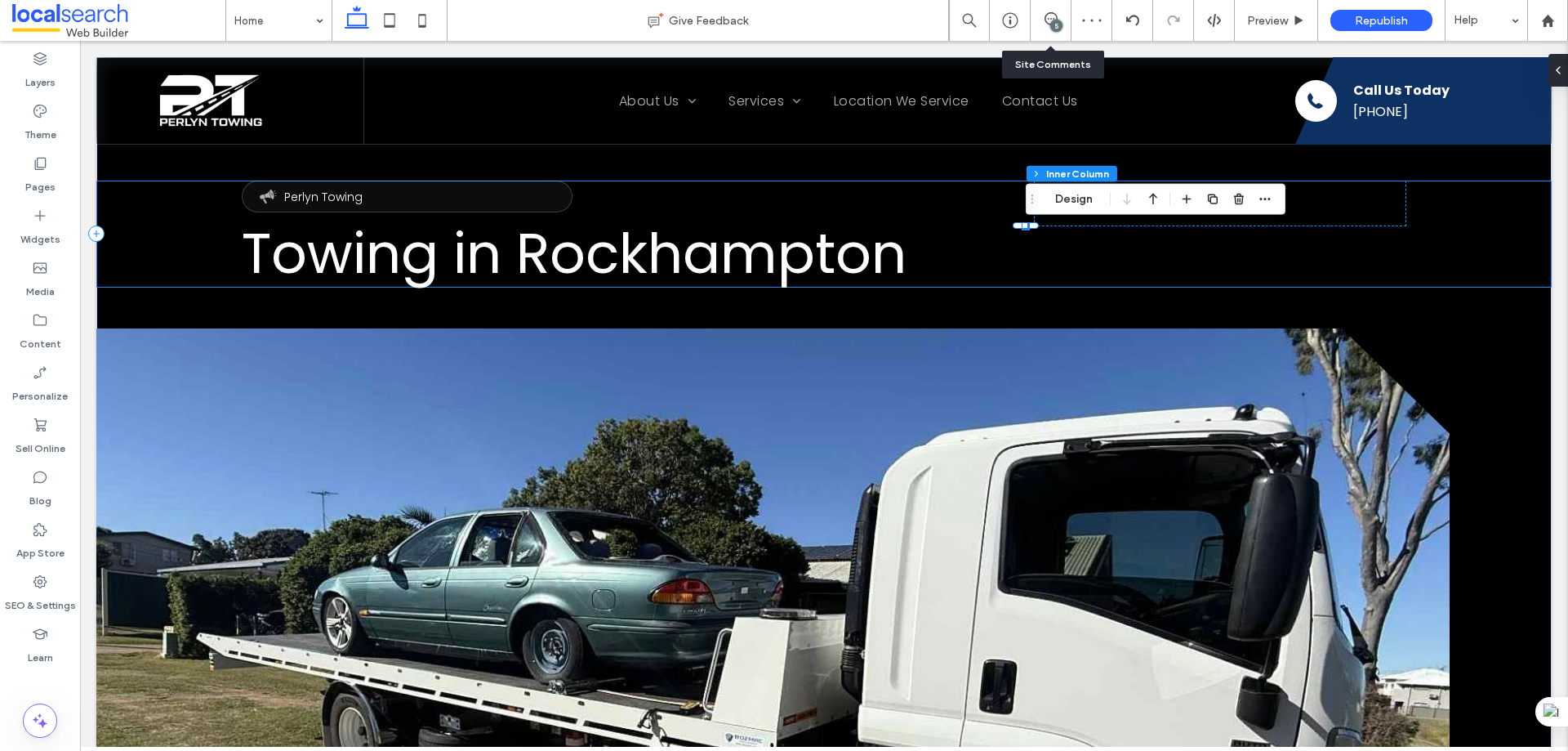 click on "Announcement Icon
Perlyn Towing
Towing in Rockhampton
We'll Get it Towed!" at bounding box center (824, 234) 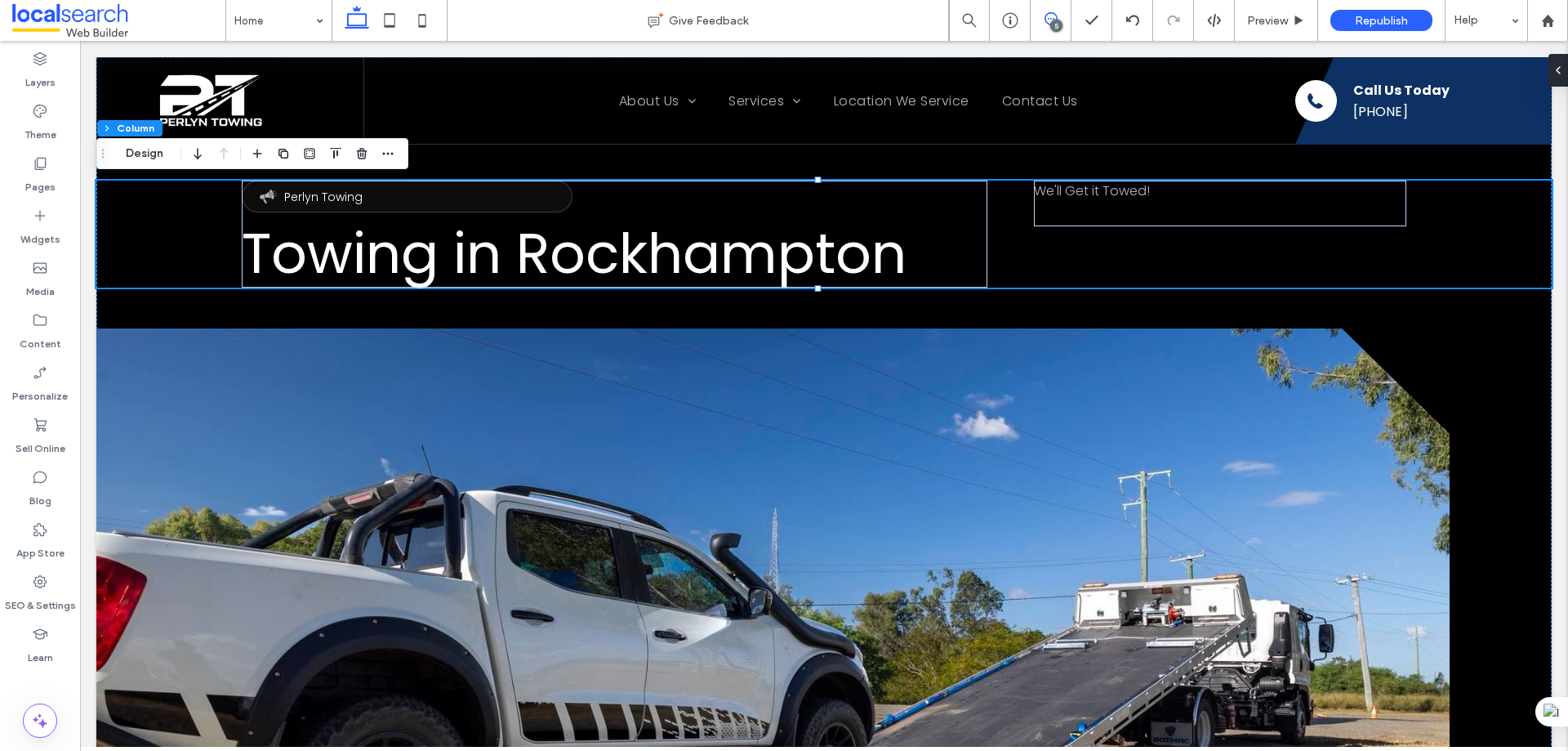 click 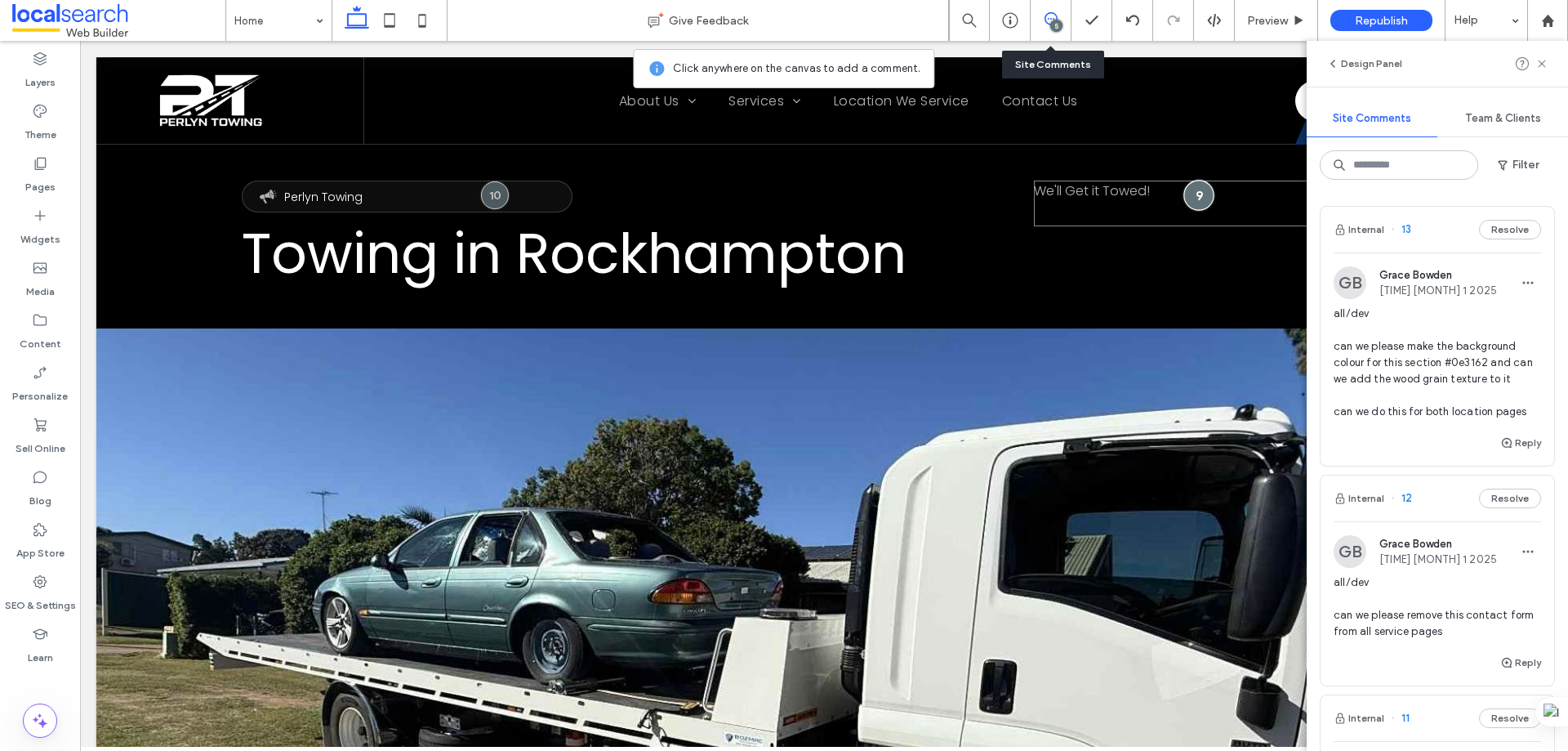 click at bounding box center [1199, 195] 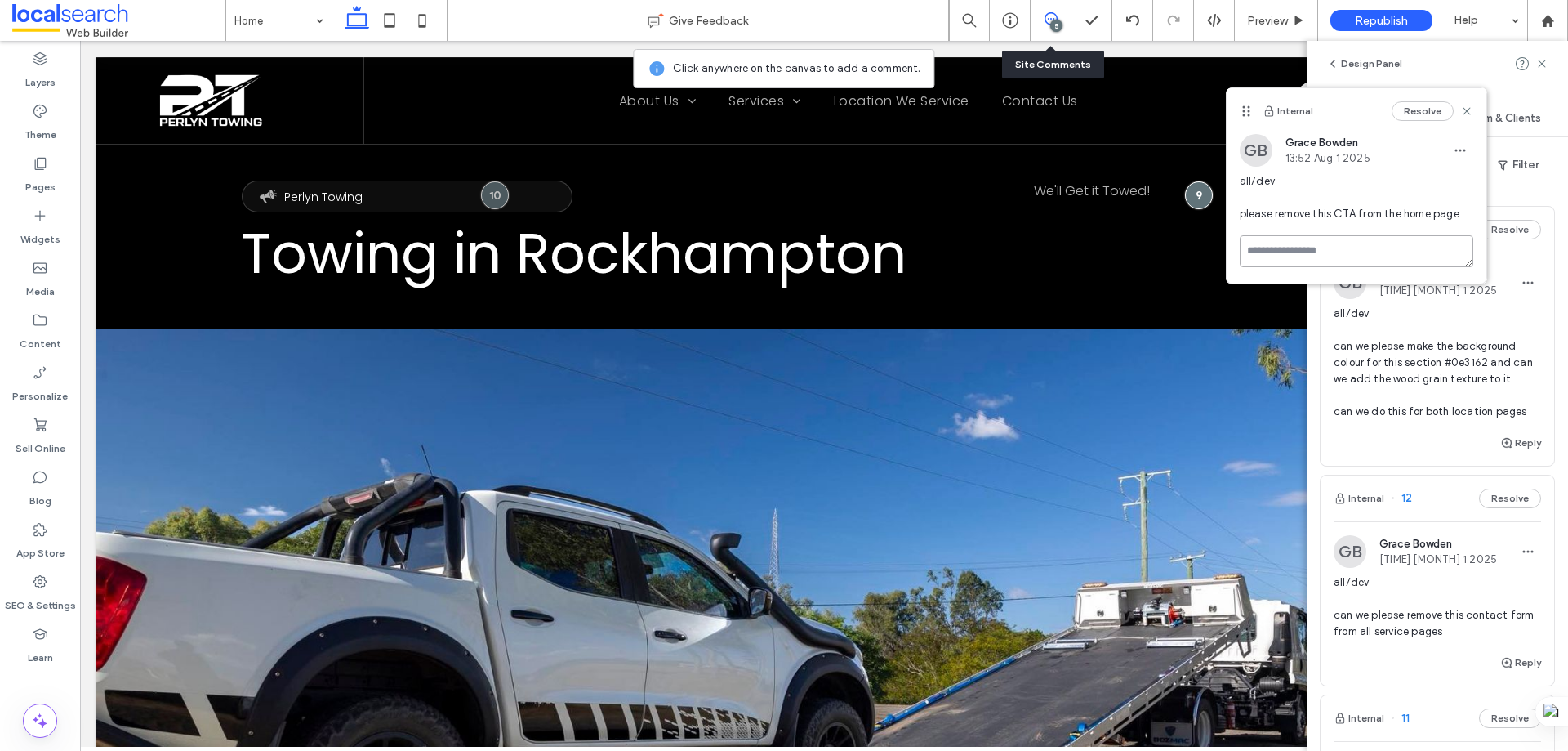 click at bounding box center [1356, 251] 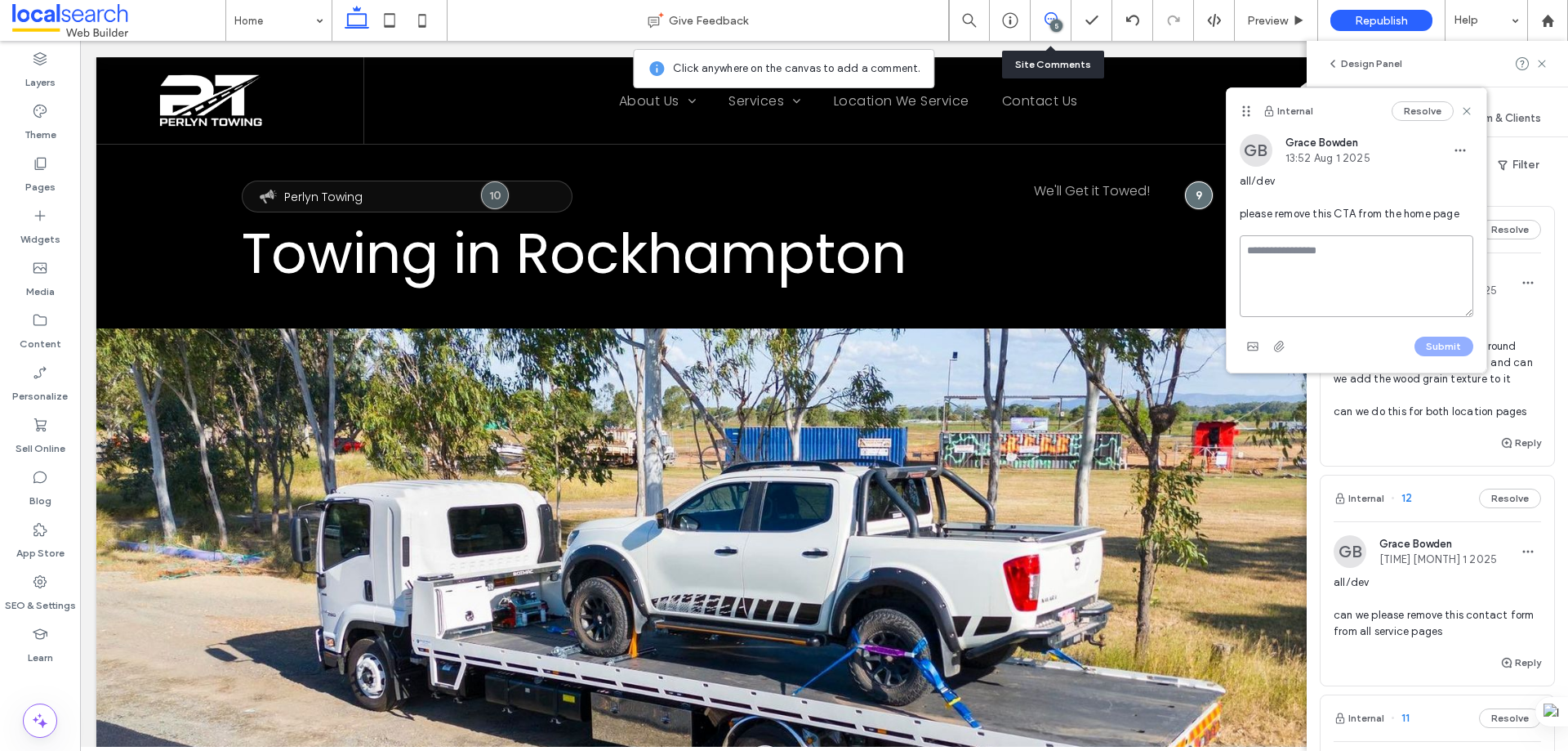 click at bounding box center (1356, 276) 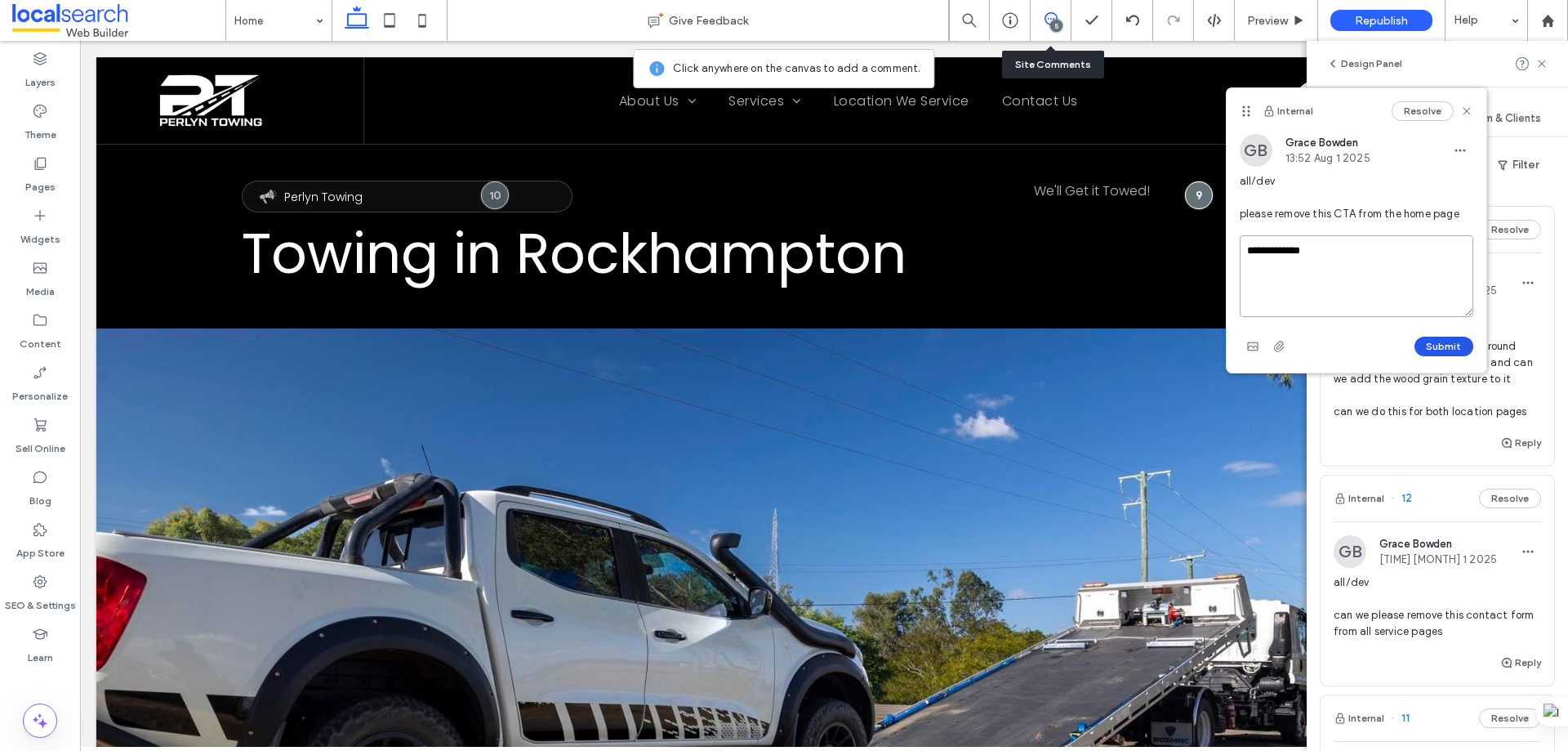 type on "**********" 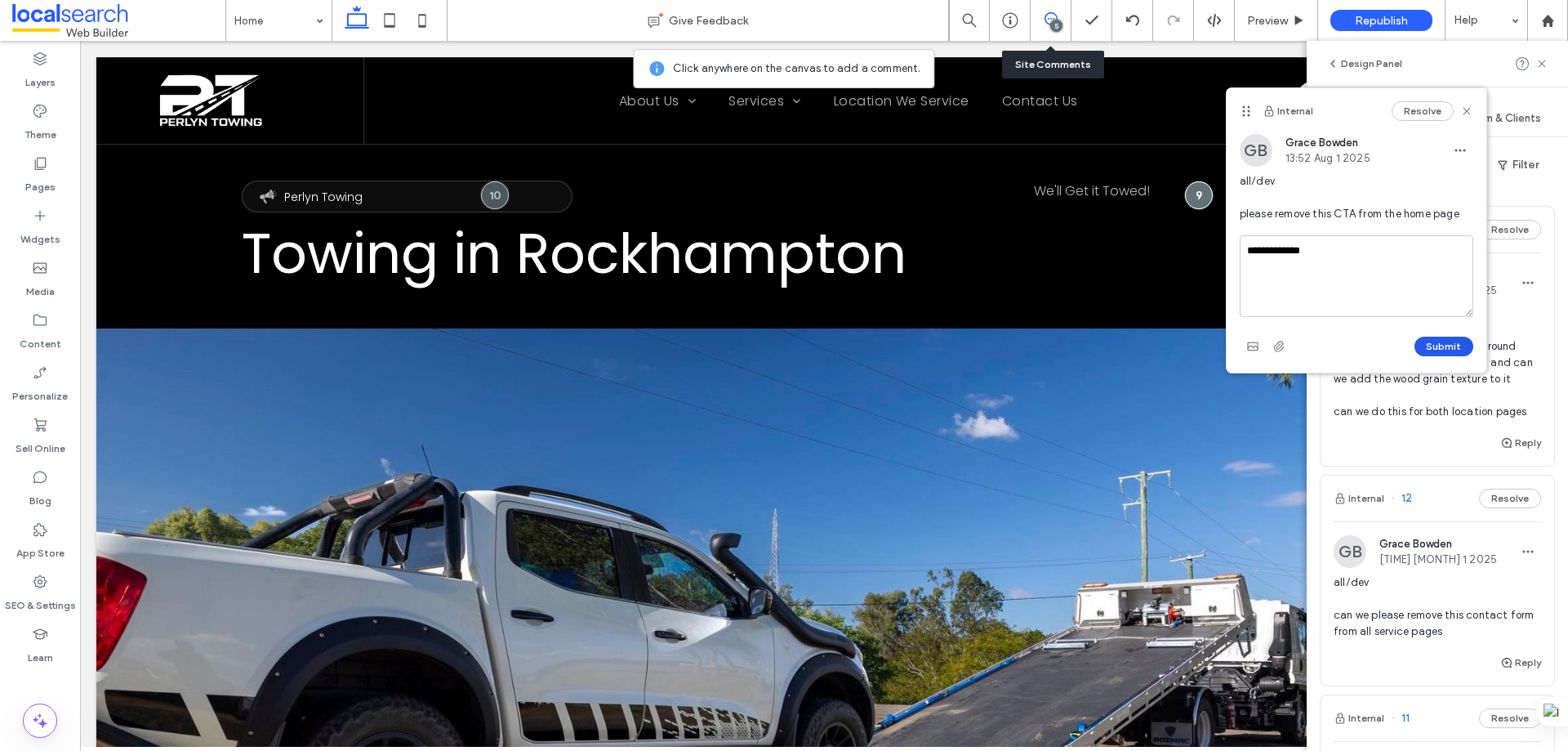 click on "Submit" at bounding box center [1444, 346] 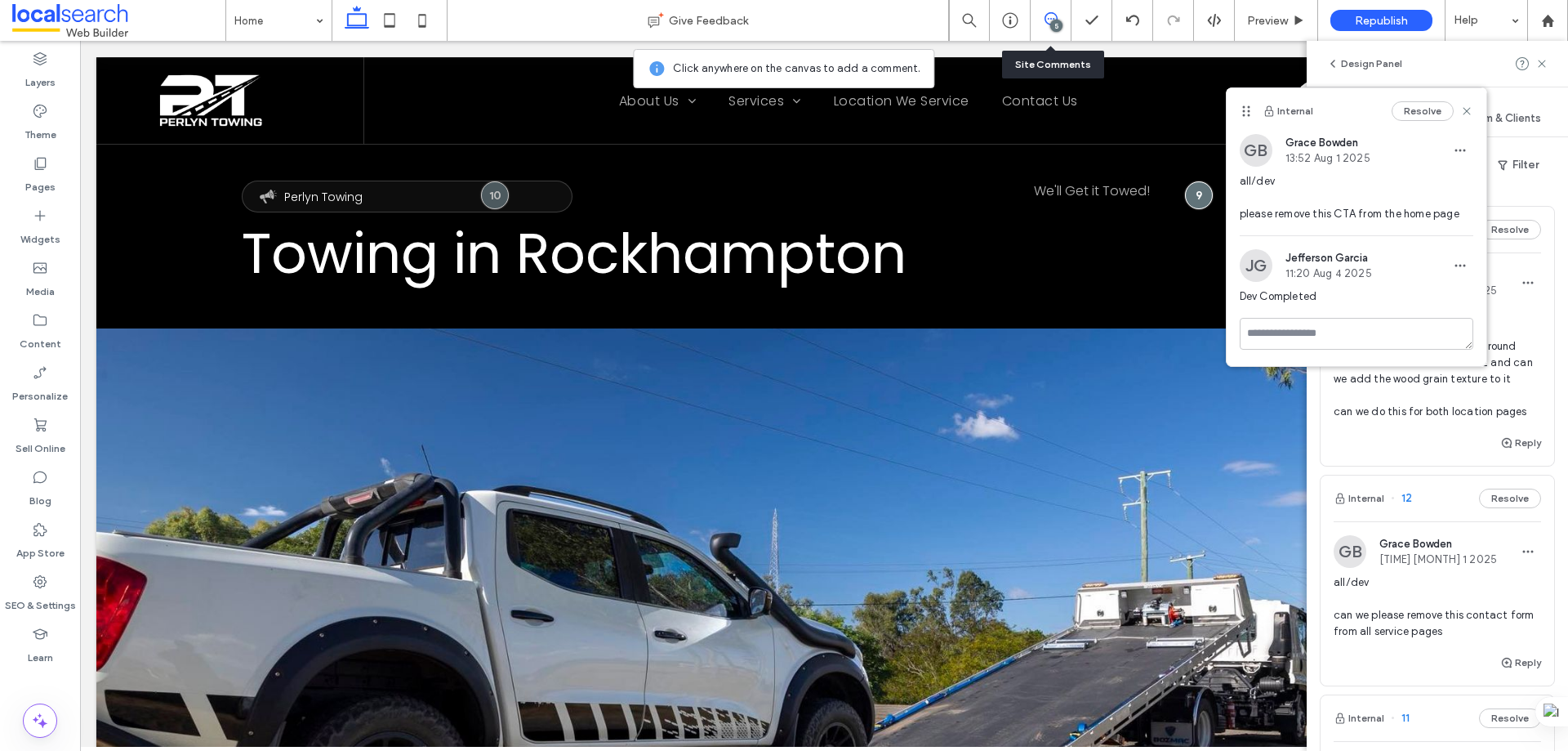 click at bounding box center (1437, 253) 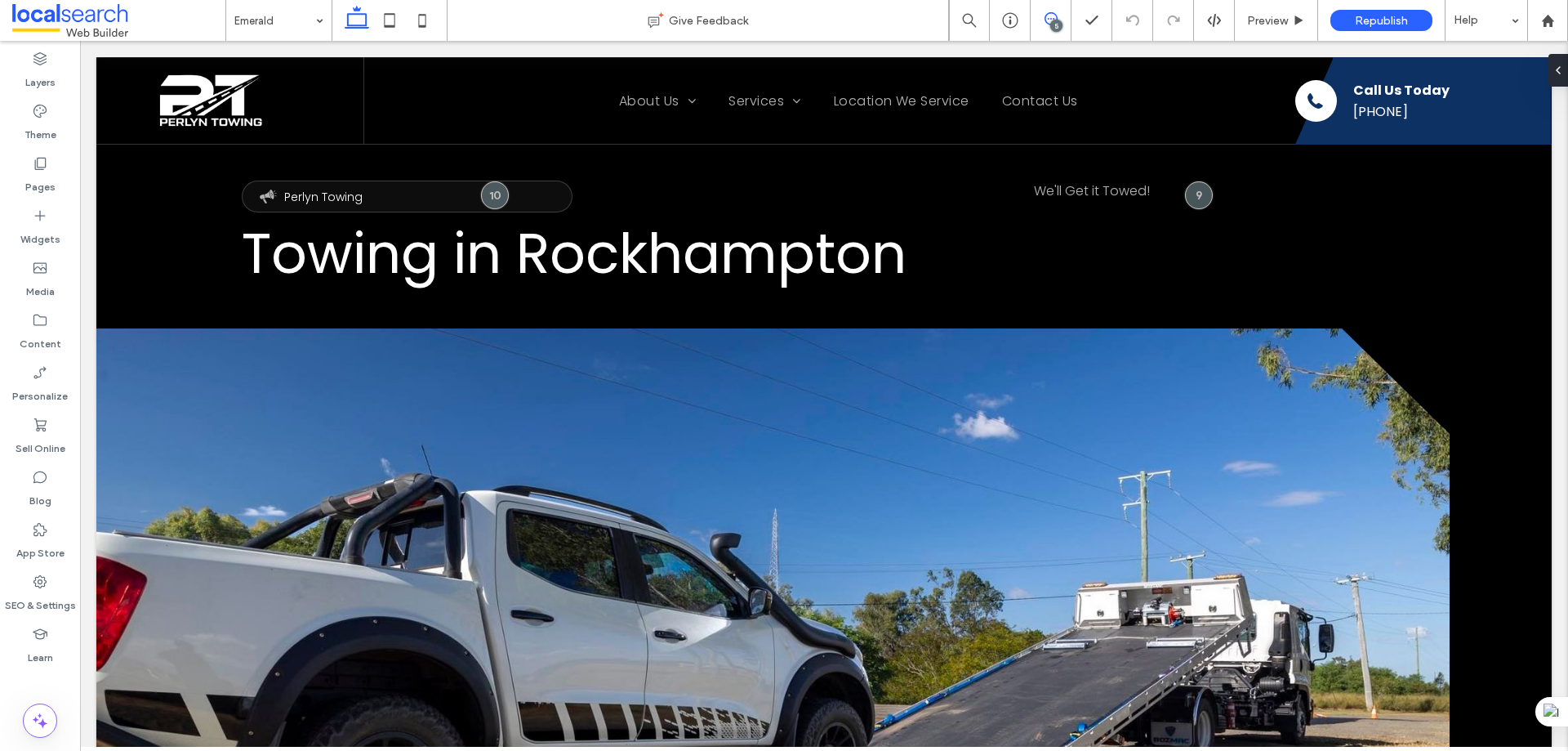 click 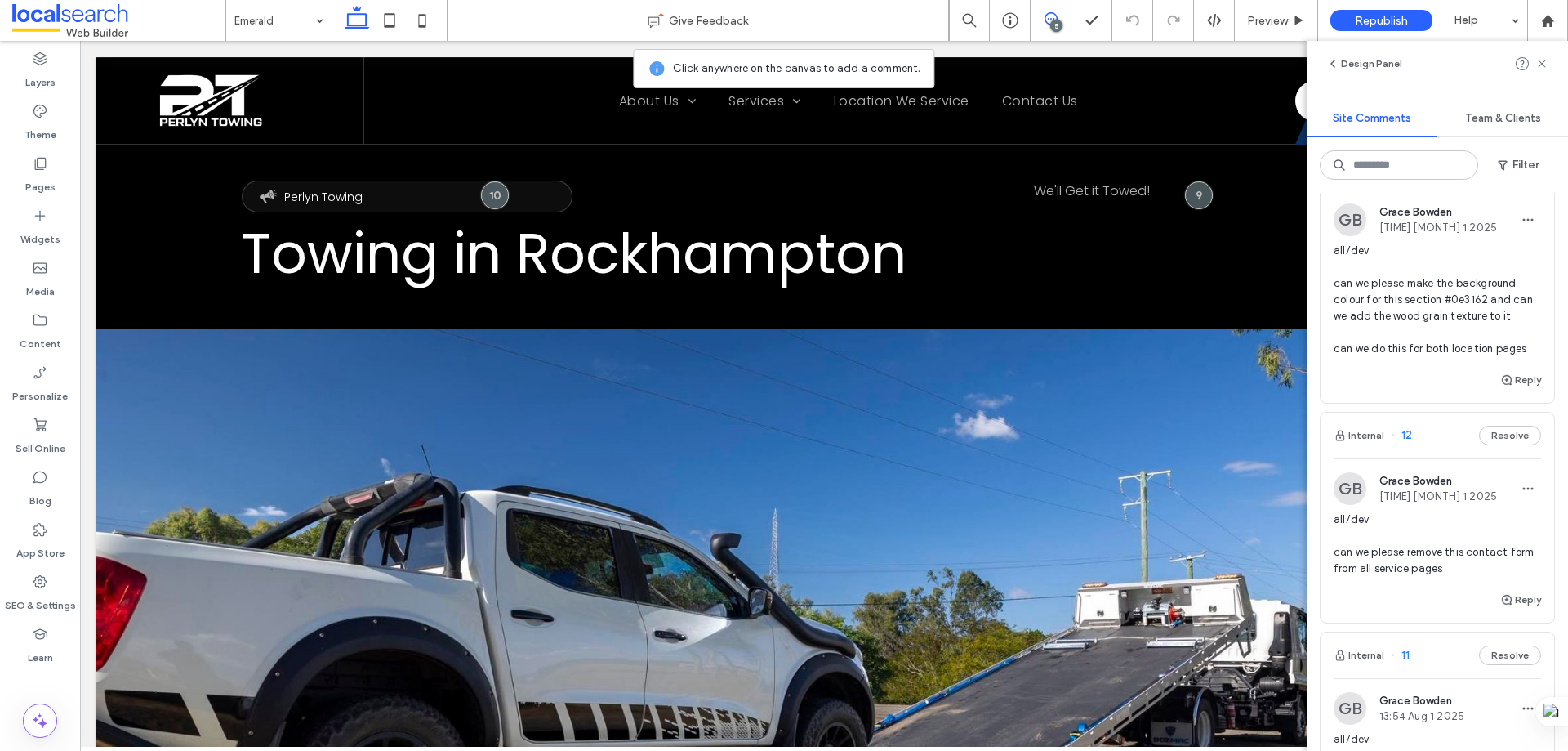 scroll, scrollTop: 163, scrollLeft: 0, axis: vertical 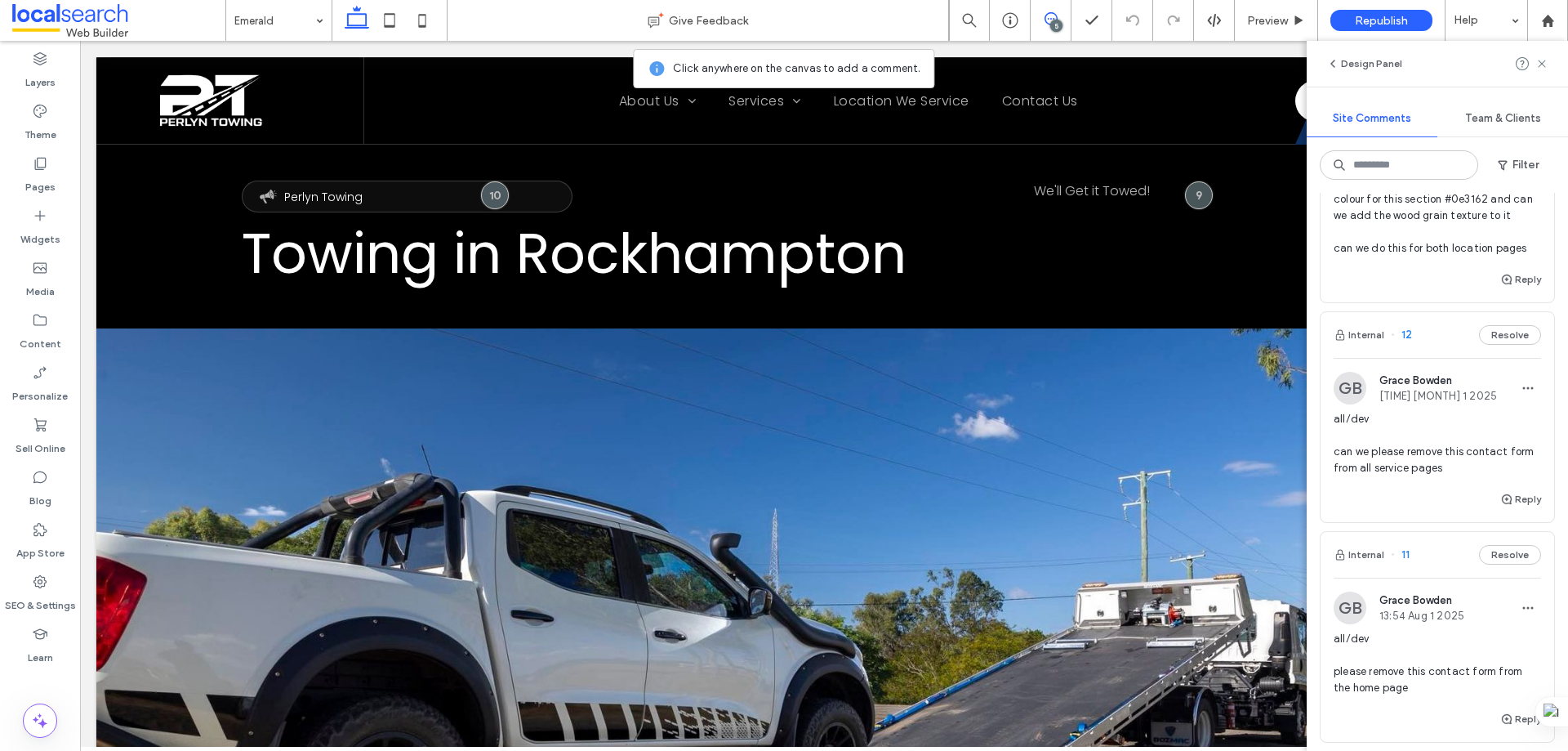 click on "Internal 12 Resolve" at bounding box center [1437, 335] 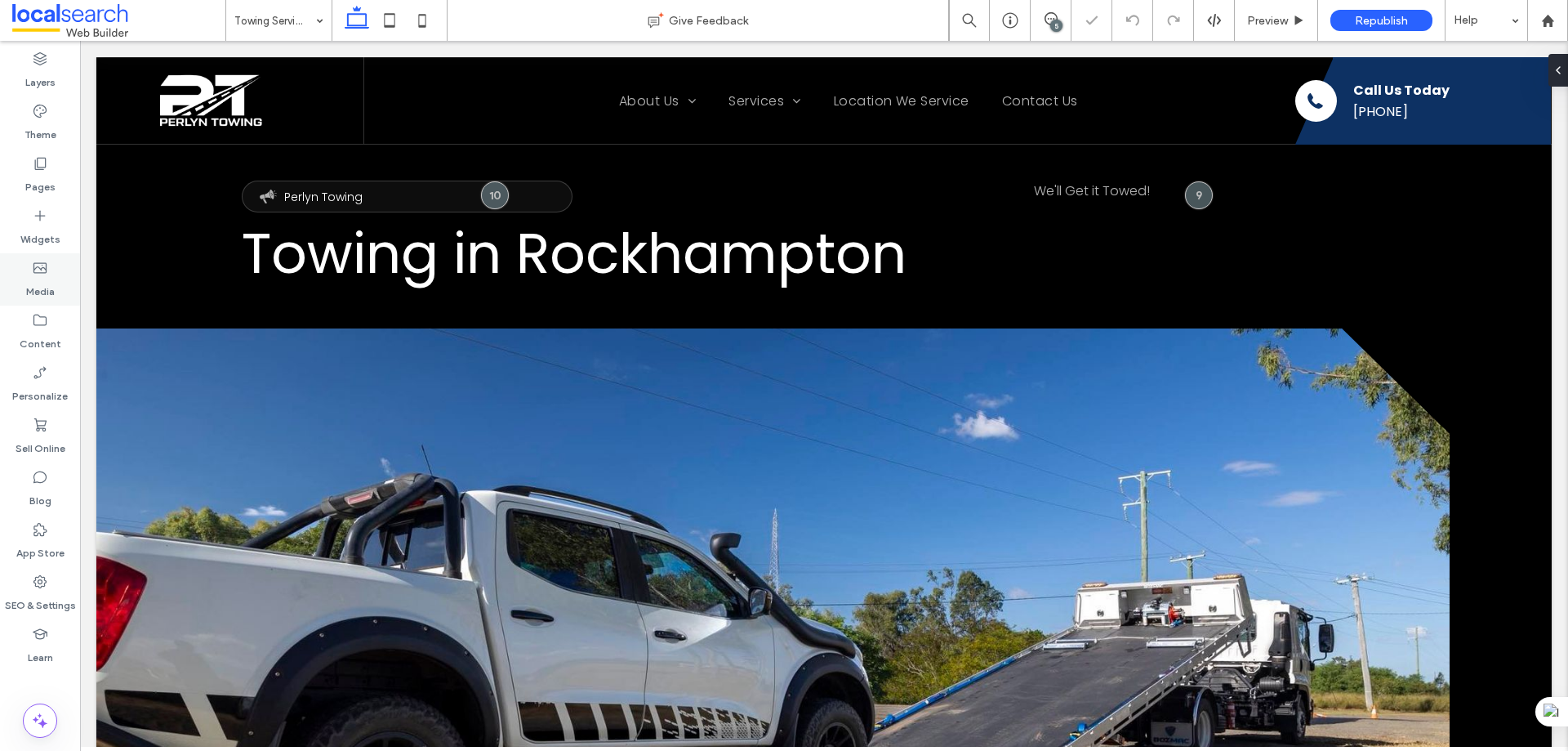 scroll, scrollTop: 0, scrollLeft: 0, axis: both 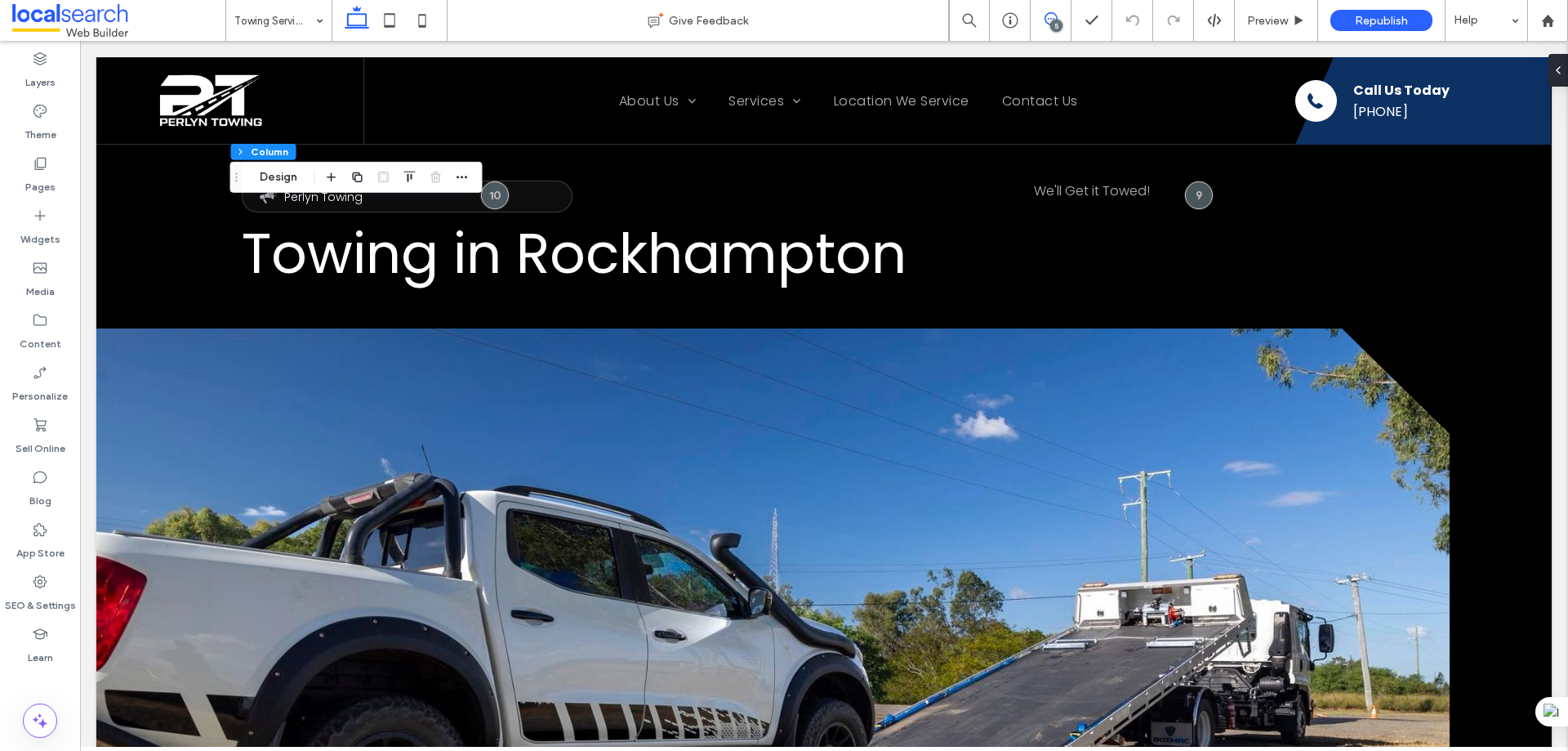 click 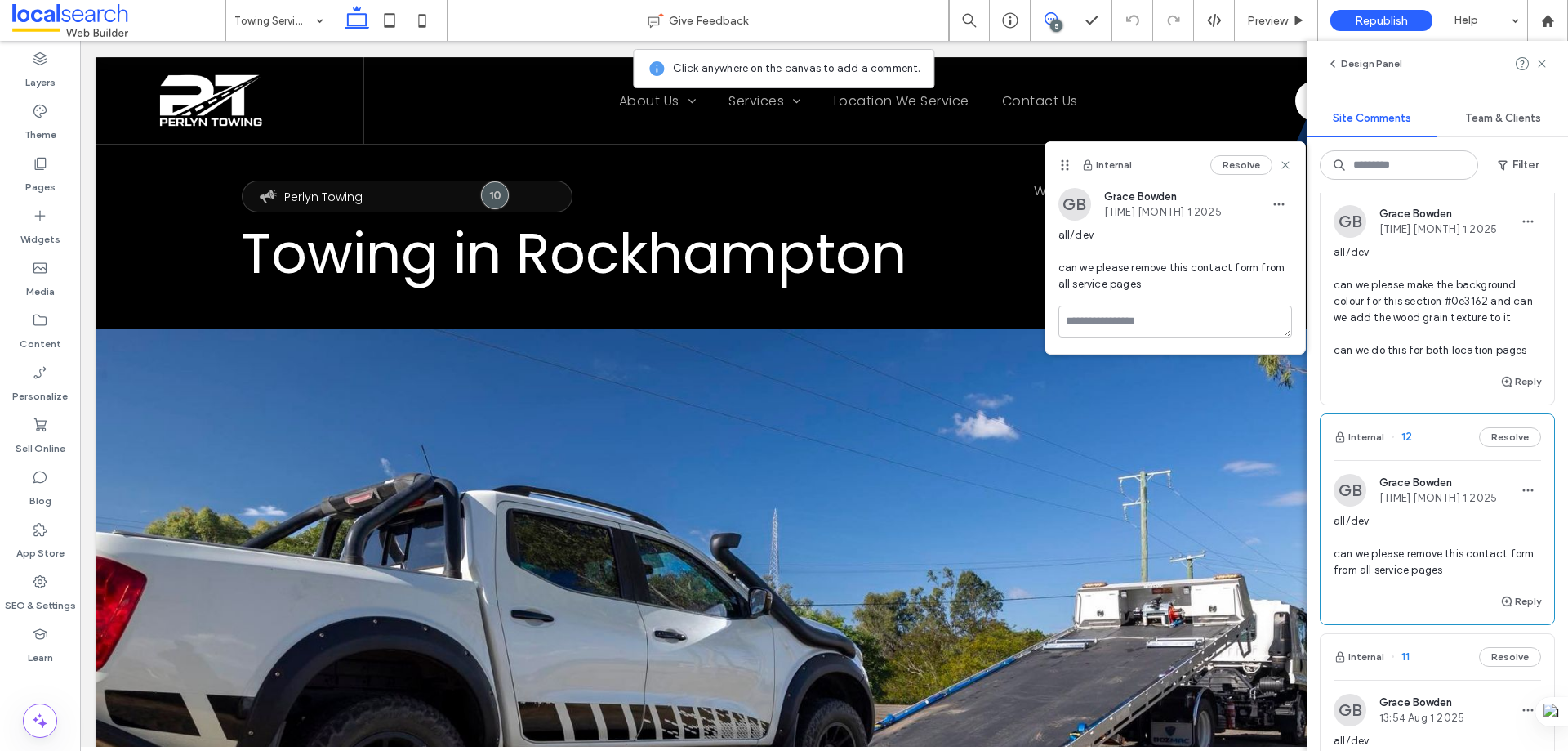 scroll, scrollTop: 163, scrollLeft: 0, axis: vertical 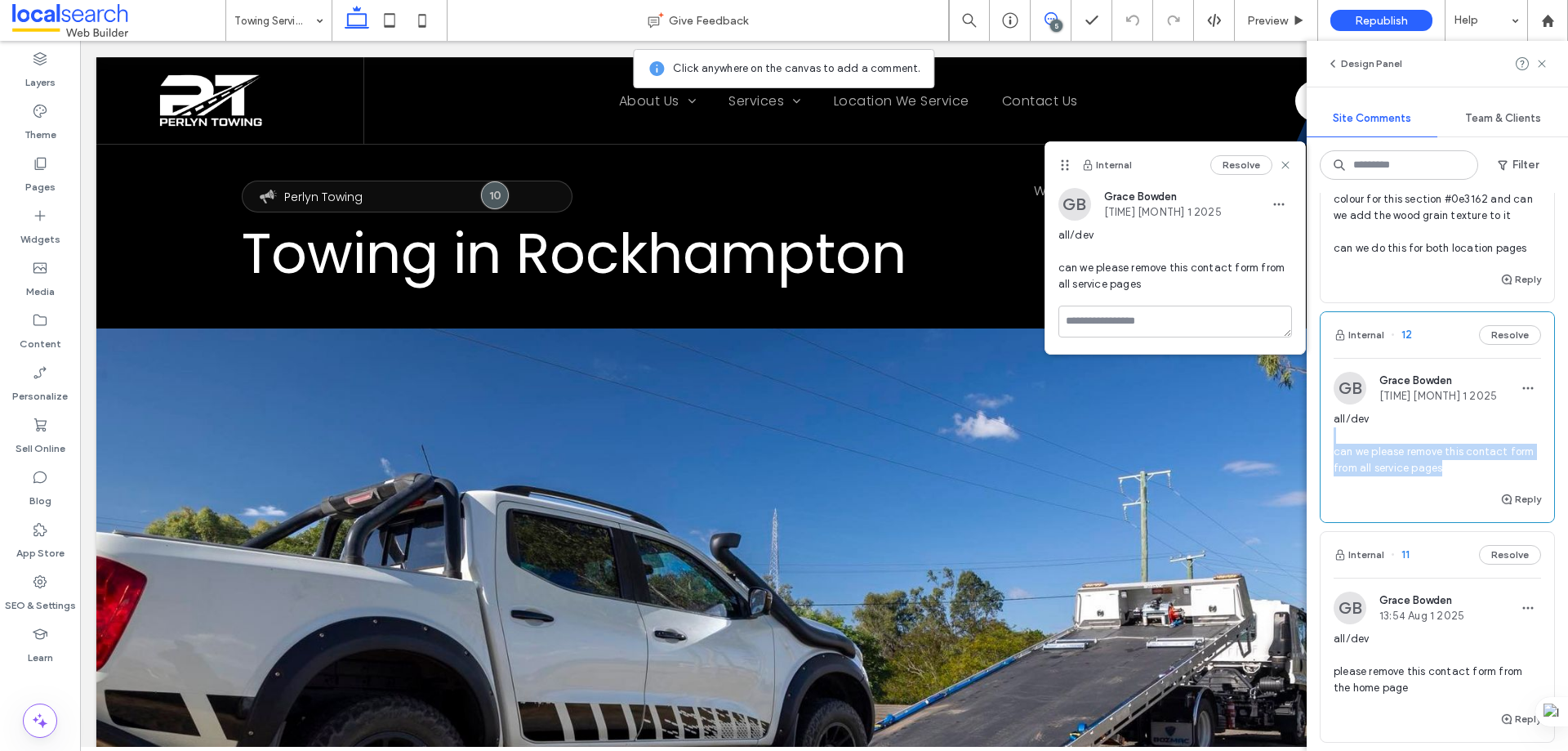 drag, startPoint x: 1474, startPoint y: 467, endPoint x: 1335, endPoint y: 437, distance: 142.20056 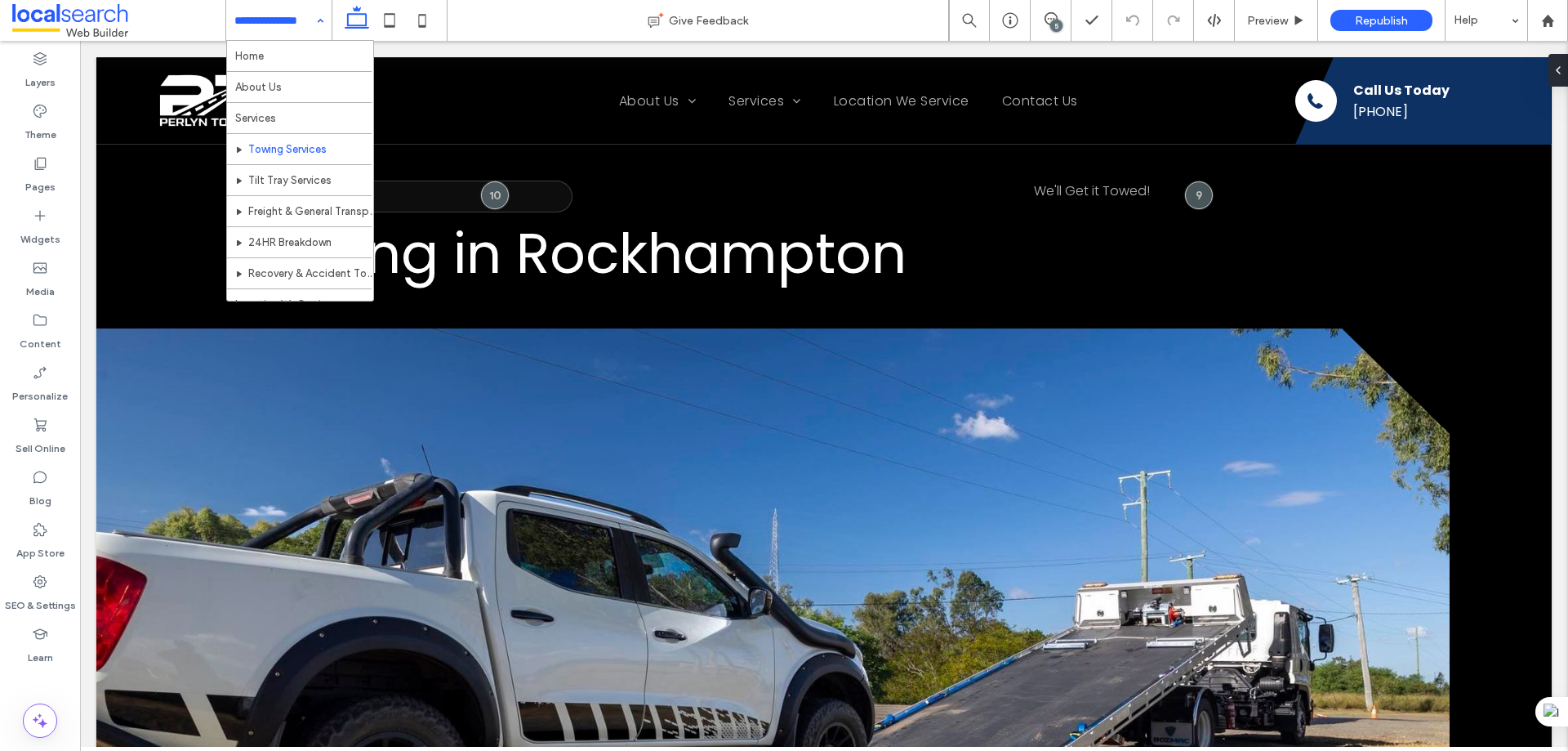 scroll, scrollTop: 0, scrollLeft: 0, axis: both 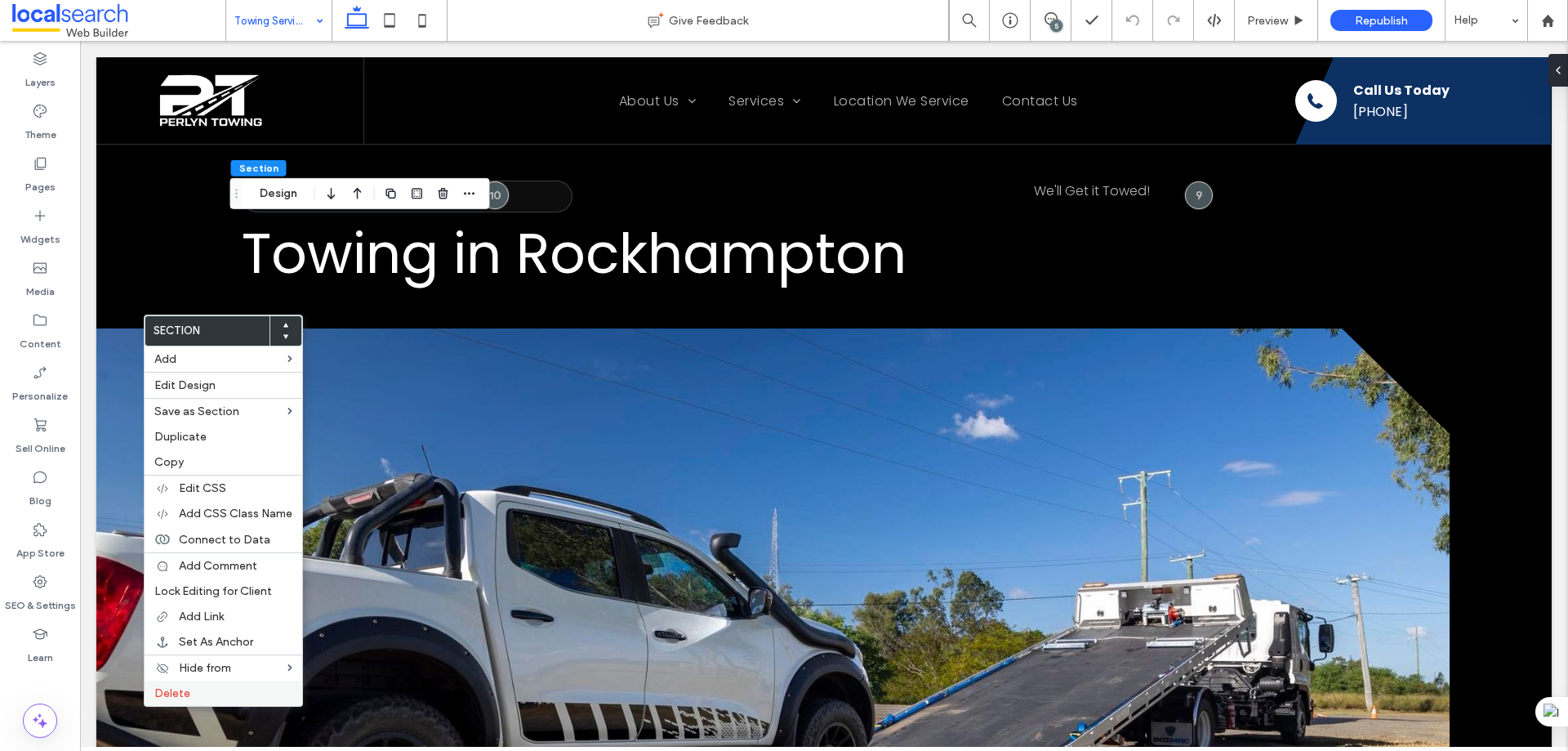click on "Delete" at bounding box center (223, 693) 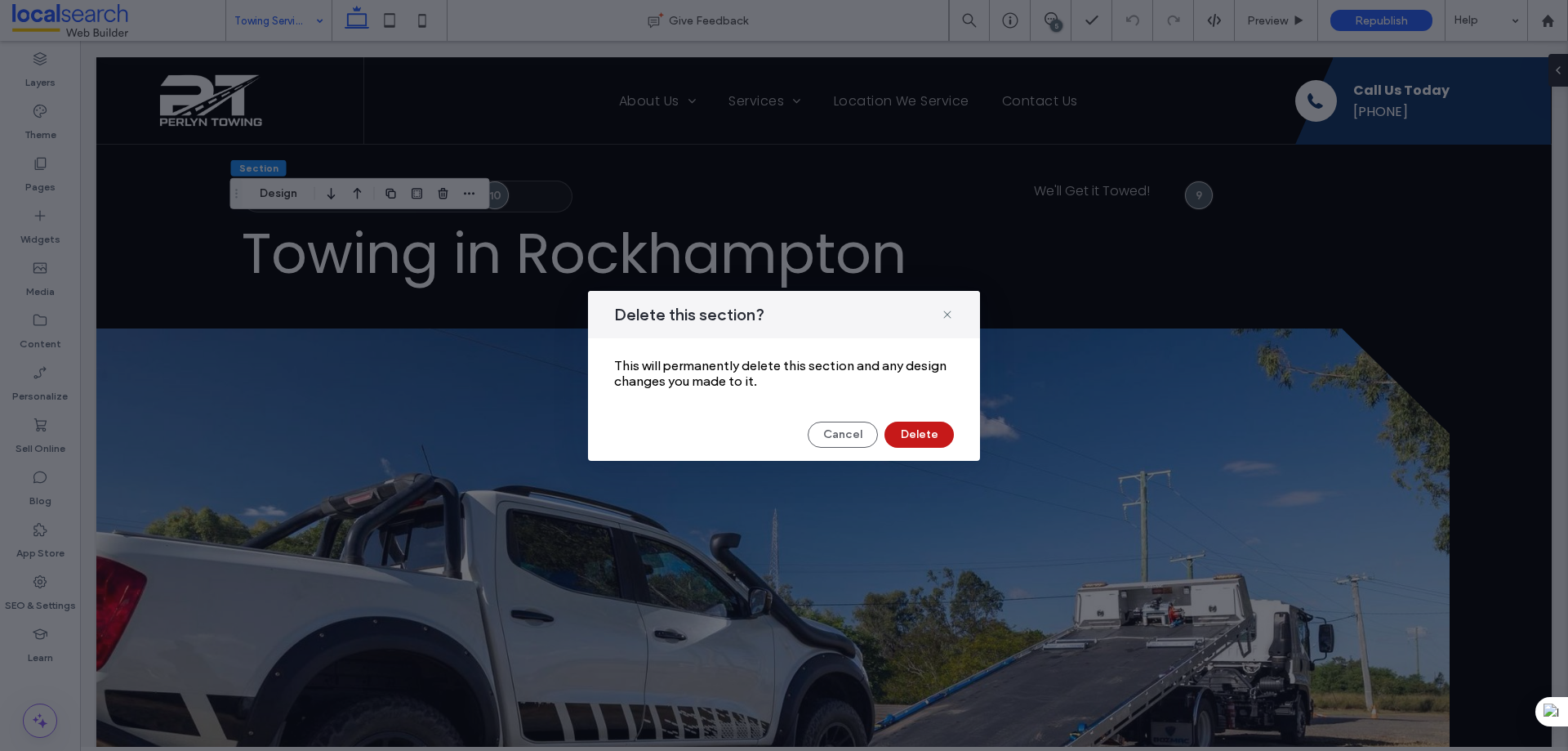 click on "Delete" at bounding box center (919, 435) 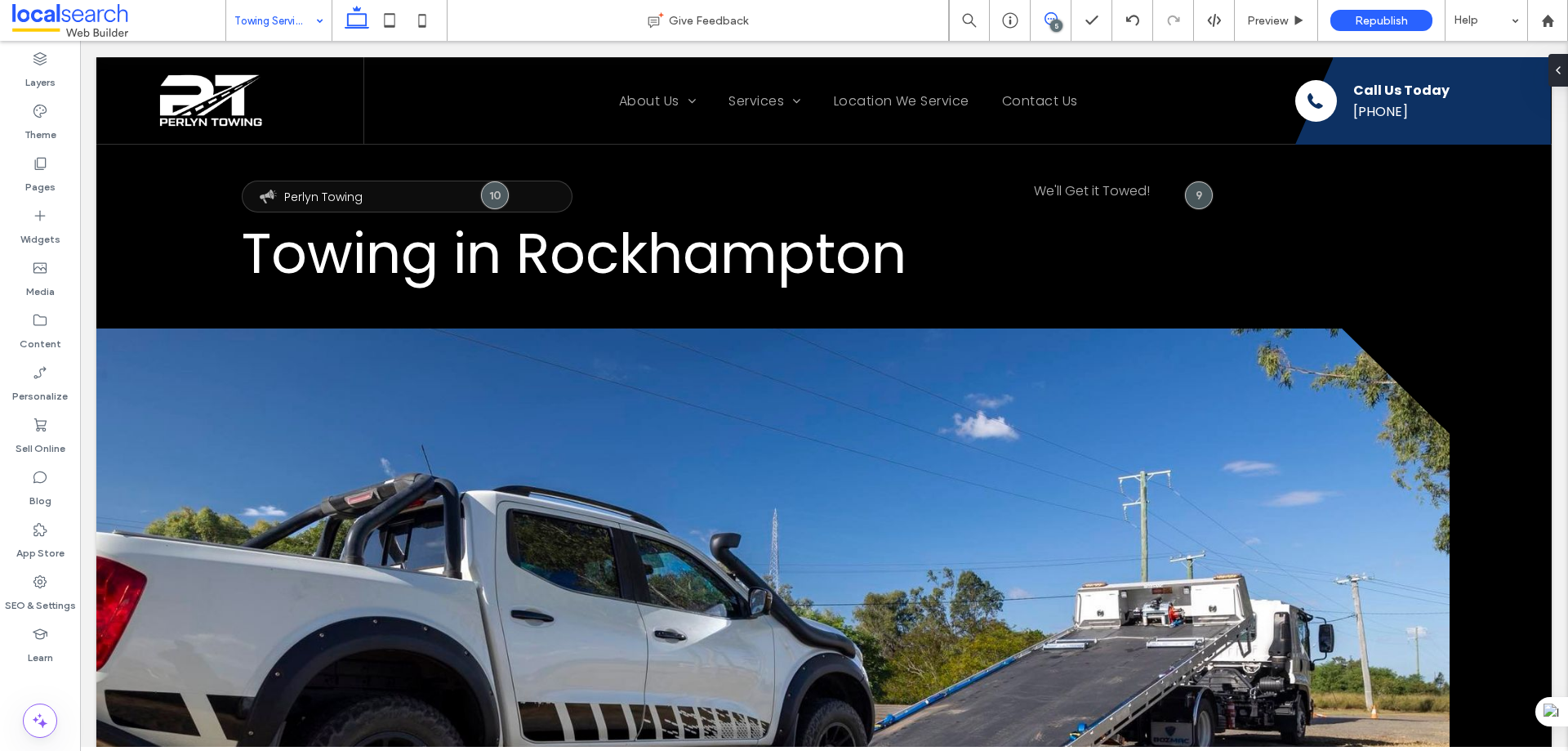 click at bounding box center (1050, 19) 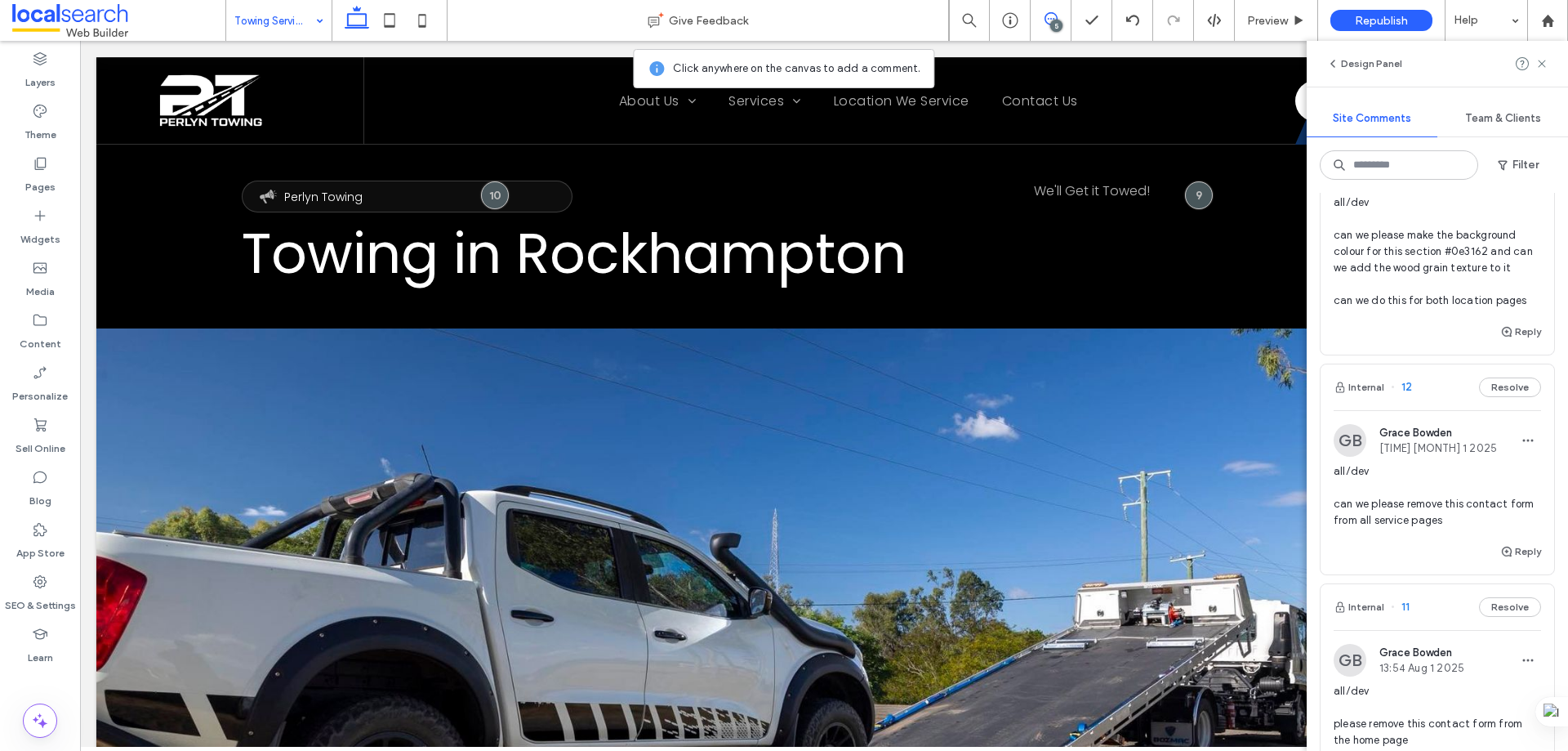 scroll, scrollTop: 82, scrollLeft: 0, axis: vertical 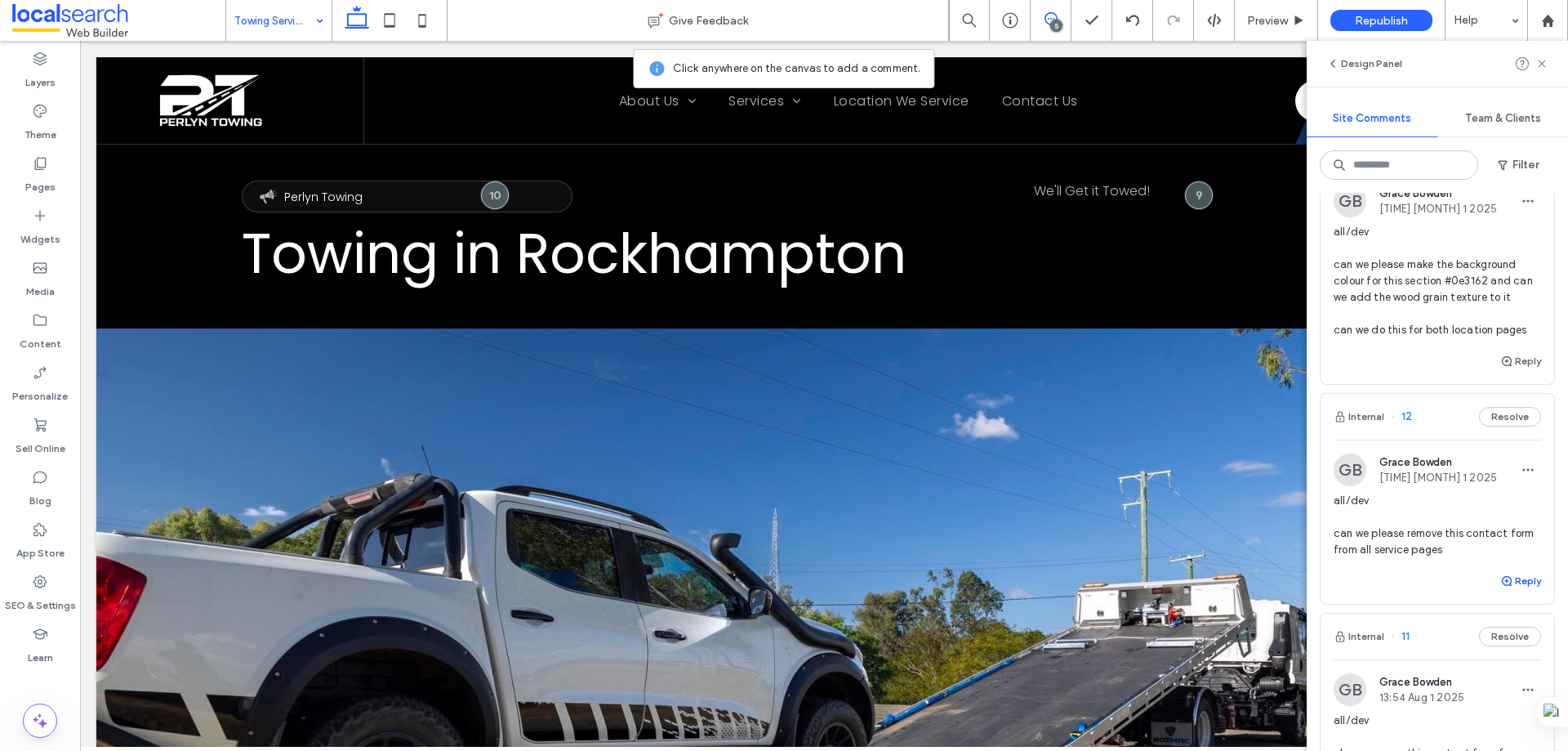 click on "Reply" at bounding box center [1521, 581] 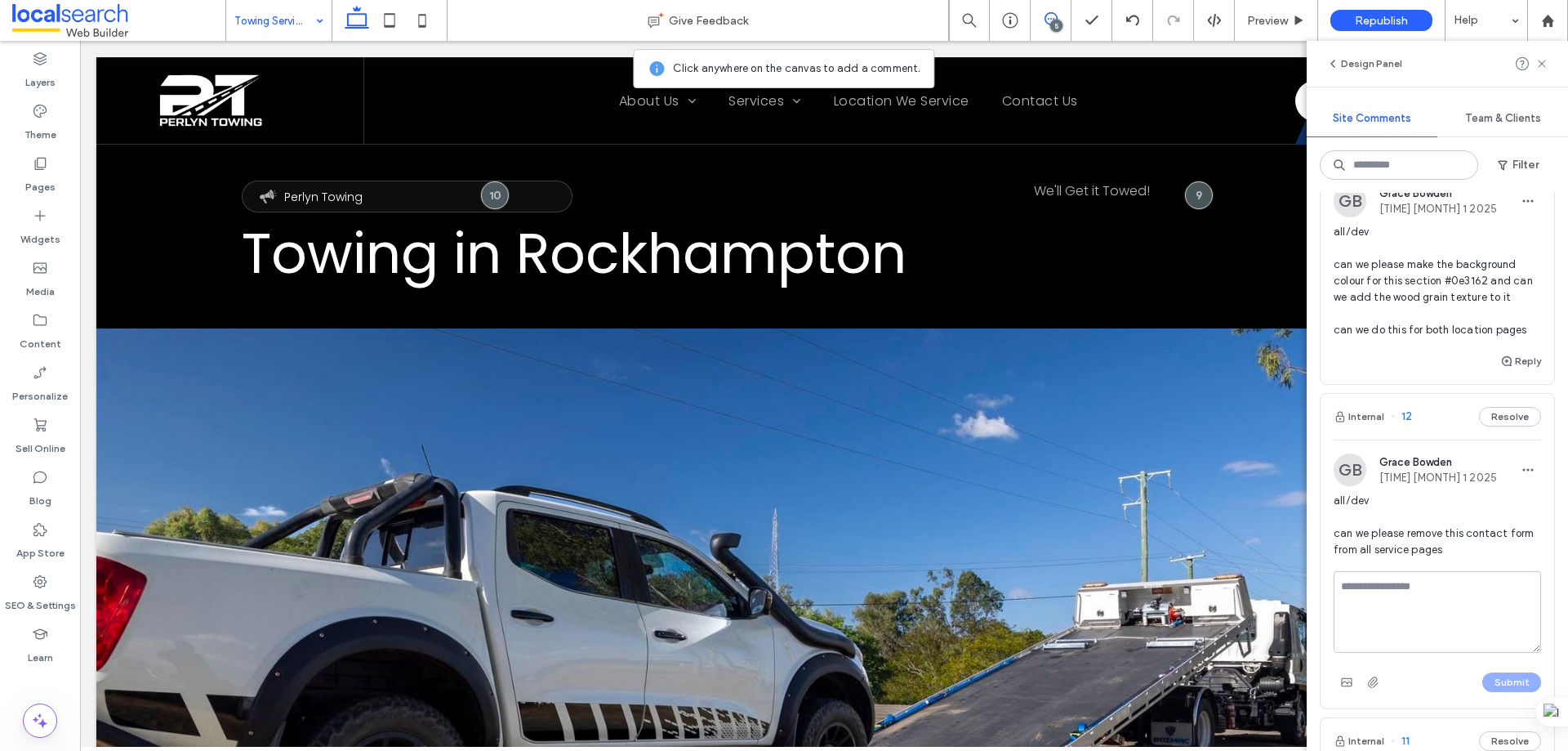 click at bounding box center (1437, 612) 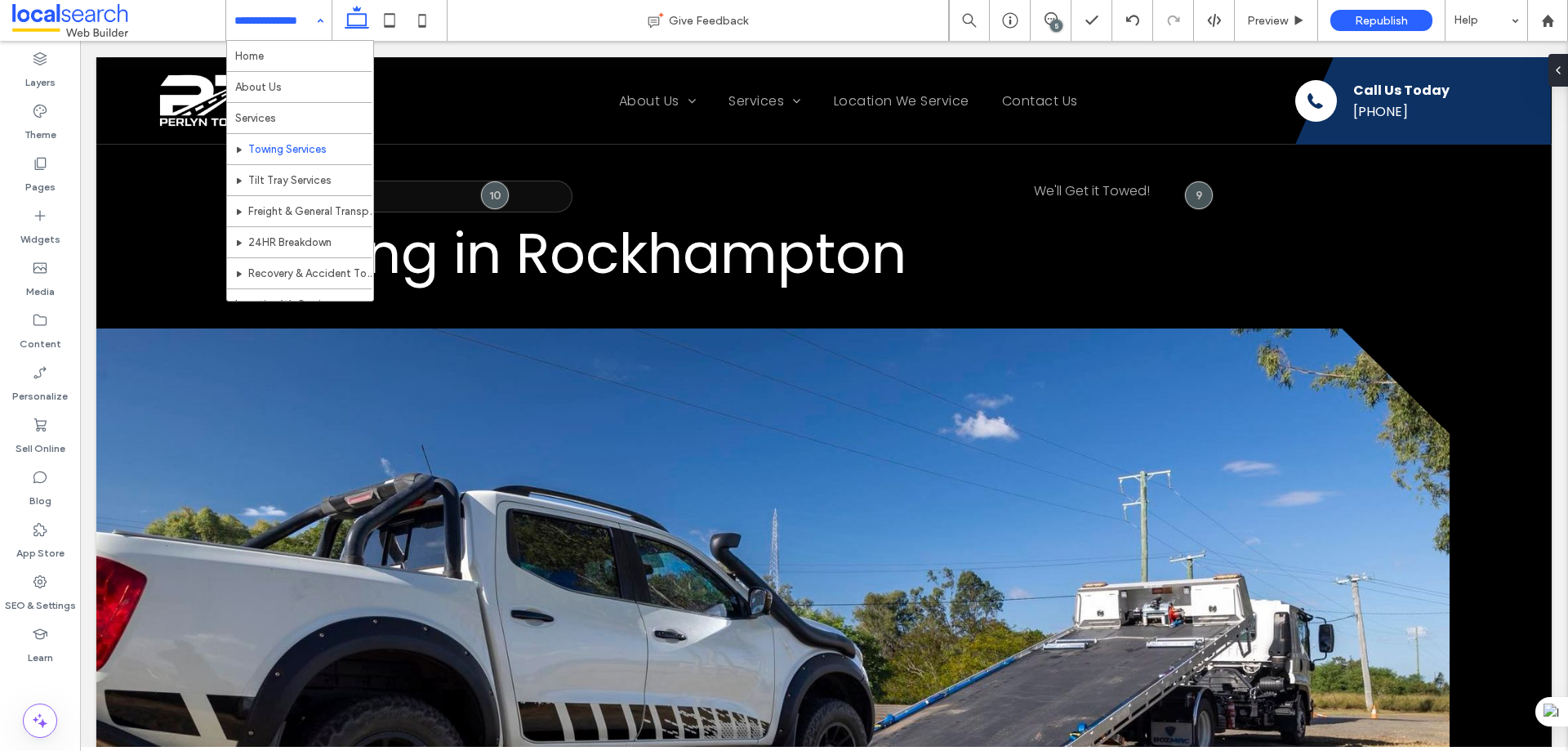 scroll, scrollTop: 0, scrollLeft: 0, axis: both 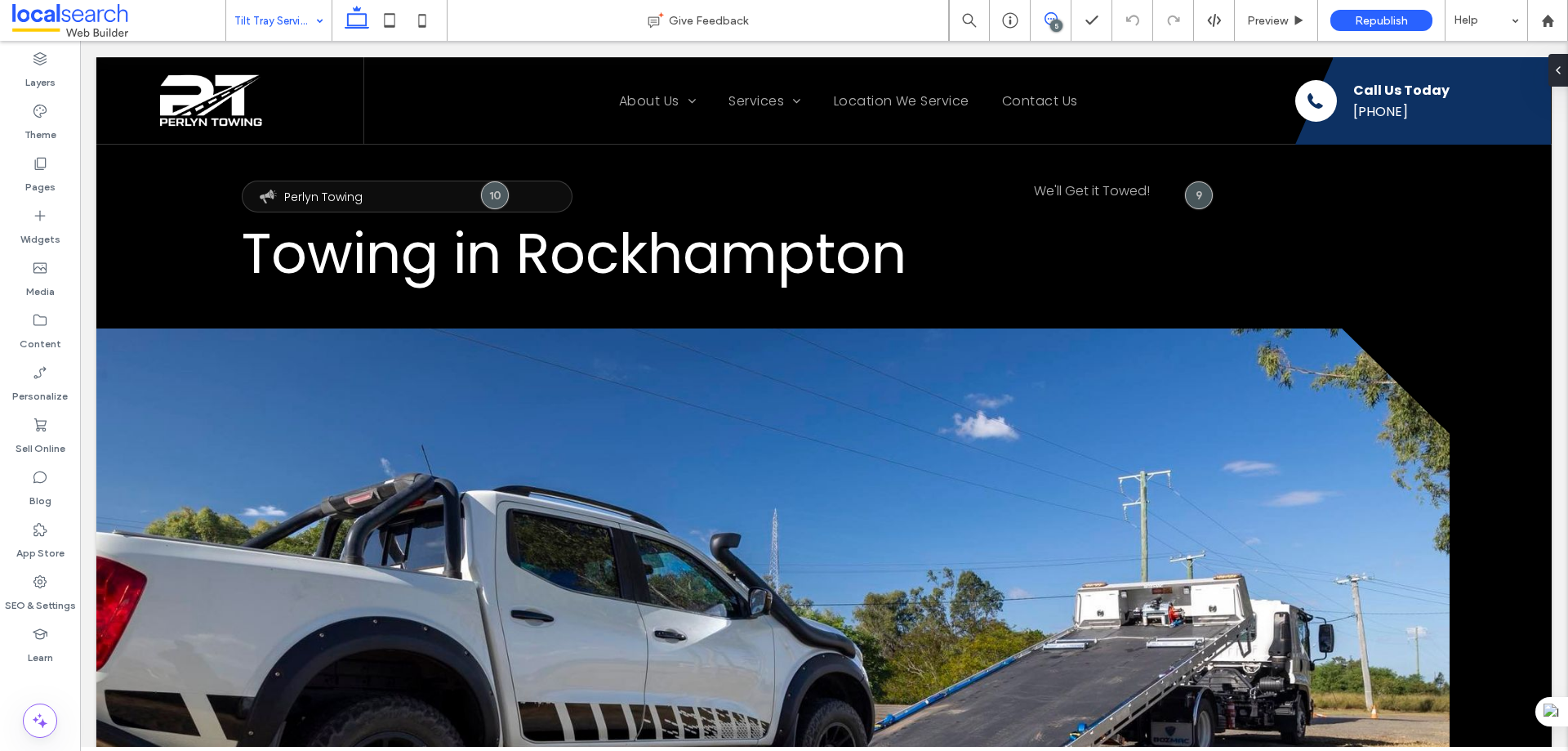 click 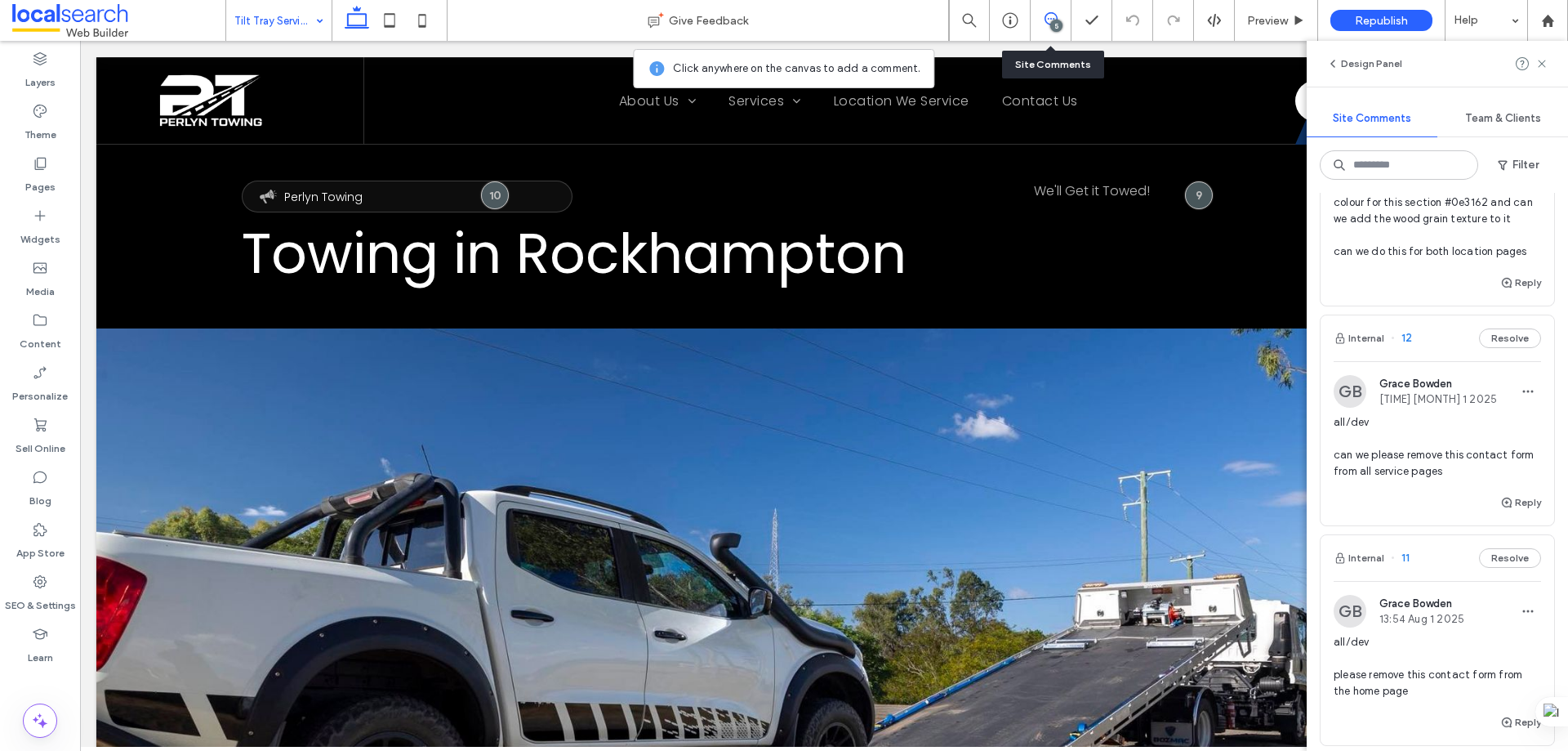 scroll, scrollTop: 163, scrollLeft: 0, axis: vertical 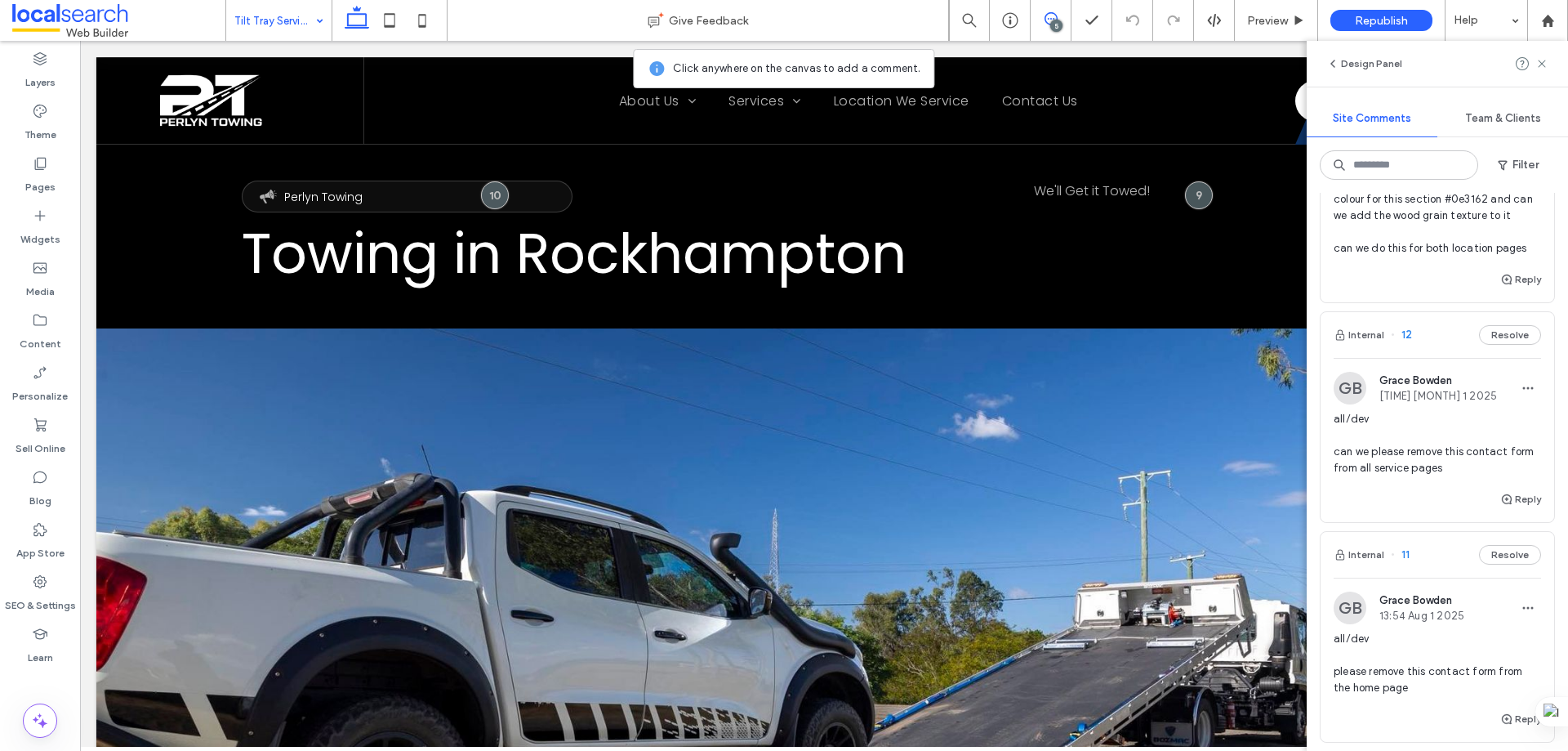 click 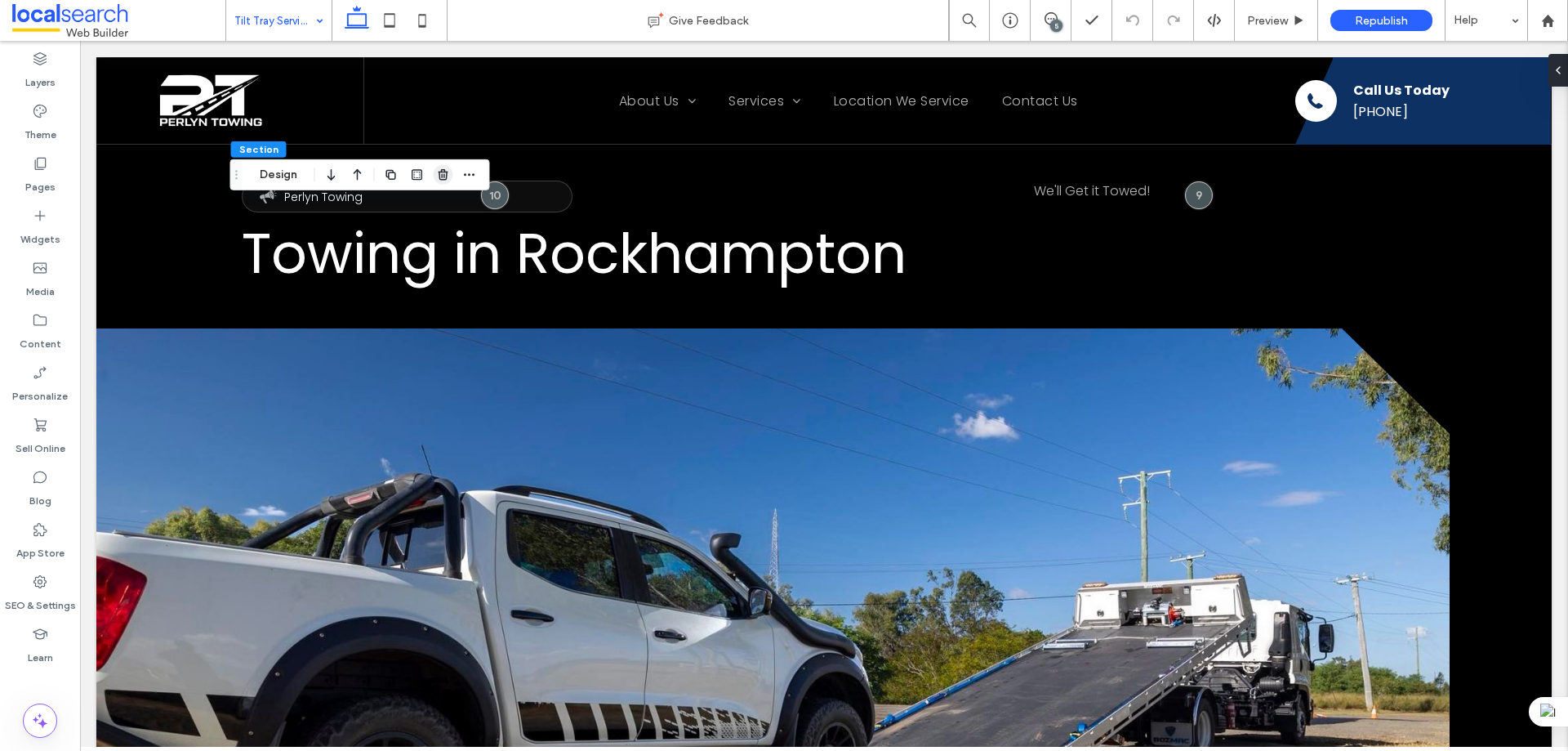 click 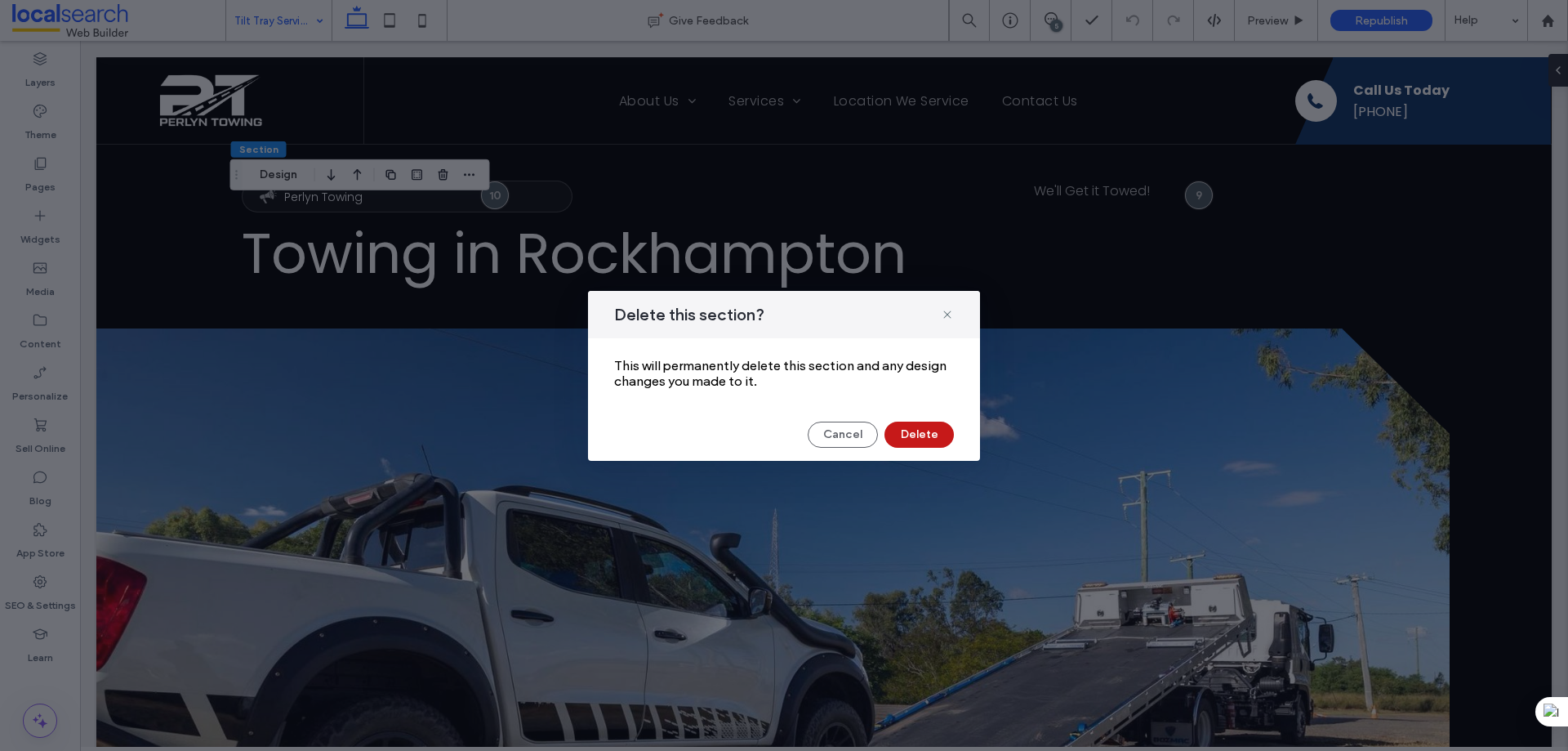 click on "Delete" at bounding box center (919, 435) 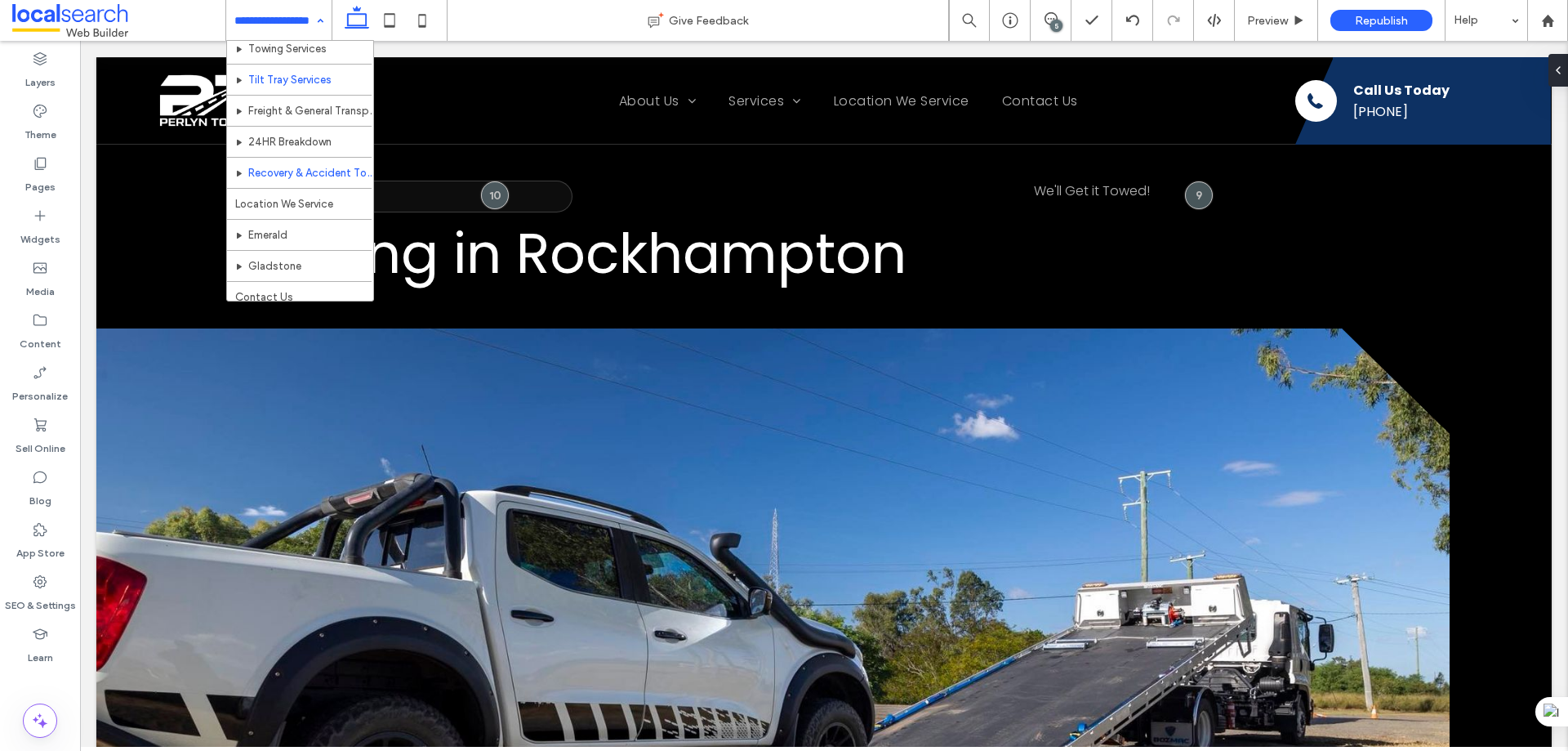 scroll, scrollTop: 110, scrollLeft: 0, axis: vertical 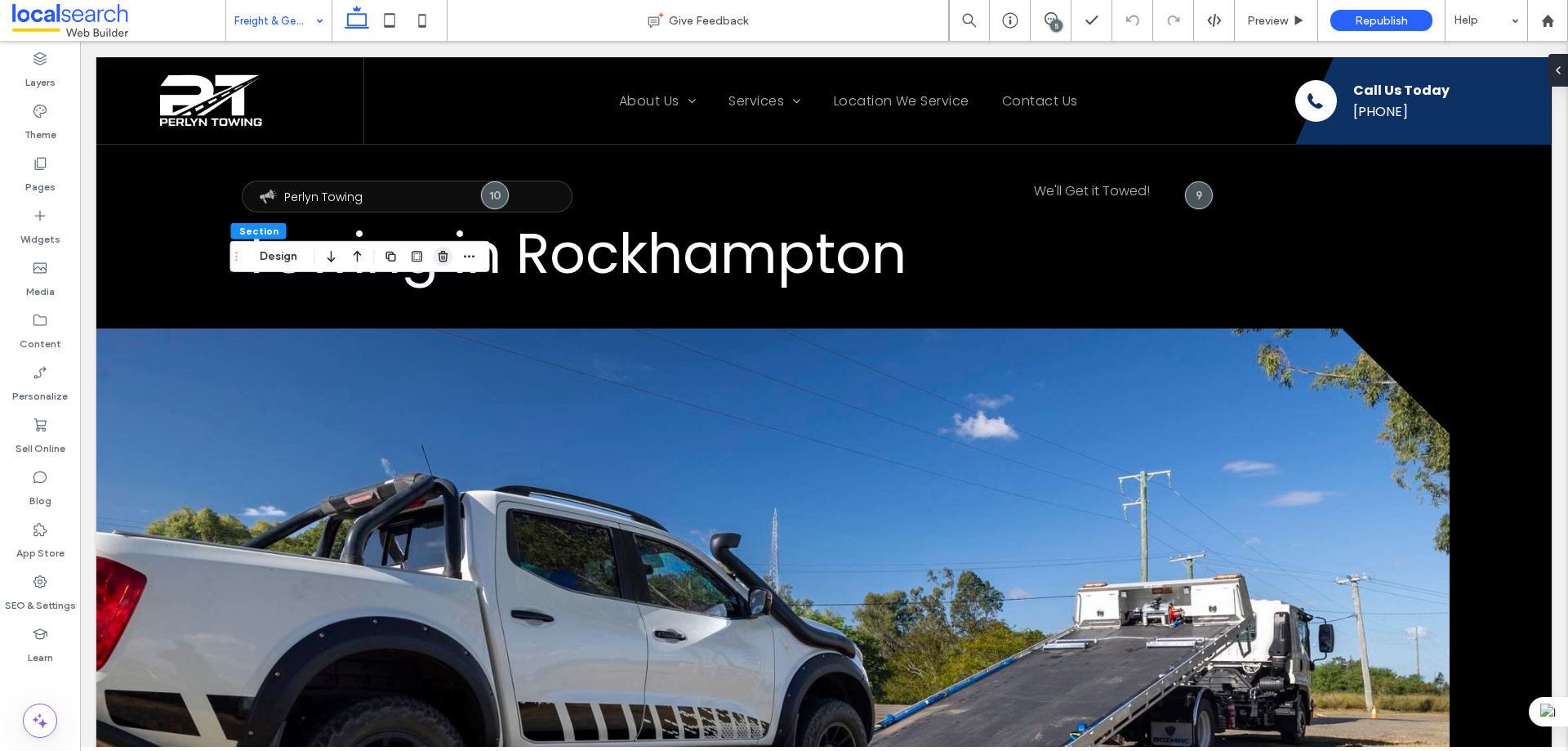 click 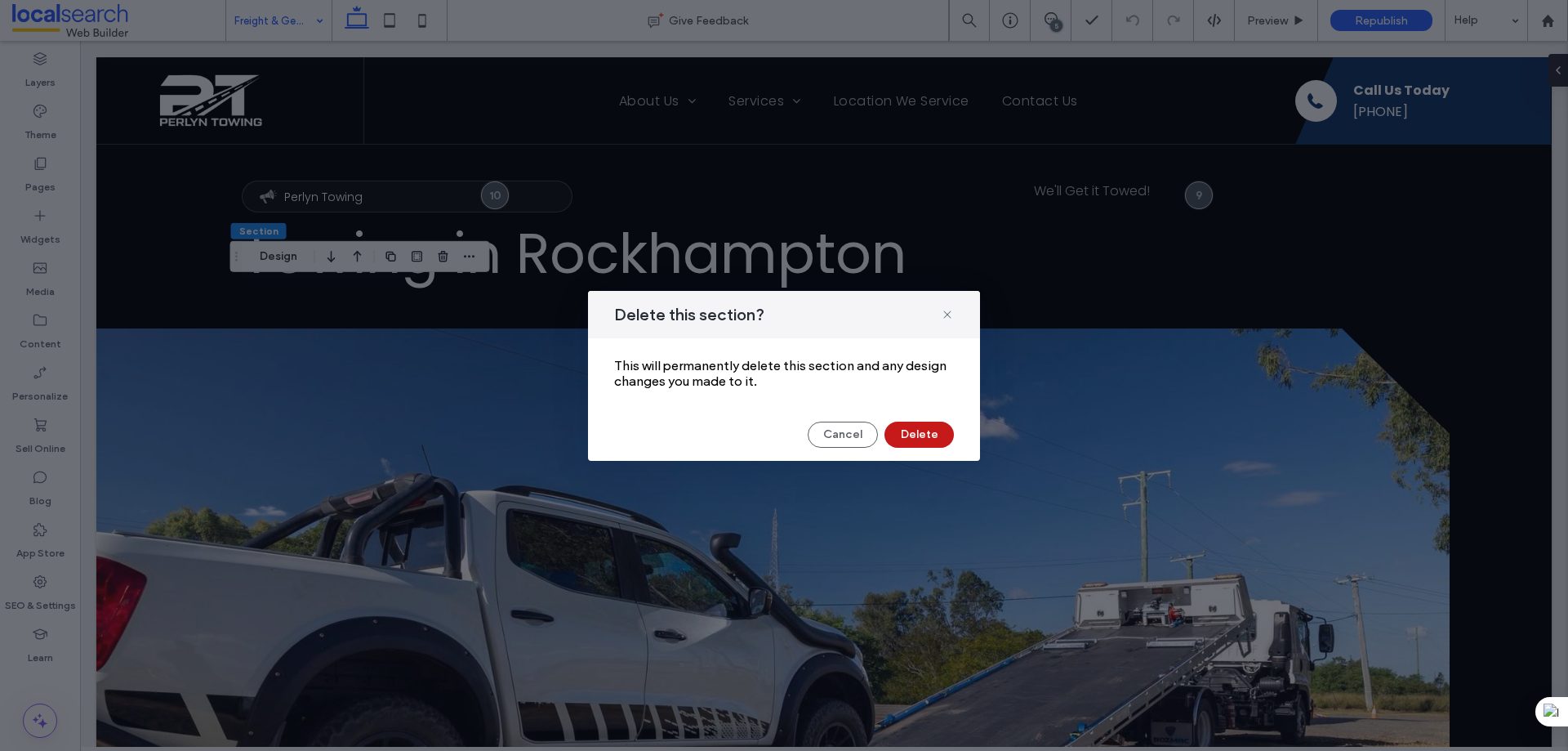click on "Delete" at bounding box center (919, 435) 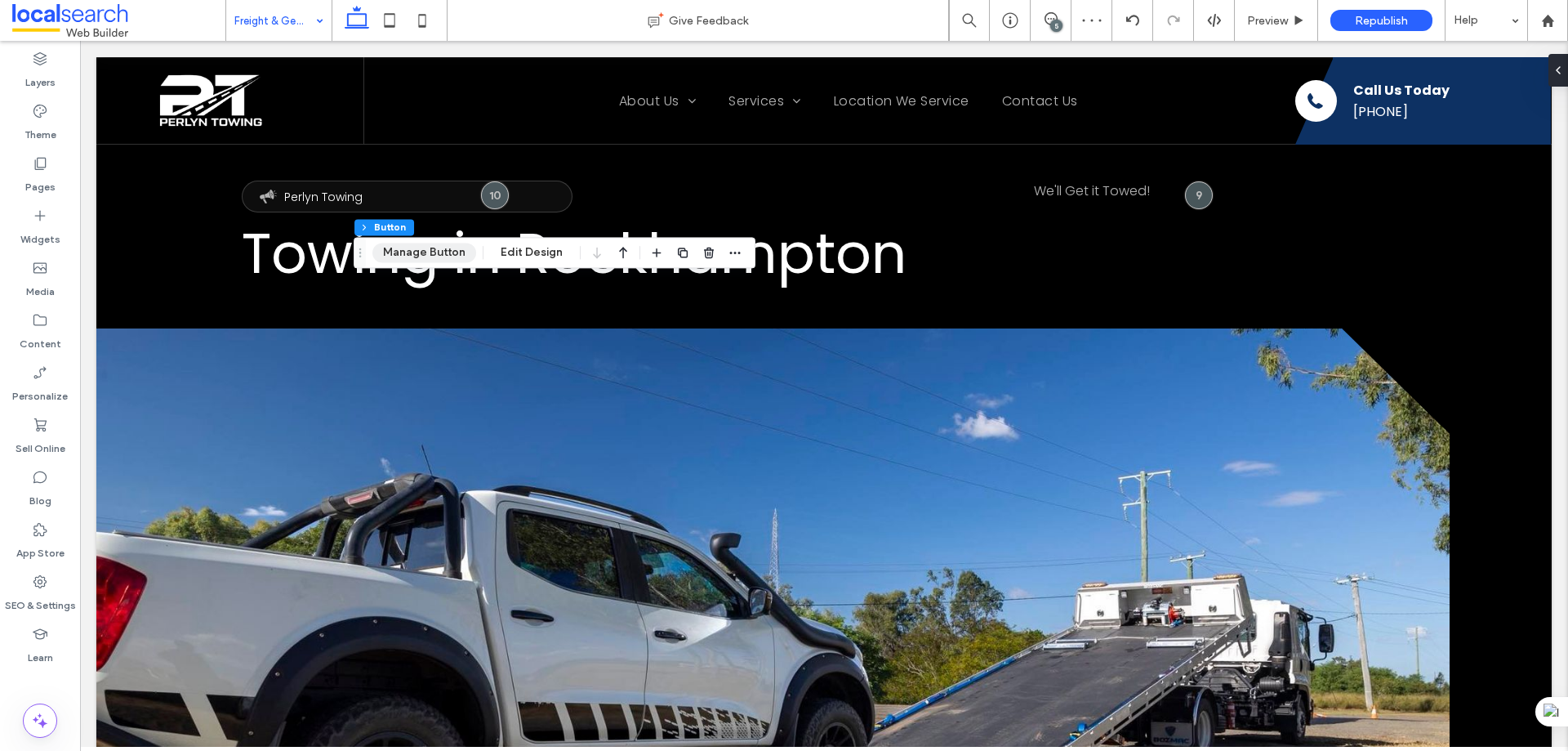 click on "Manage Button" at bounding box center [424, 253] 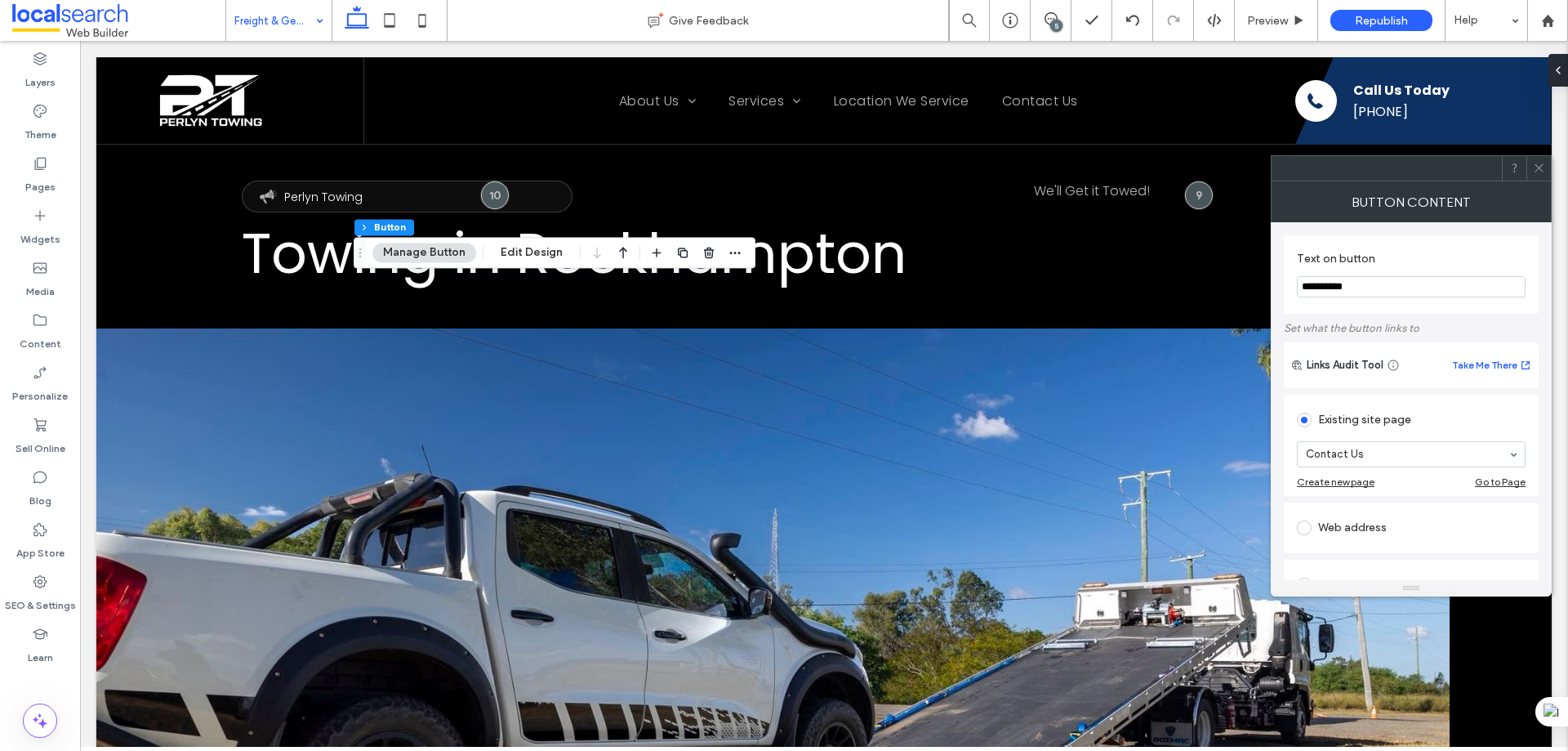 click 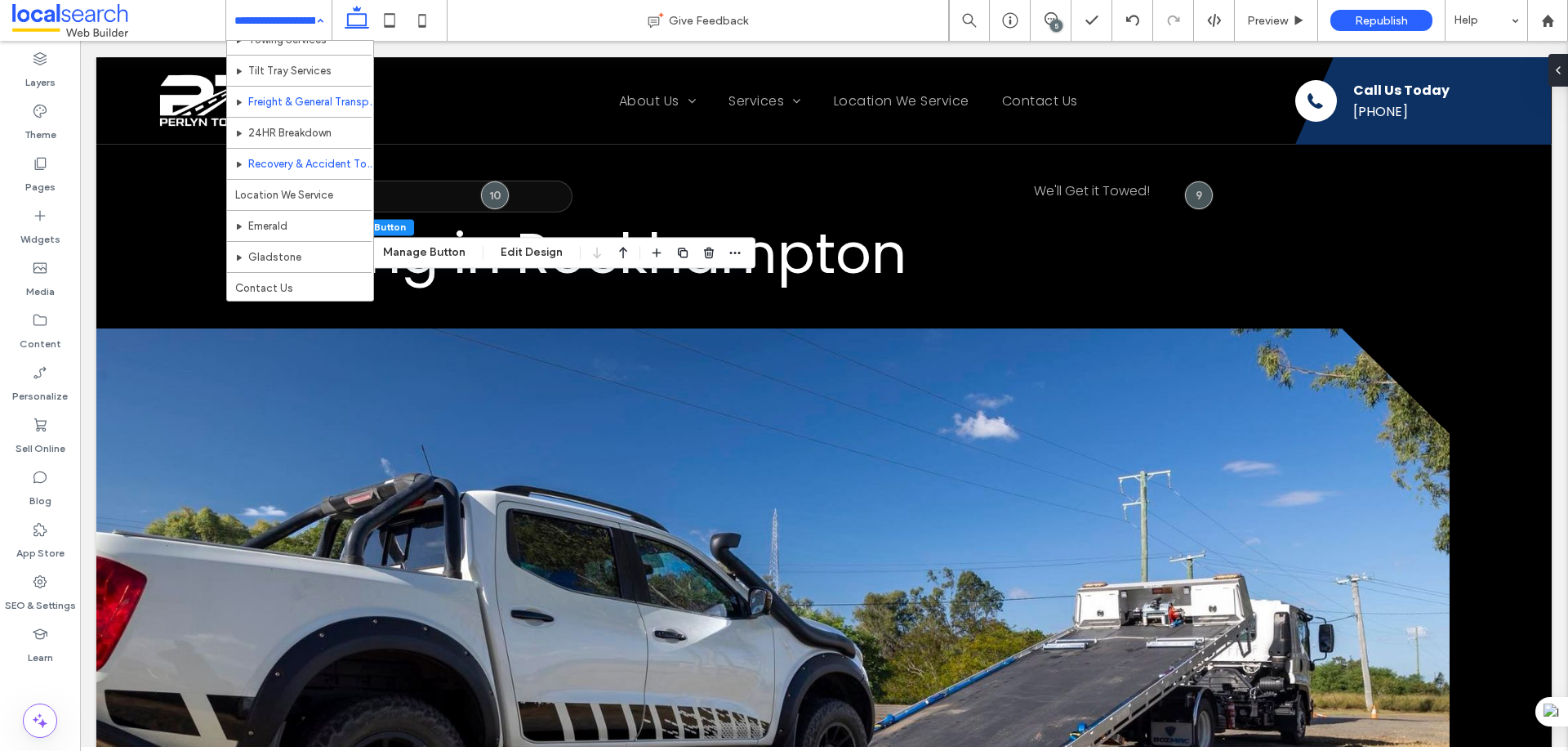 scroll, scrollTop: 110, scrollLeft: 0, axis: vertical 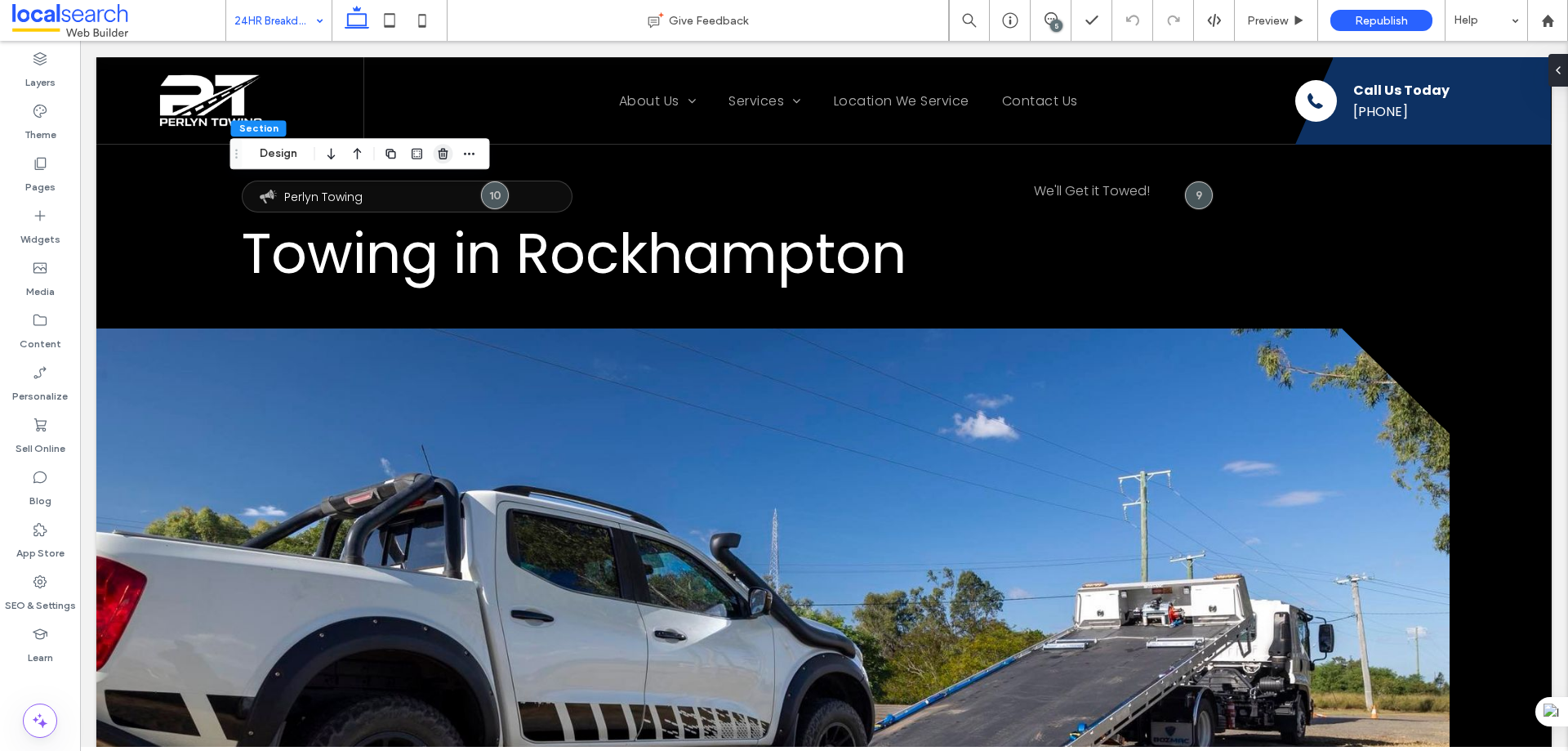 click 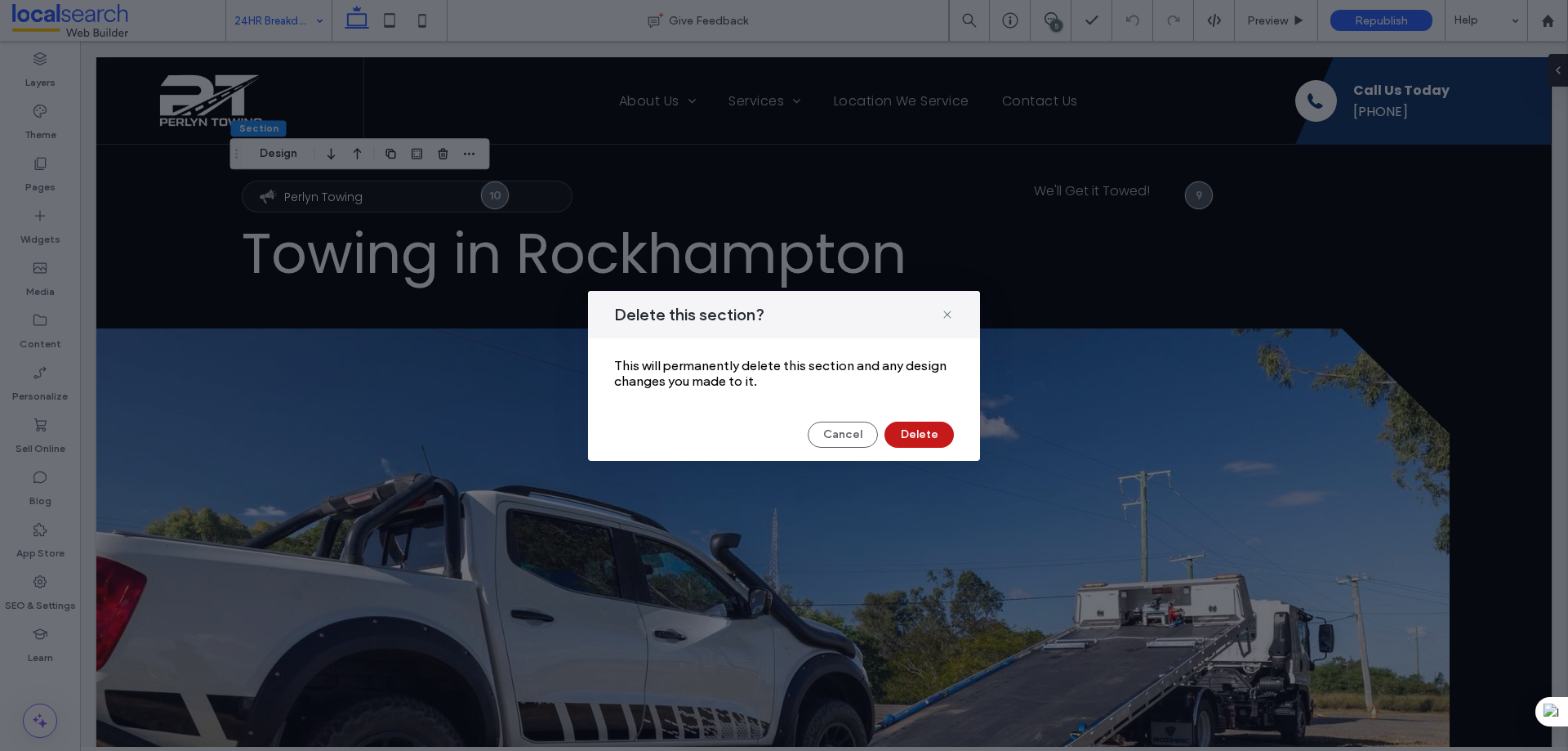 click on "Delete" at bounding box center (919, 435) 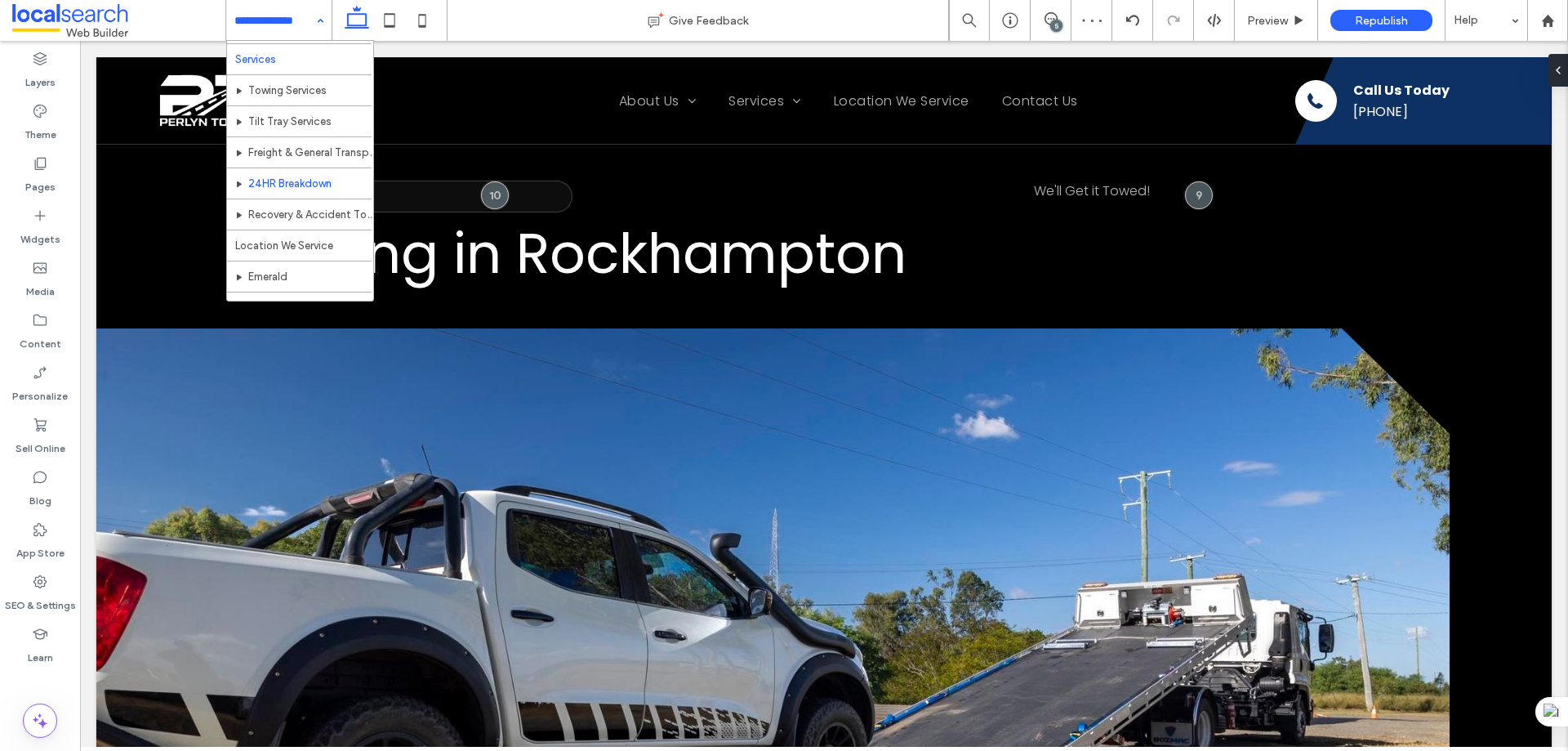 scroll, scrollTop: 110, scrollLeft: 0, axis: vertical 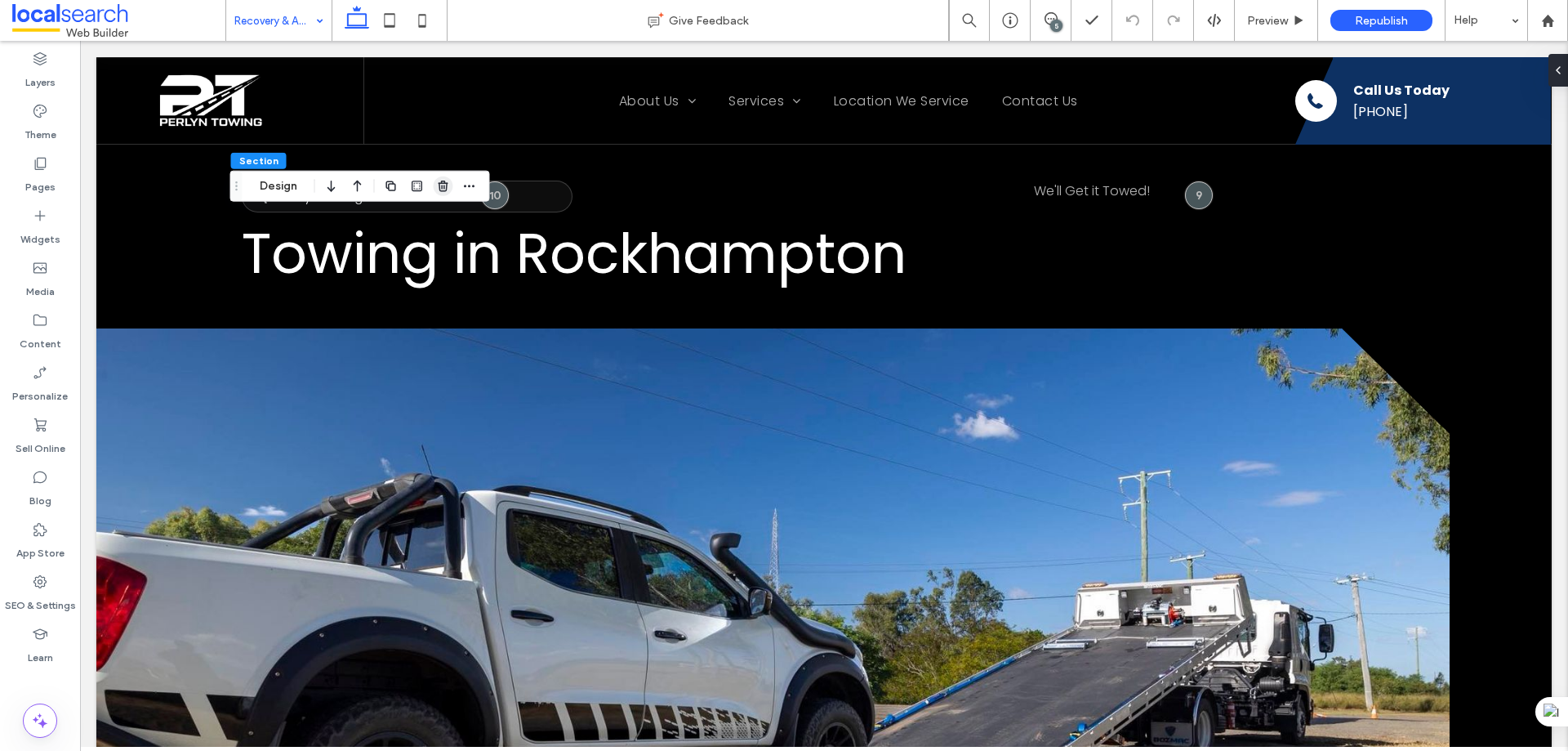 click 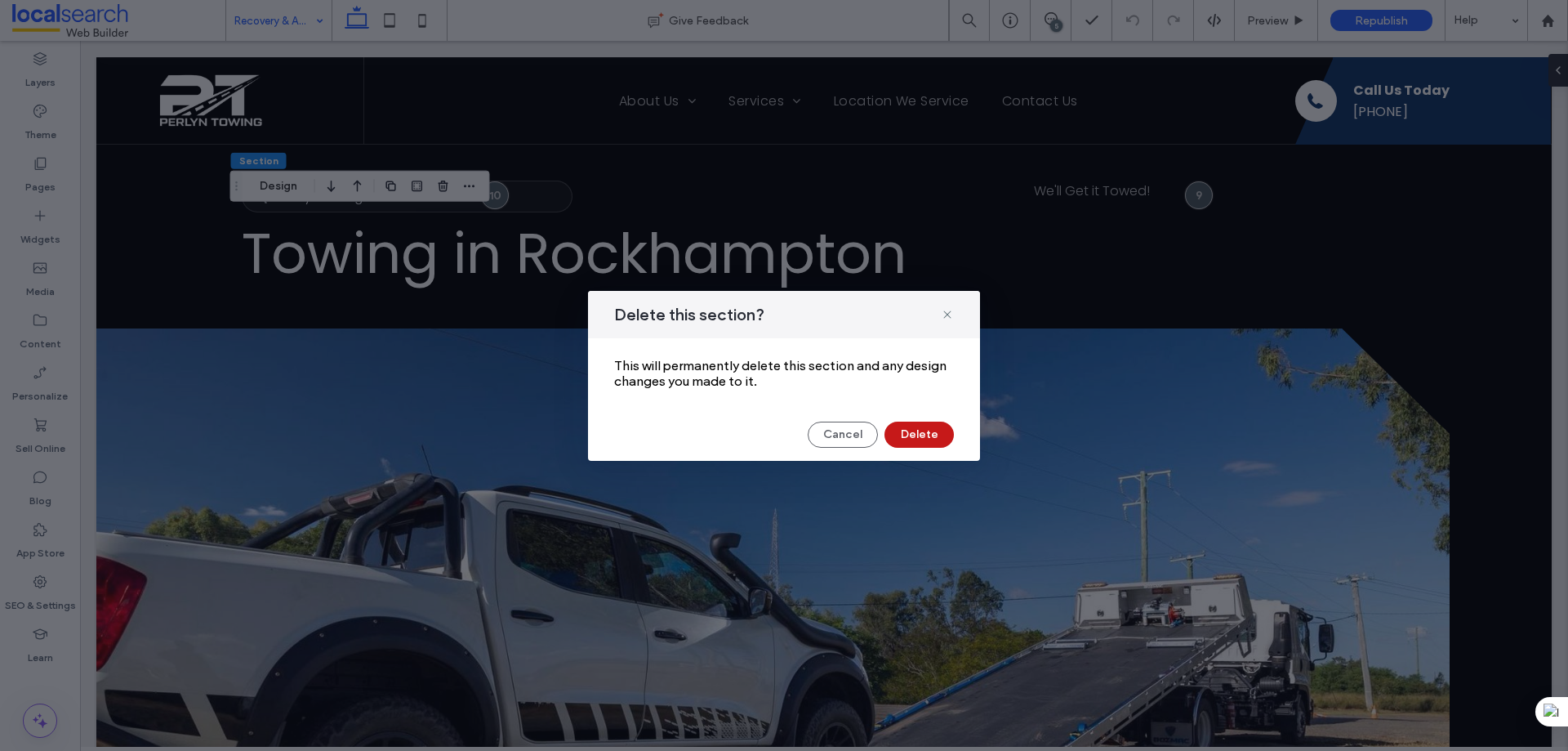 click on "Delete" at bounding box center [919, 435] 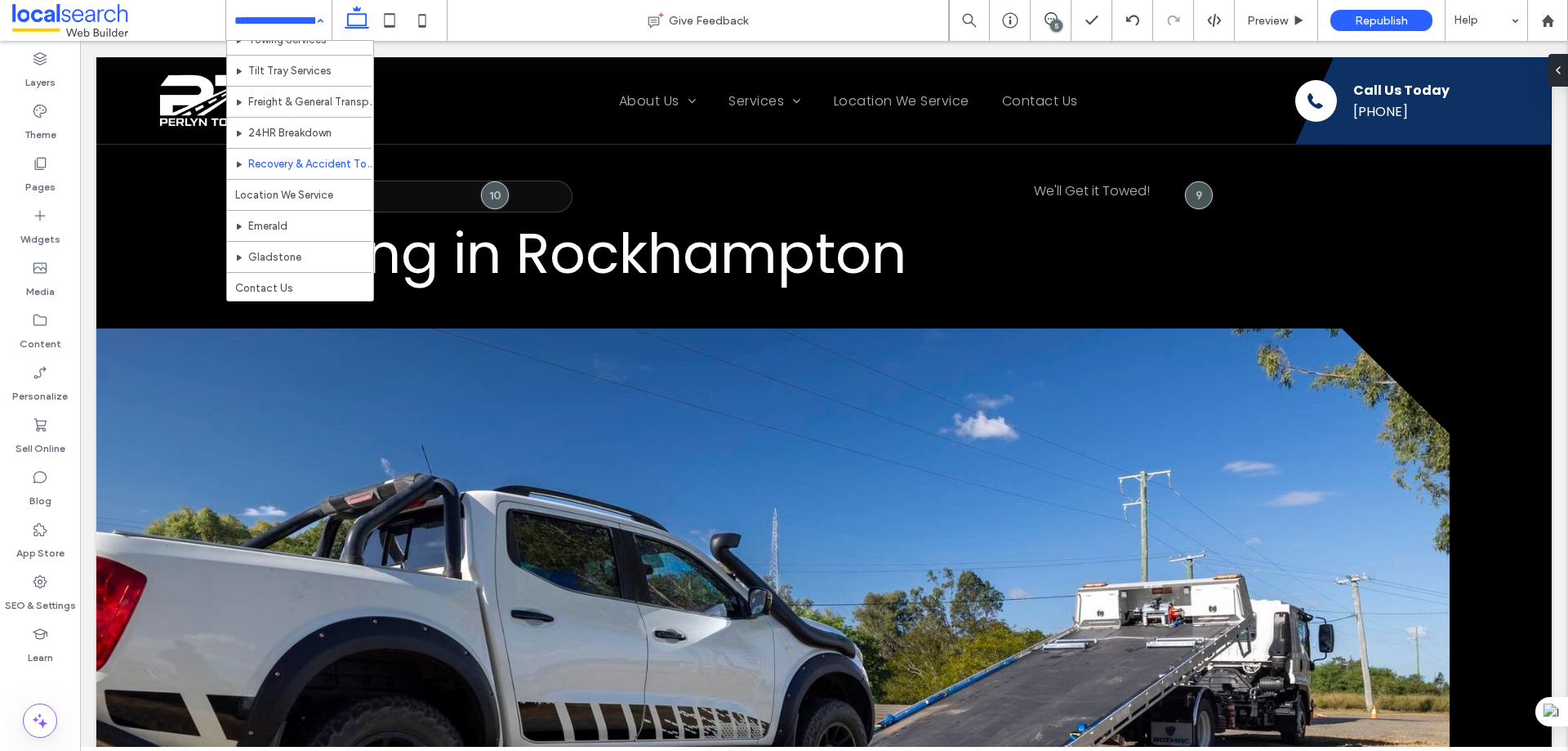 scroll, scrollTop: 110, scrollLeft: 0, axis: vertical 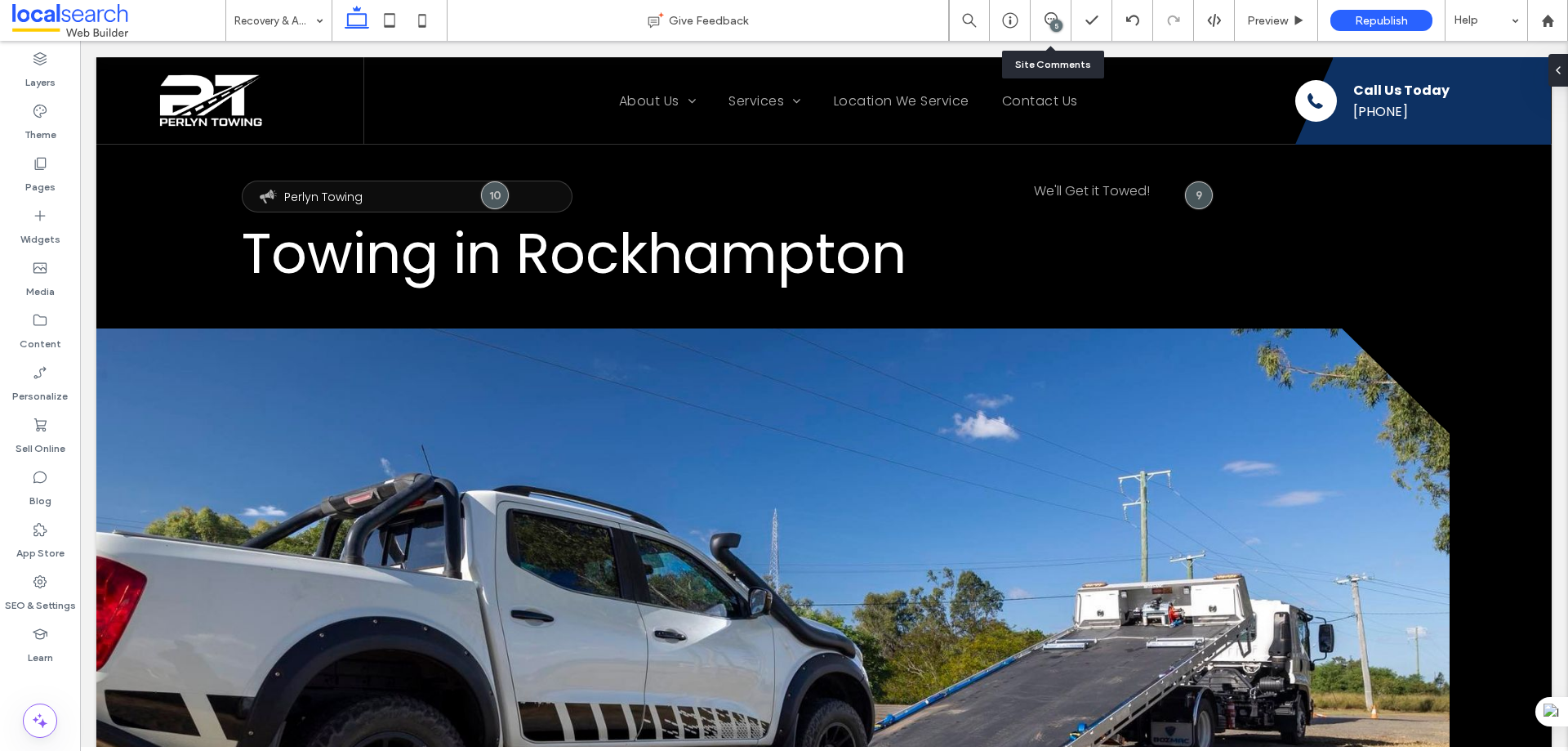 click on "5" at bounding box center [1051, 20] 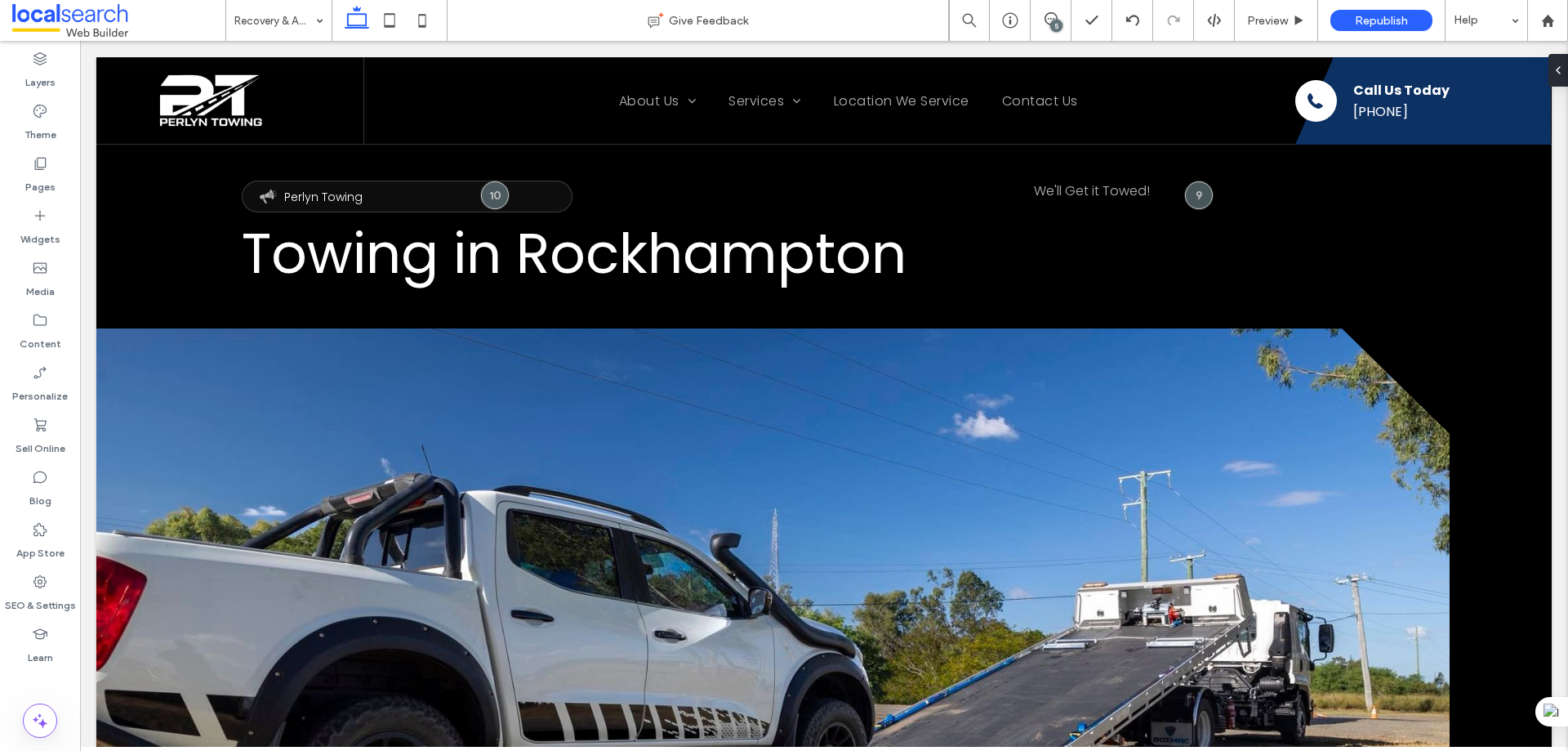 click on "5" at bounding box center [1056, 25] 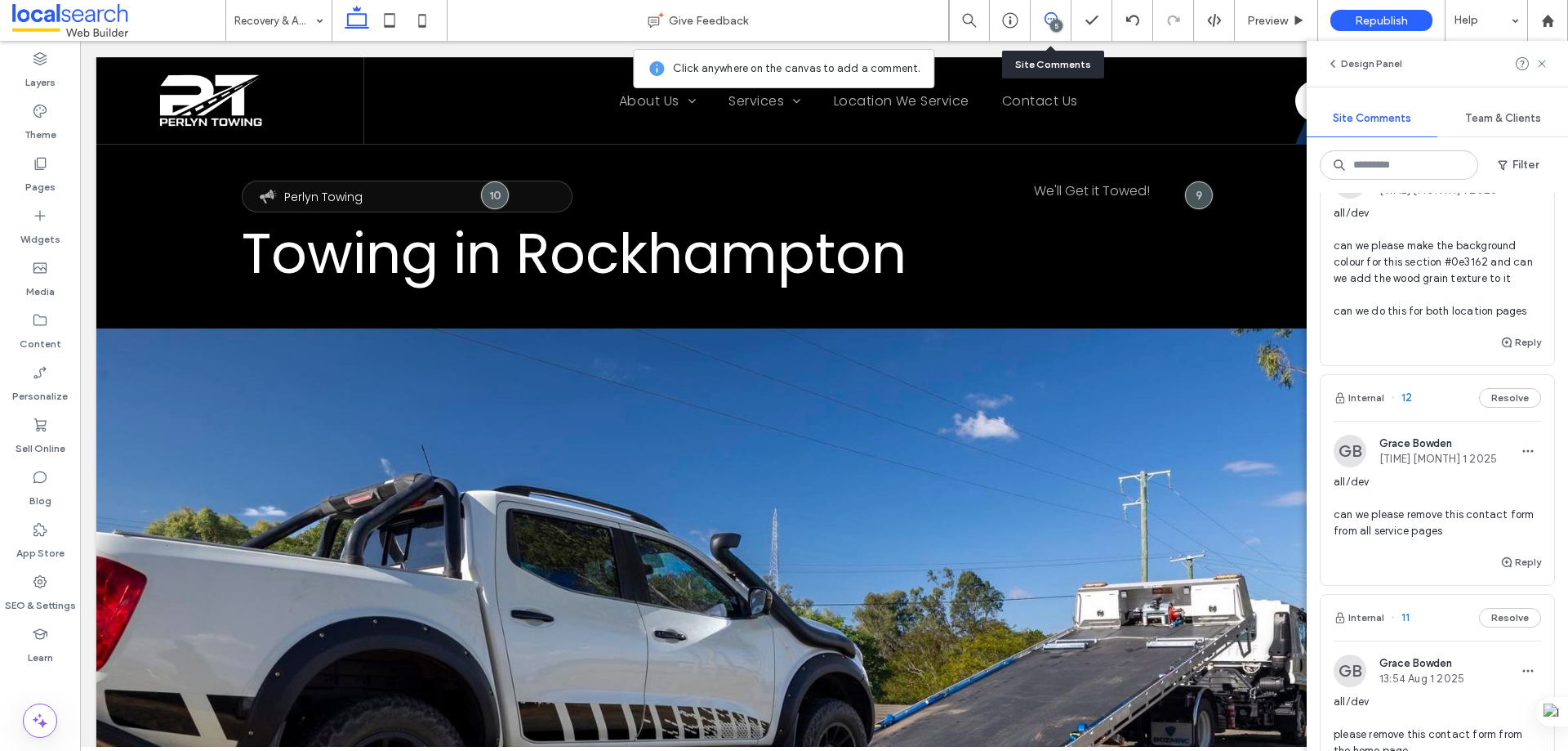 scroll, scrollTop: 82, scrollLeft: 0, axis: vertical 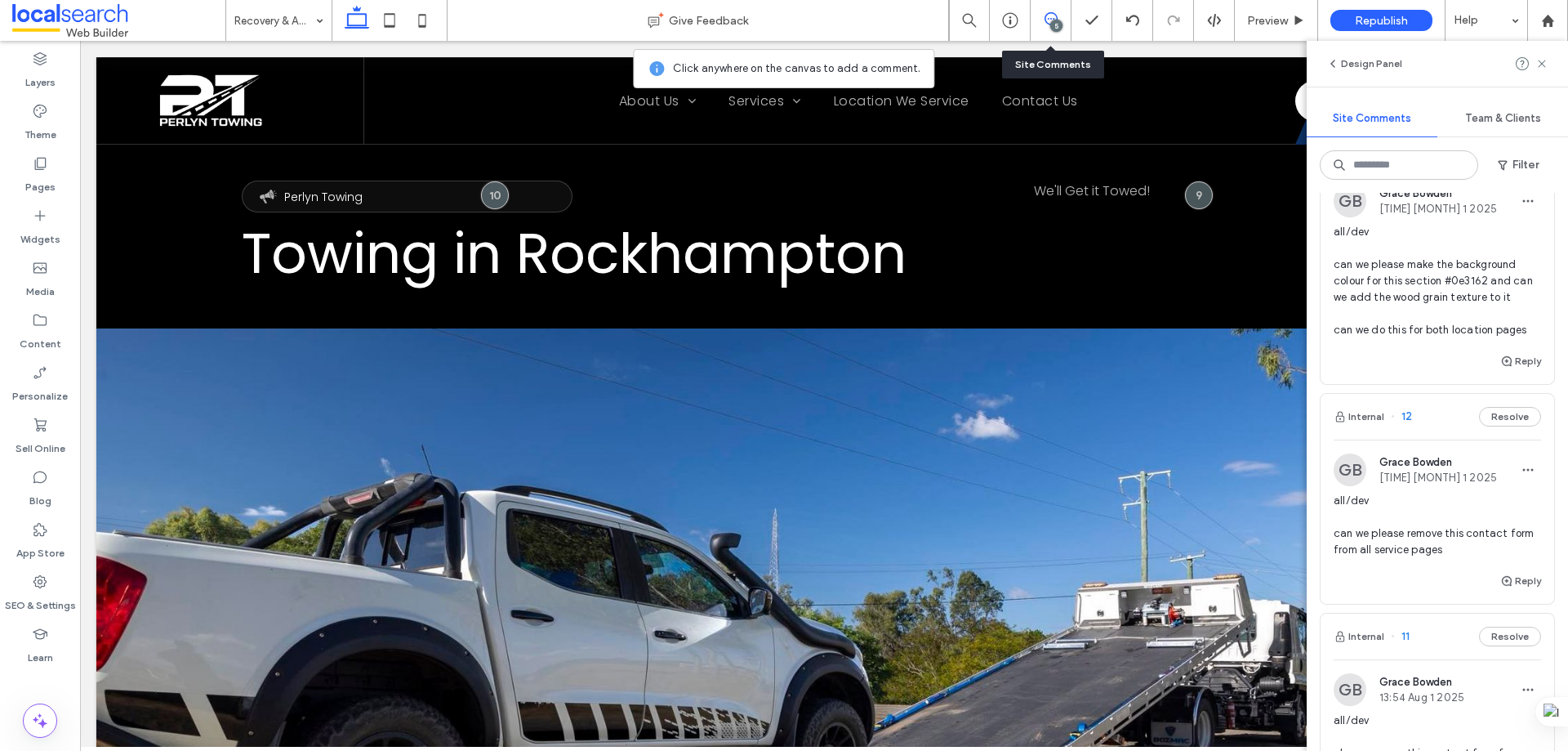 click on "Internal 12 Resolve" at bounding box center [1437, 417] 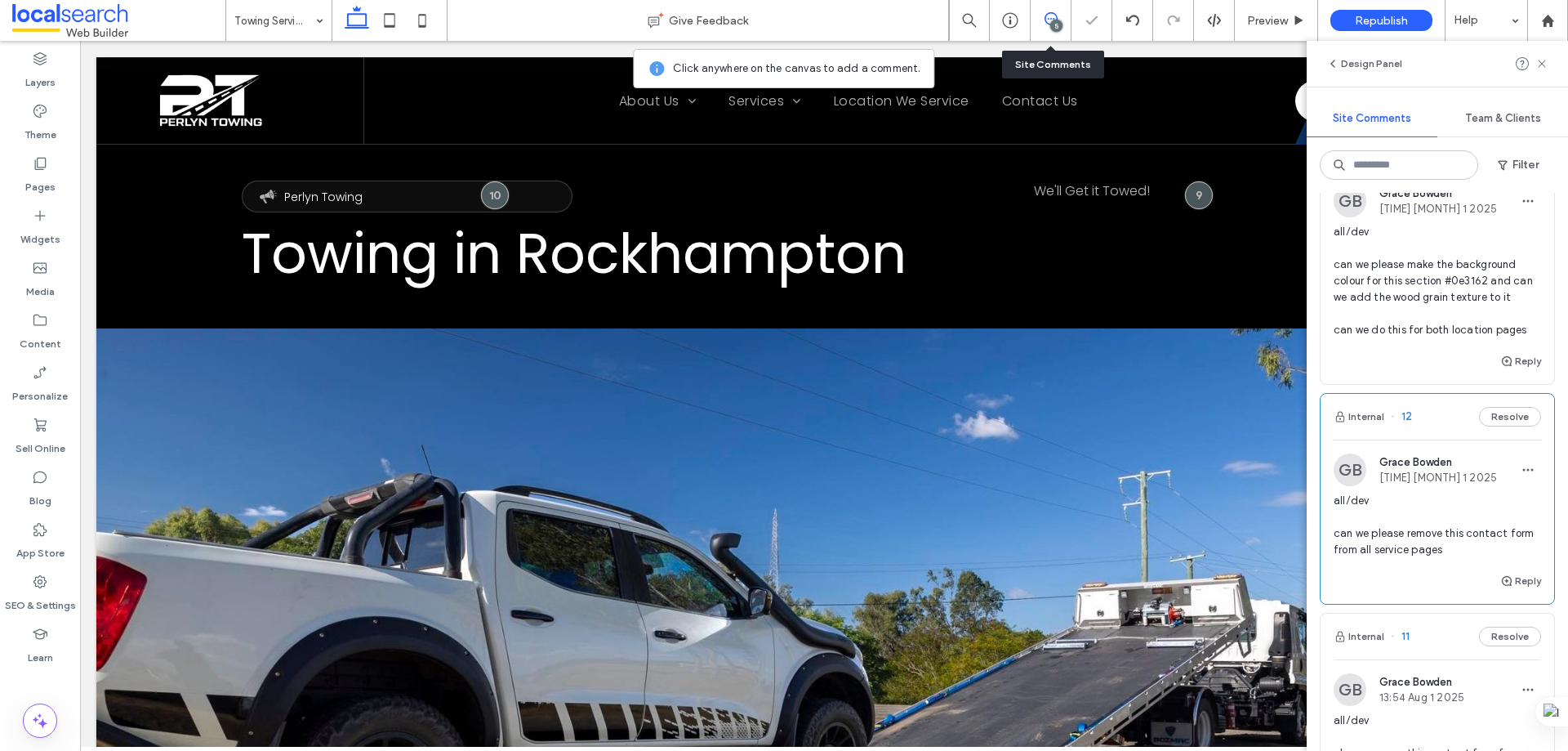 scroll, scrollTop: 0, scrollLeft: 0, axis: both 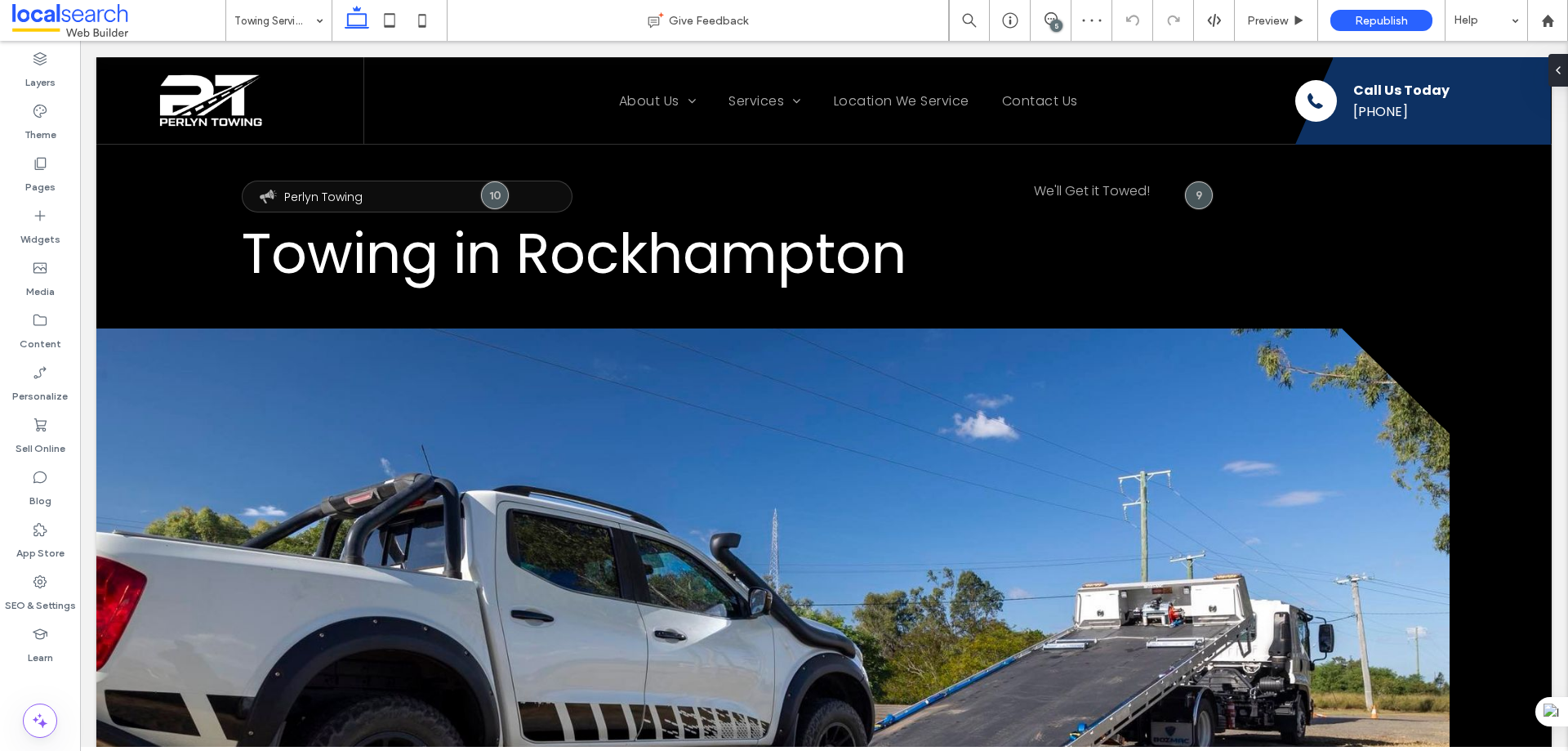 click on "5" at bounding box center [1056, 25] 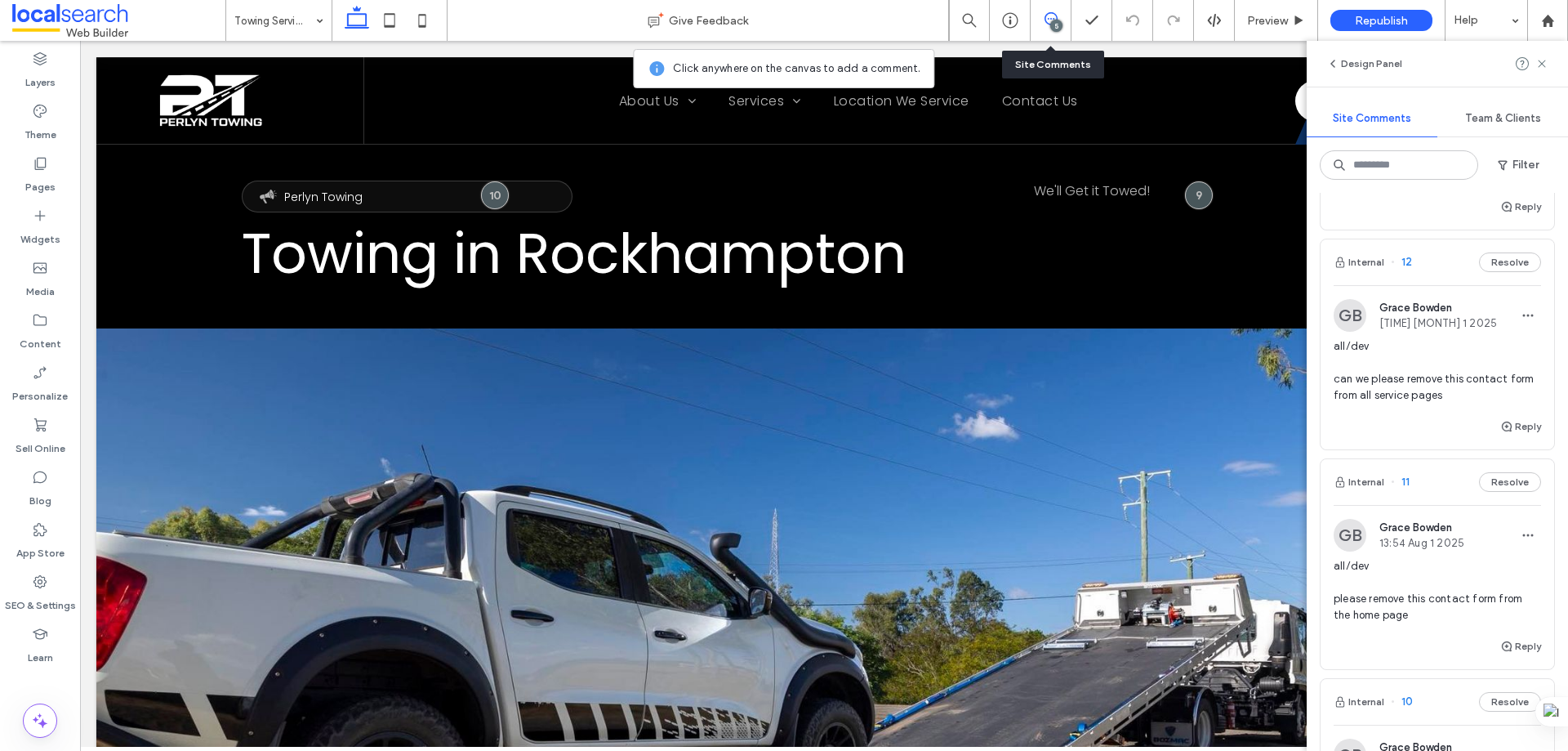 scroll, scrollTop: 245, scrollLeft: 0, axis: vertical 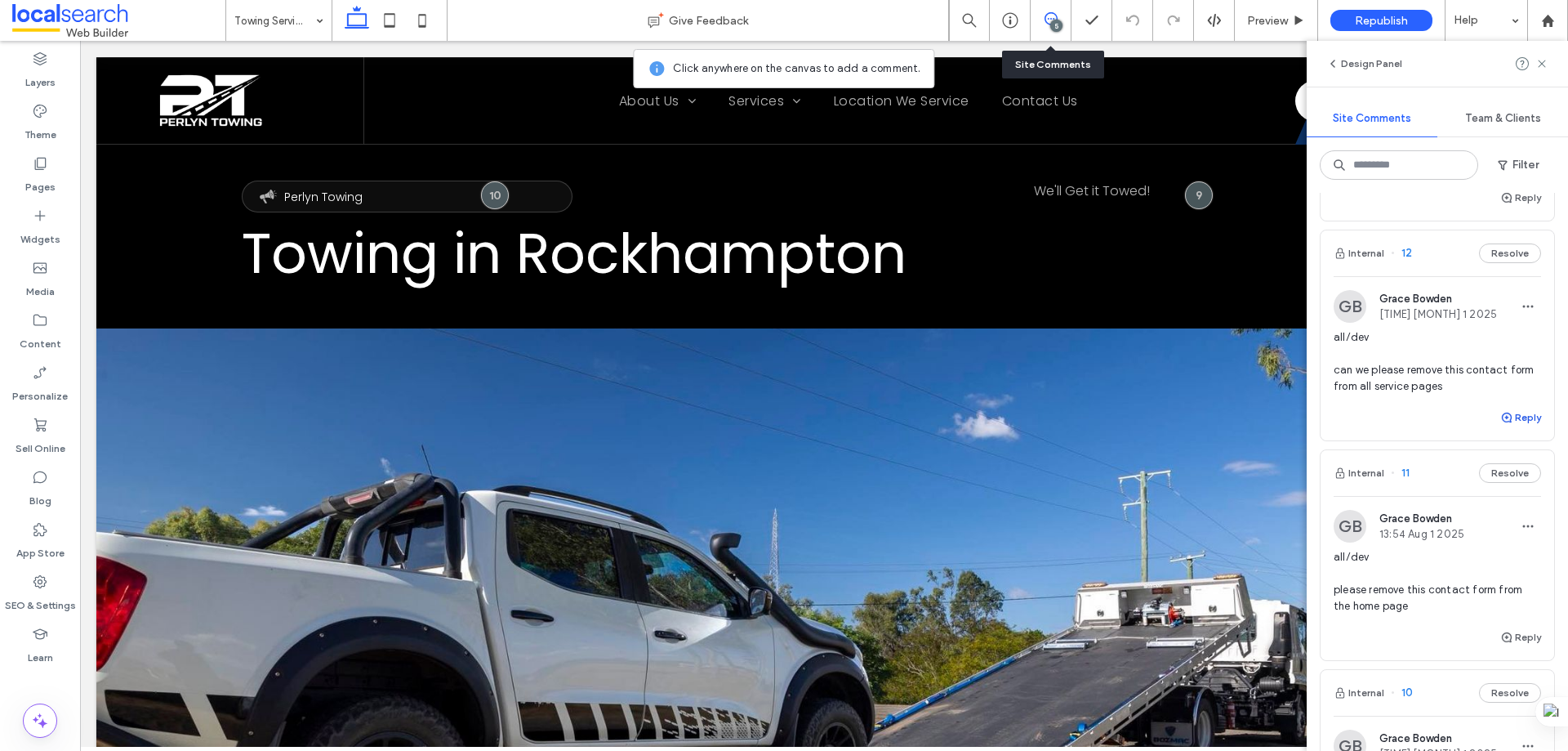 click on "Reply" at bounding box center [1521, 418] 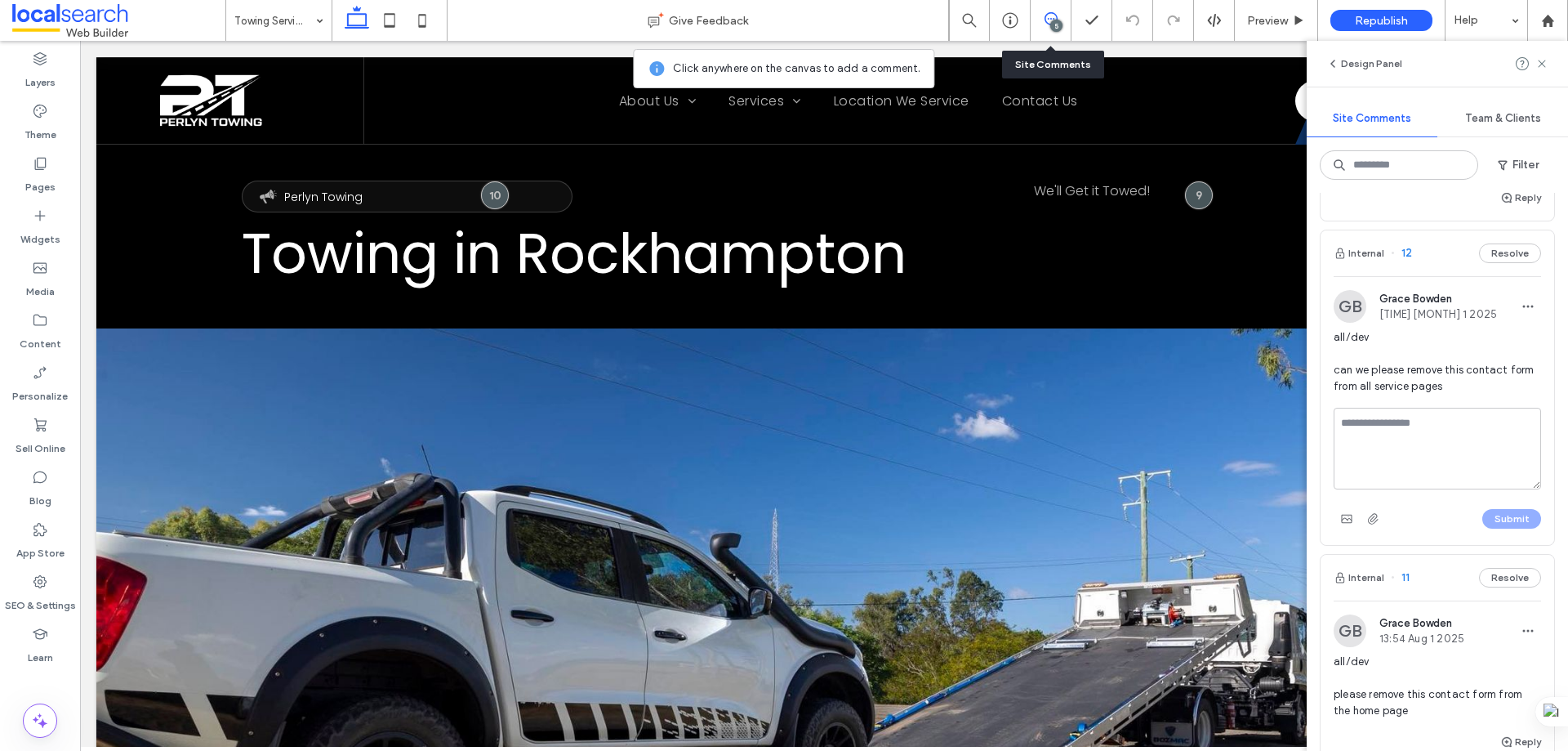 click at bounding box center [1437, 449] 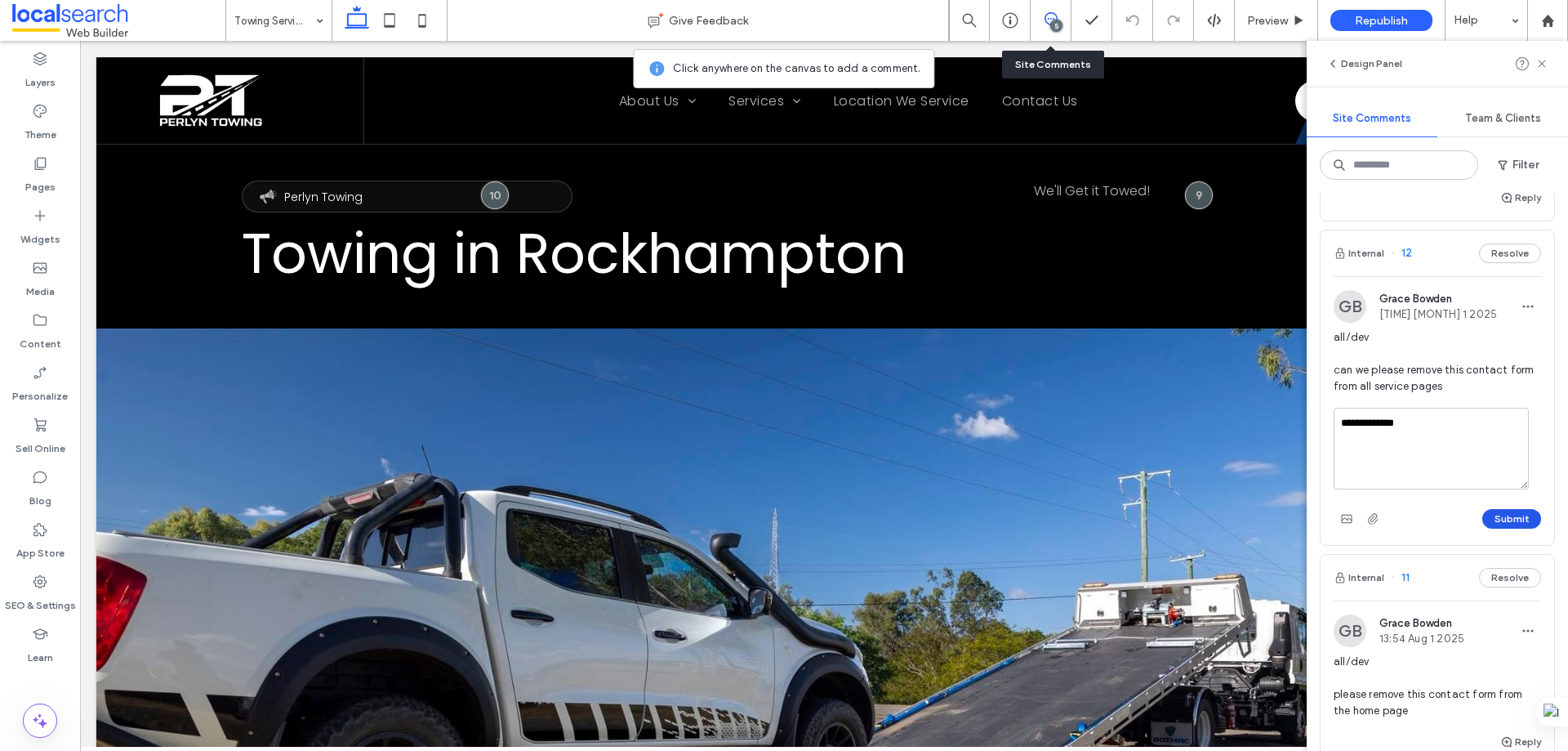 type on "**********" 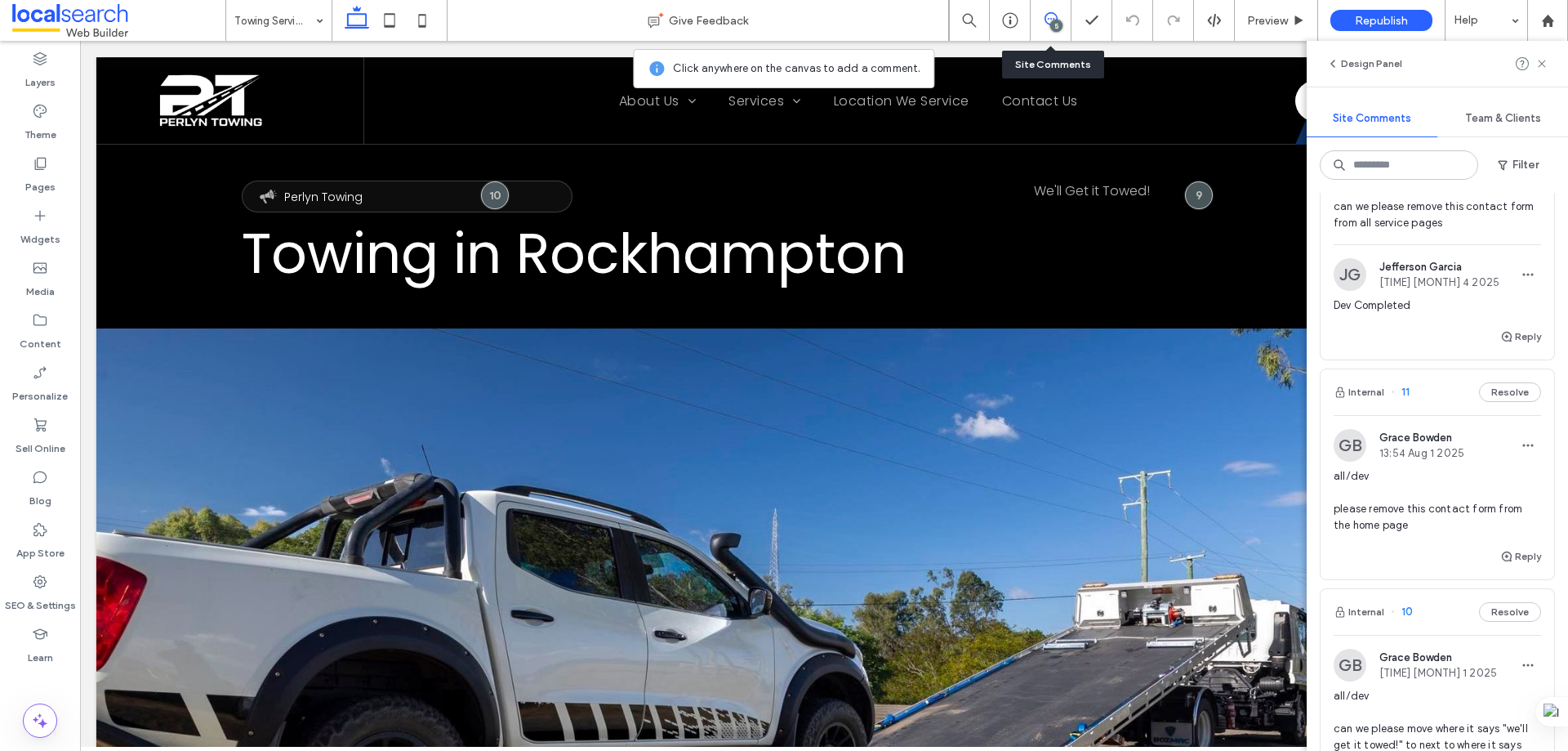 scroll, scrollTop: 490, scrollLeft: 0, axis: vertical 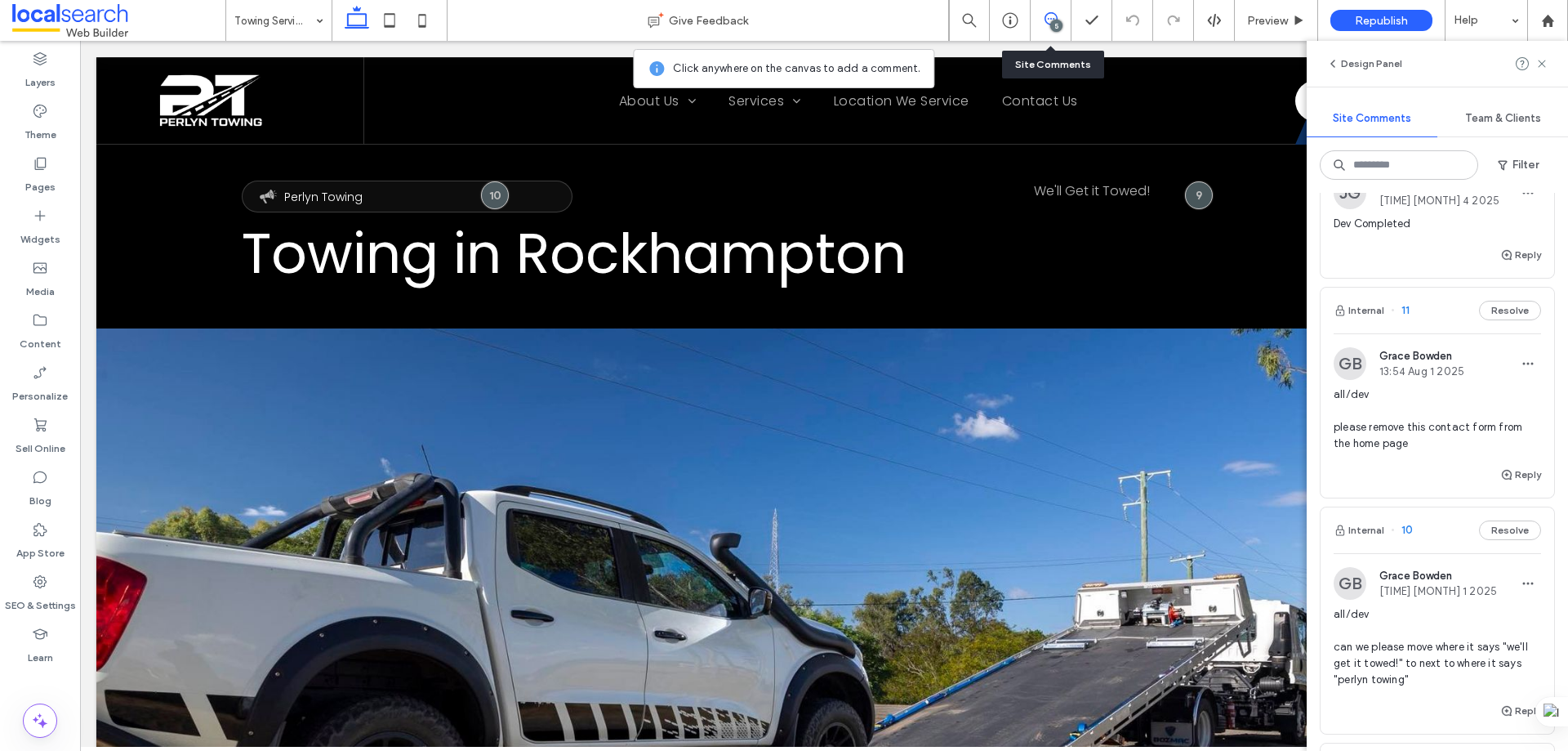 click on "Internal 11 Resolve" at bounding box center (1437, 311) 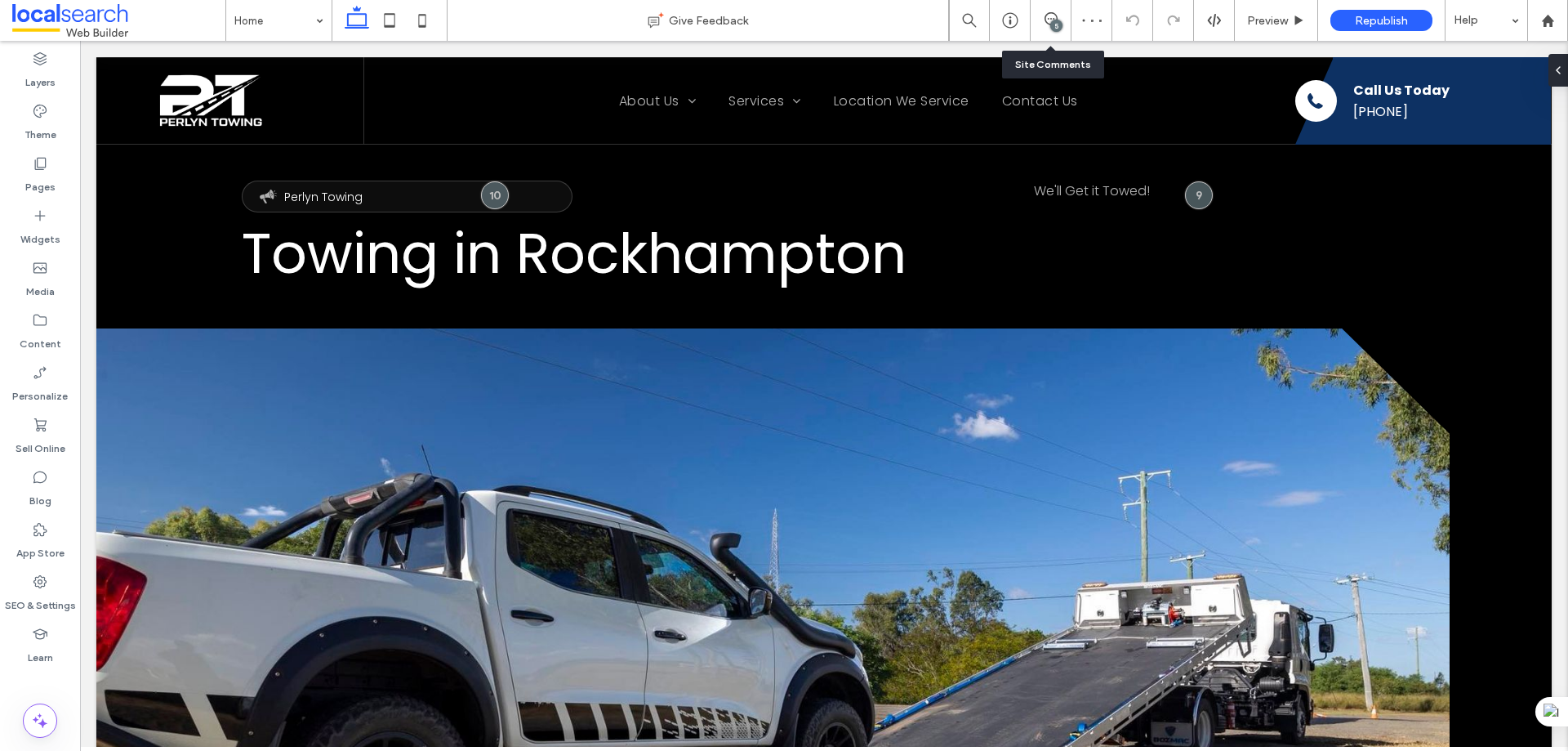 scroll, scrollTop: 0, scrollLeft: 0, axis: both 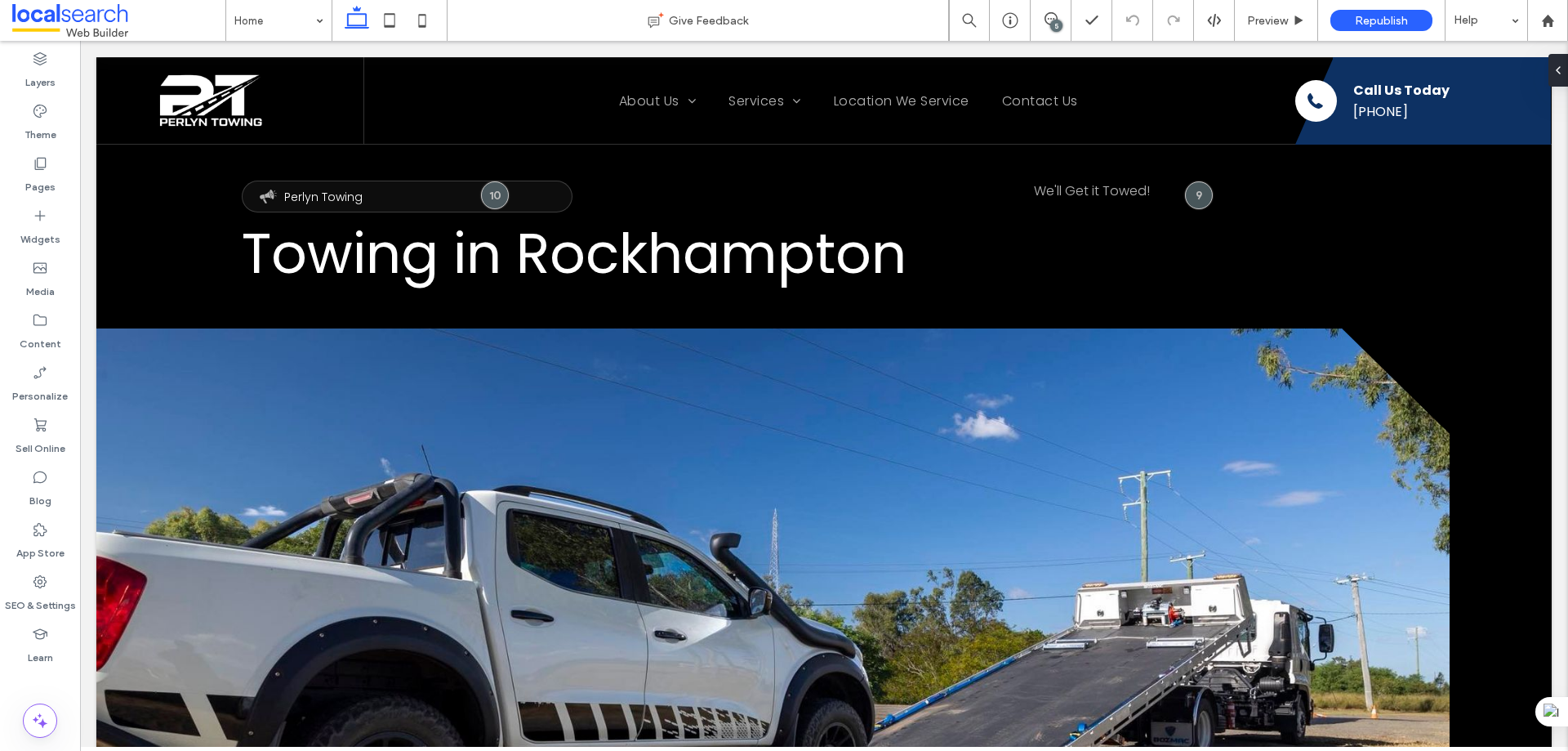 click on "5" at bounding box center (1056, 25) 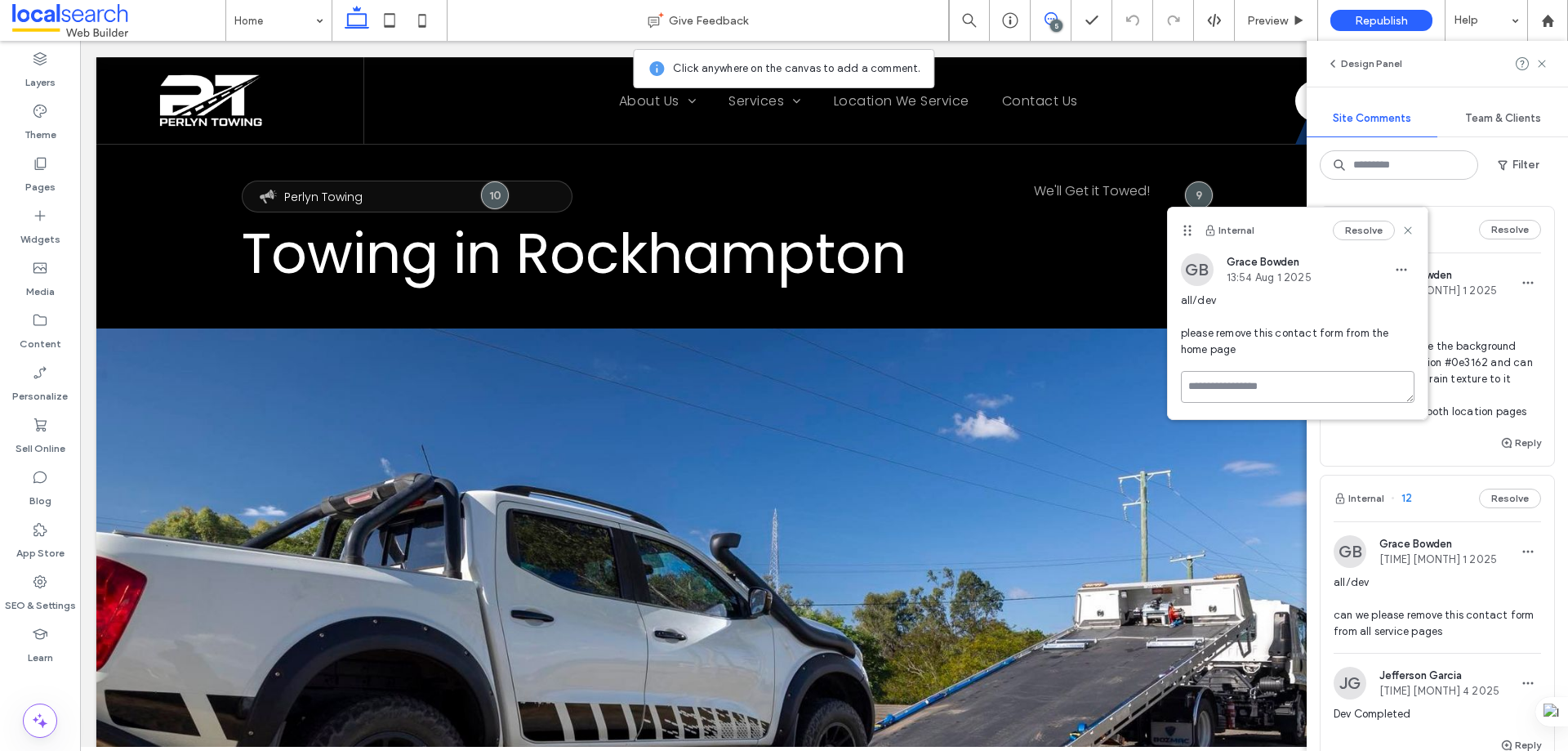 click at bounding box center (1298, 387) 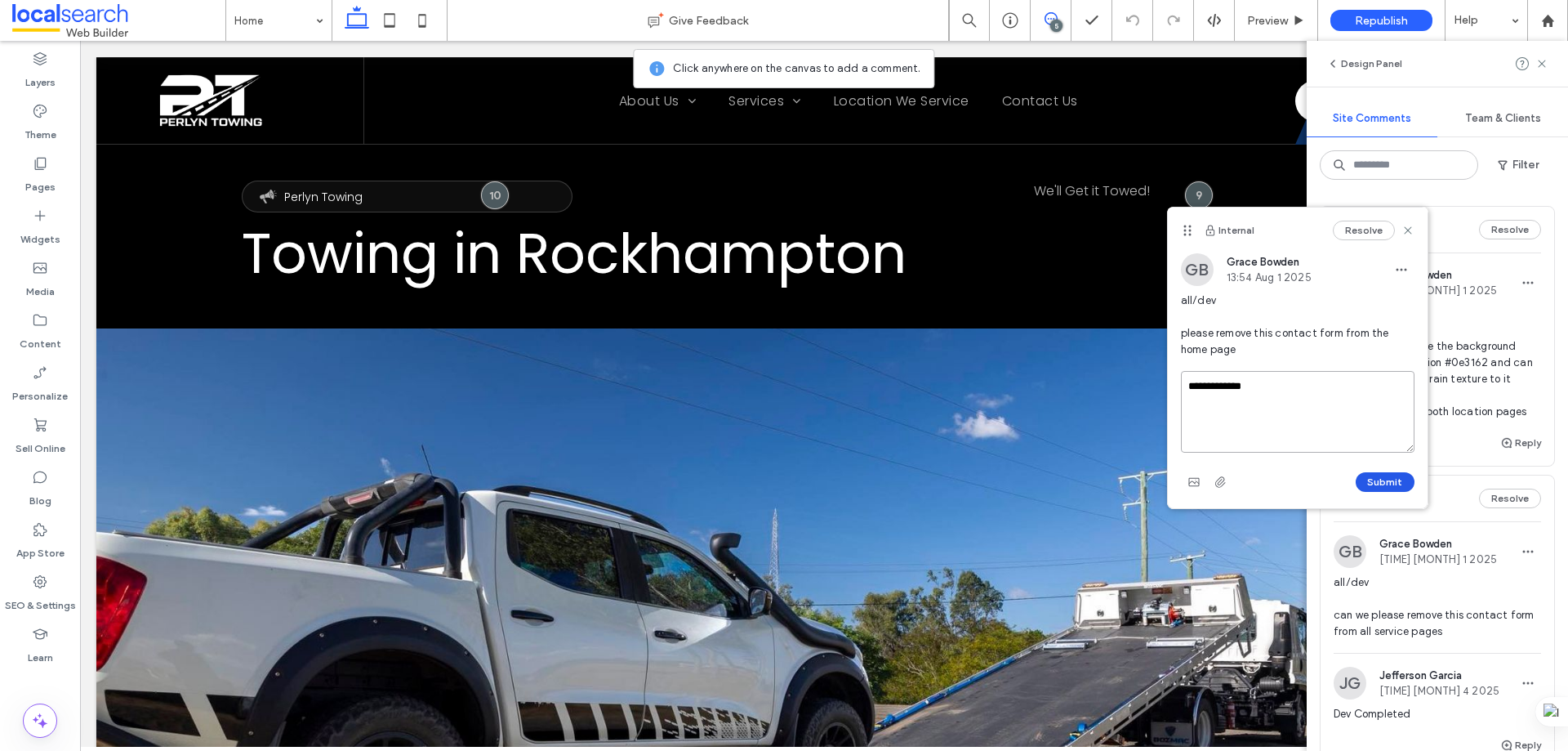 type on "**********" 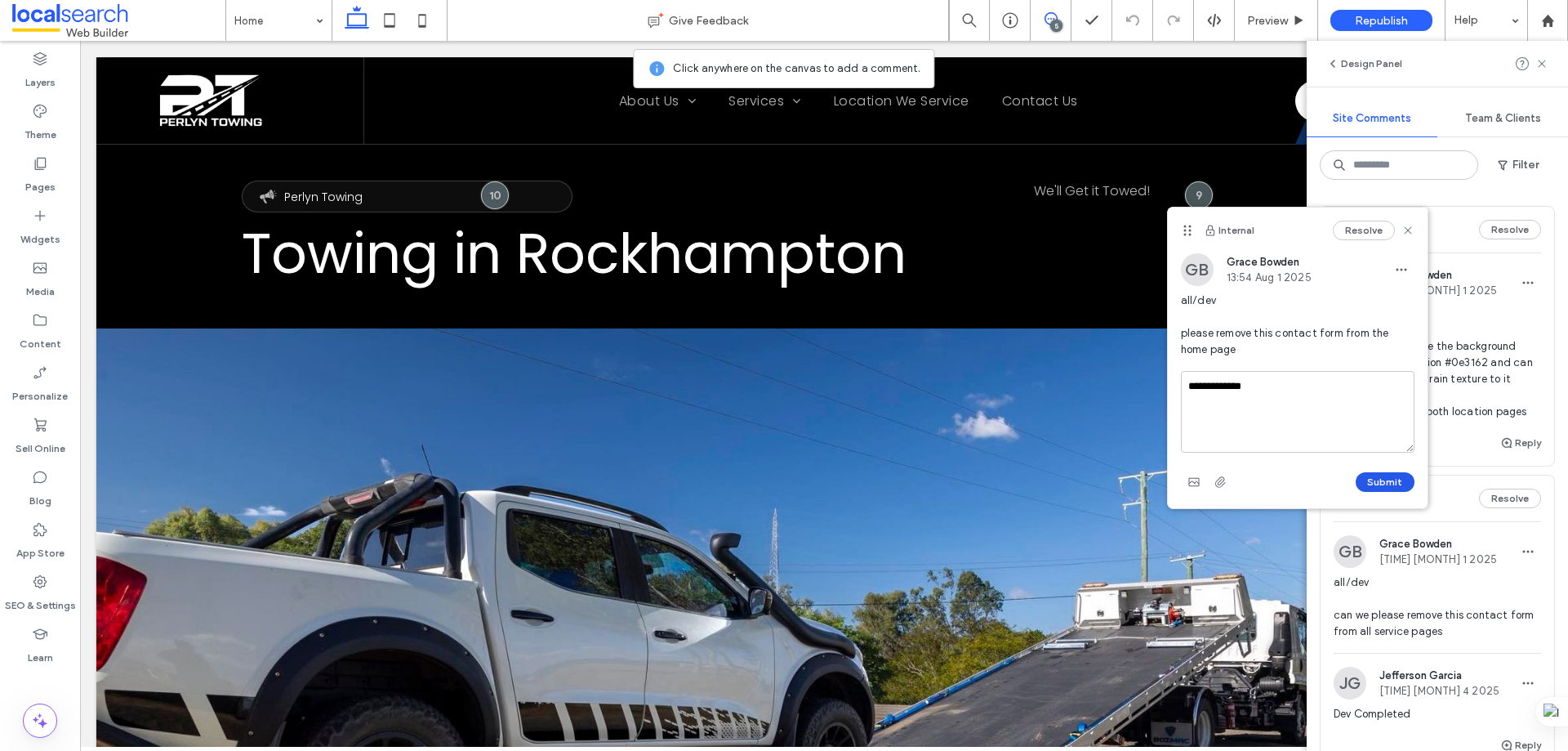 click on "Submit" at bounding box center (1385, 482) 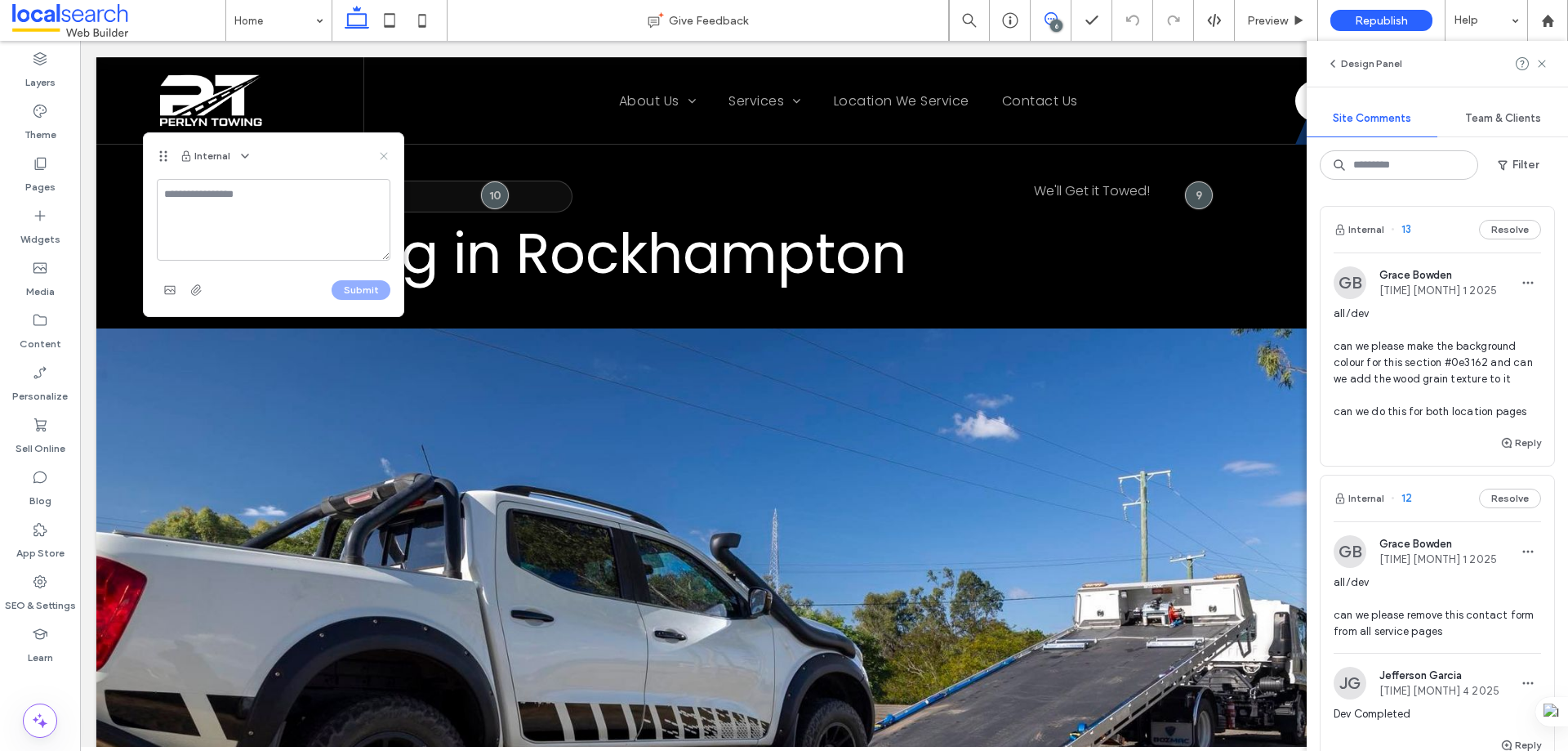 click 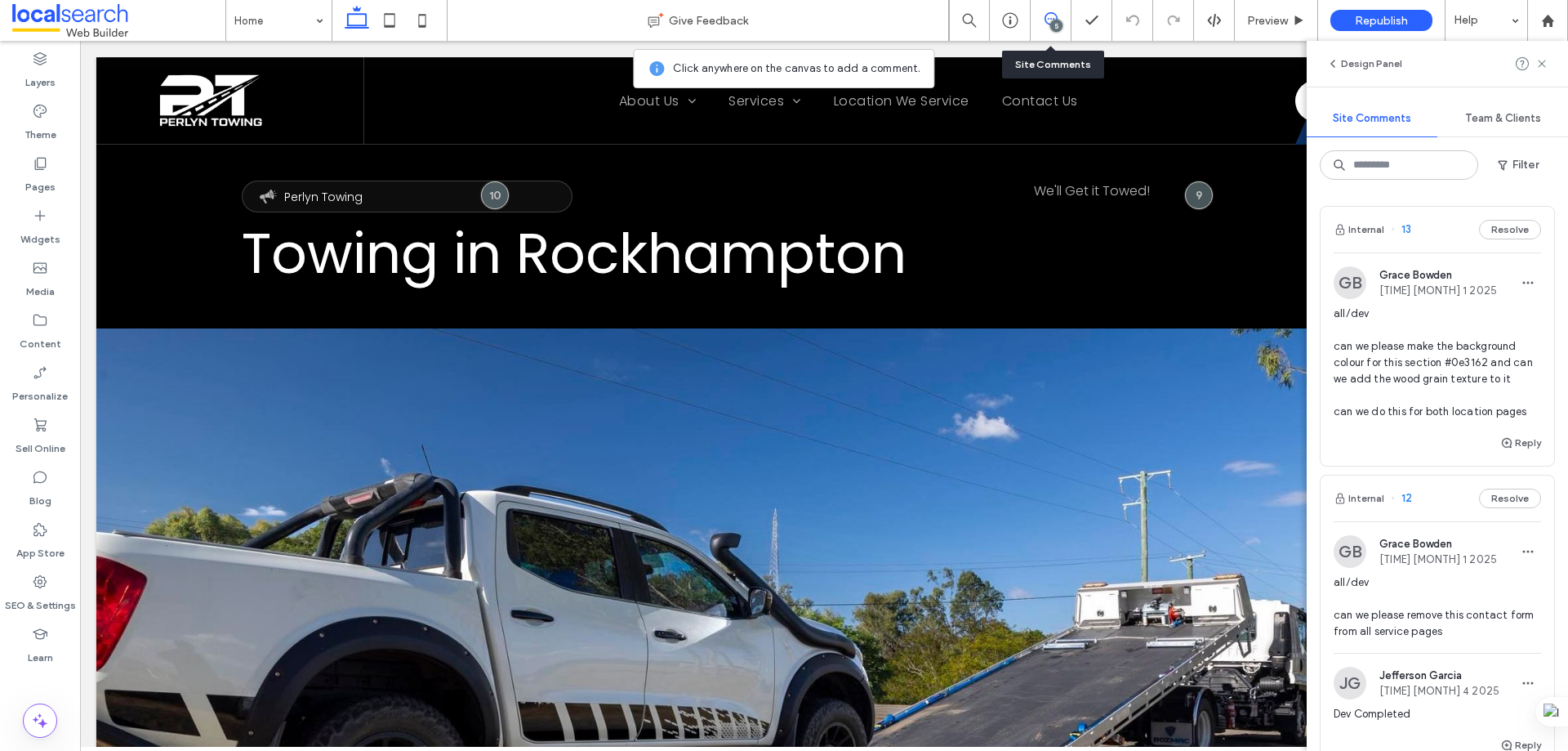 click on "5" at bounding box center (1051, 20) 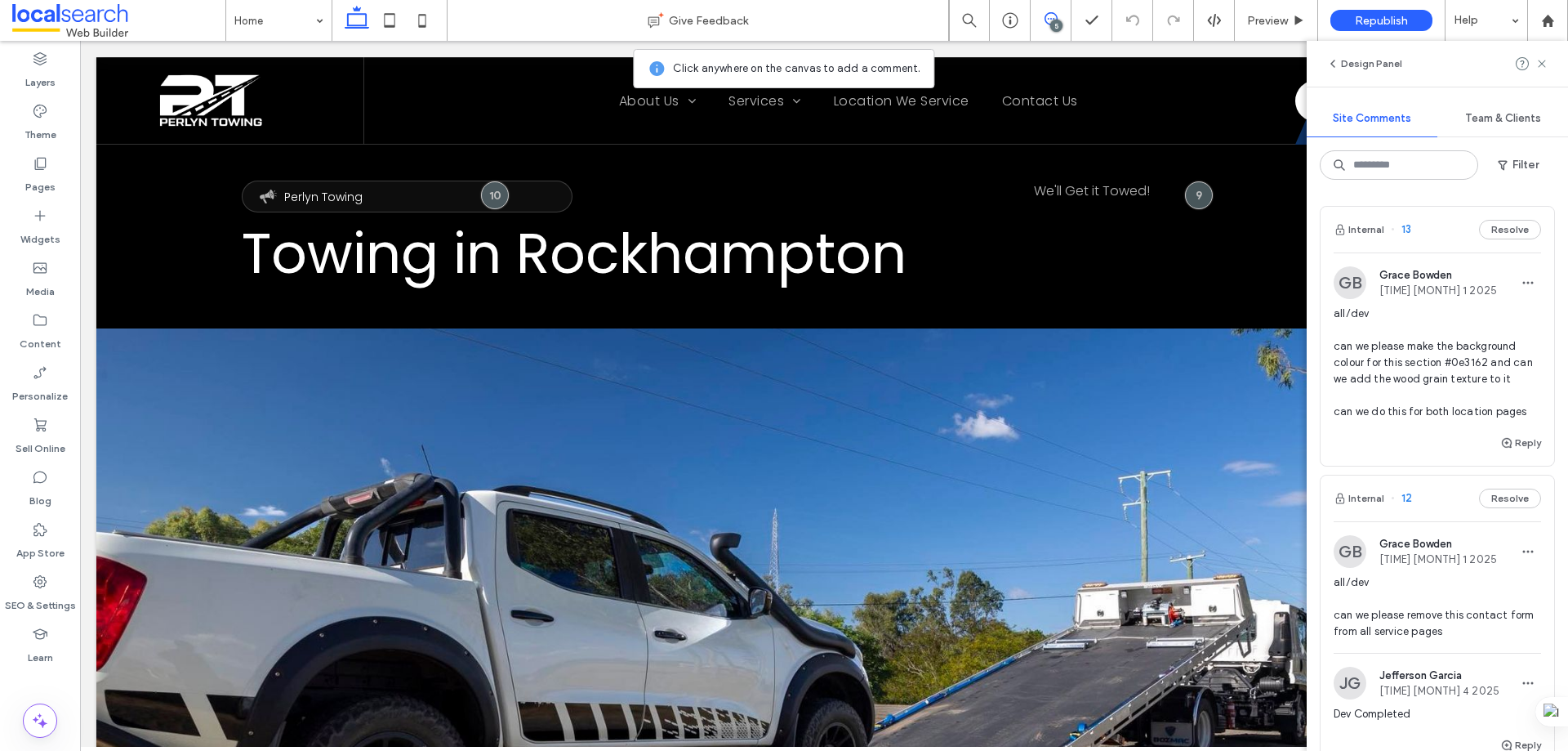click on "5" at bounding box center [1056, 25] 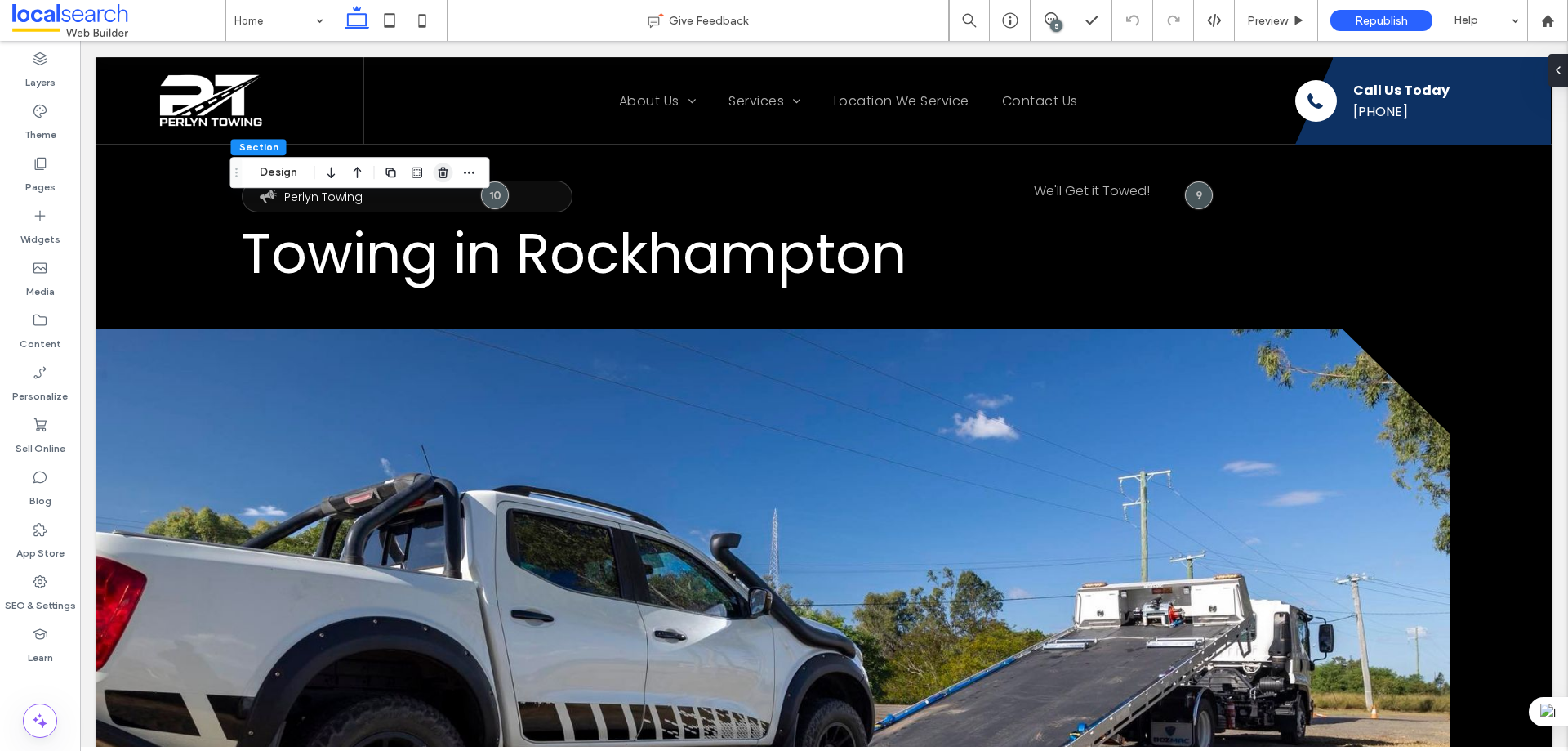 click 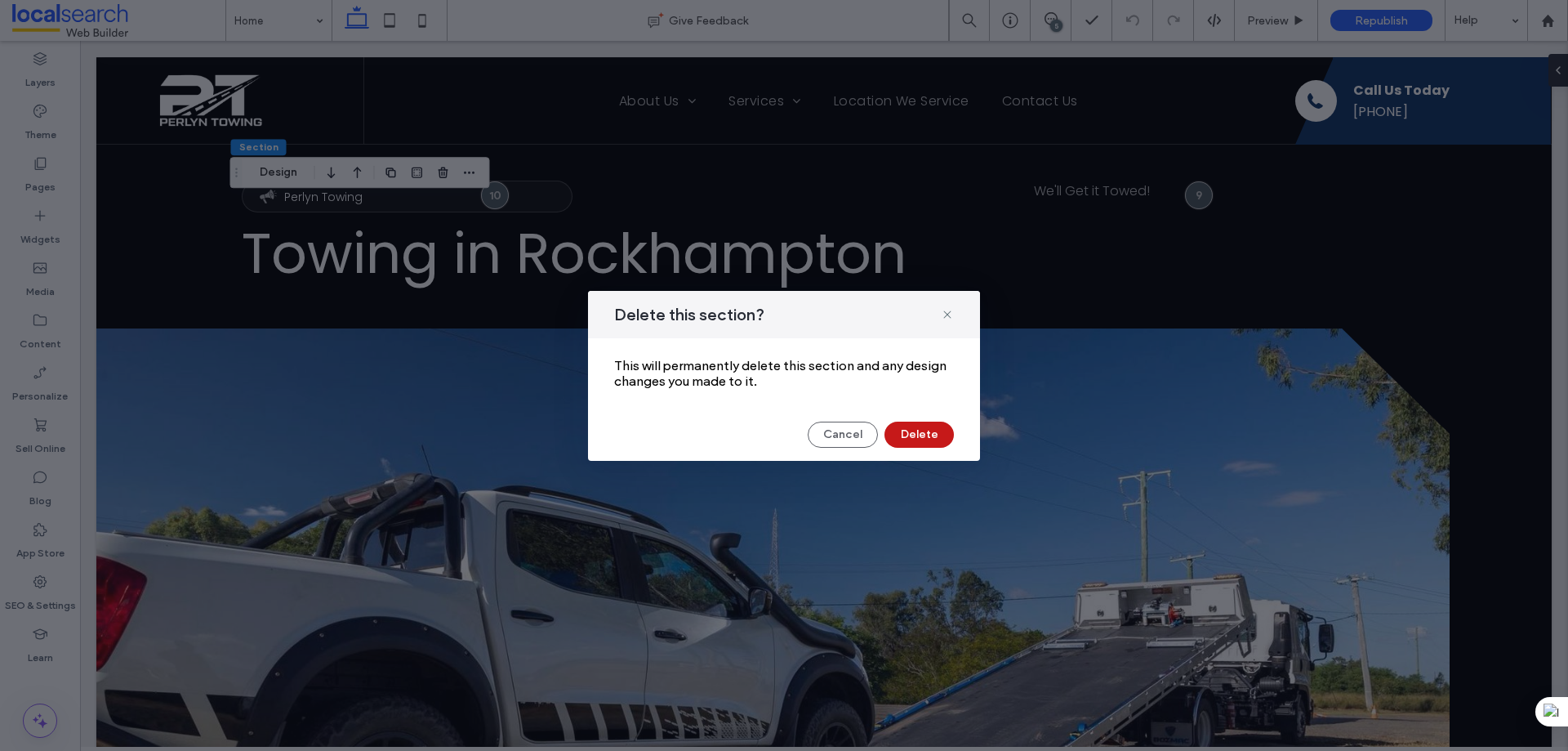 click on "Delete" at bounding box center (919, 435) 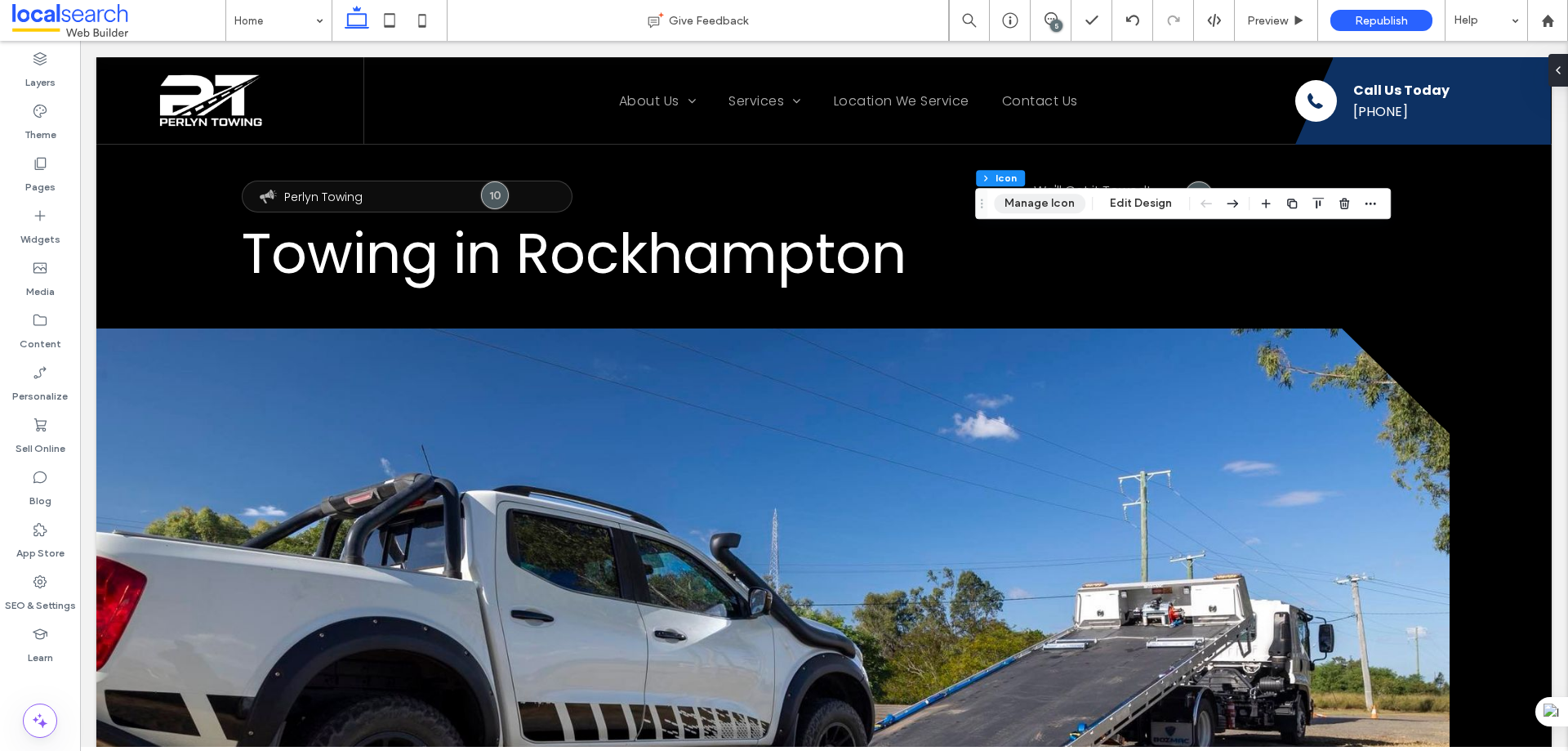 click on "Manage Icon" at bounding box center (1040, 203) 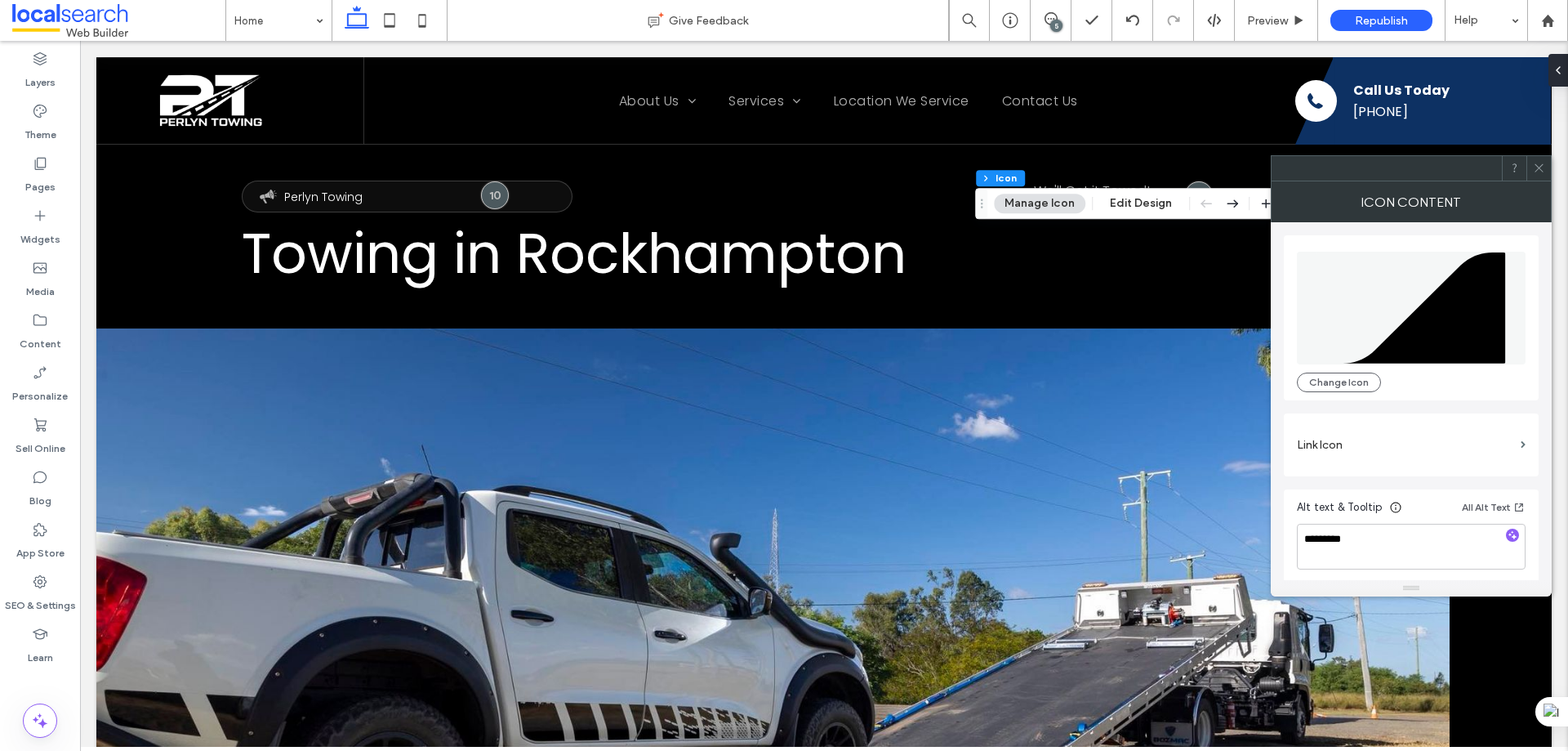 click 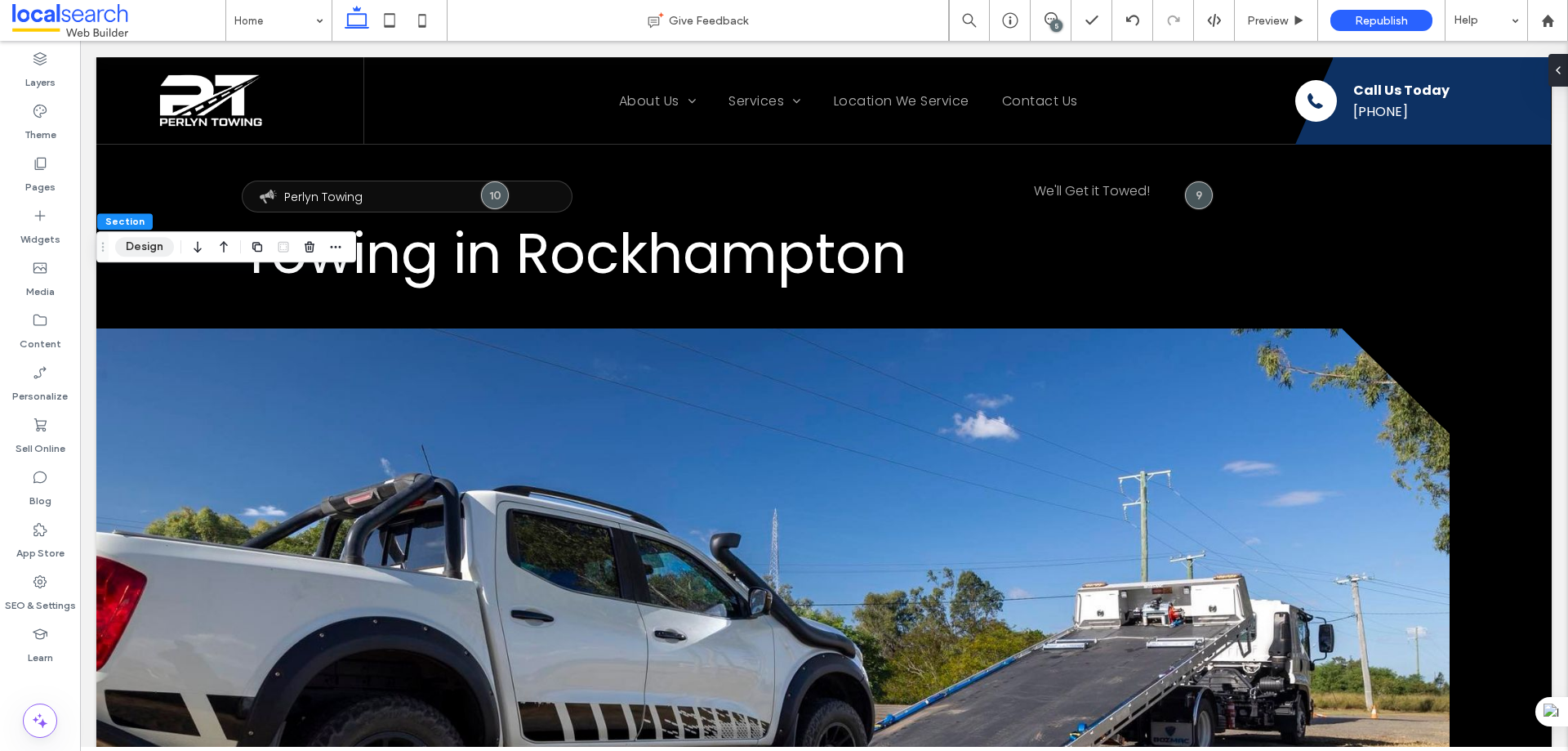 click on "Design" at bounding box center [145, 247] 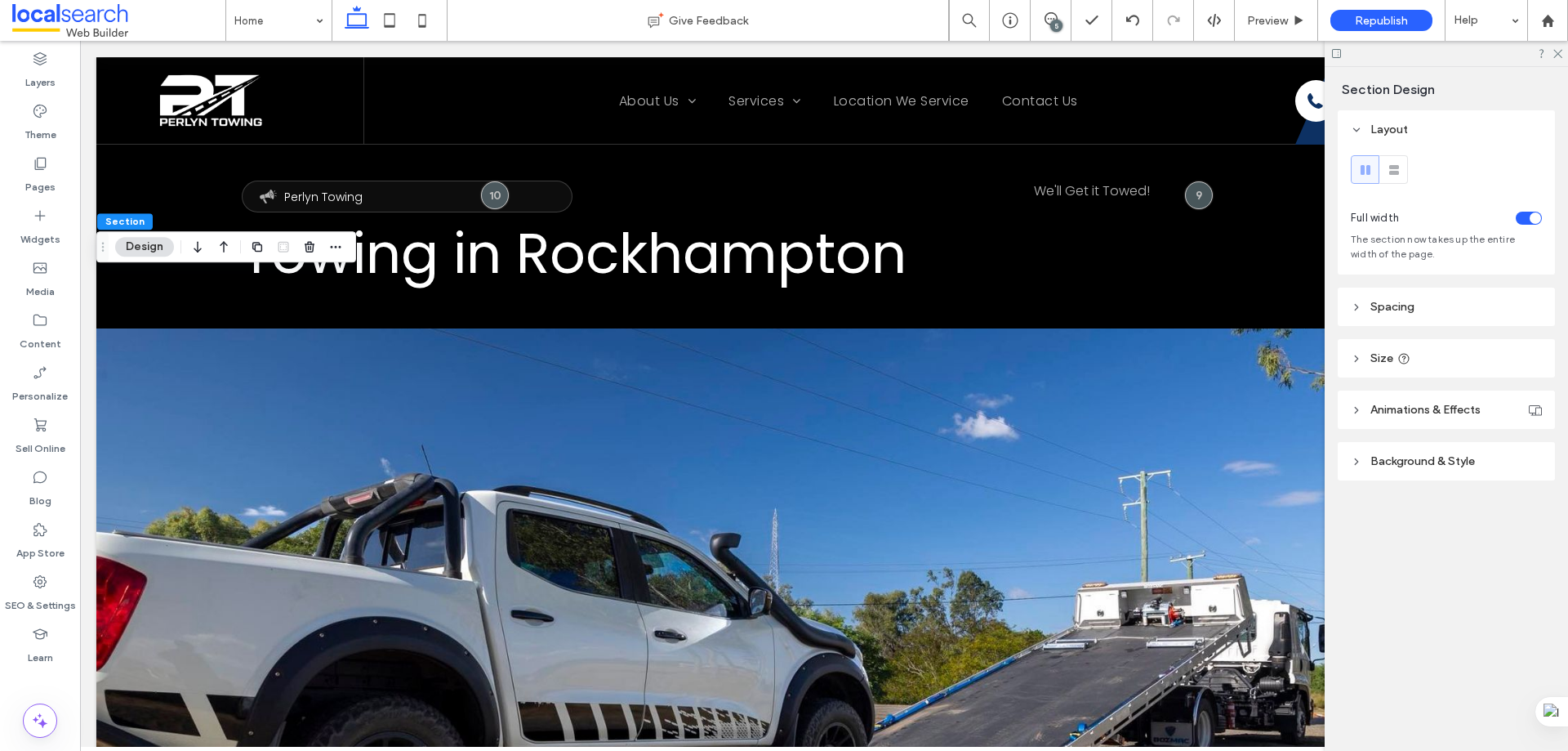click on "Spacing" at bounding box center (1446, 306) 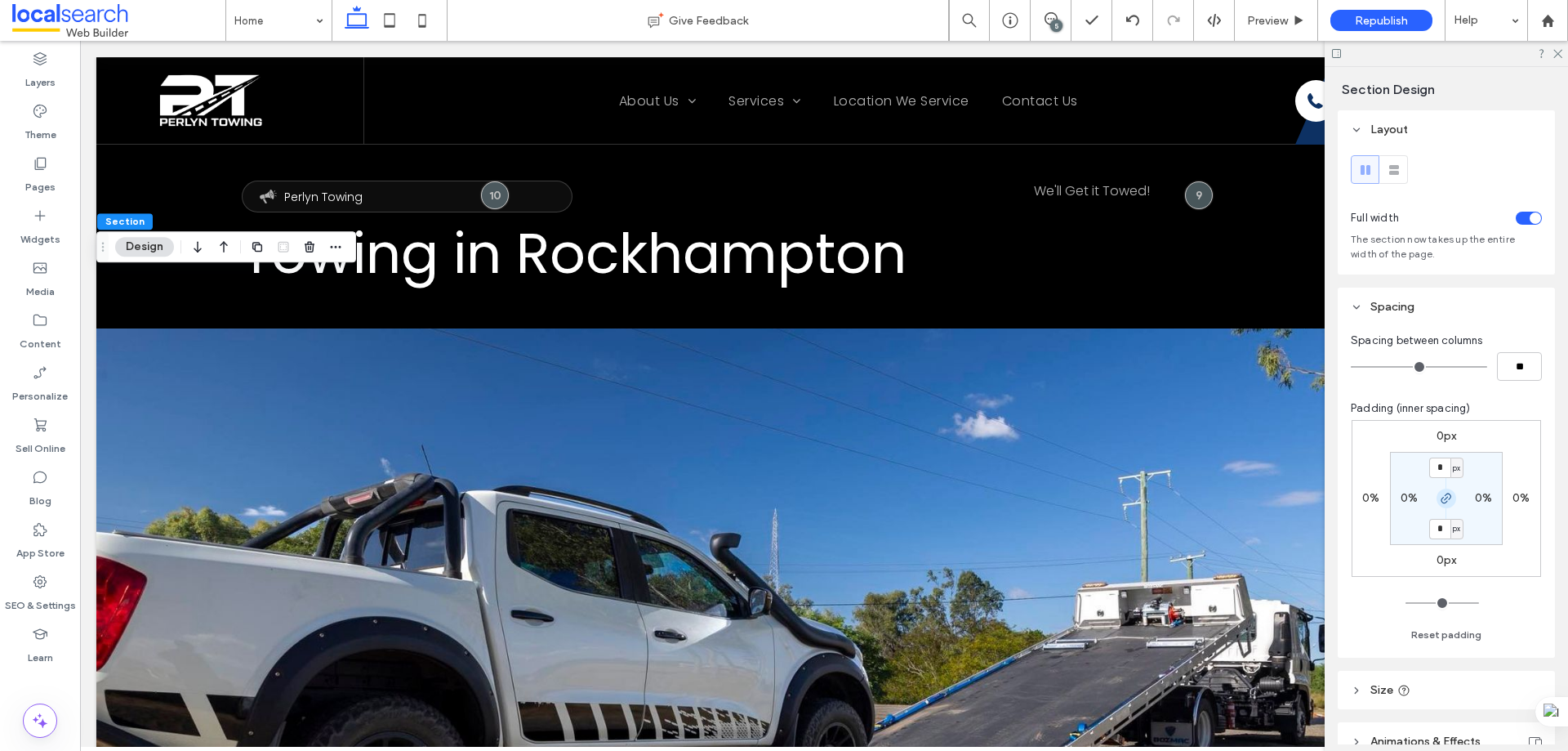 click 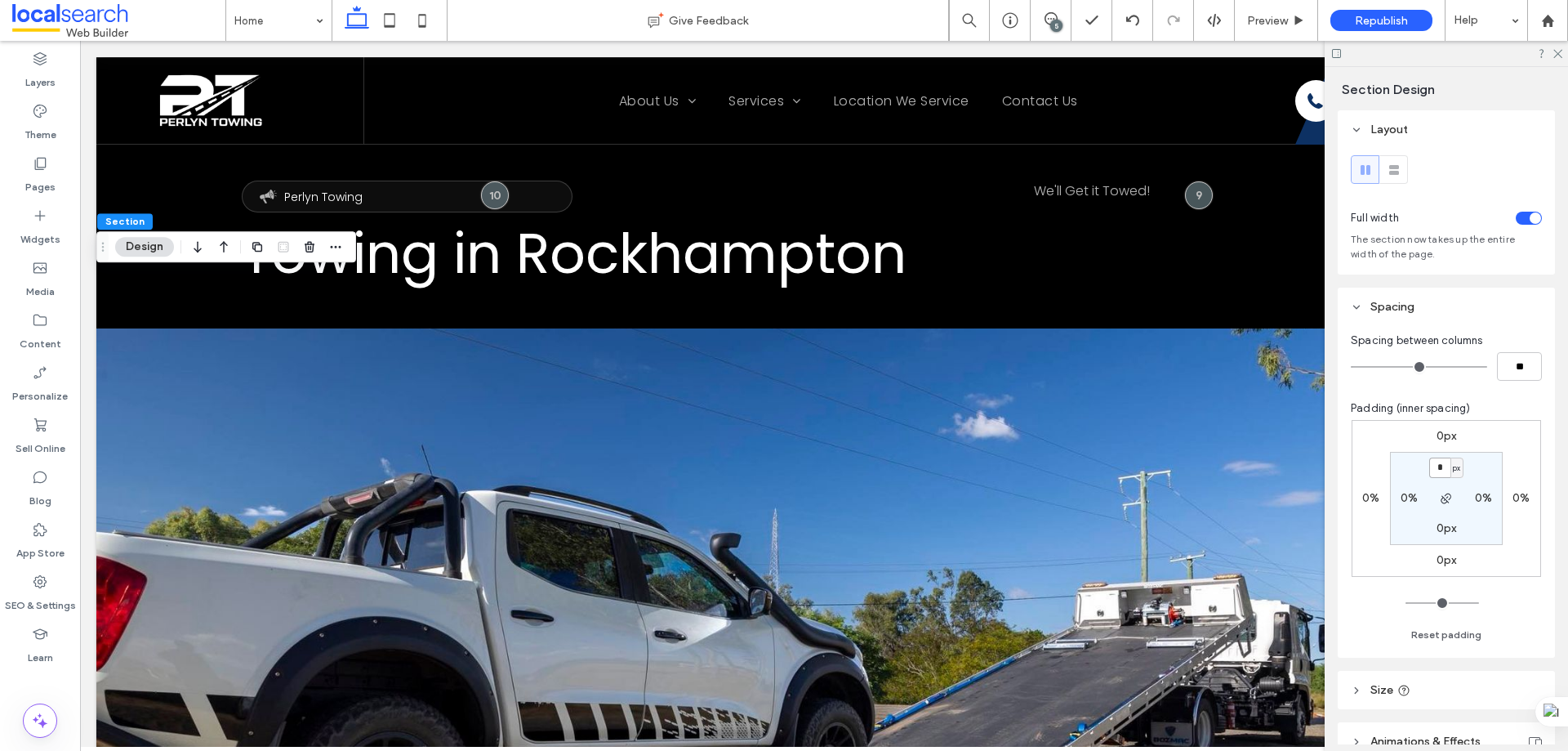 click on "*" at bounding box center (1440, 467) 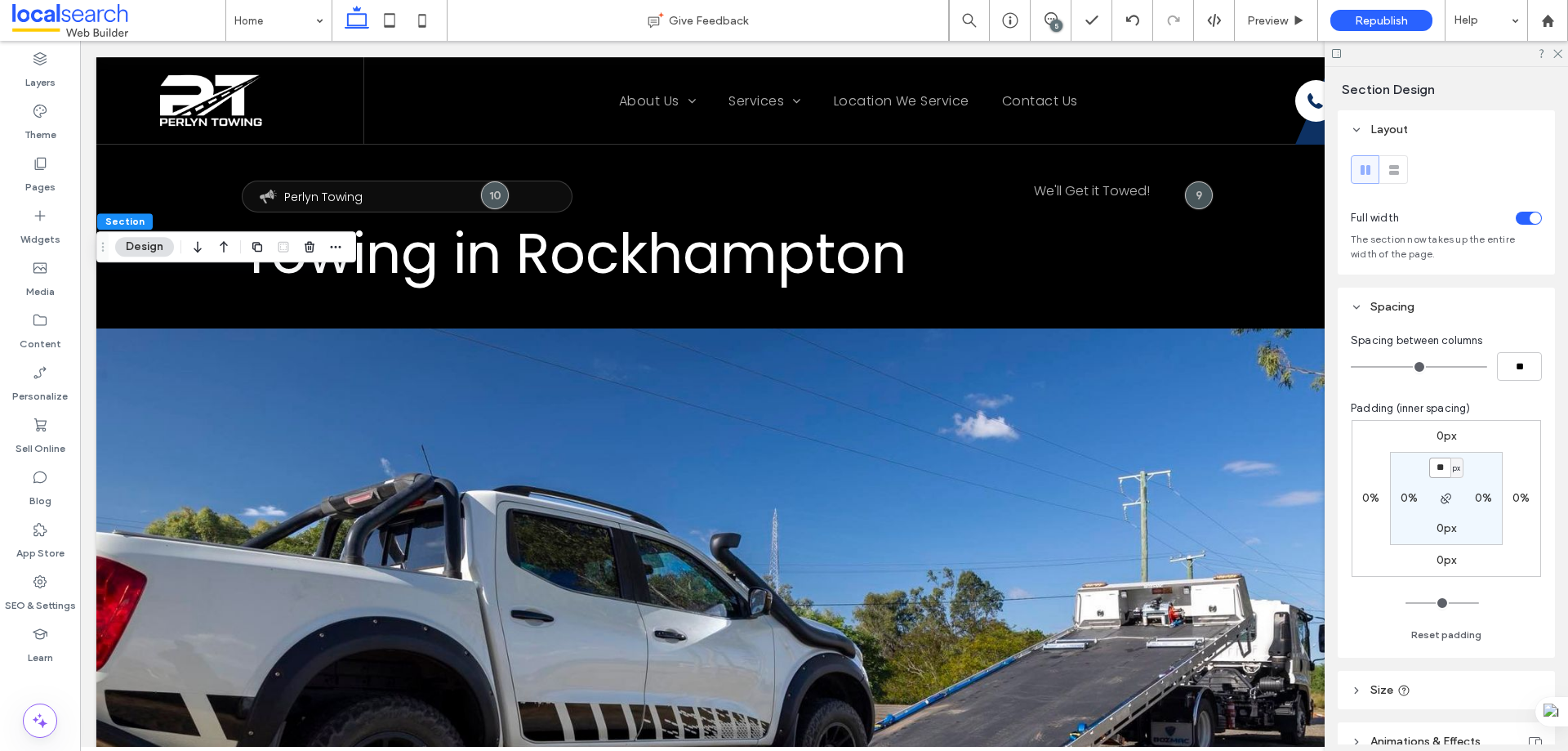 type on "**" 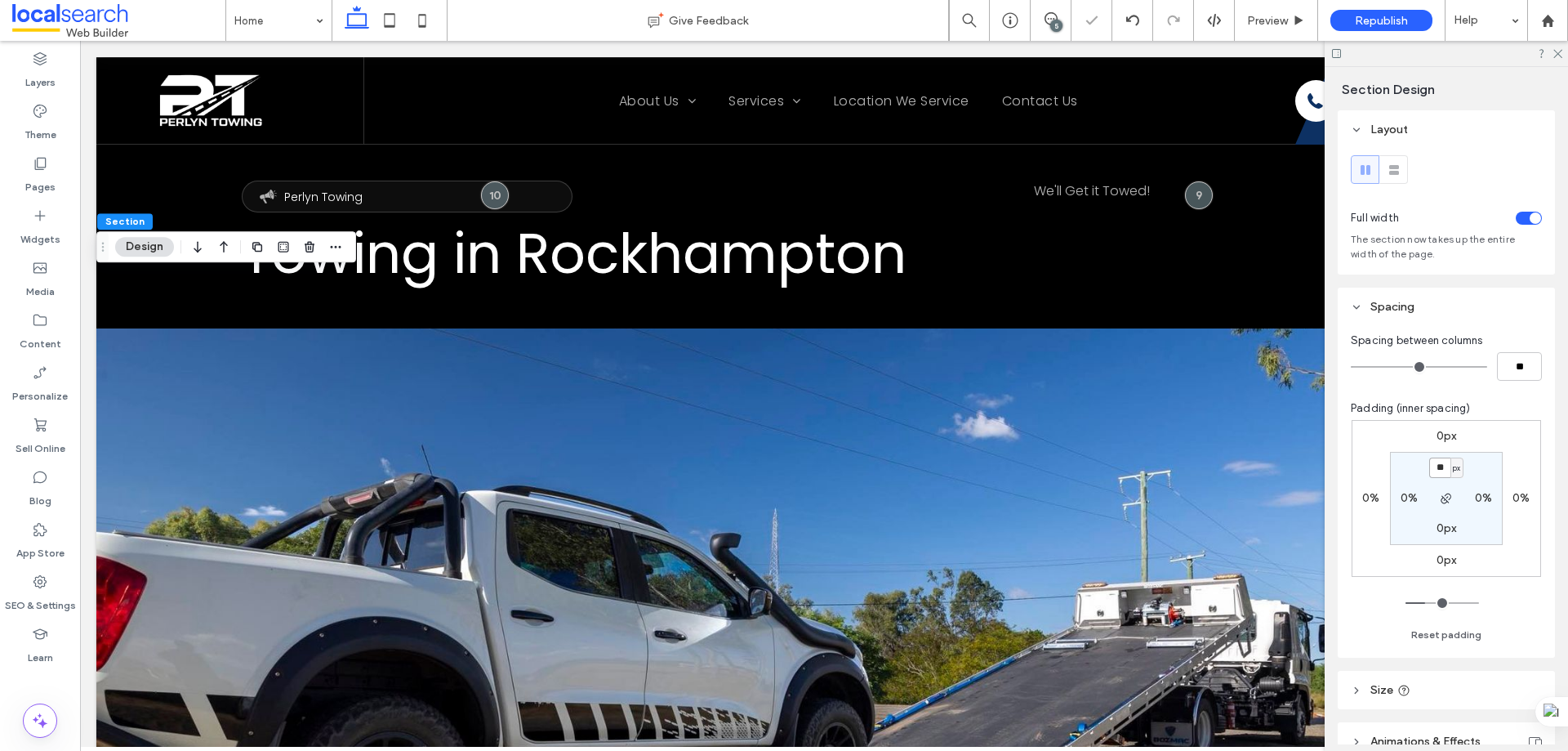 type on "**" 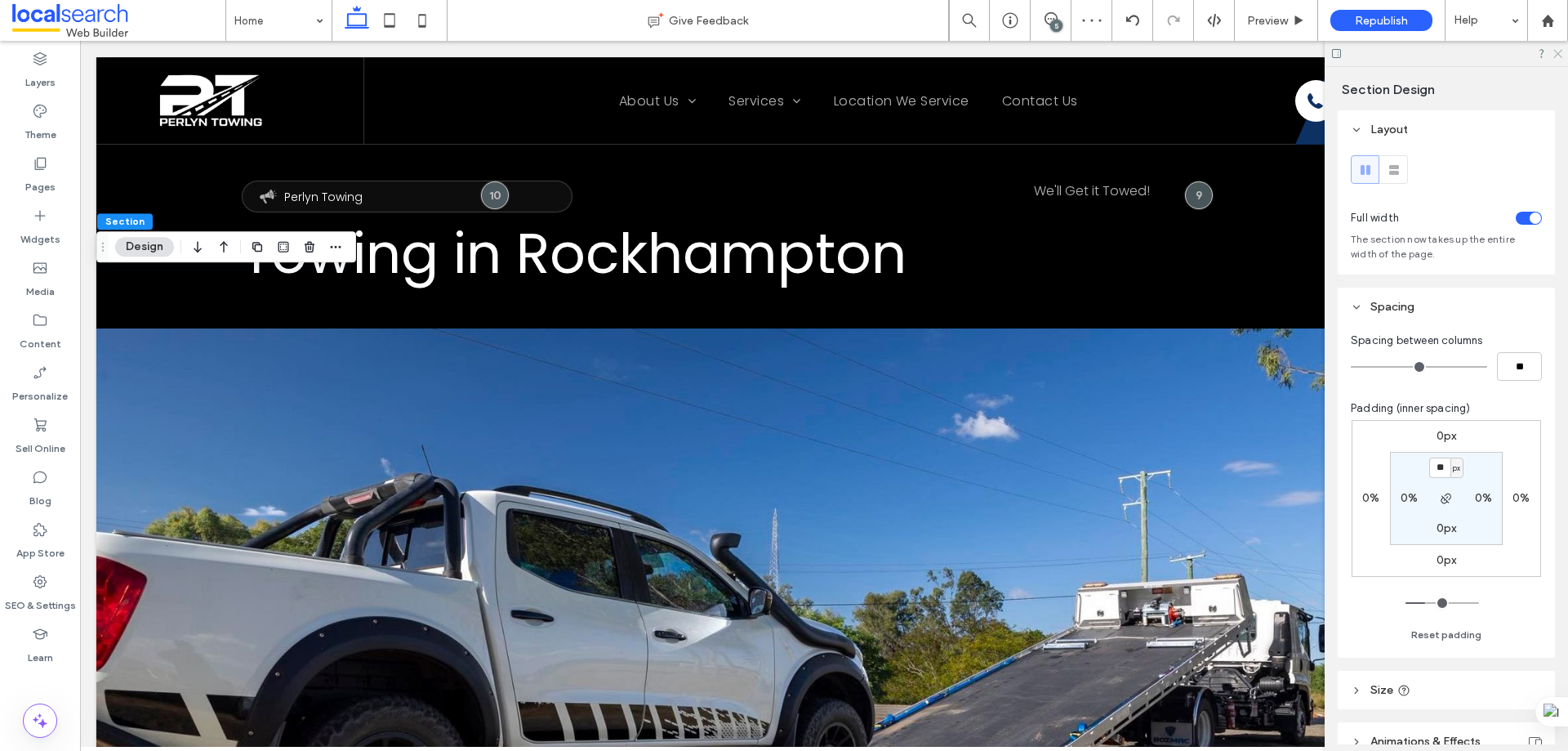 click 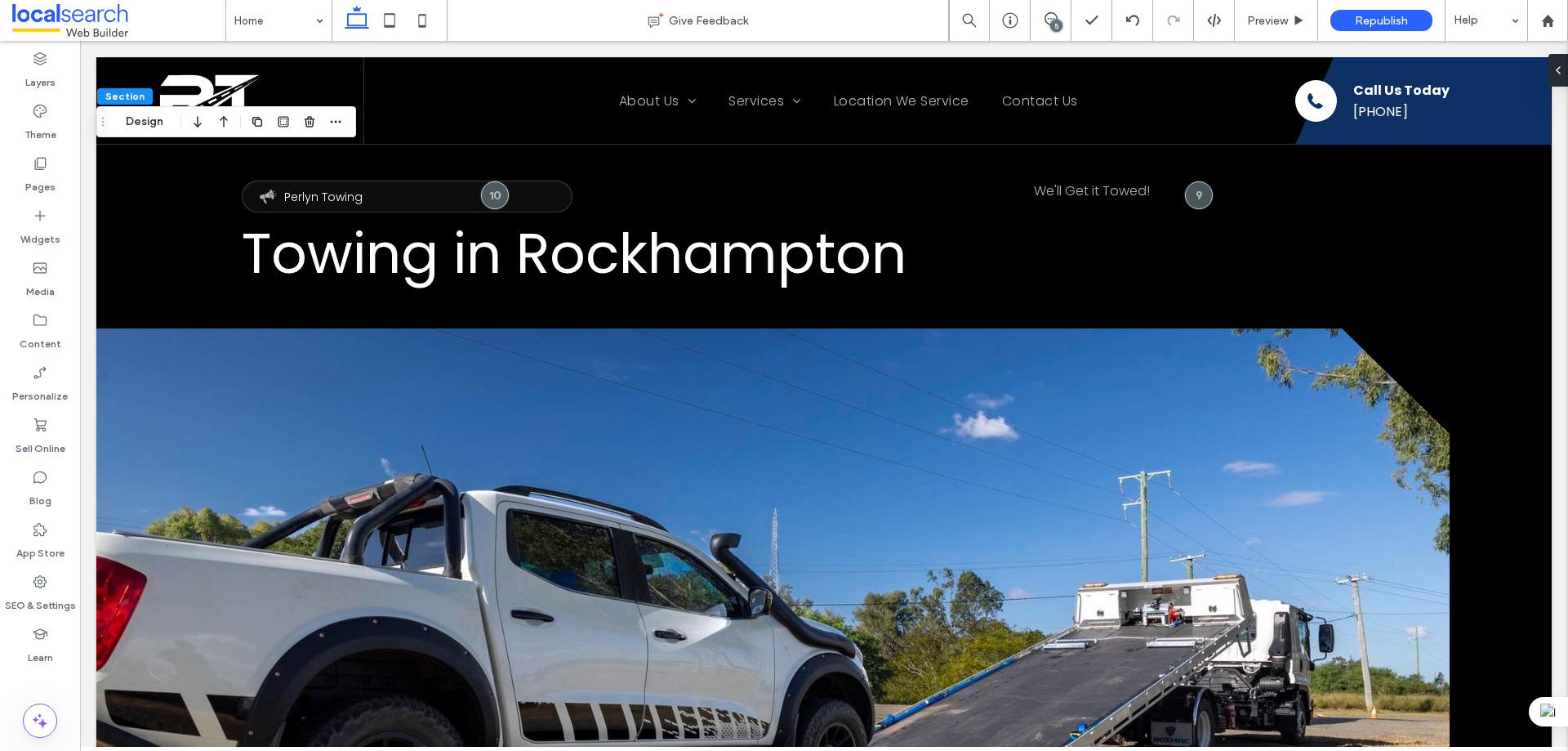 drag, startPoint x: 1567, startPoint y: 473, endPoint x: 1567, endPoint y: 448, distance: 25 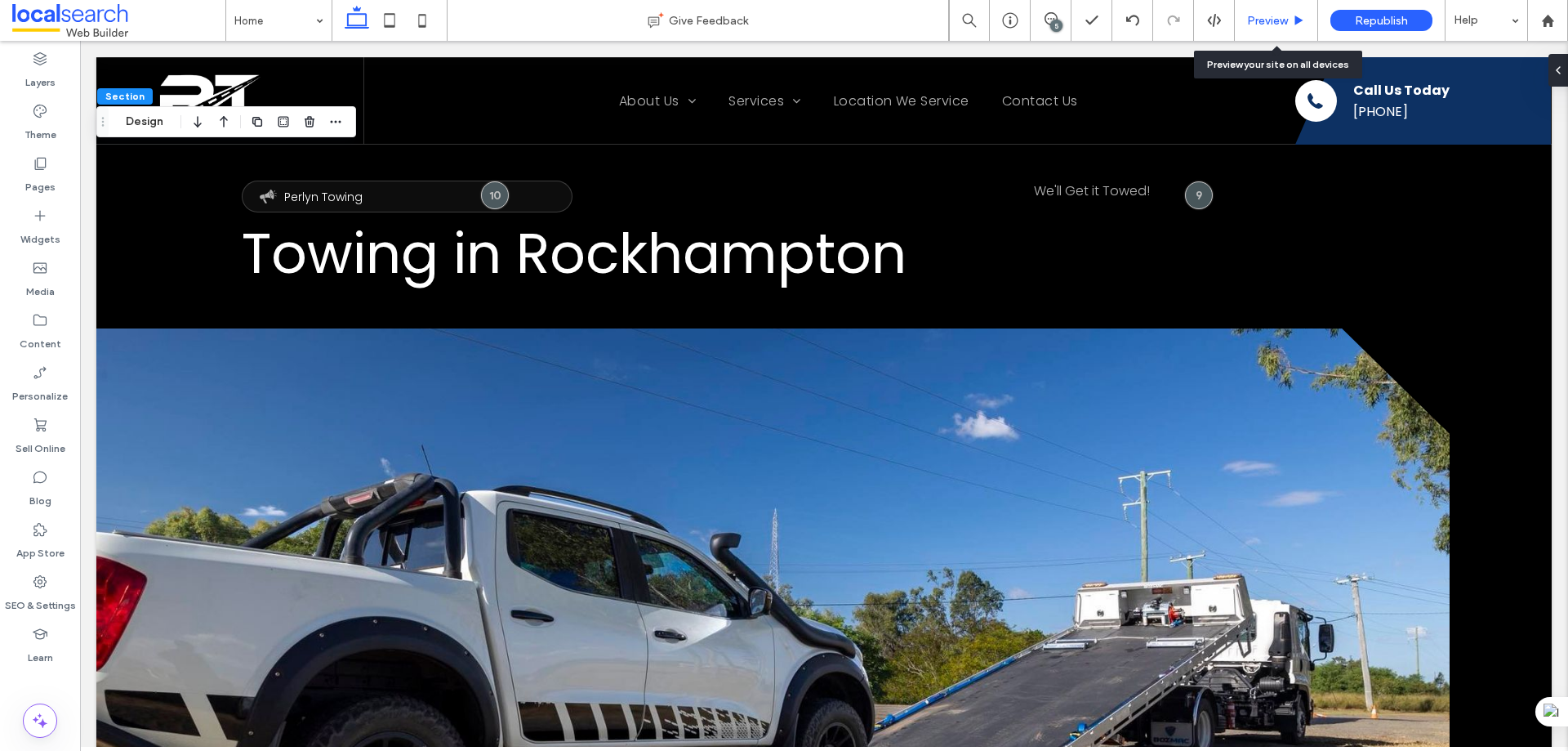 click on "Preview" at bounding box center [1267, 20] 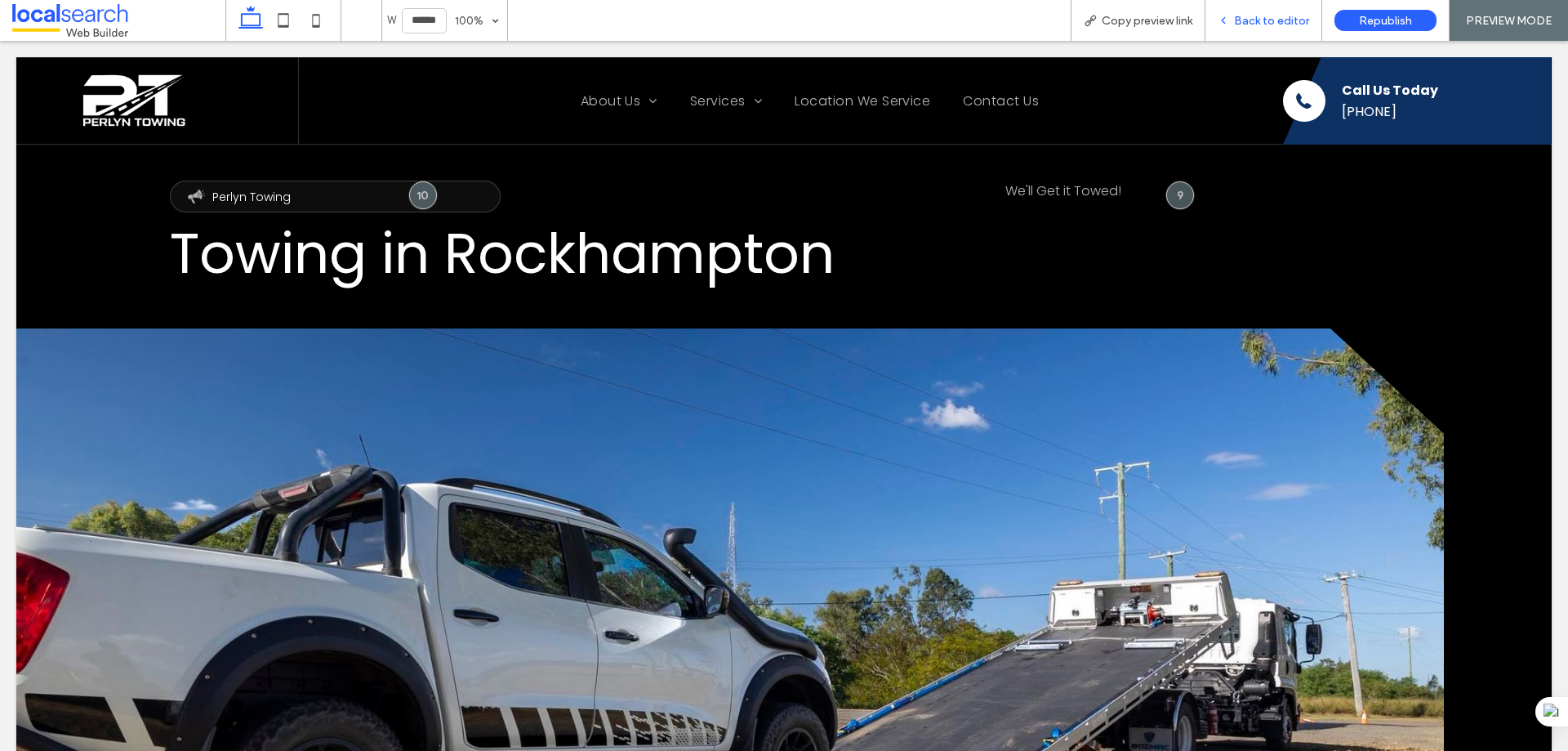 click on "Back to editor" at bounding box center (1272, 20) 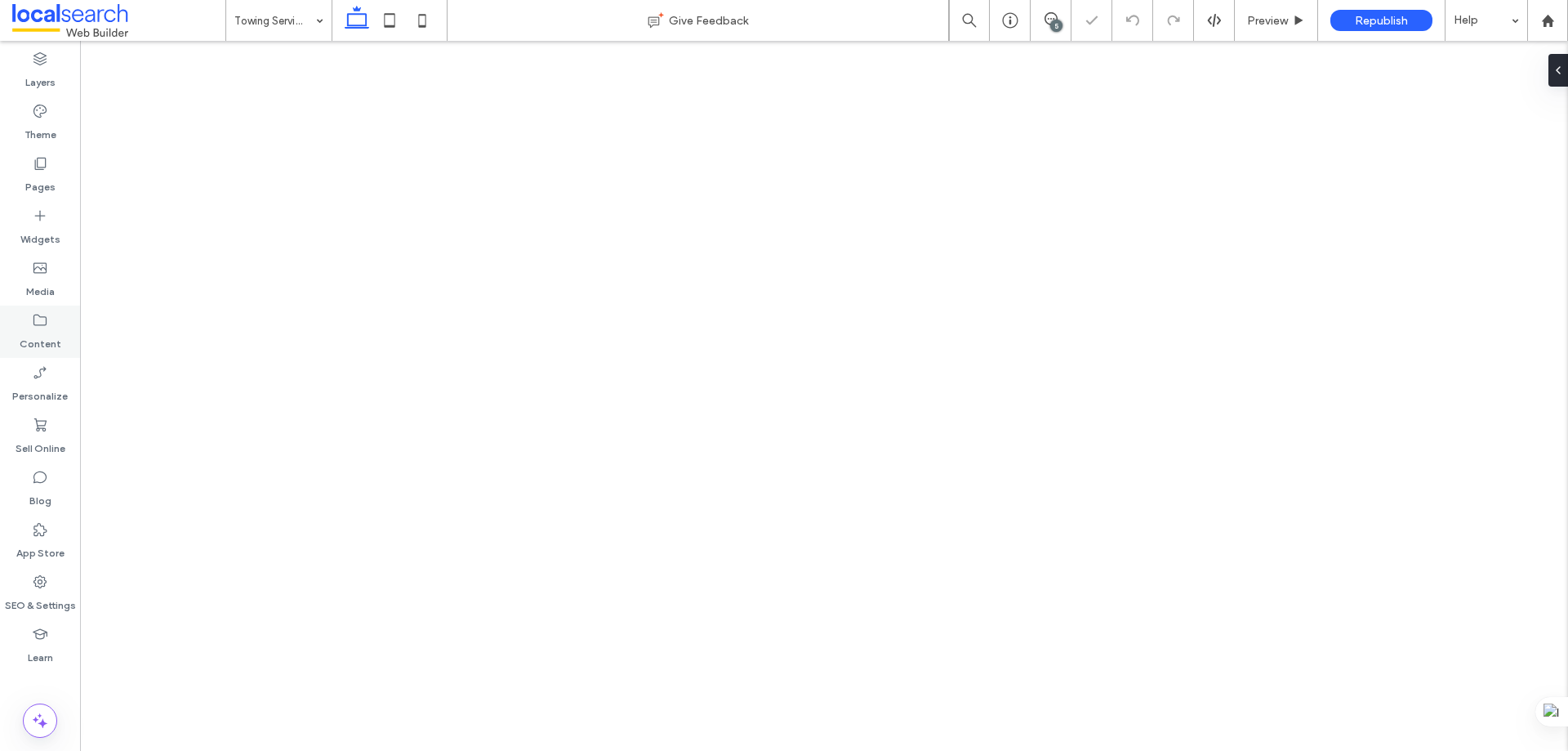 scroll, scrollTop: 0, scrollLeft: 0, axis: both 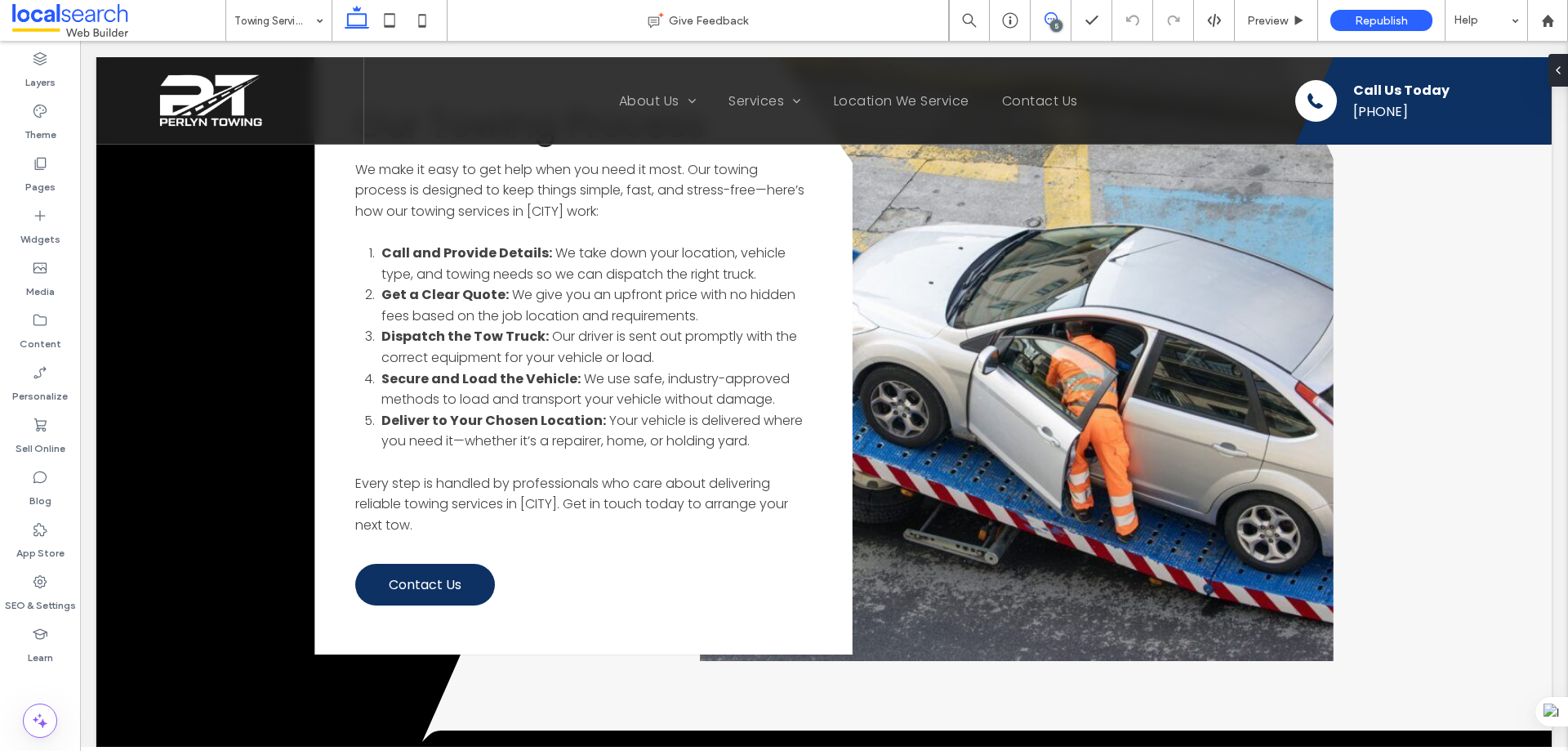 click 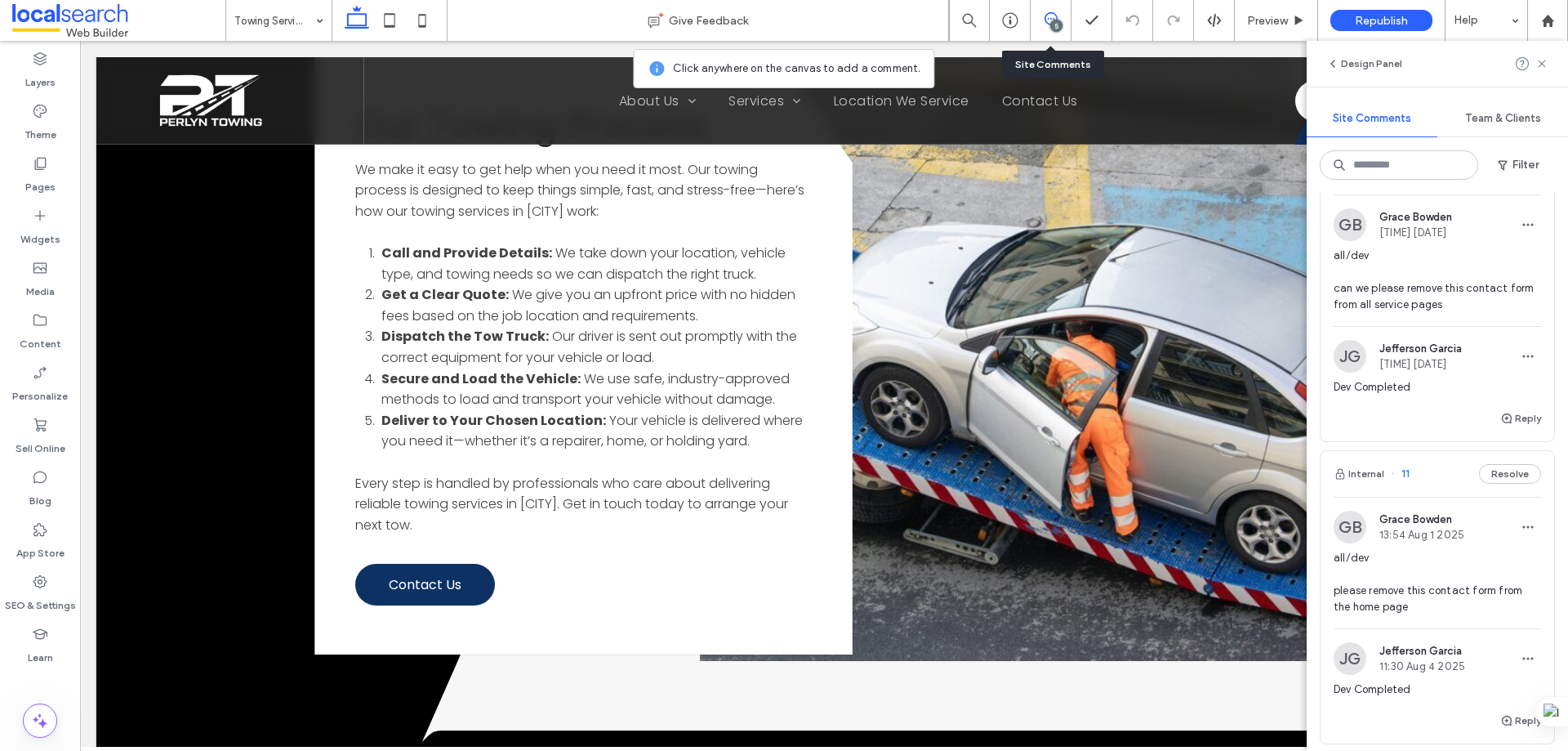 scroll, scrollTop: 0, scrollLeft: 0, axis: both 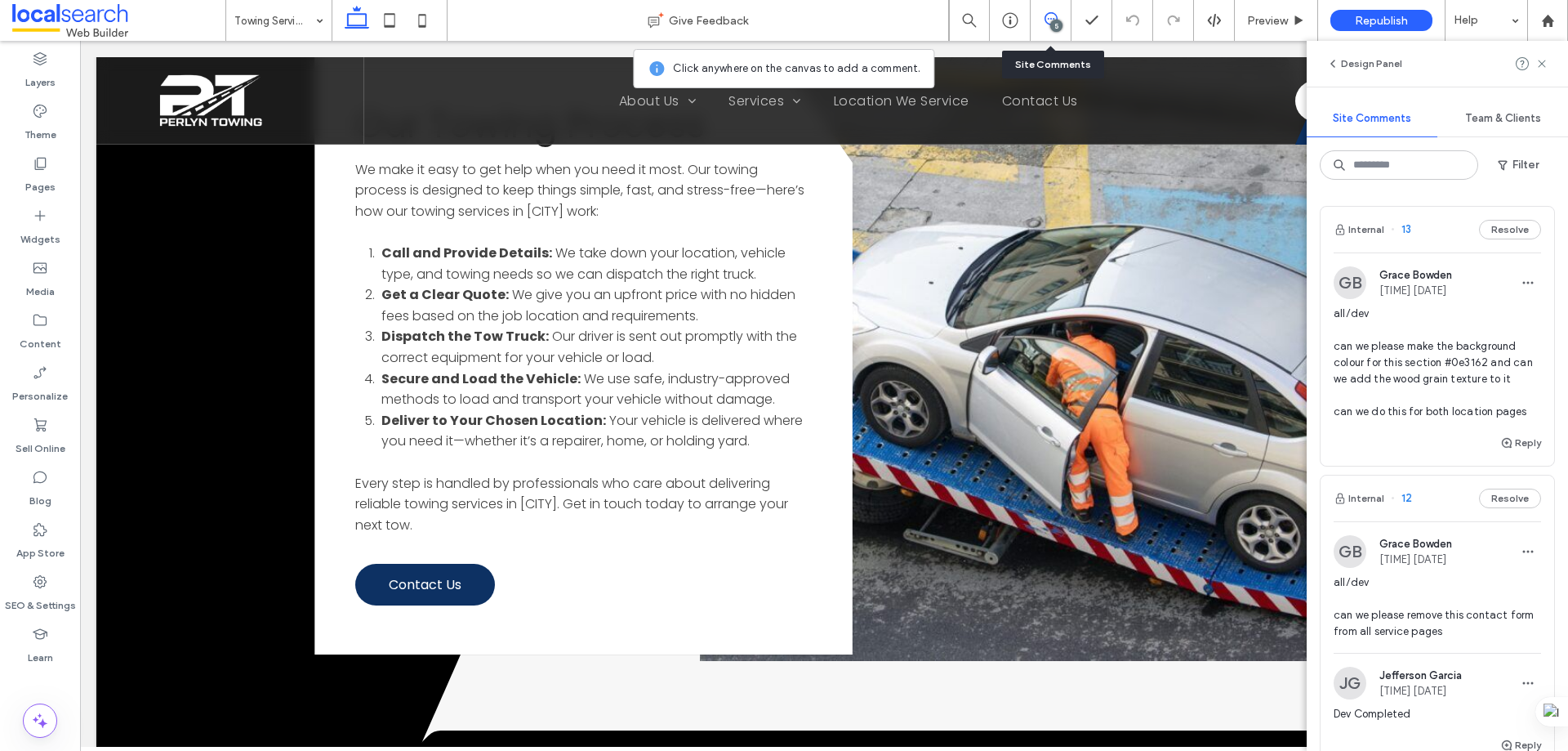 click on "Internal 13 Resolve" at bounding box center [1437, 230] 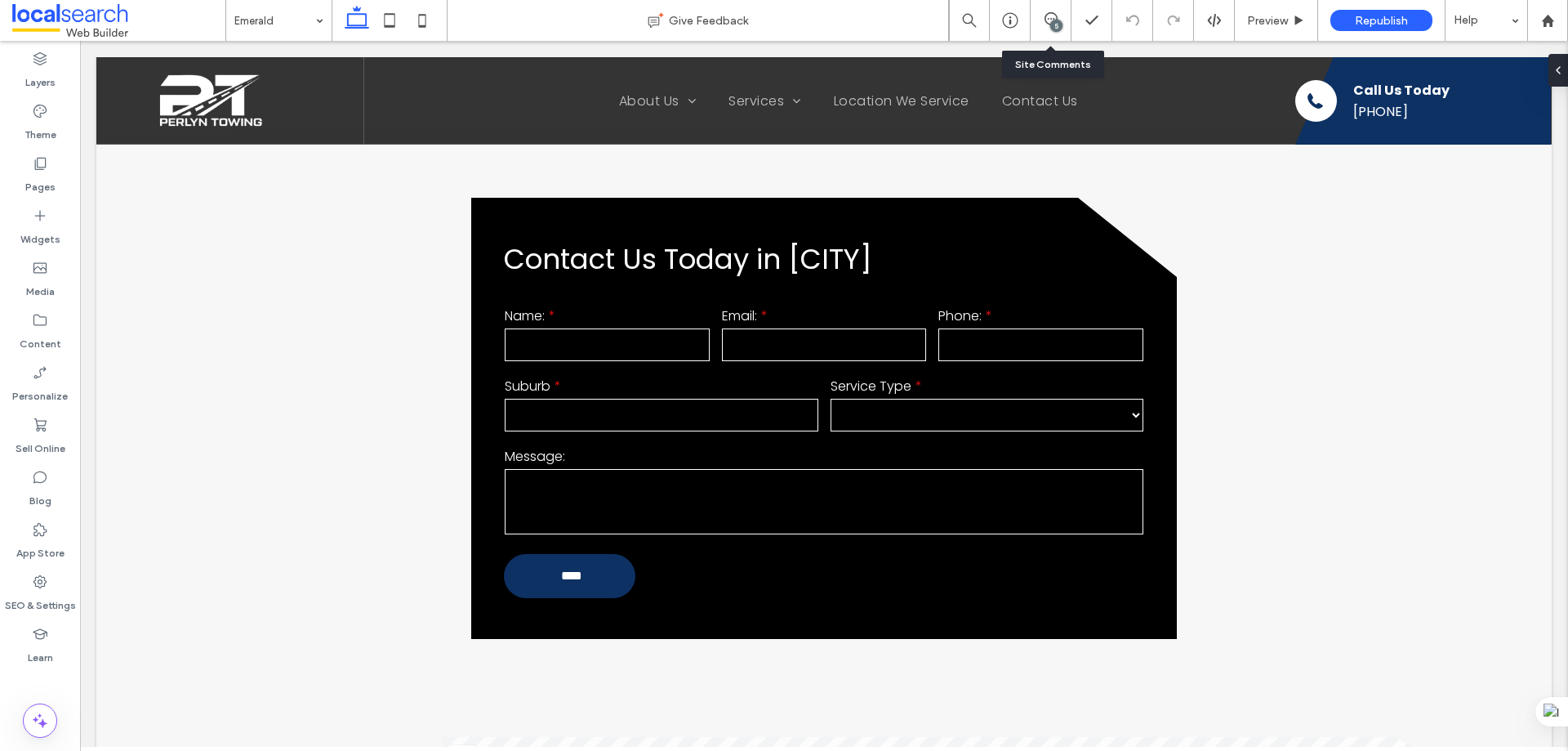 scroll, scrollTop: 1304, scrollLeft: 0, axis: vertical 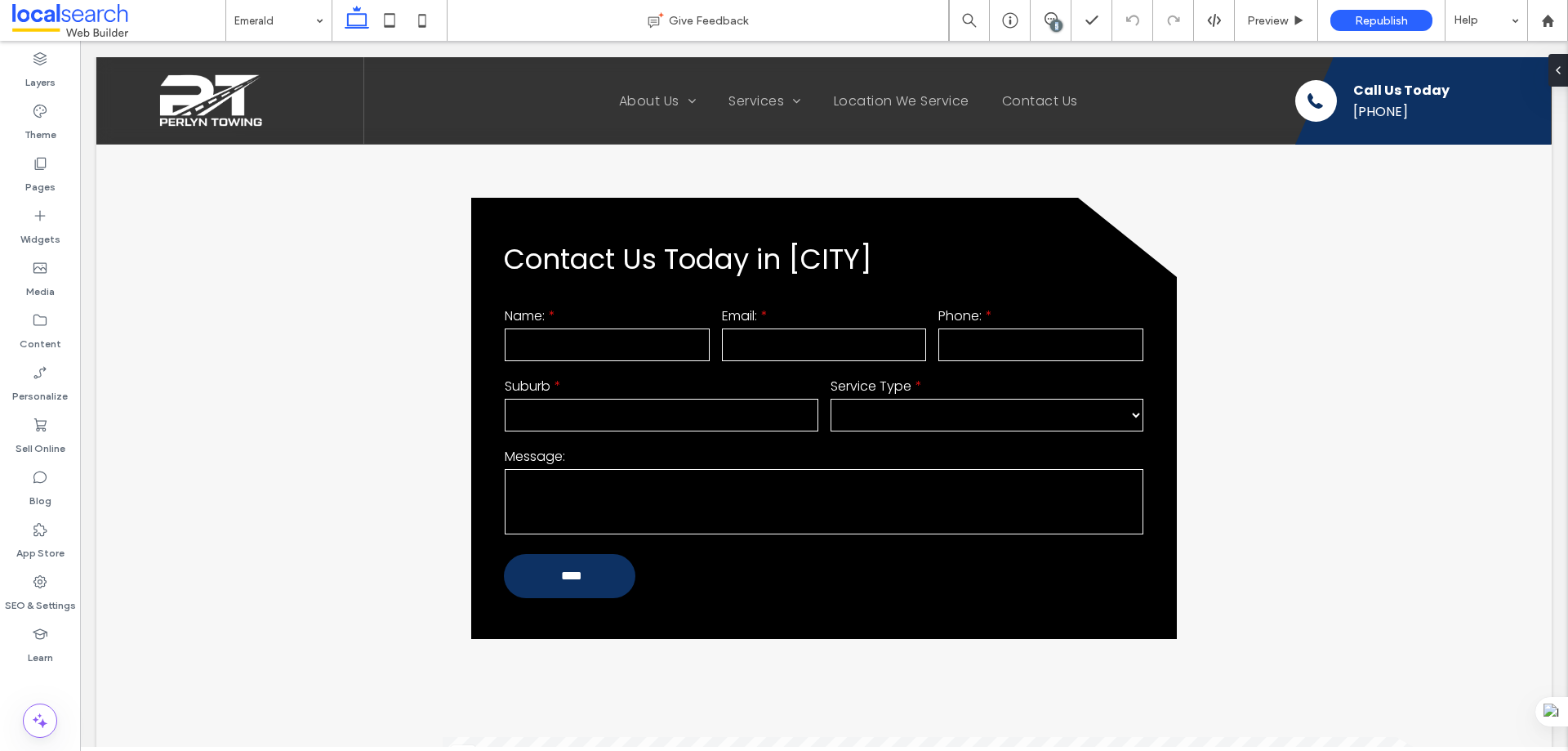click on "5" at bounding box center (1056, 25) 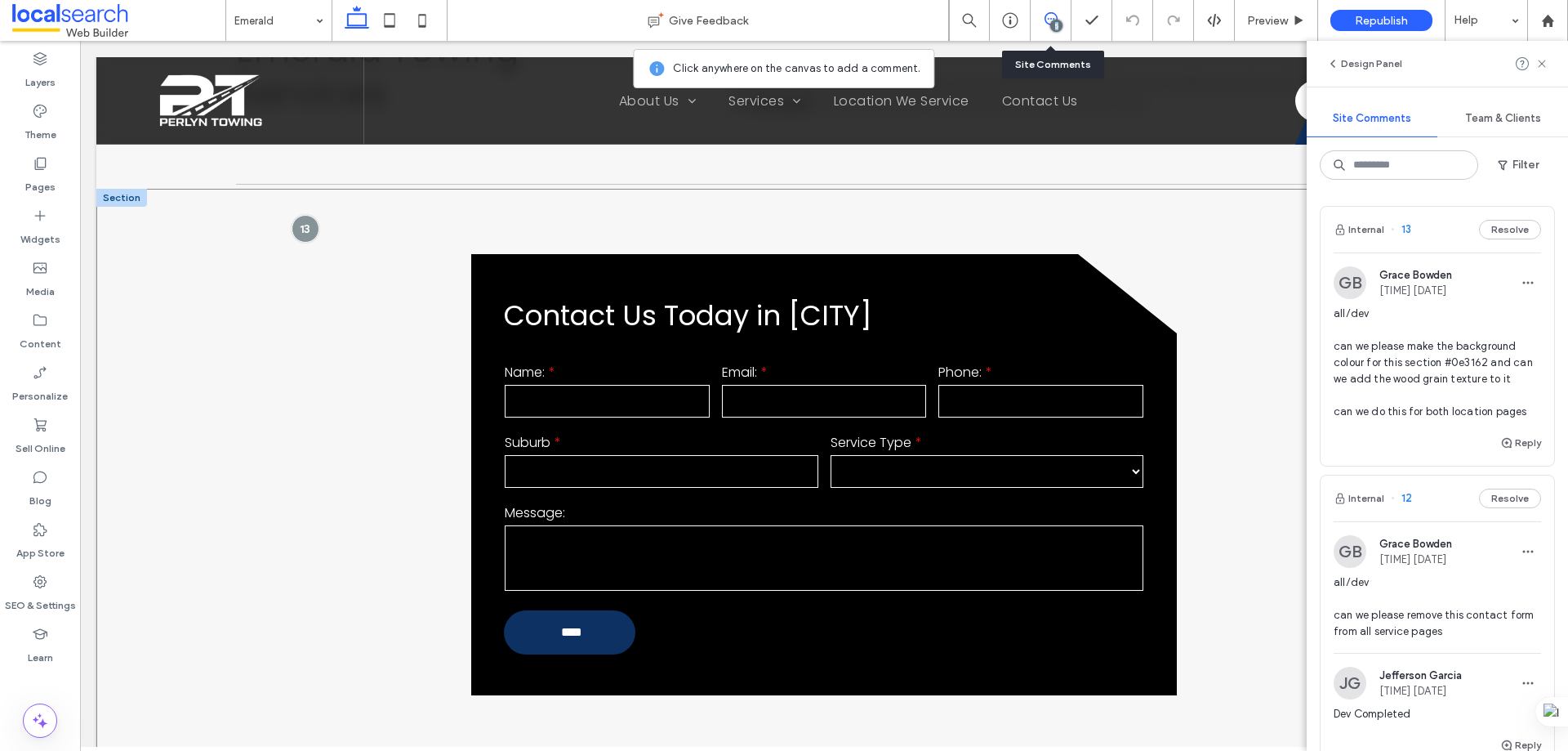 scroll, scrollTop: 1223, scrollLeft: 0, axis: vertical 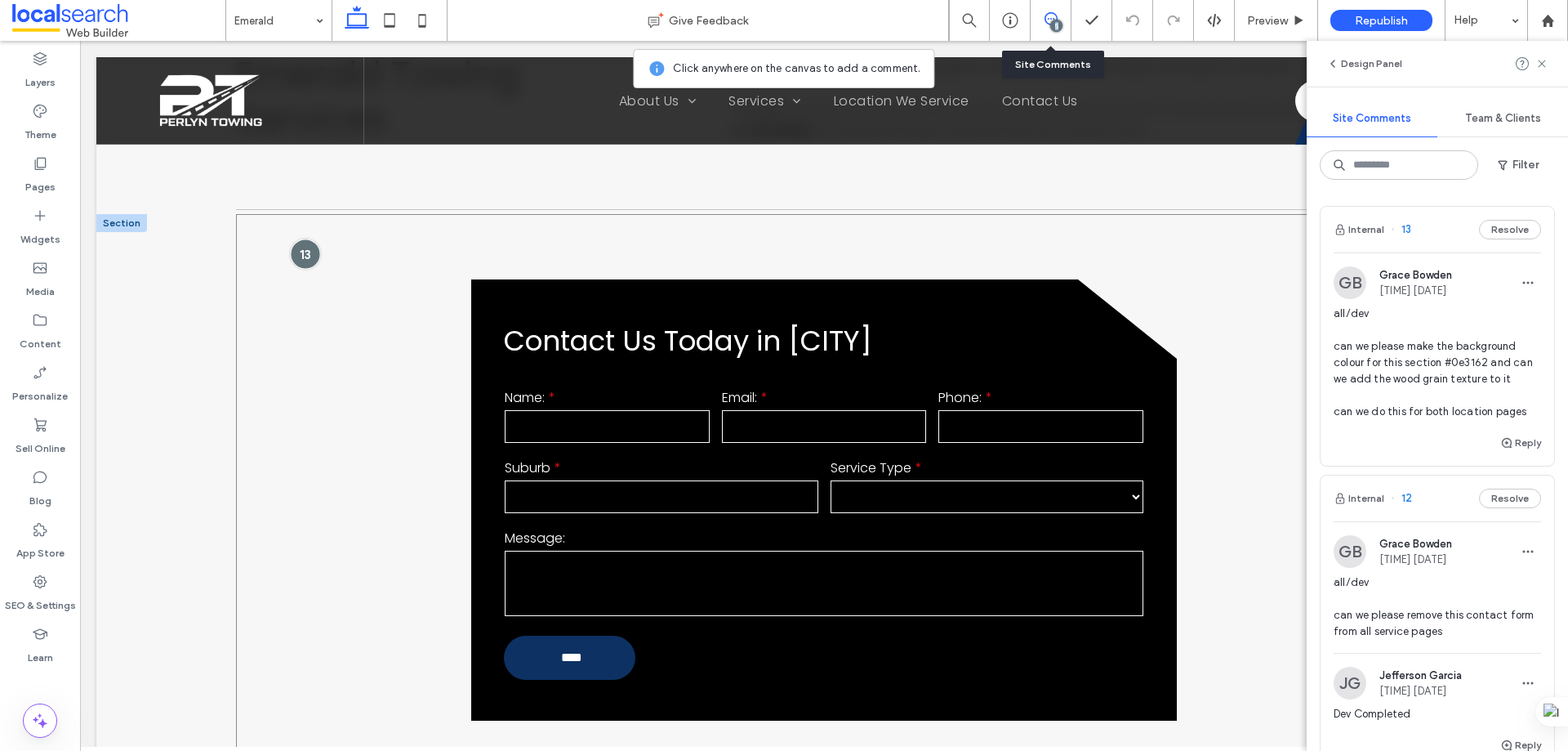 click at bounding box center [305, 253] 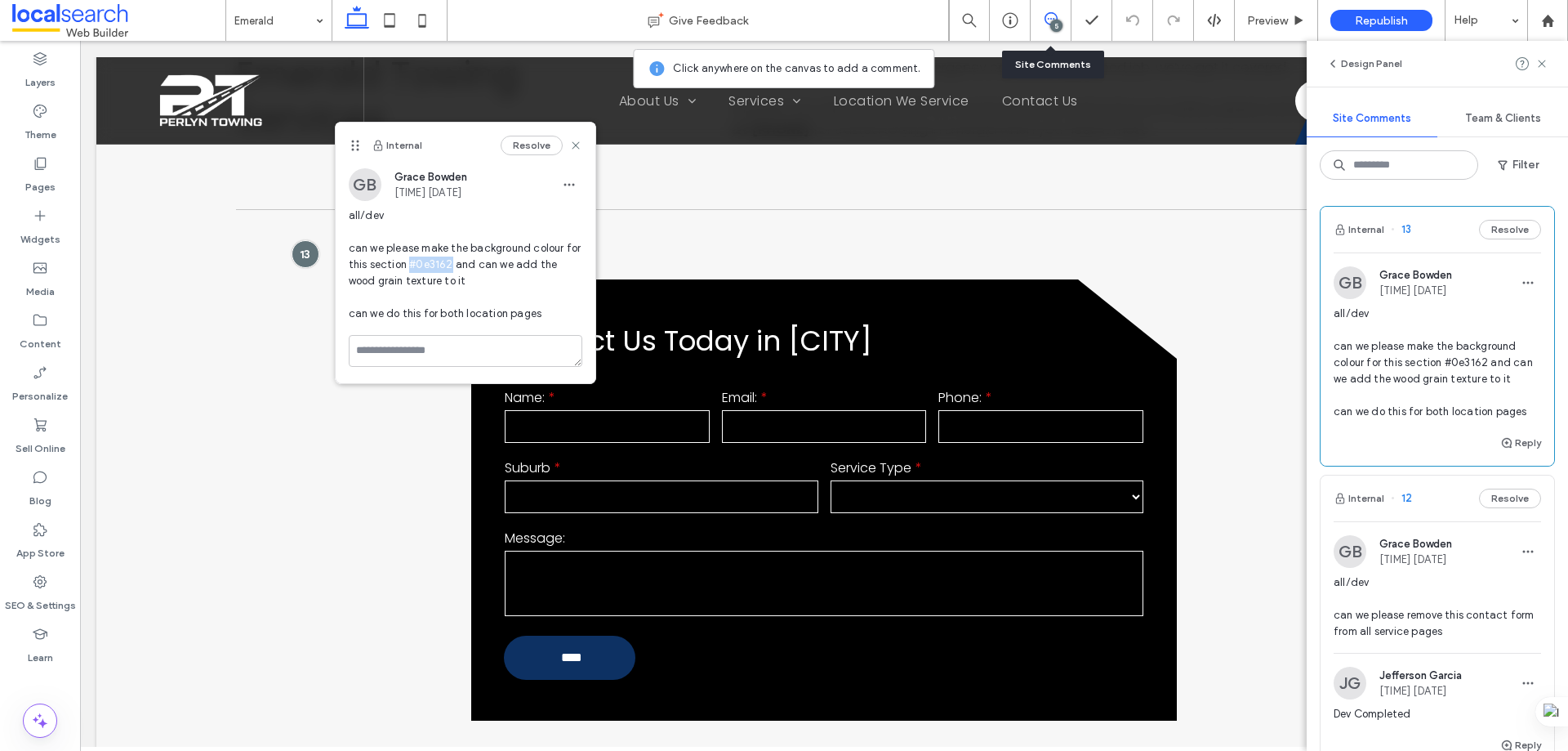 drag, startPoint x: 450, startPoint y: 261, endPoint x: 408, endPoint y: 262, distance: 42.0119 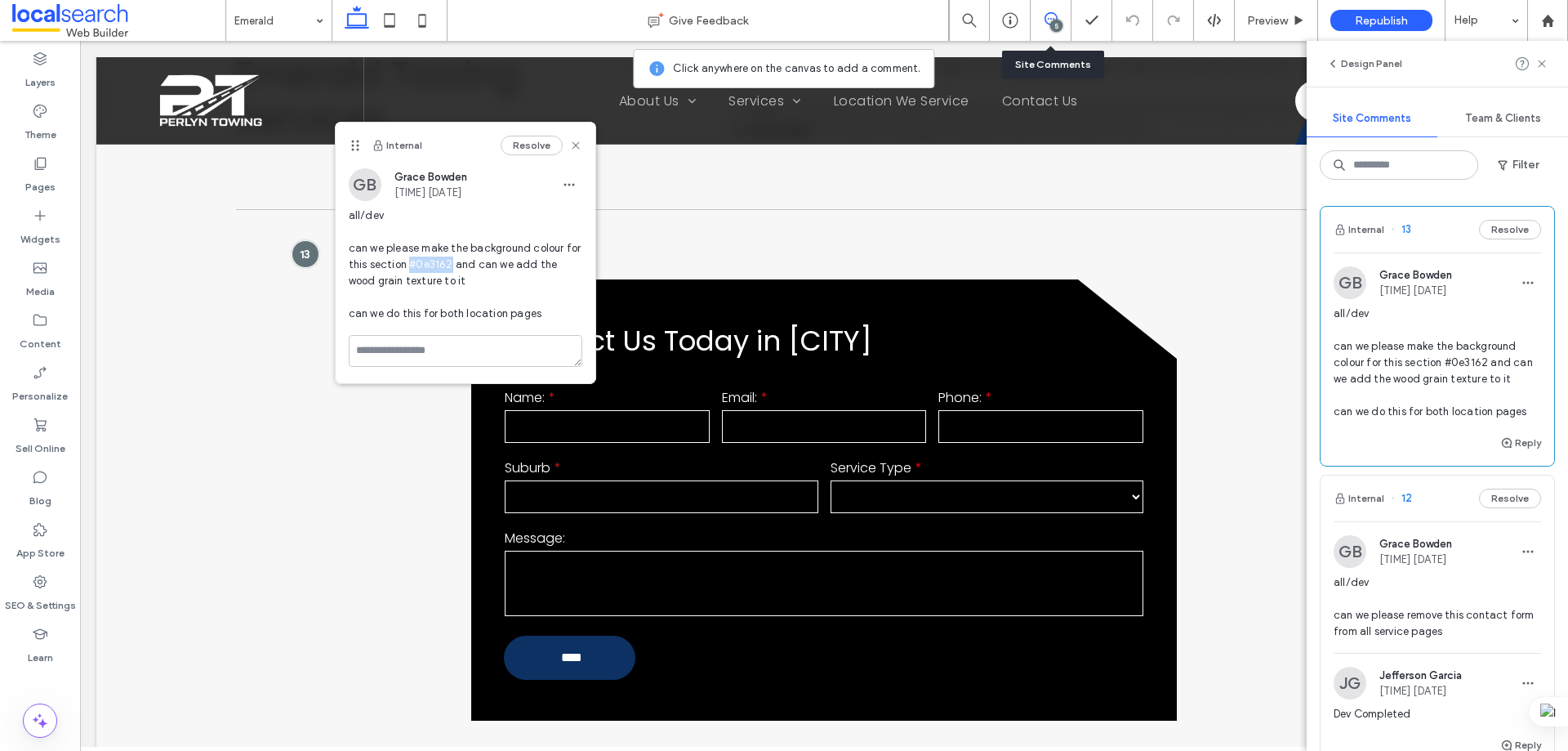 copy on "#0e3162" 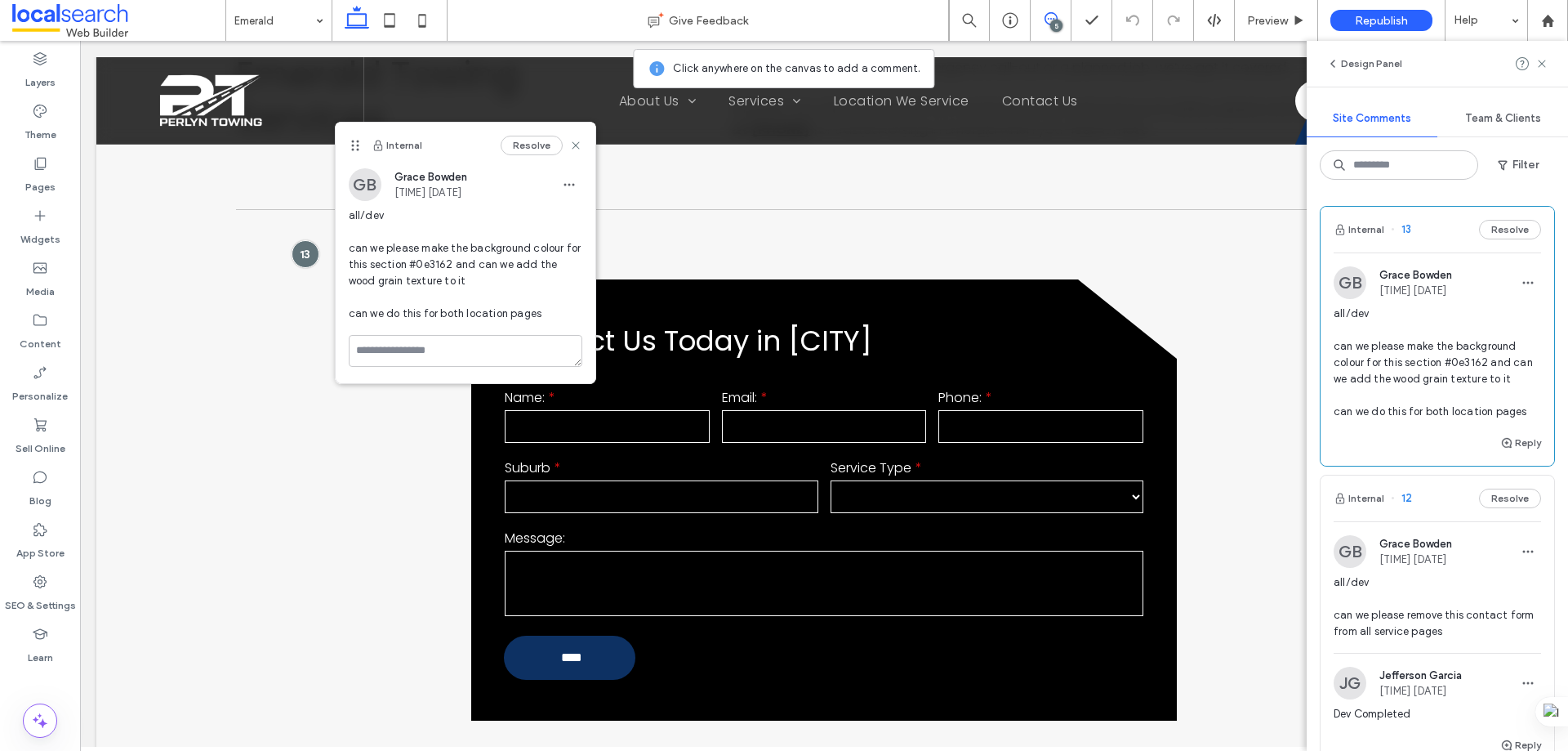 click 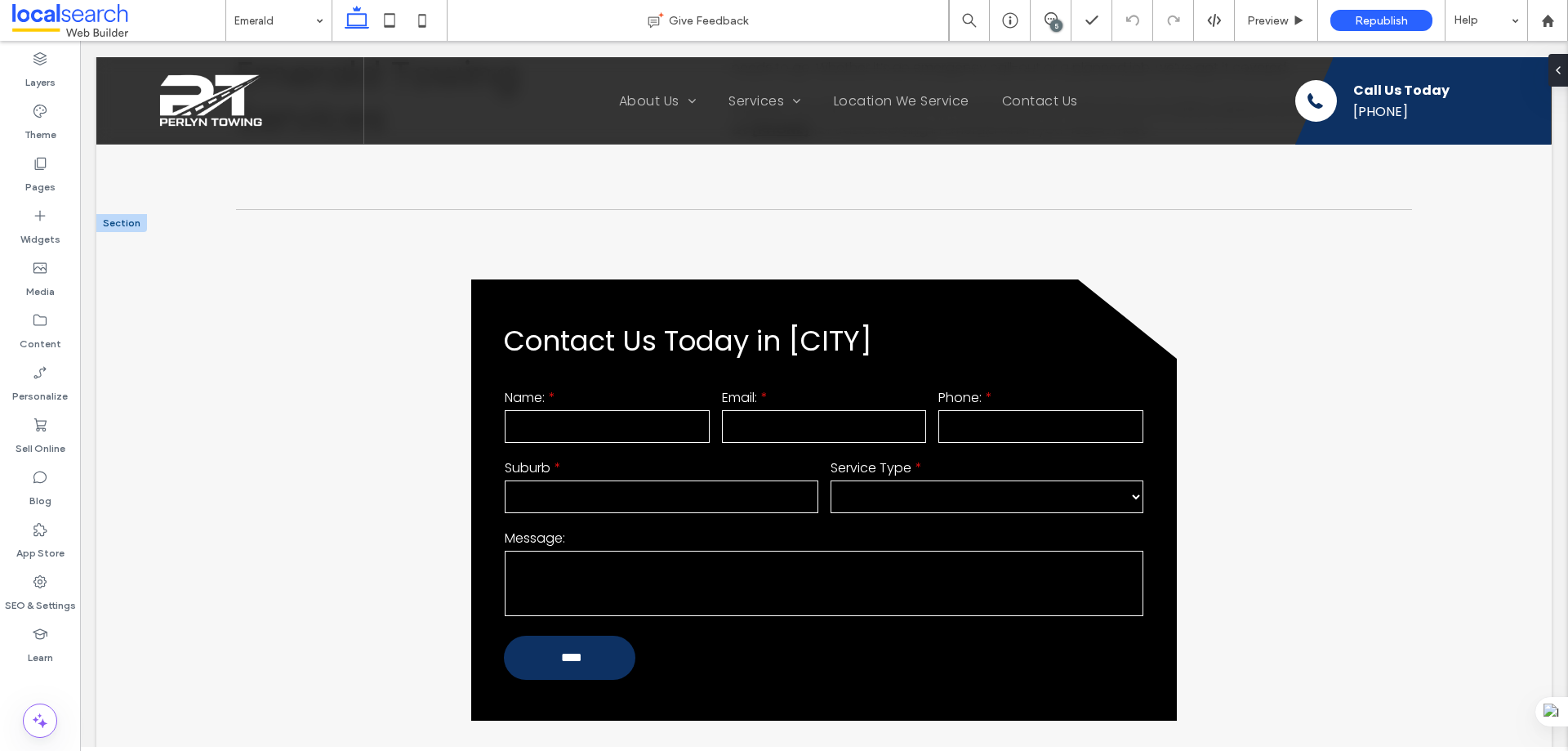 click at bounding box center (122, 223) 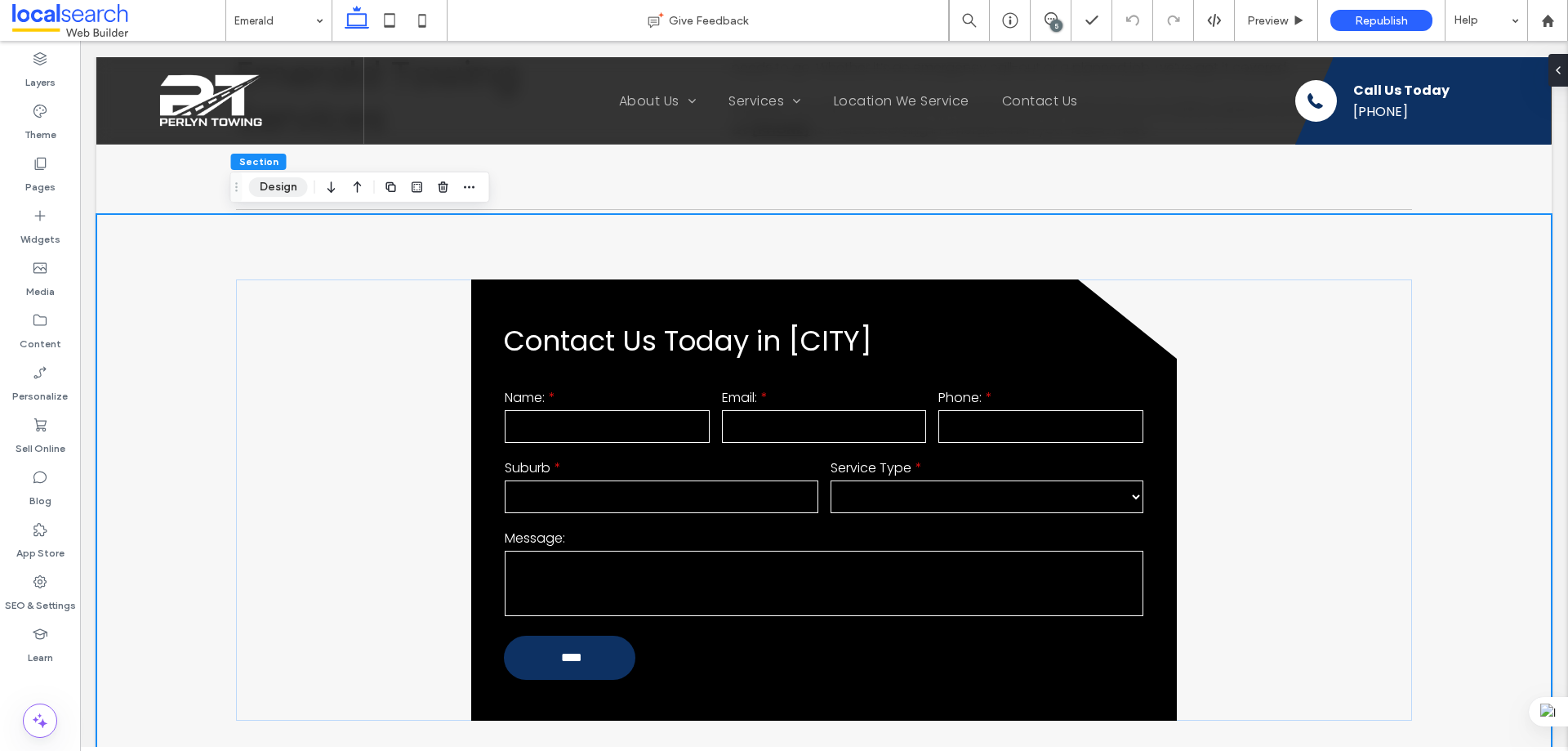 click on "Design" at bounding box center (278, 187) 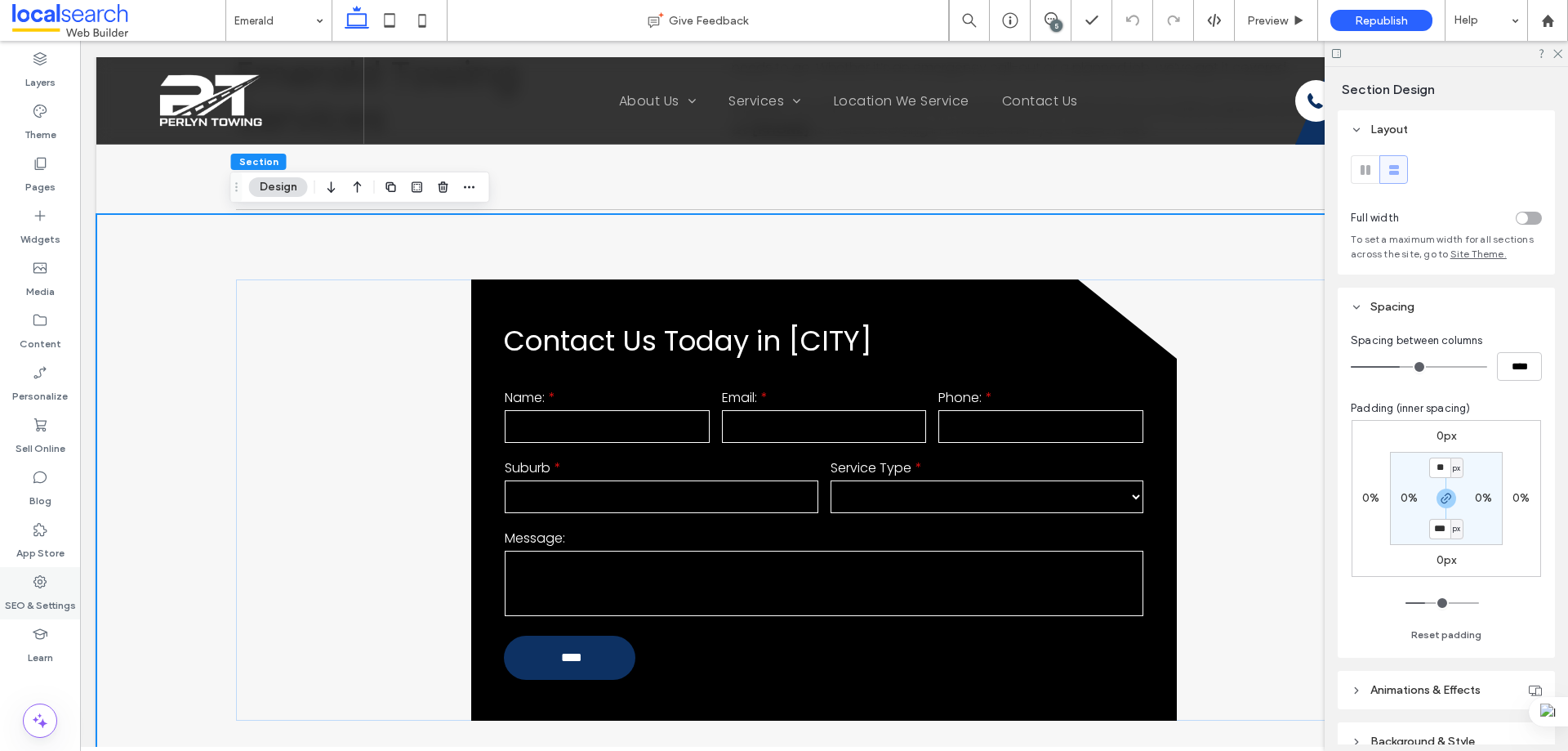 click on "SEO & Settings" at bounding box center (40, 593) 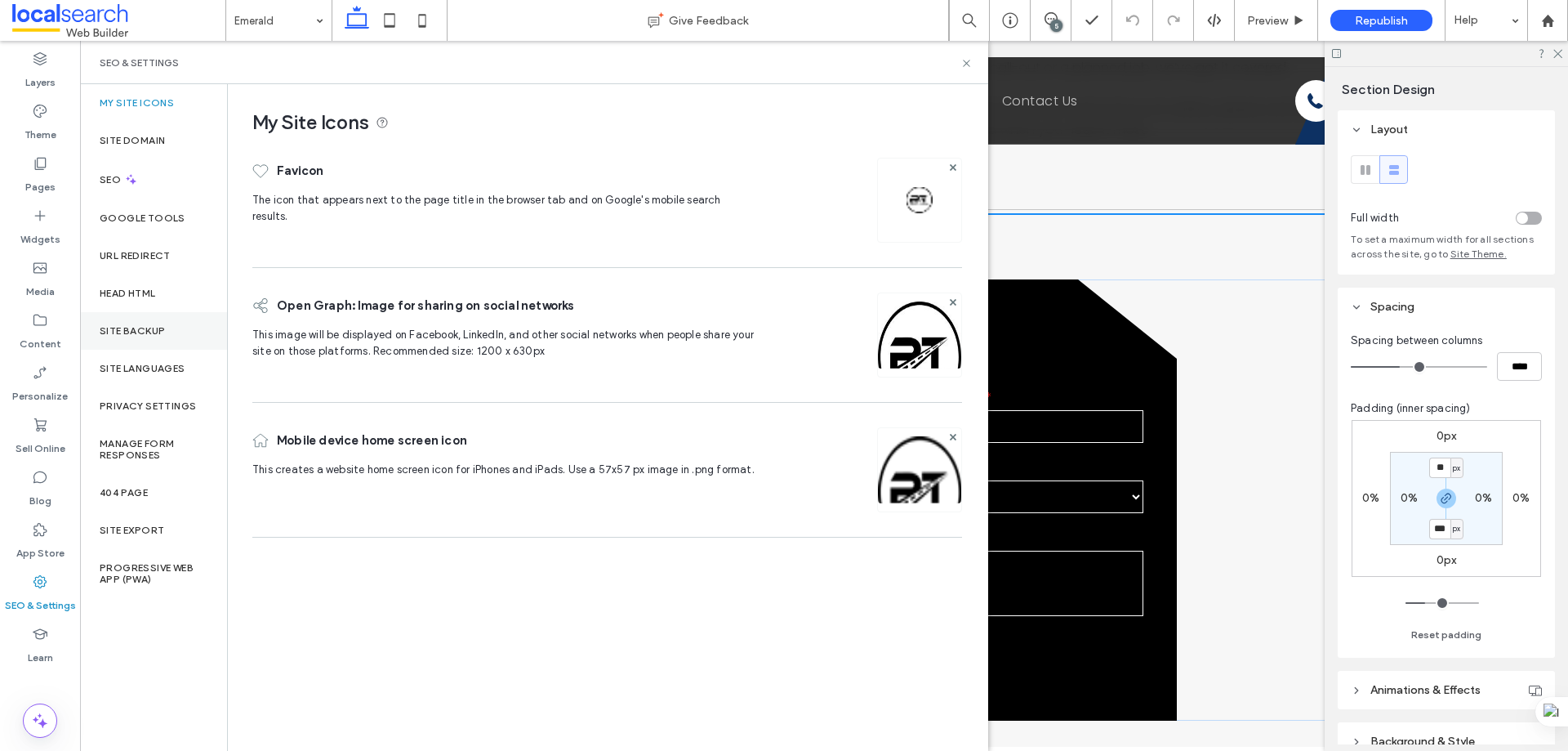 click on "Site Backup" at bounding box center (154, 331) 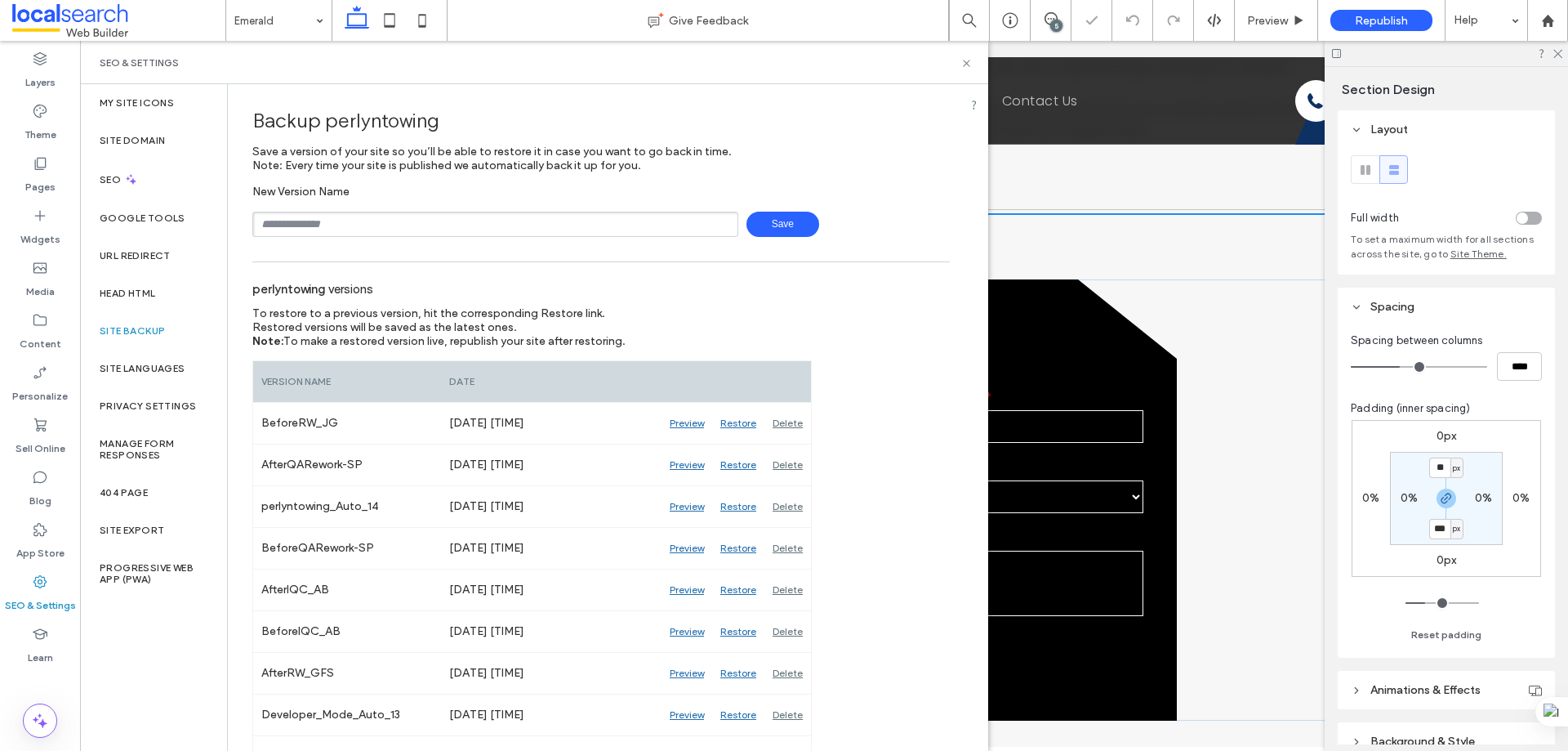 click at bounding box center (495, 224) 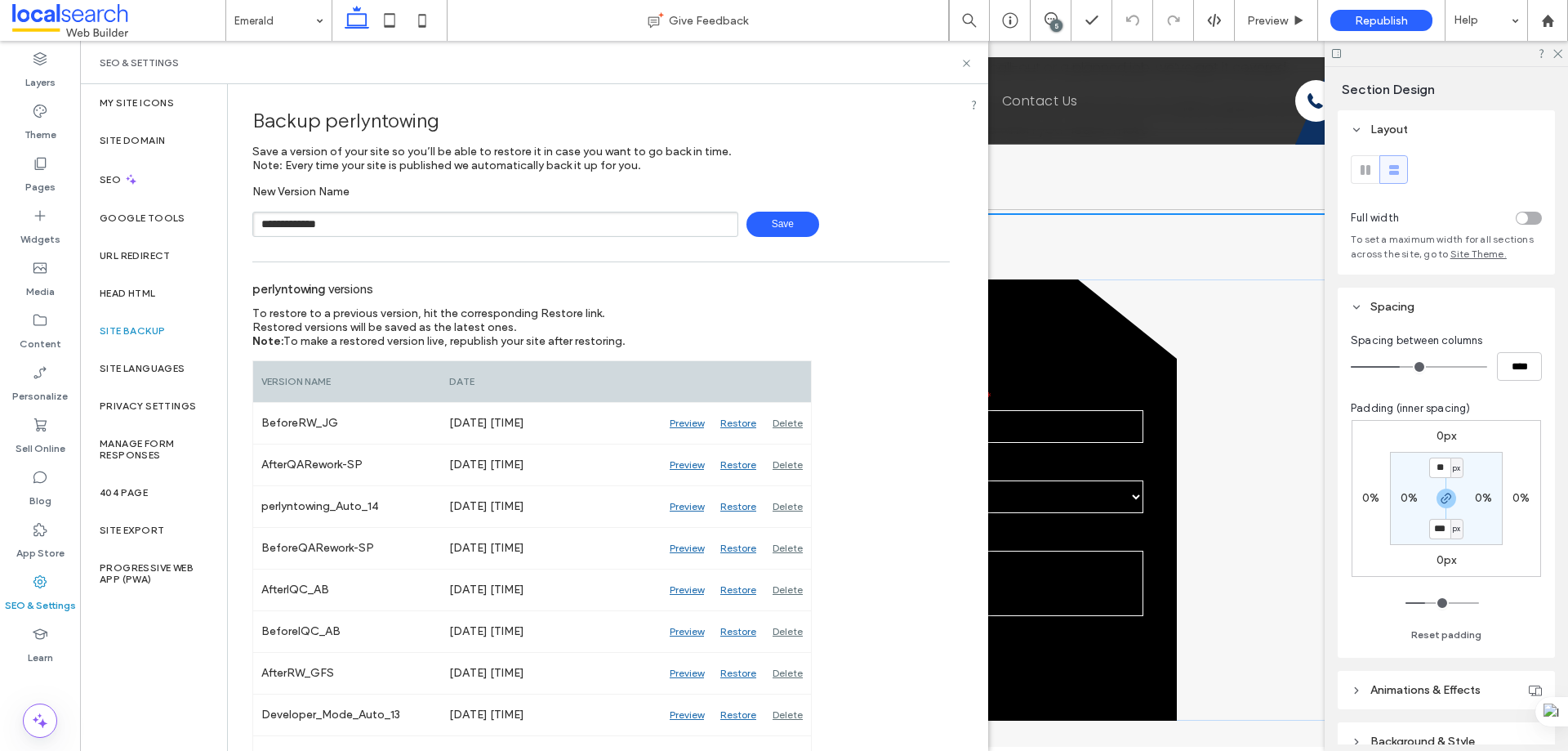 type on "**********" 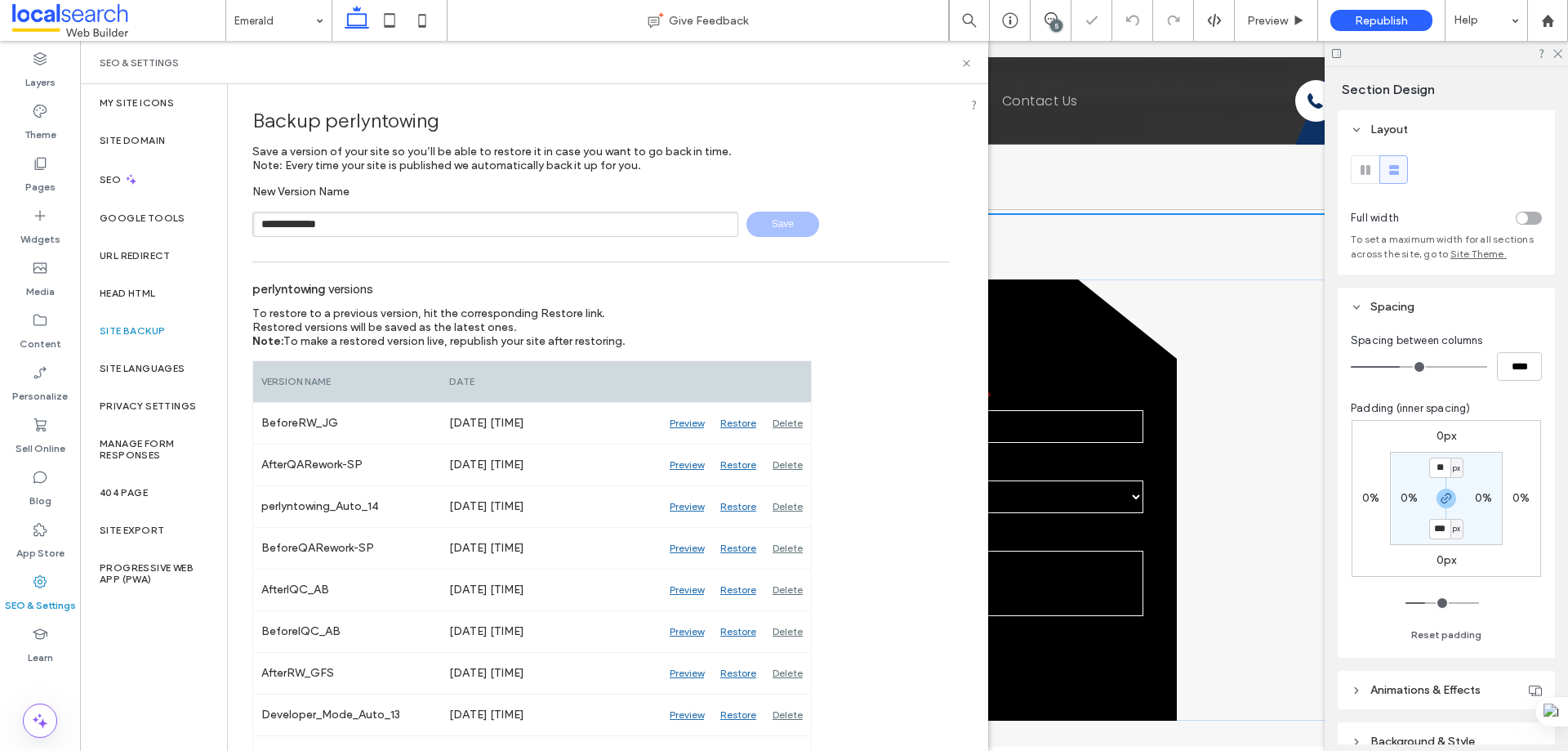 type 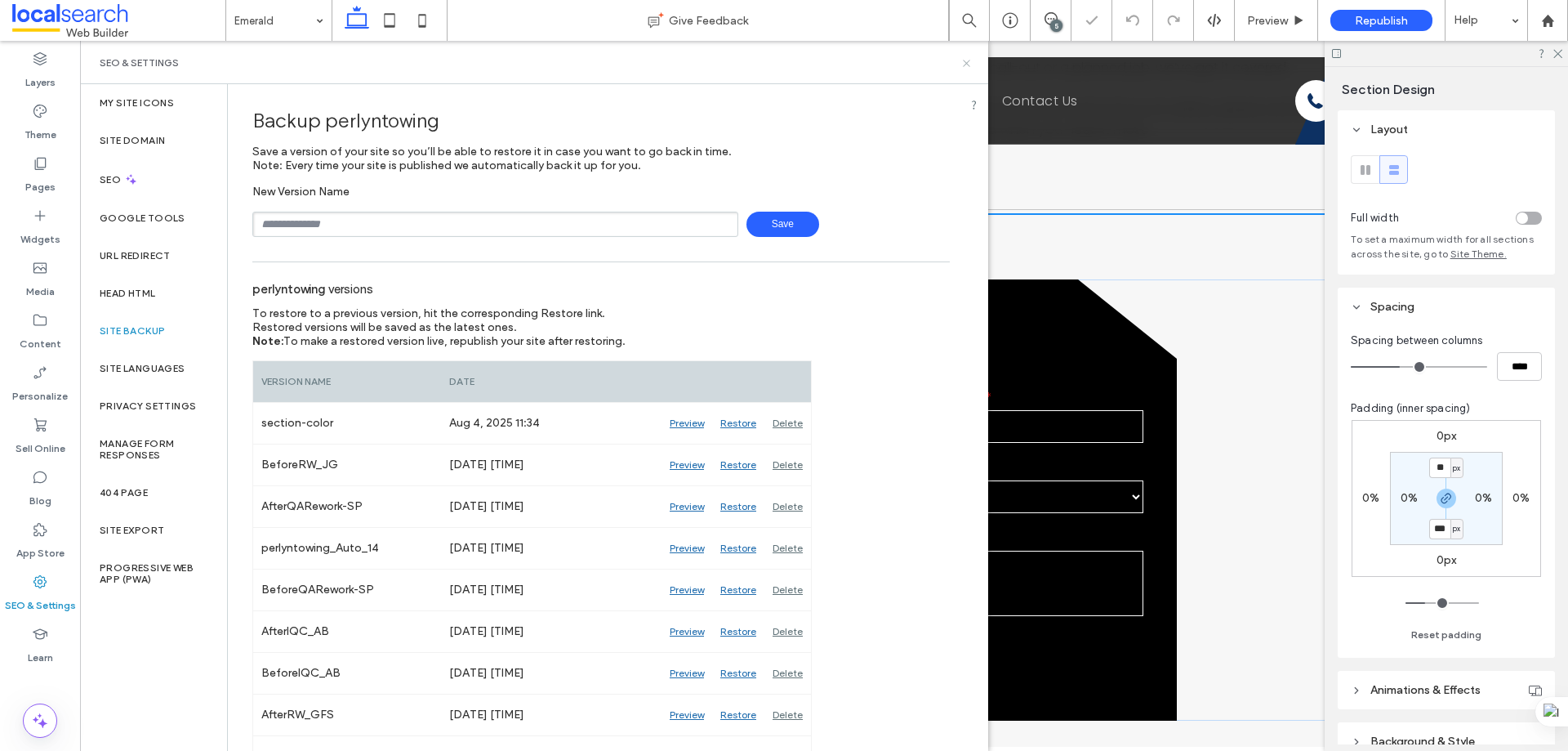click 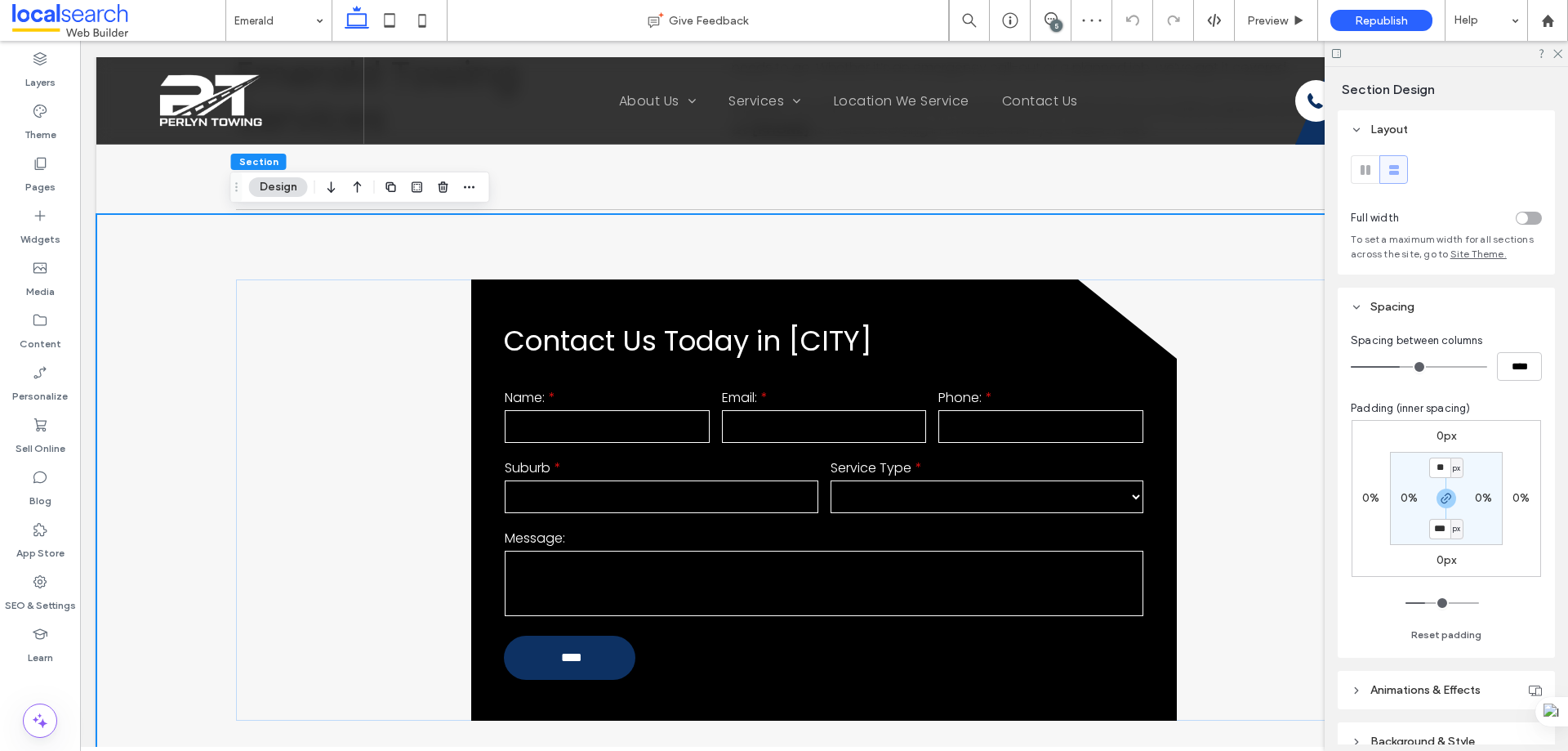 click on "Design" at bounding box center (278, 187) 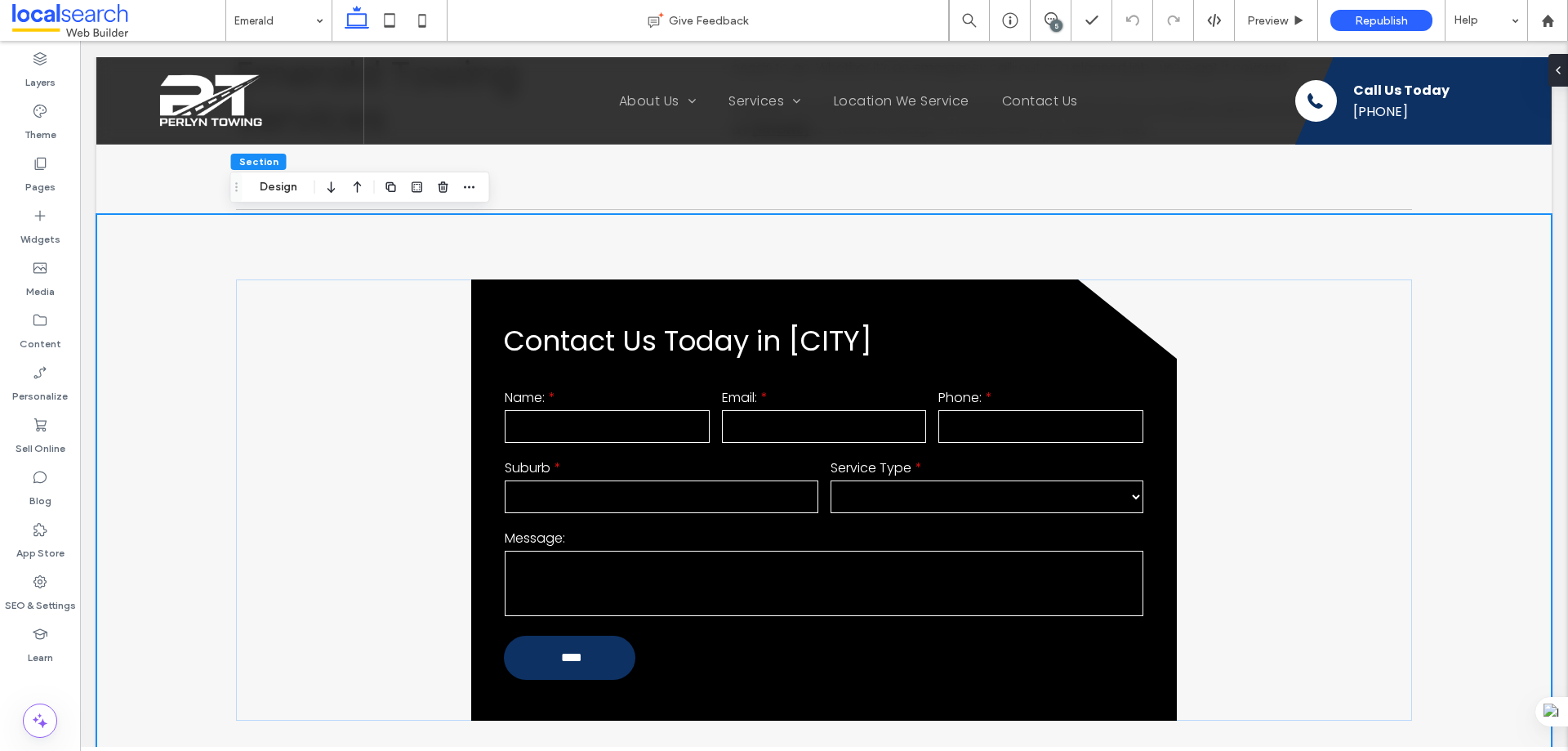 click on "Section Design" at bounding box center [360, 187] 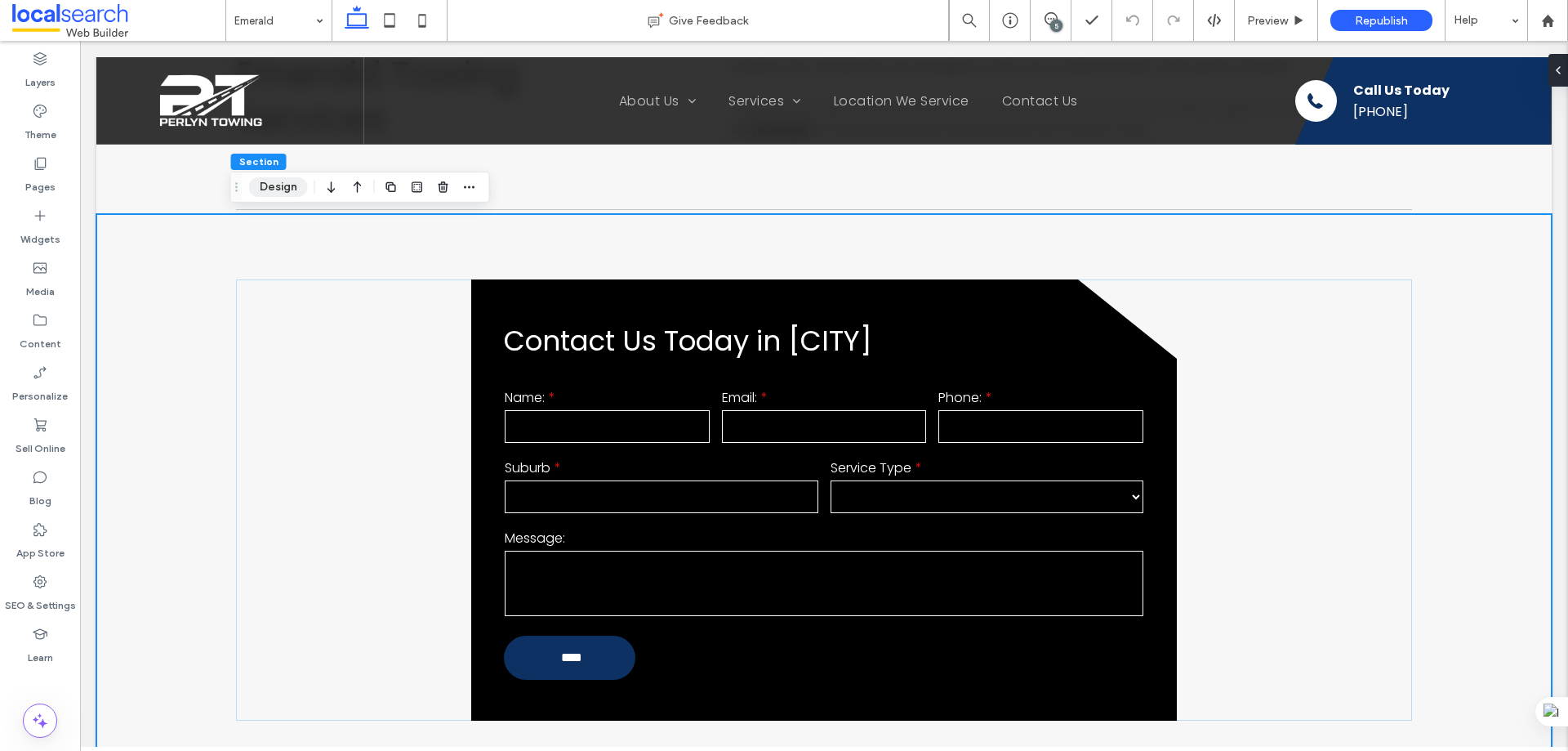 click on "Design" at bounding box center [278, 187] 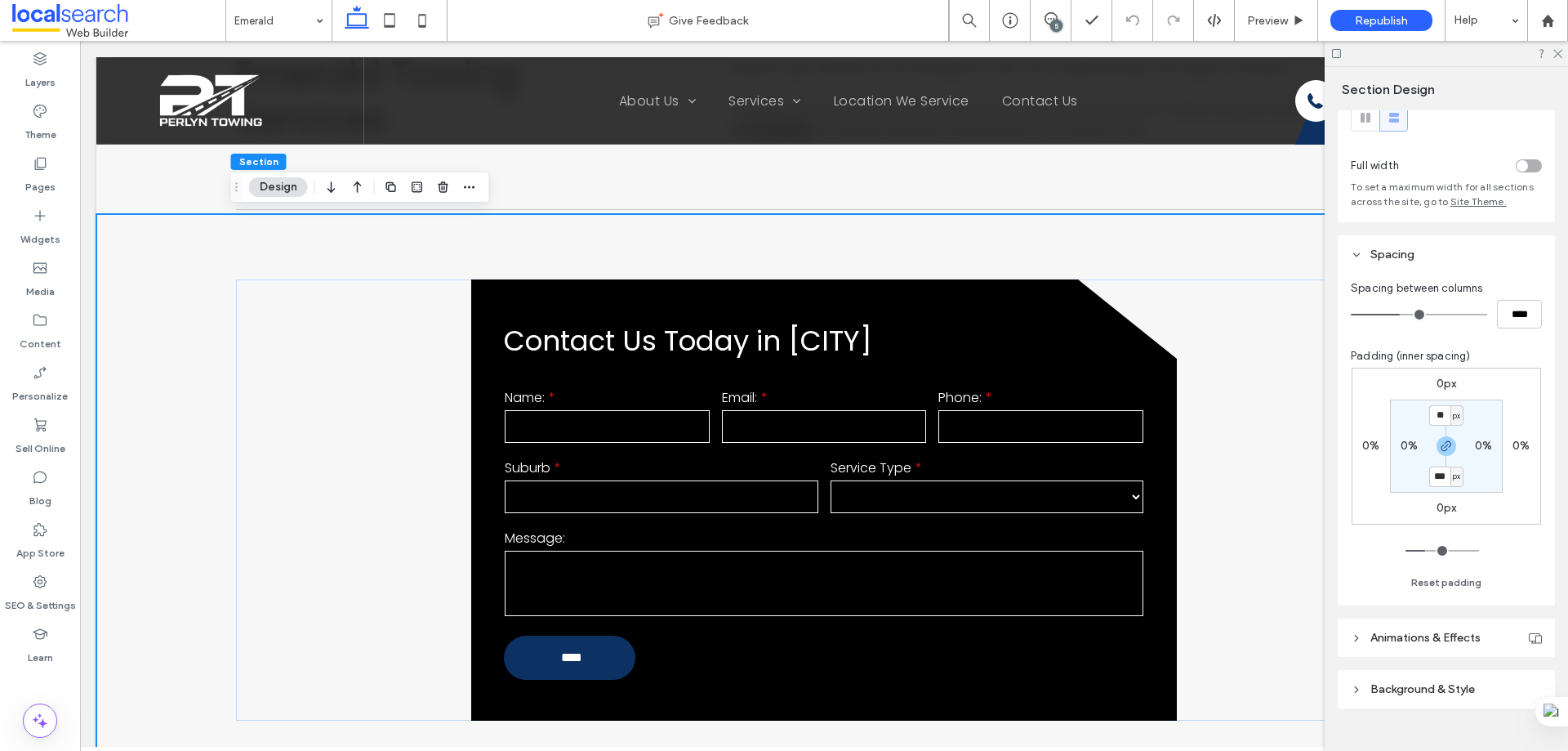scroll, scrollTop: 82, scrollLeft: 0, axis: vertical 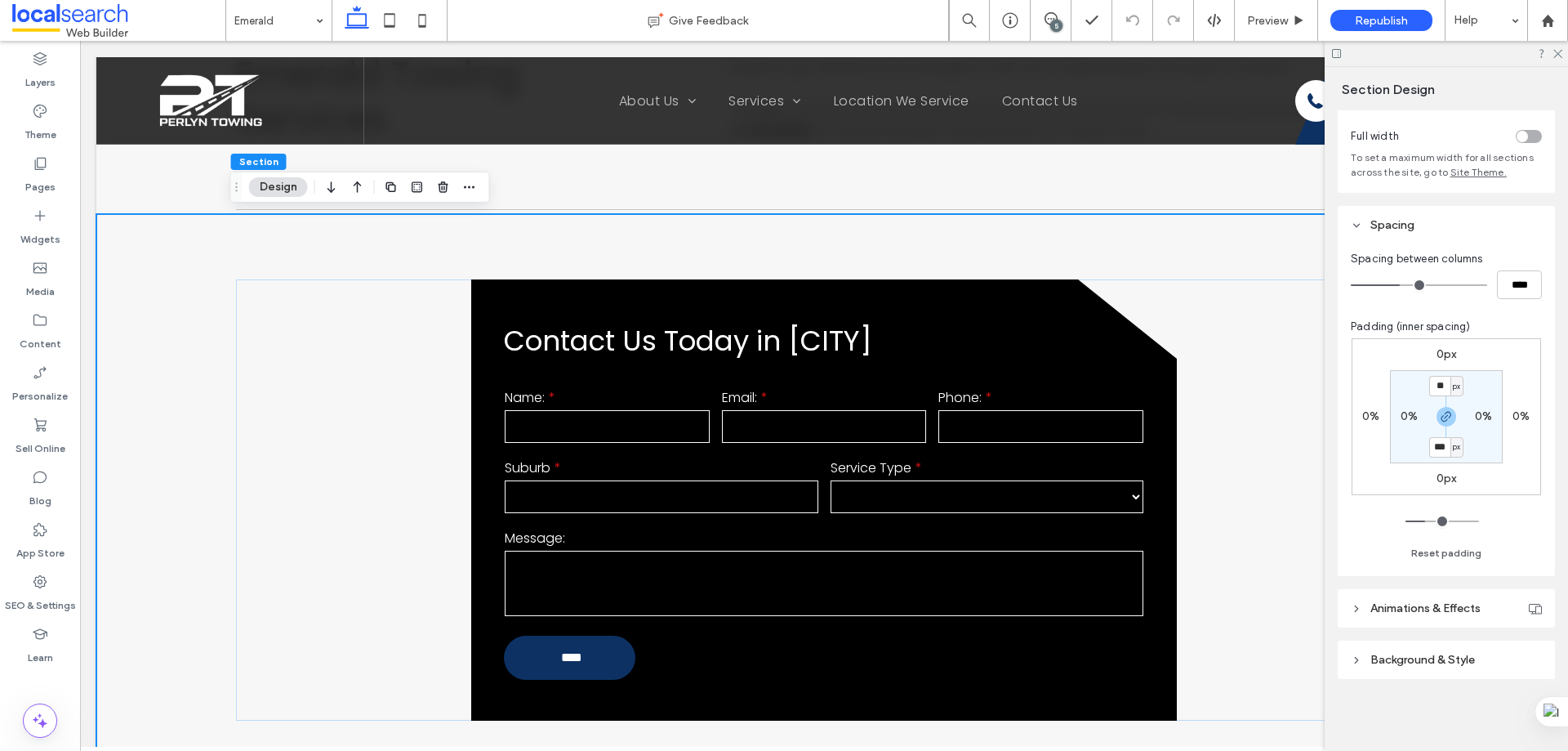 click on "Background & Style" at bounding box center [1446, 659] 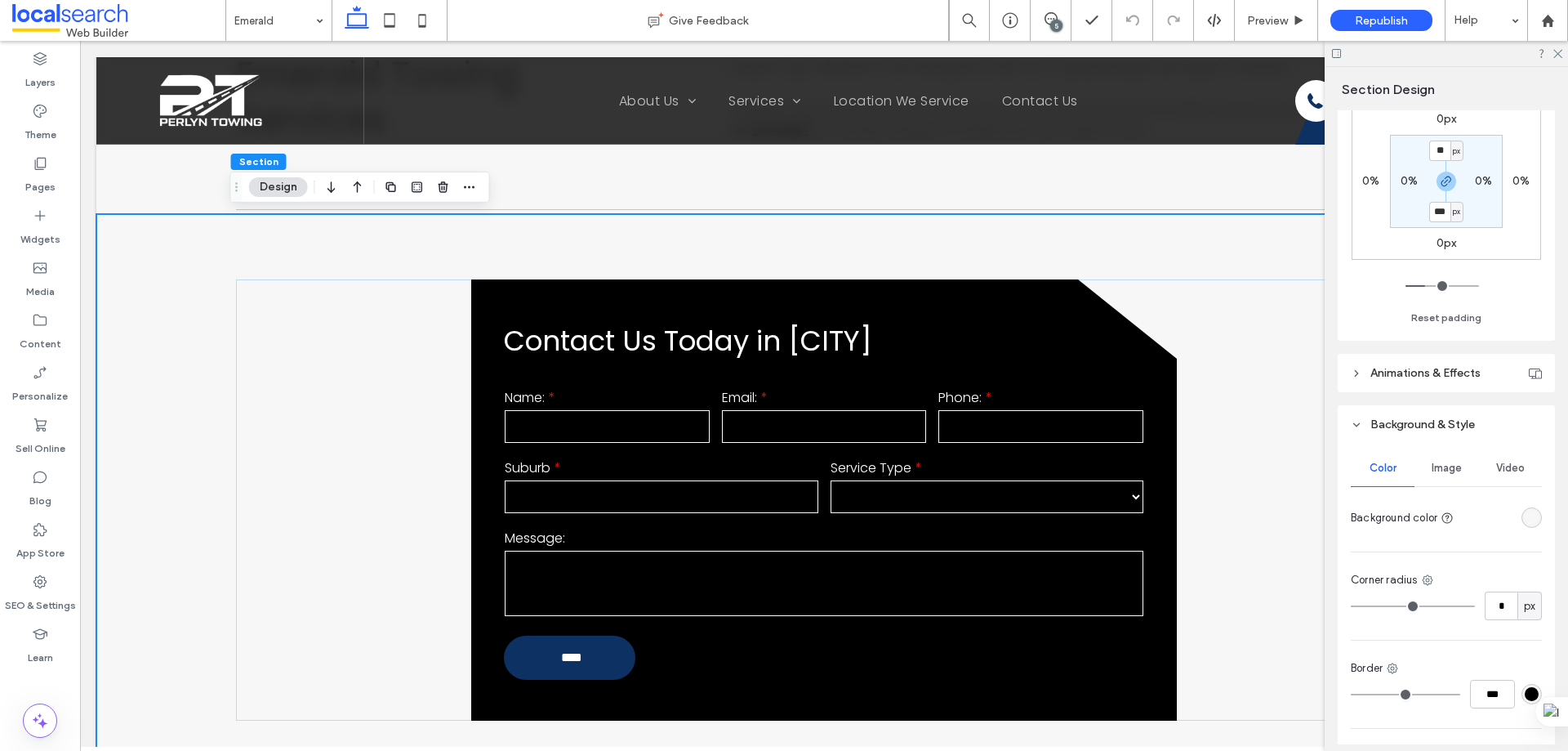 scroll, scrollTop: 319, scrollLeft: 0, axis: vertical 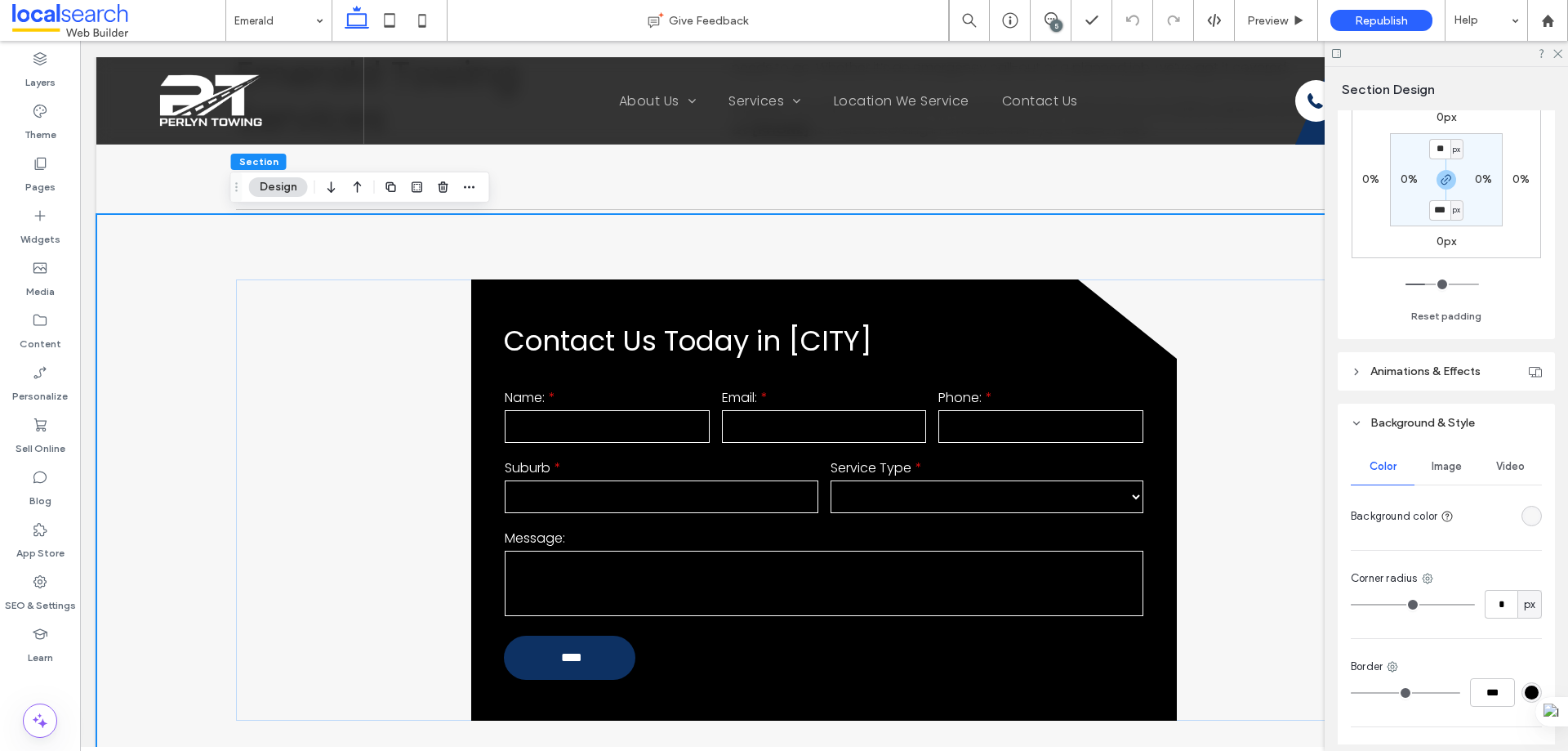 click at bounding box center [1531, 516] 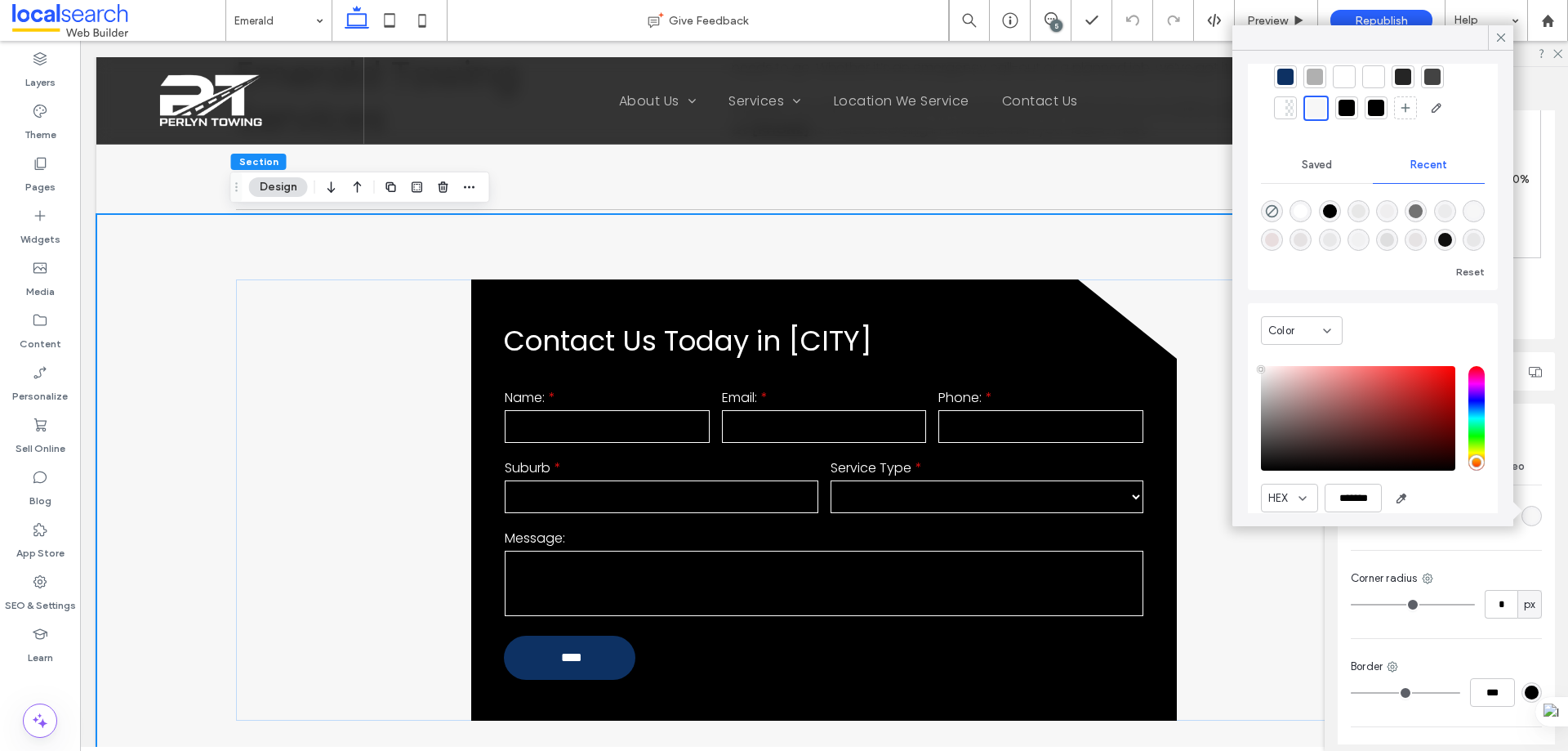 scroll, scrollTop: 125, scrollLeft: 0, axis: vertical 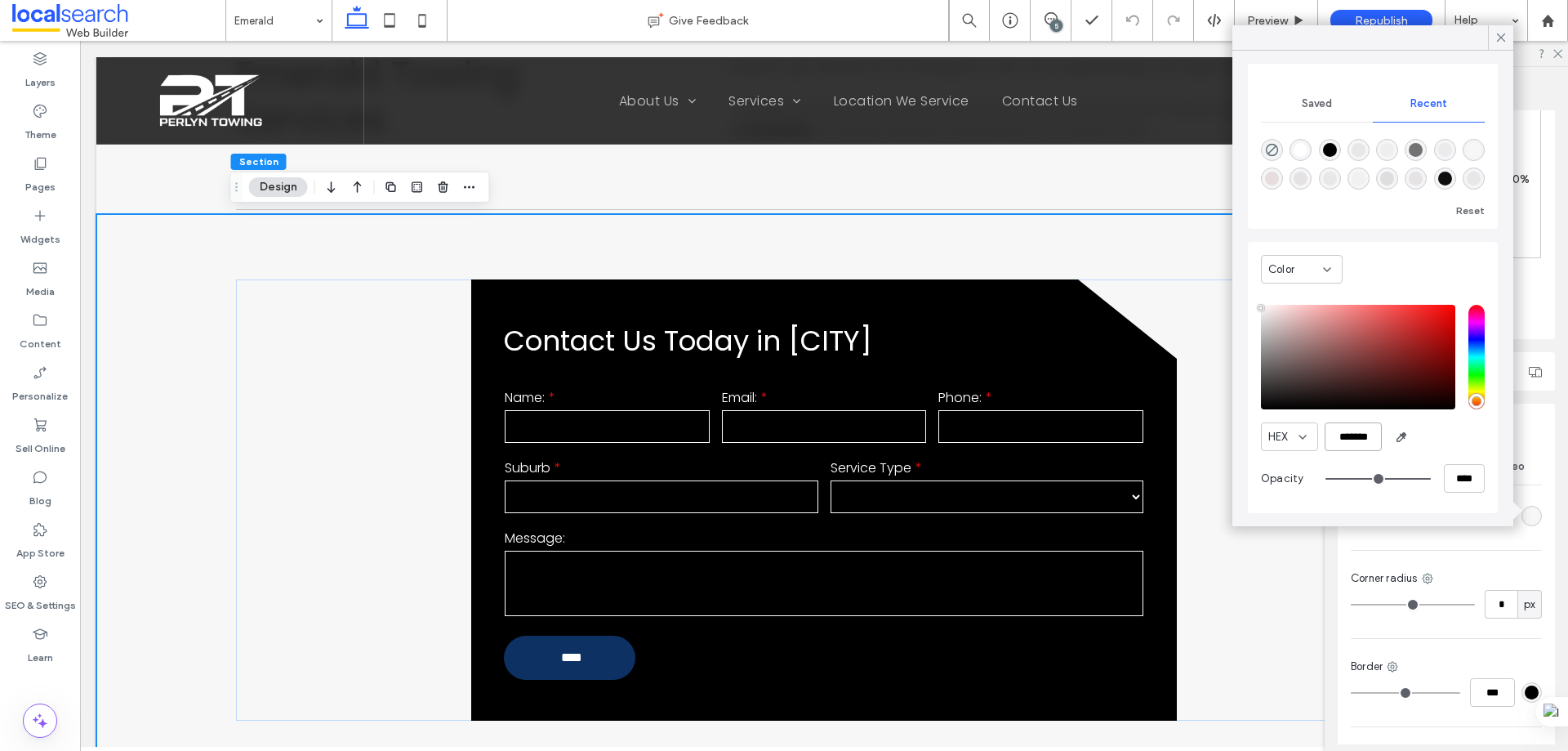 drag, startPoint x: 1354, startPoint y: 431, endPoint x: 1365, endPoint y: 445, distance: 17.804494 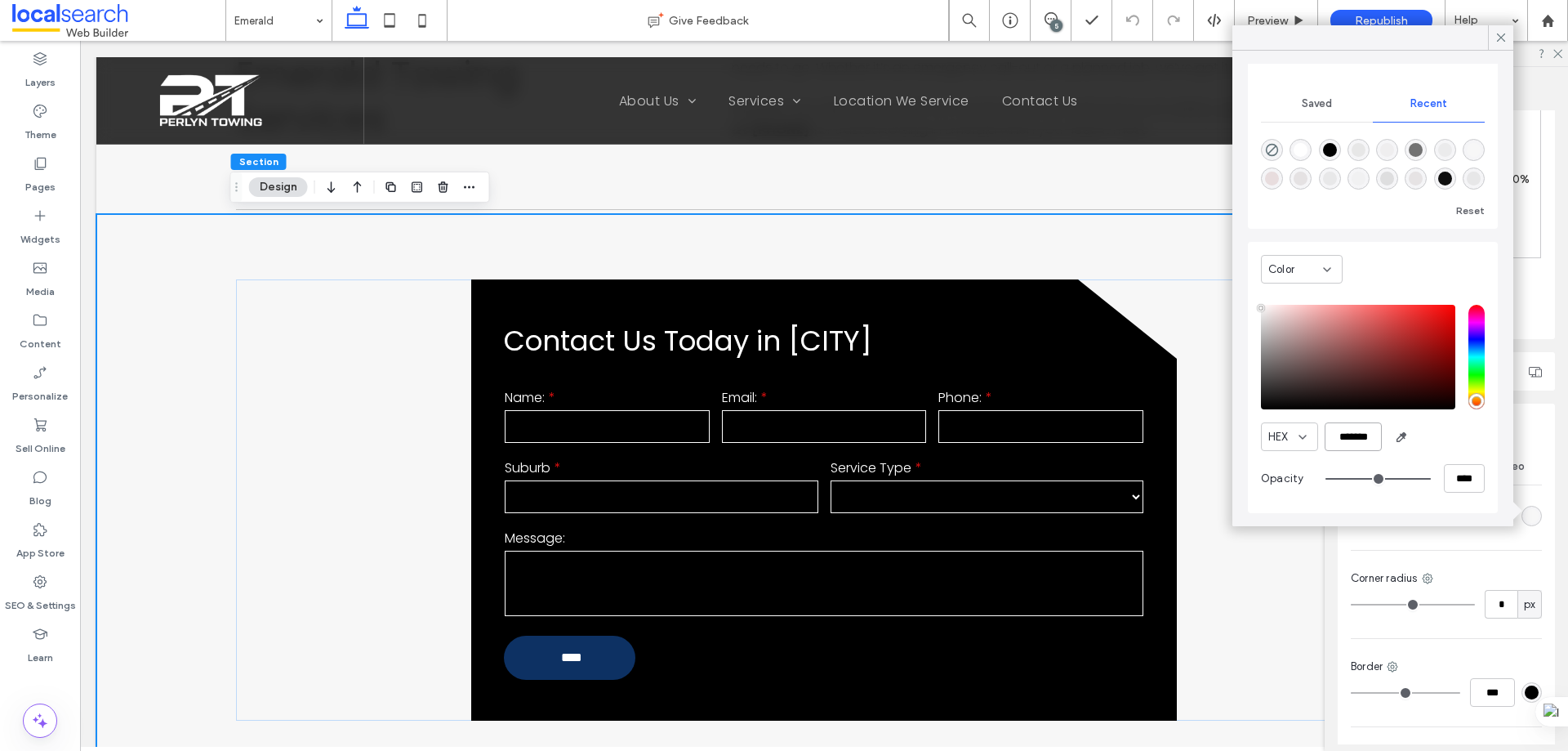 click on "*******" at bounding box center [1353, 436] 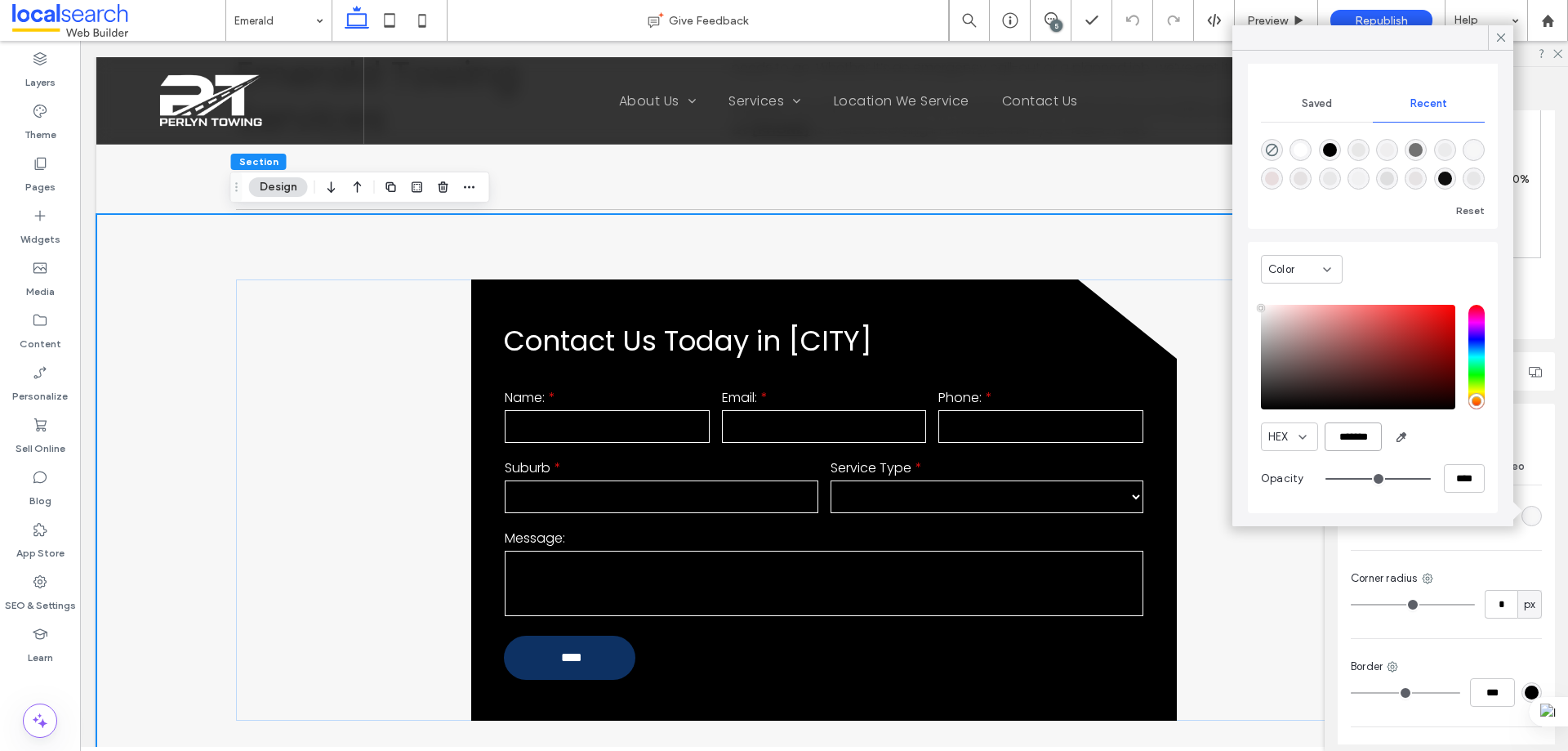 paste 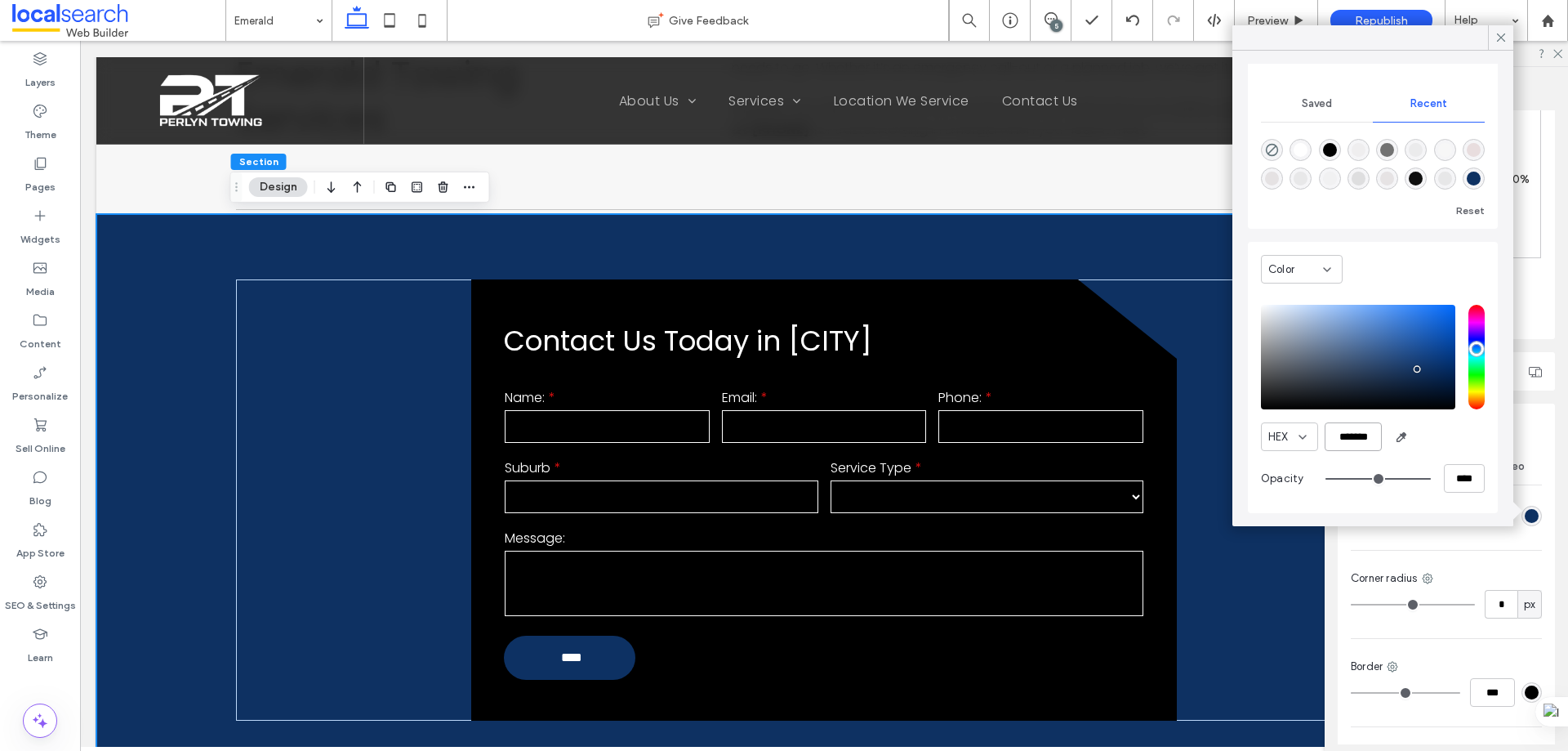 type on "*******" 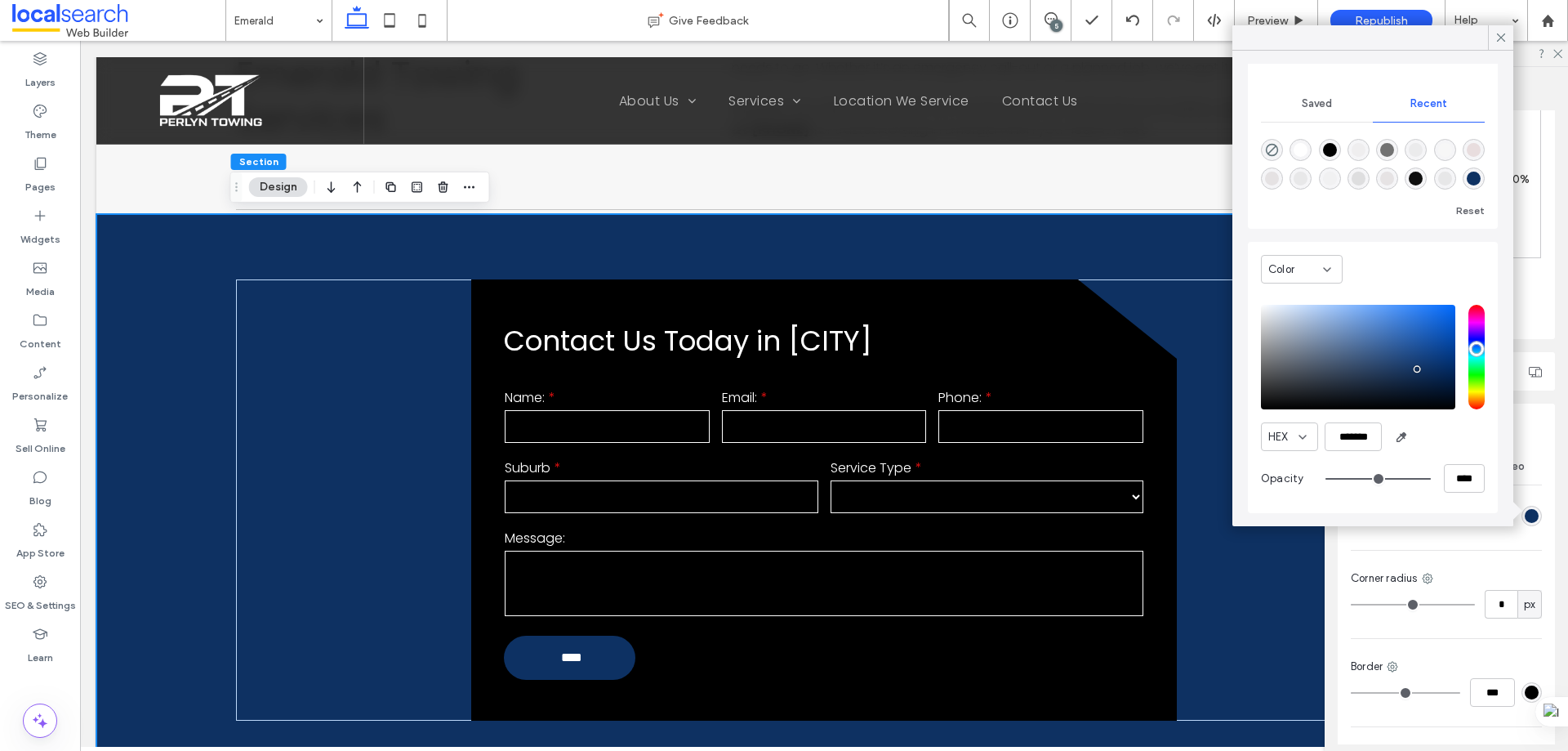 click on "Color" at bounding box center (1373, 273) 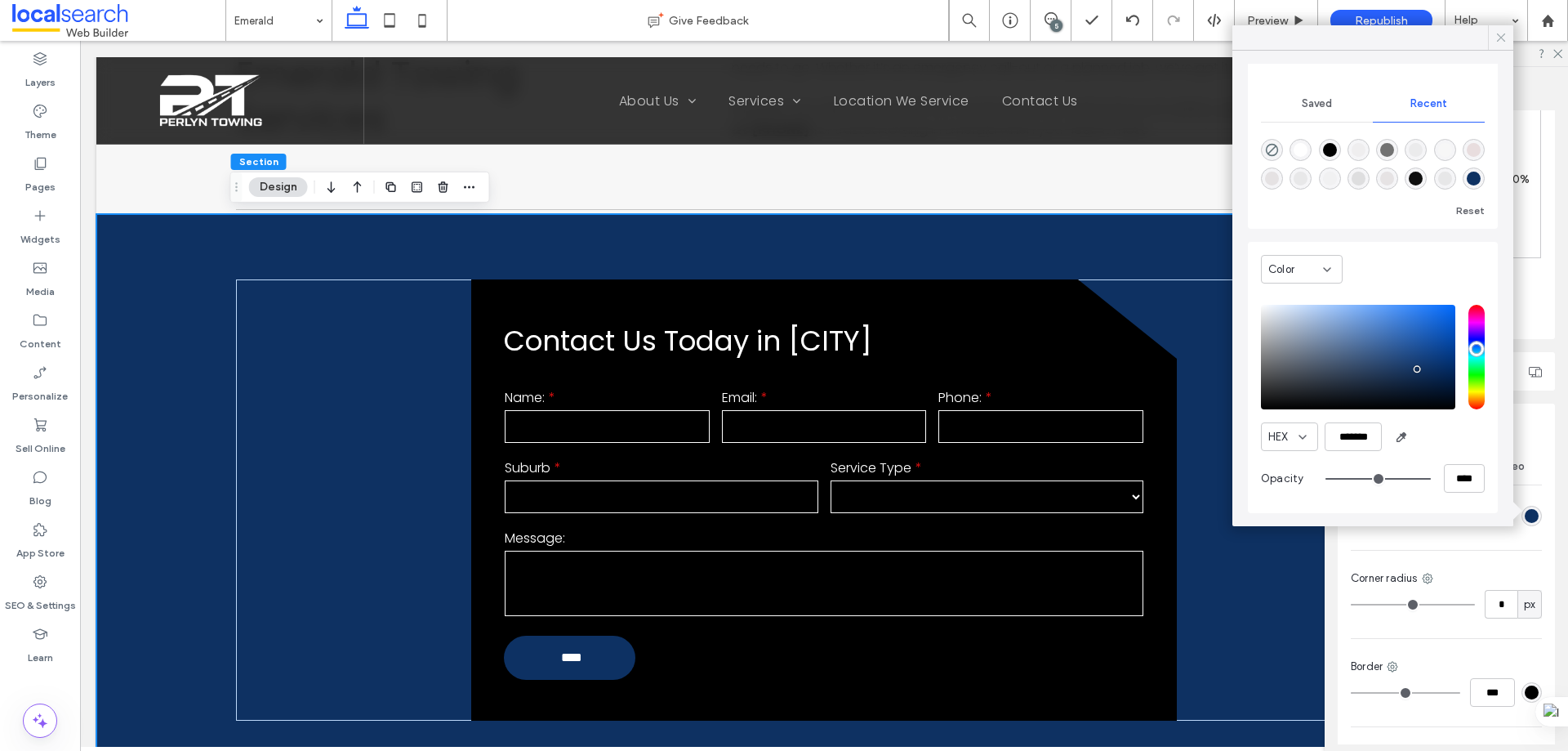 click 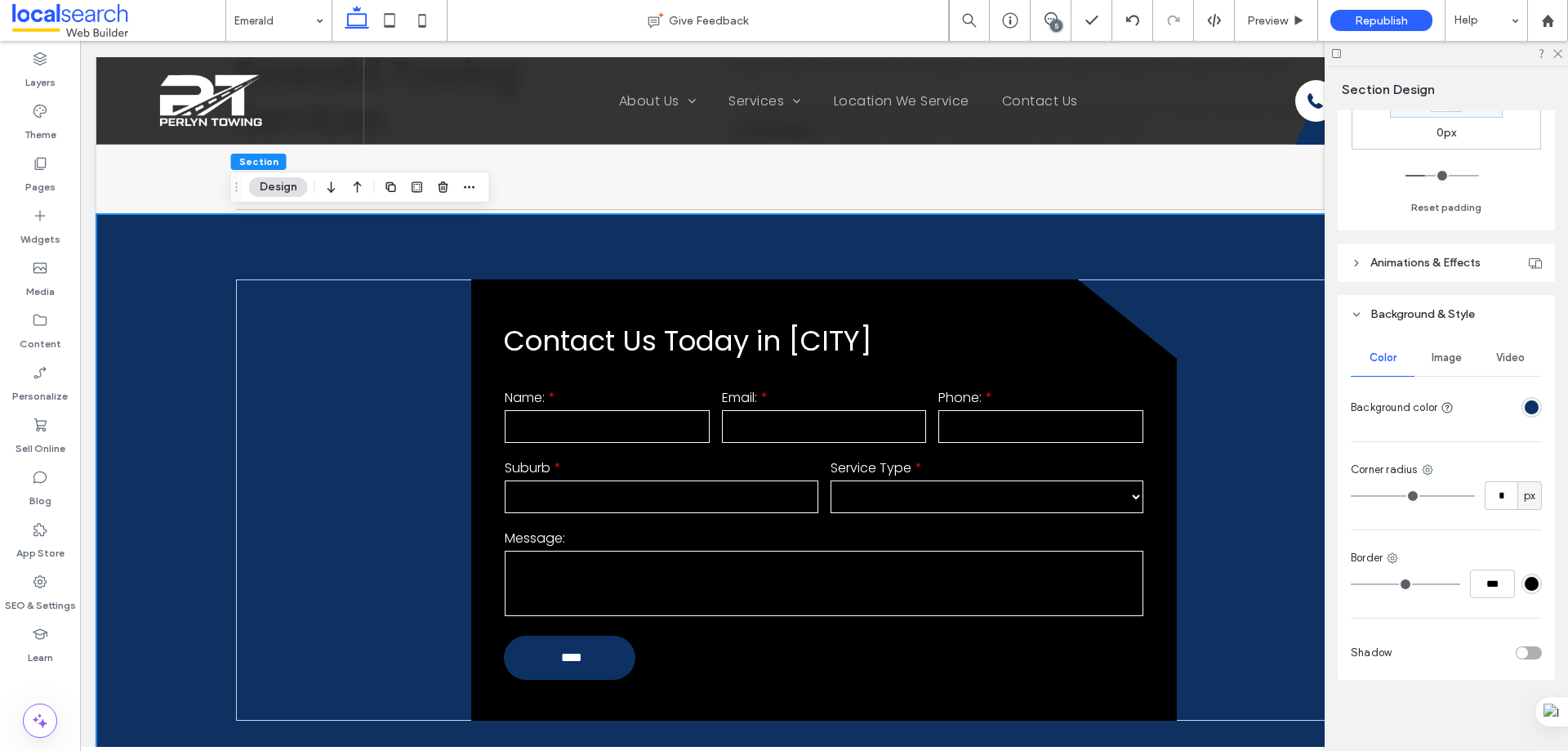 scroll, scrollTop: 428, scrollLeft: 0, axis: vertical 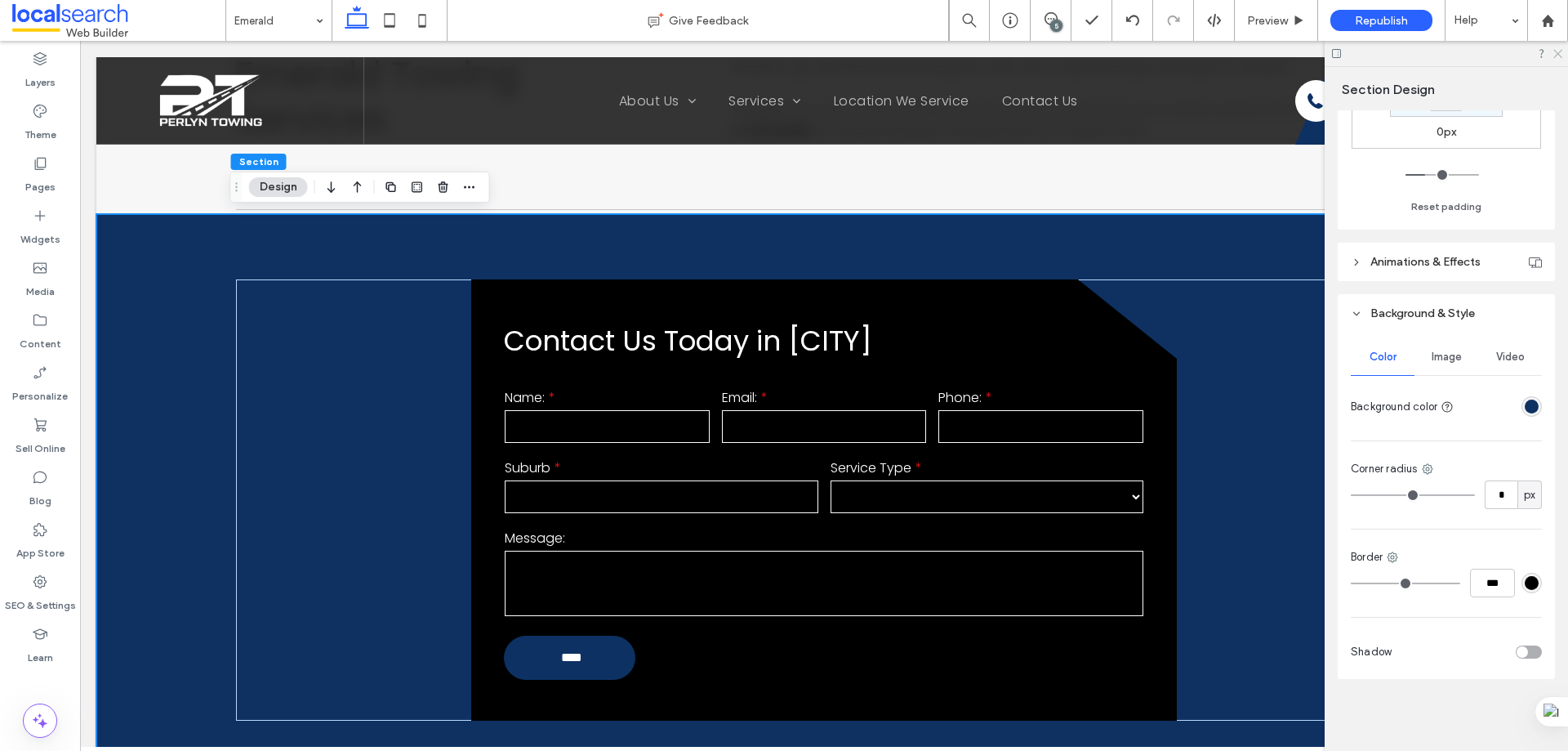 click 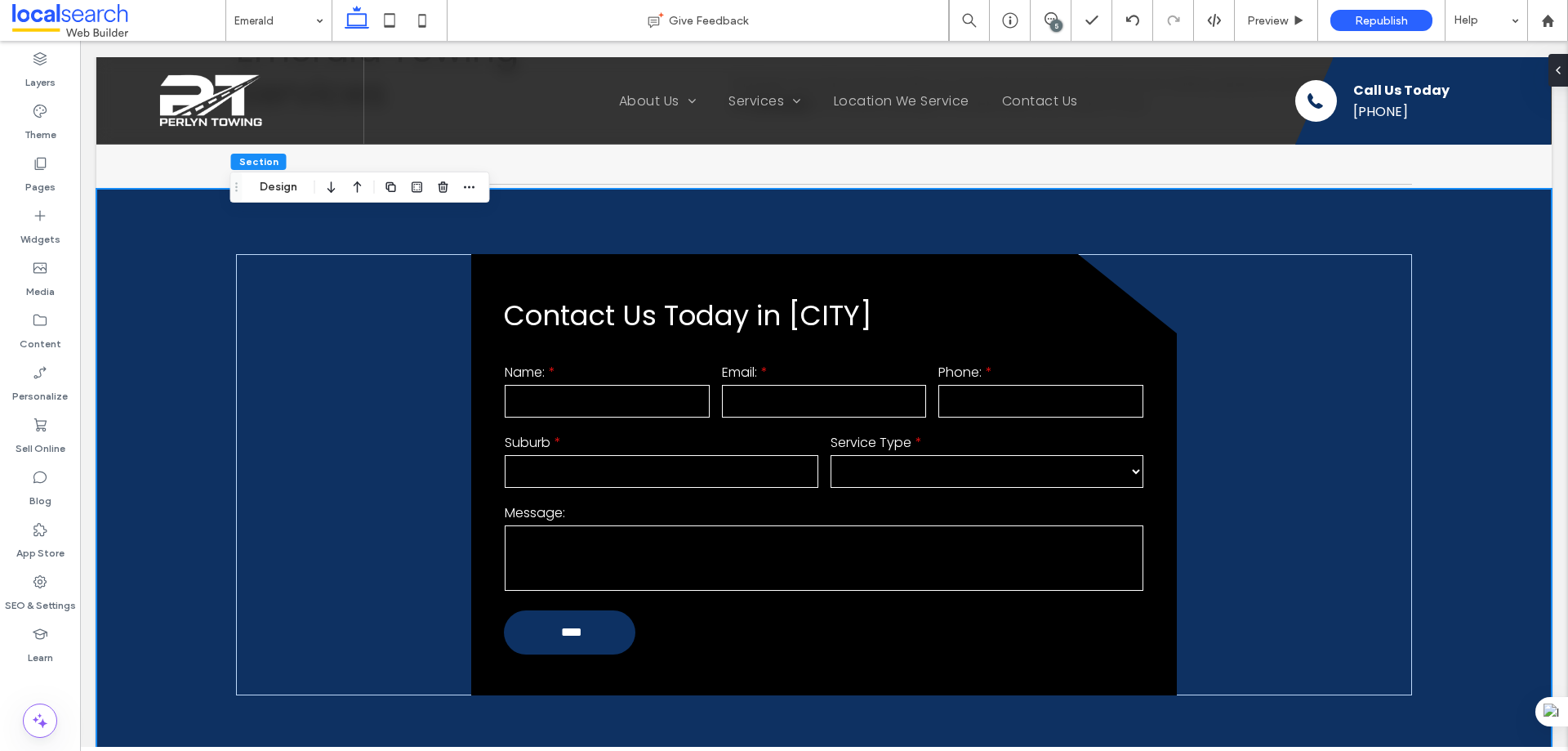 scroll, scrollTop: 1223, scrollLeft: 0, axis: vertical 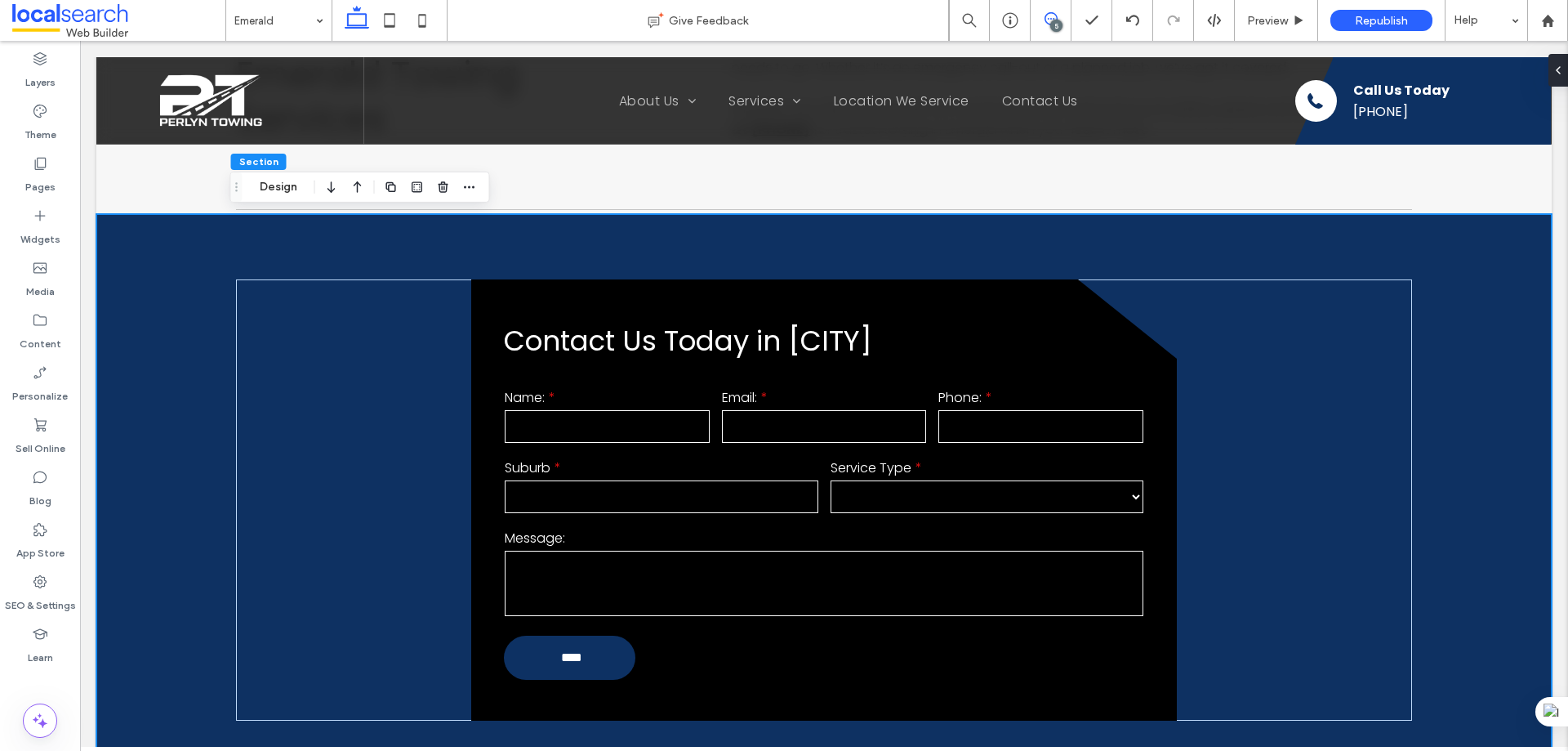 click at bounding box center (1050, 19) 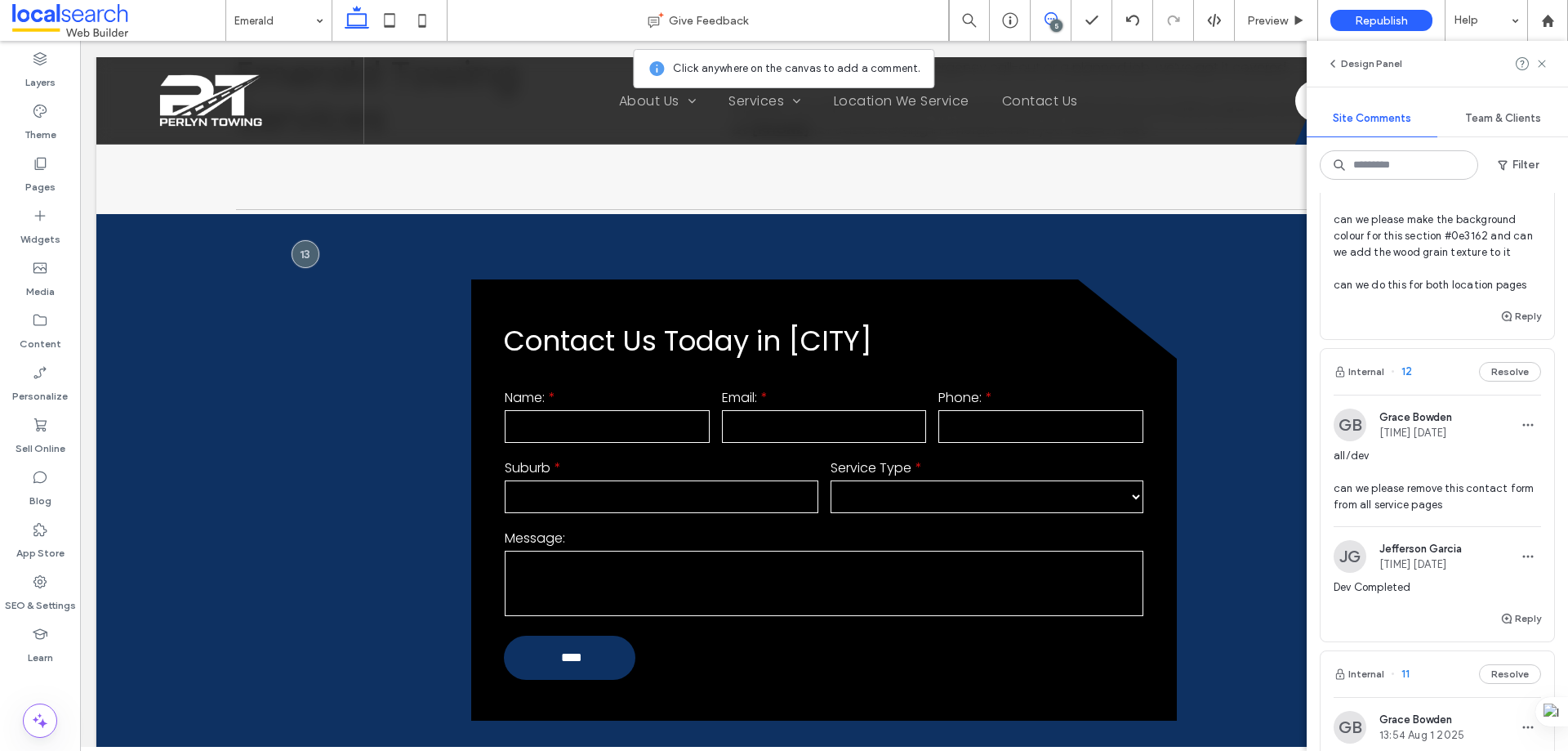 scroll, scrollTop: 0, scrollLeft: 0, axis: both 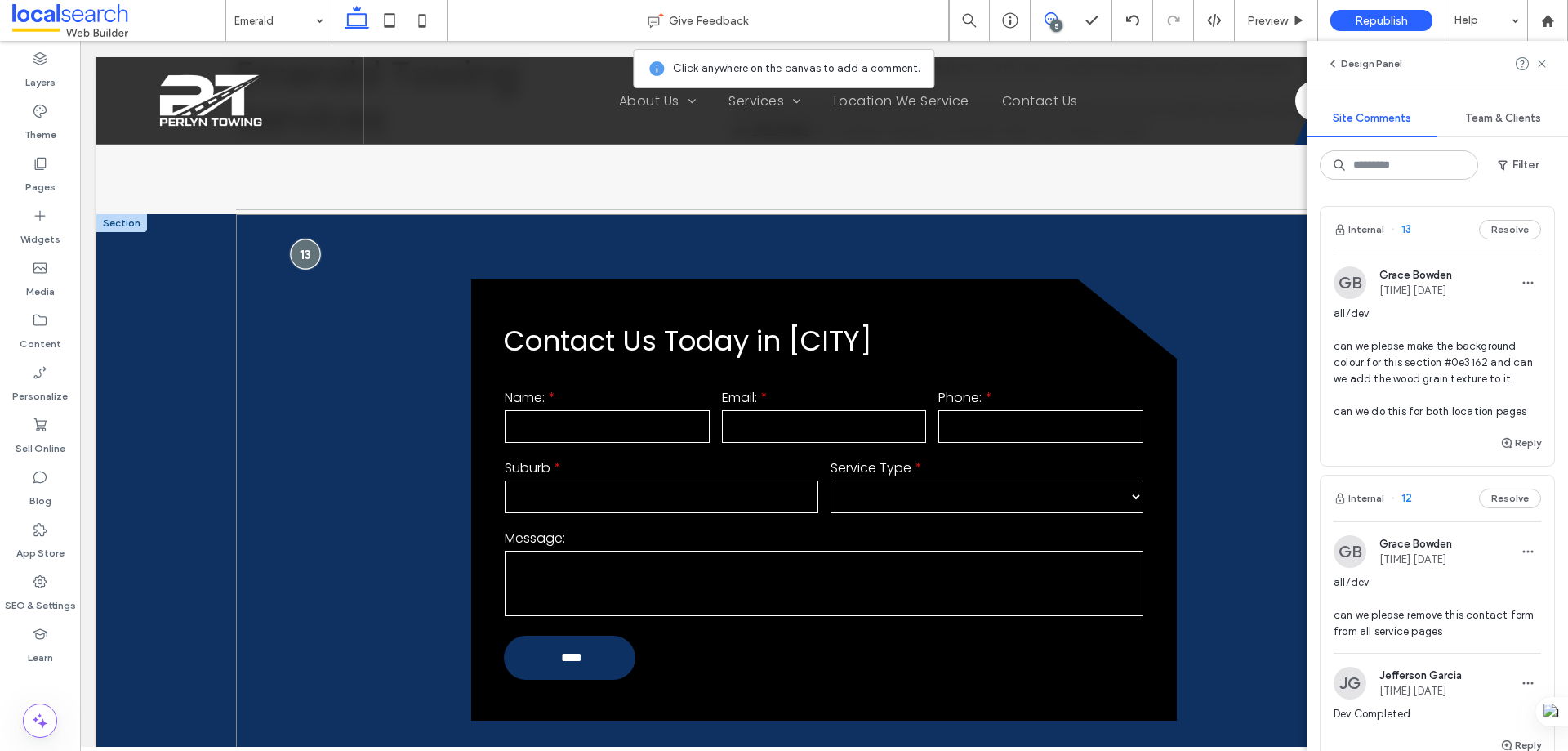 click at bounding box center [305, 253] 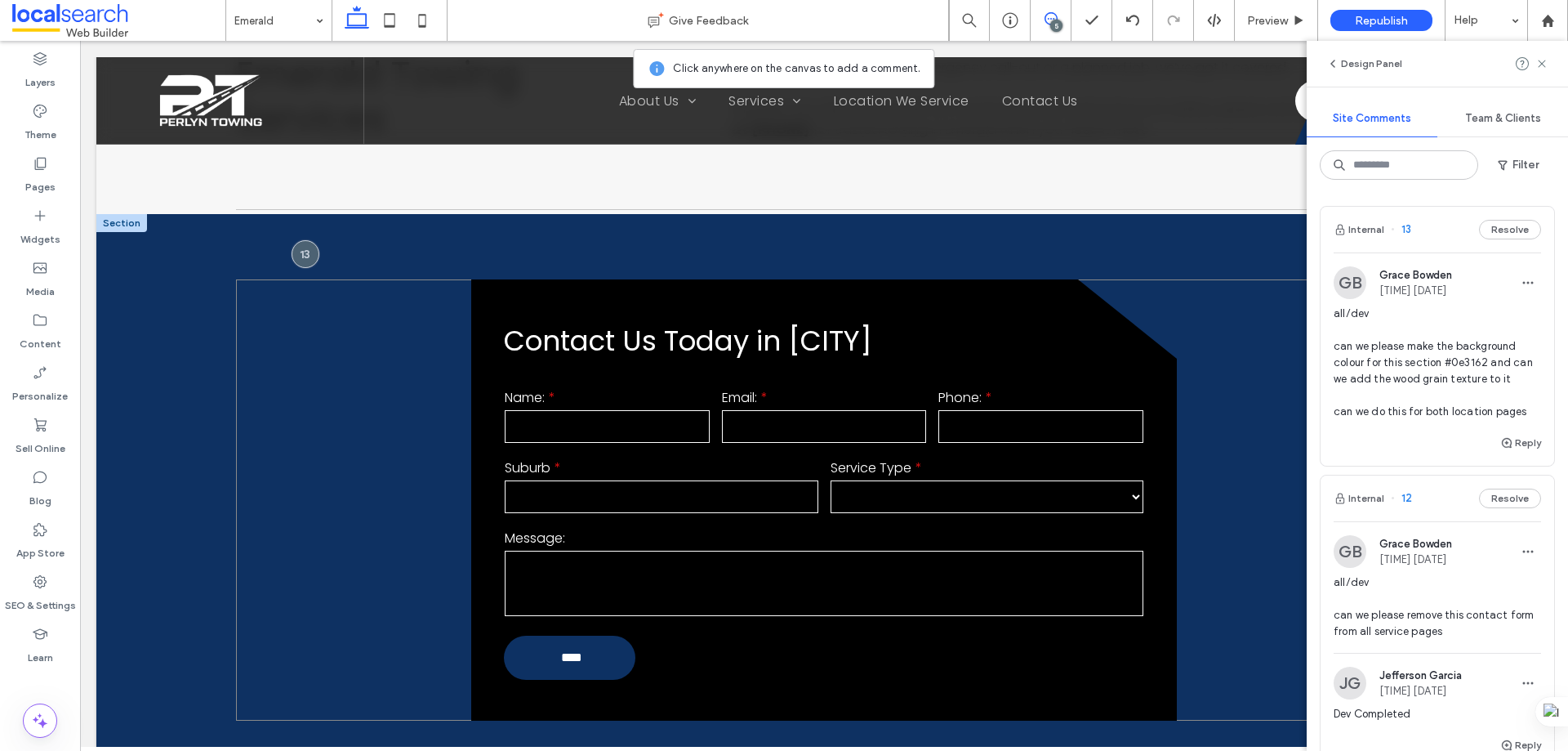 scroll, scrollTop: 1468, scrollLeft: 0, axis: vertical 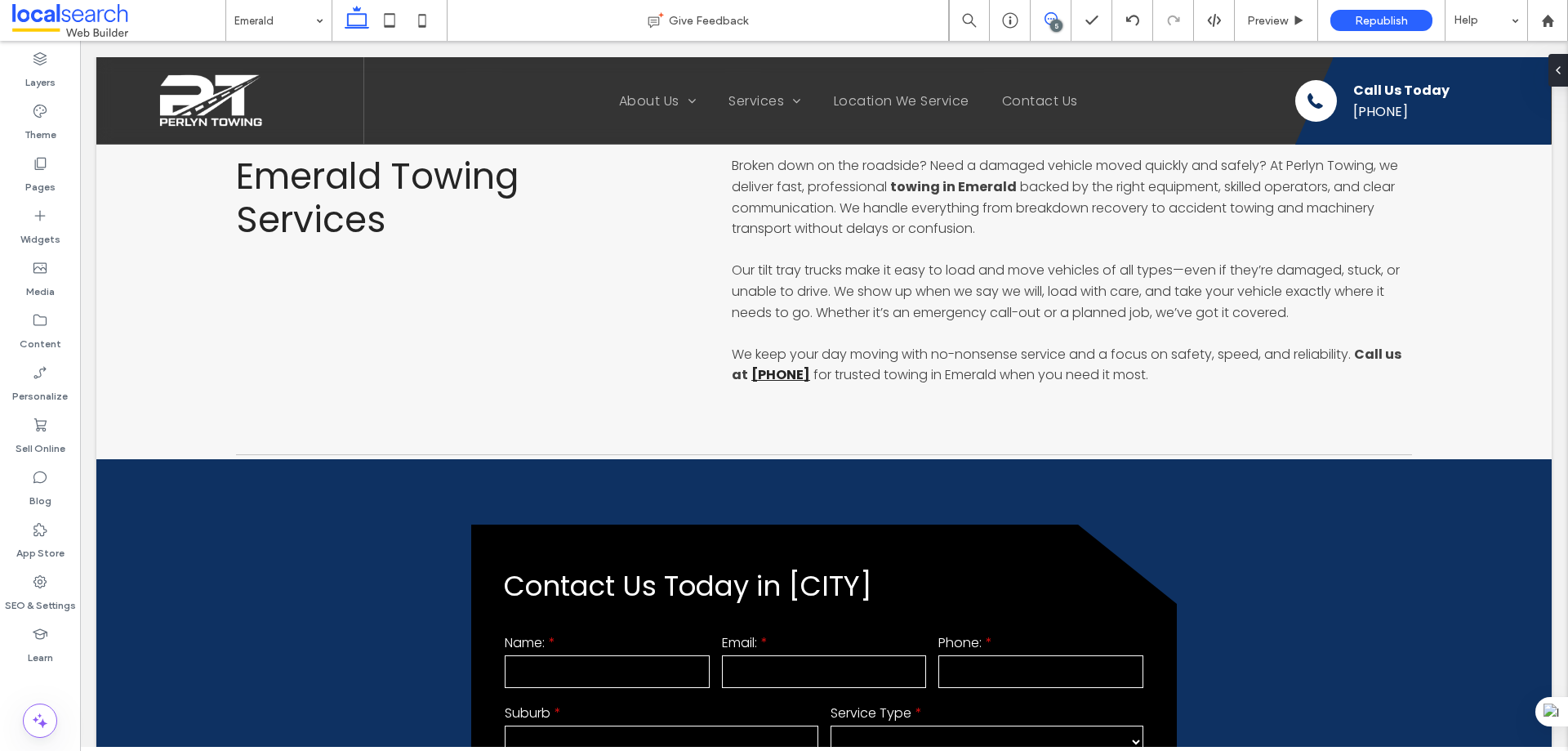 click 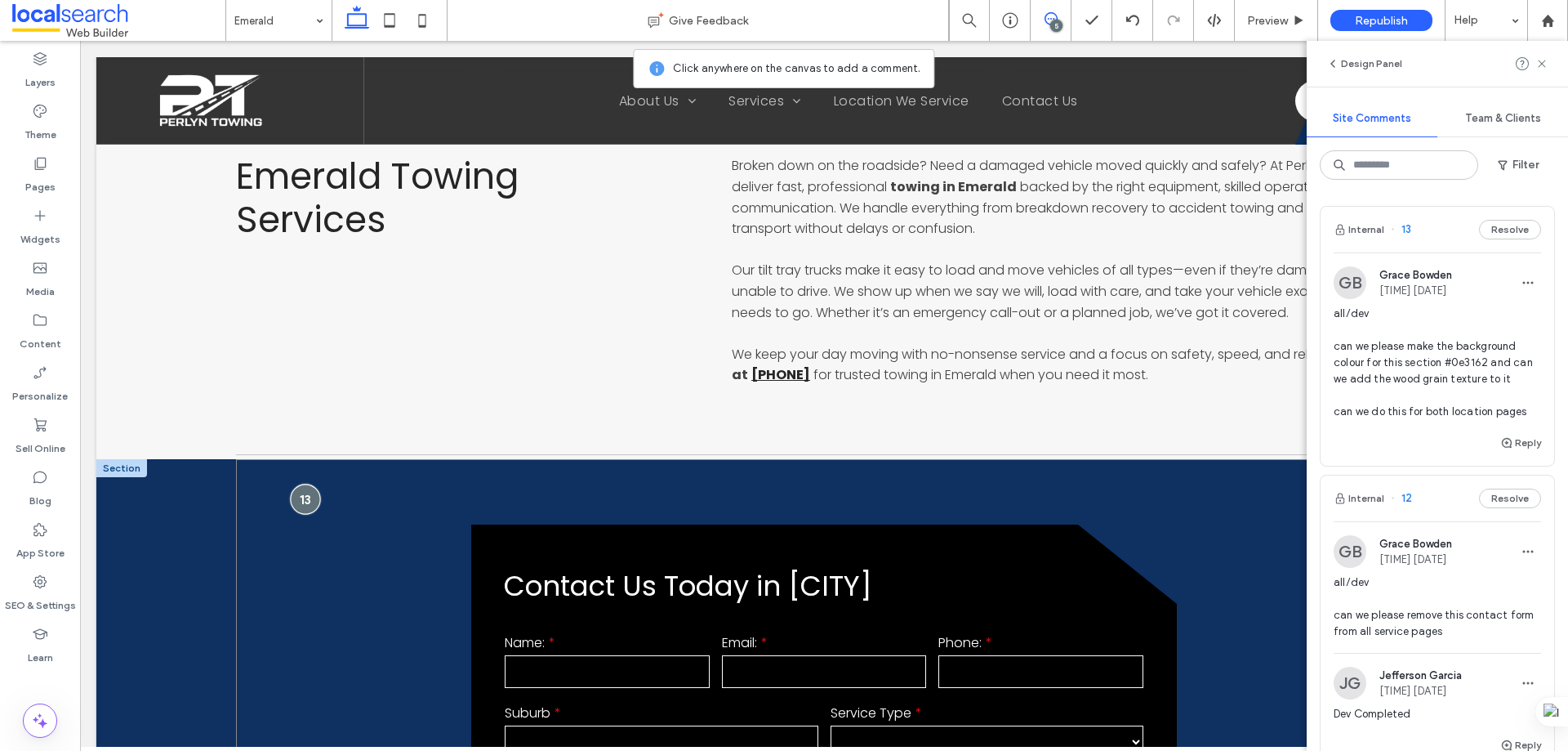 click at bounding box center (305, 498) 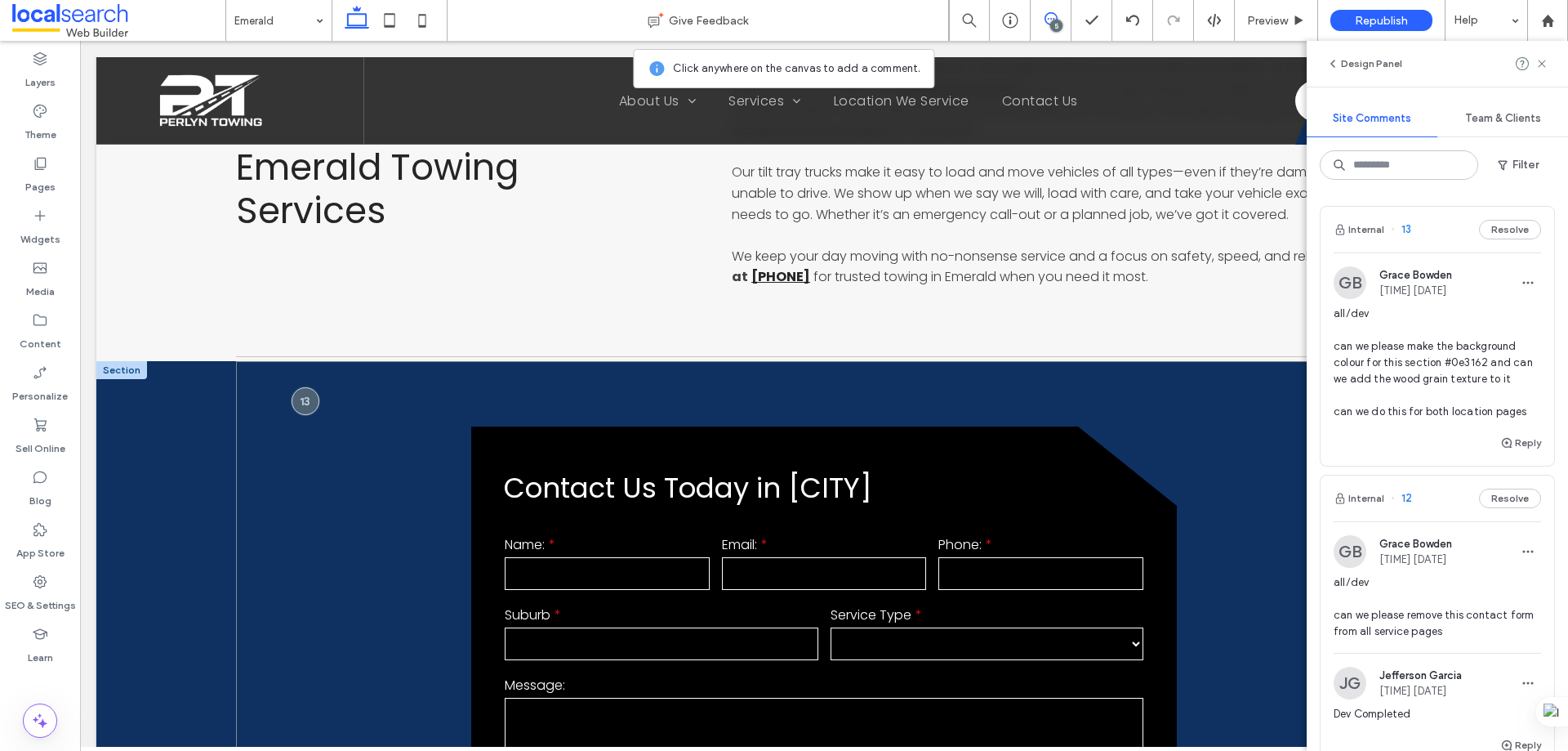 scroll, scrollTop: 1141, scrollLeft: 0, axis: vertical 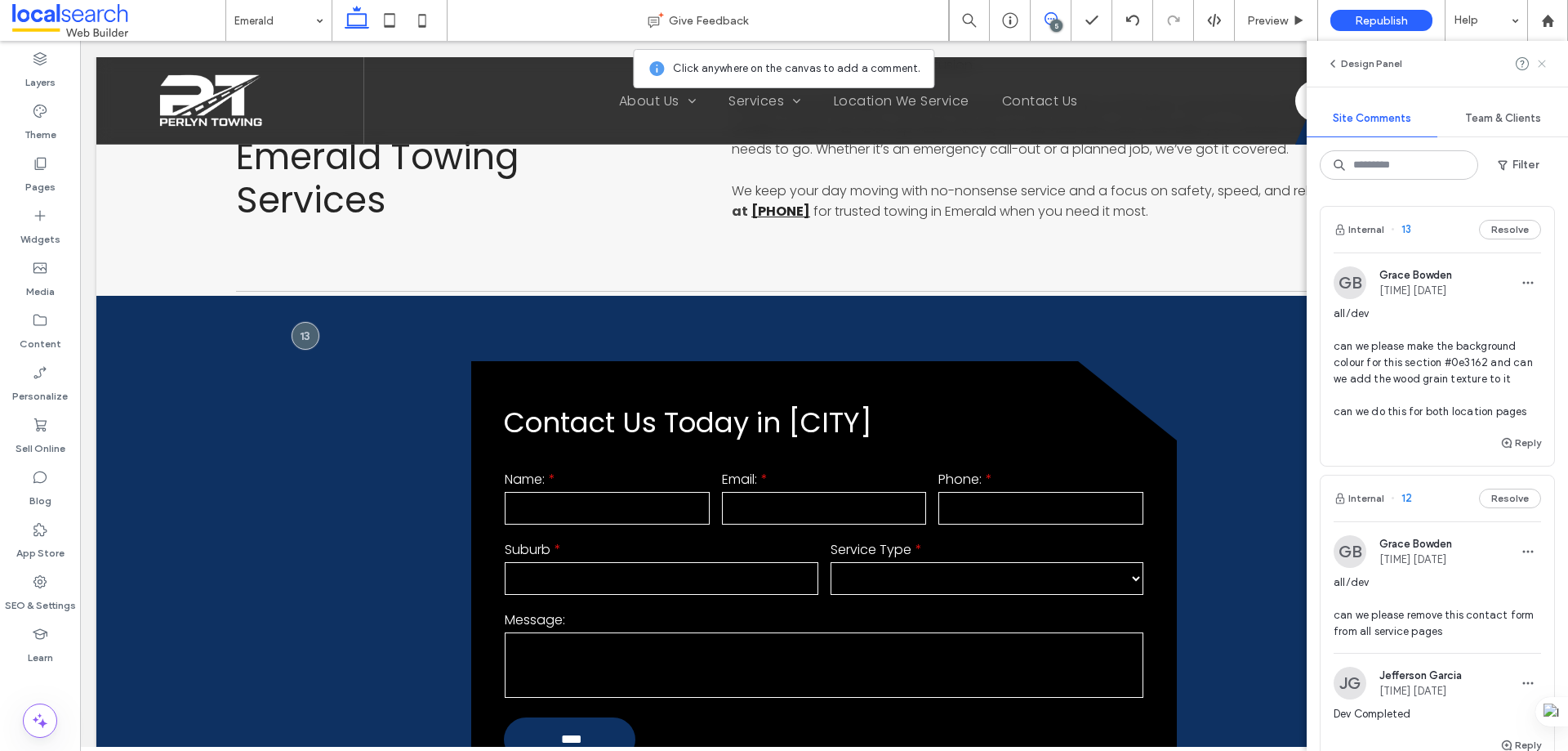 click 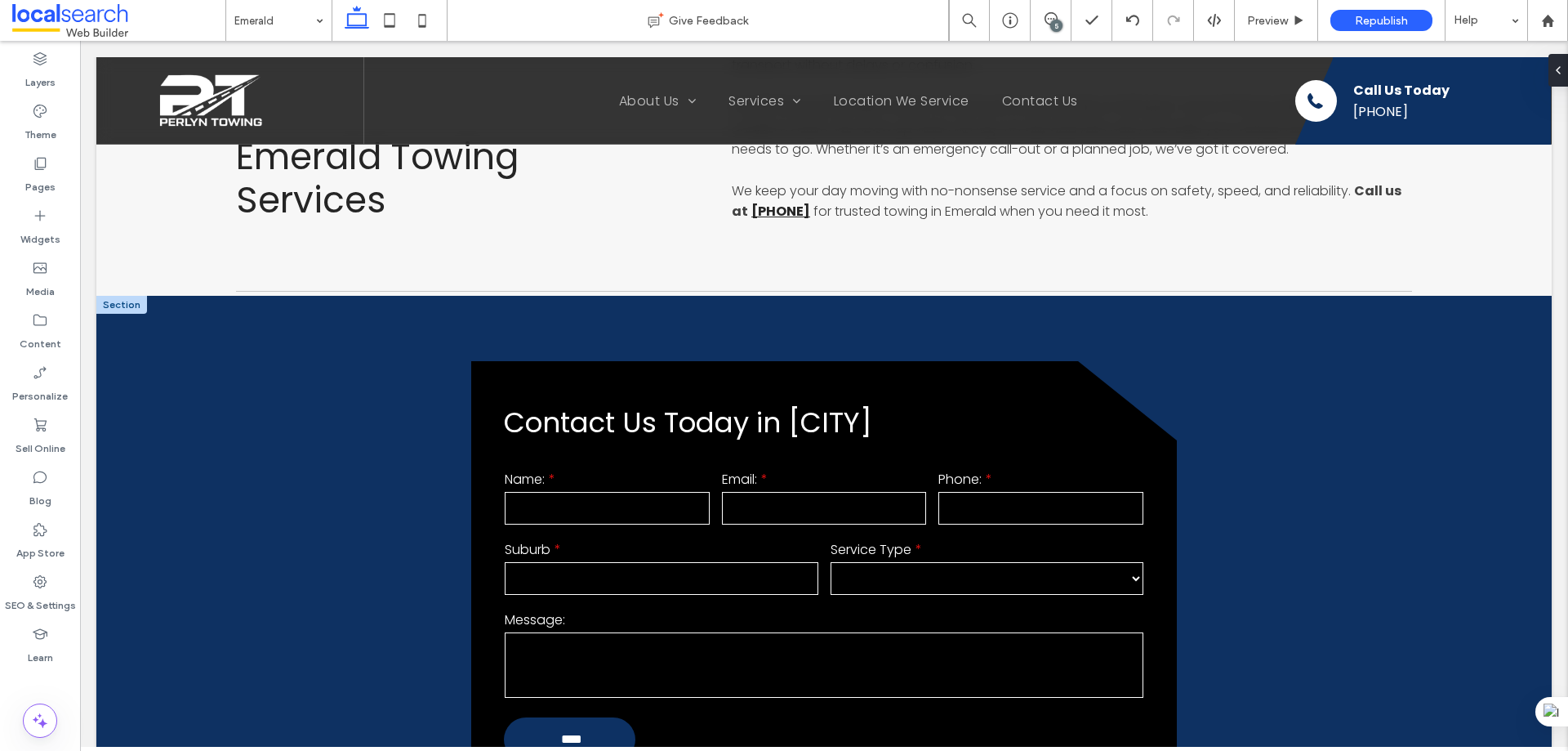 click at bounding box center [122, 305] 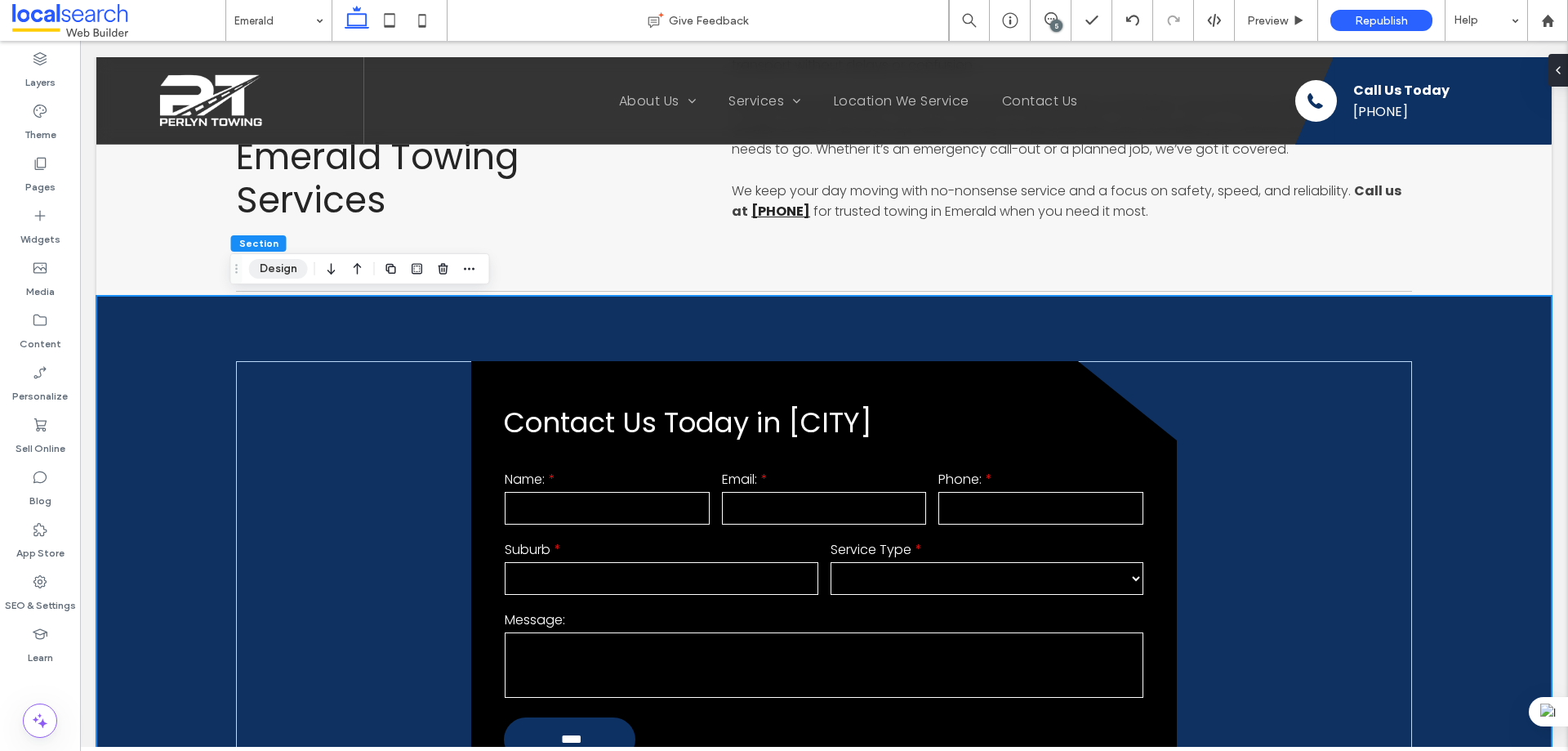 click on "Design" at bounding box center (278, 269) 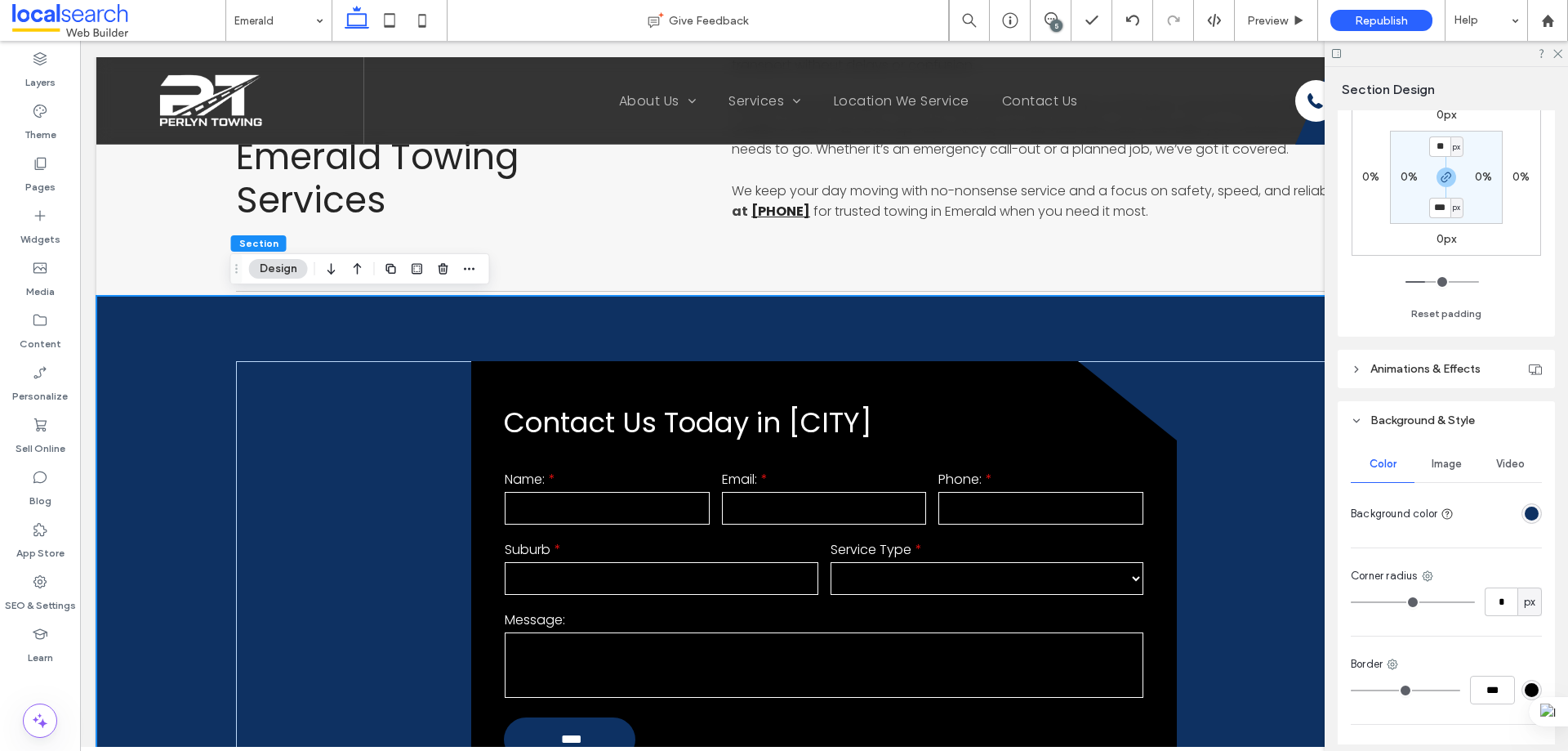 scroll, scrollTop: 409, scrollLeft: 0, axis: vertical 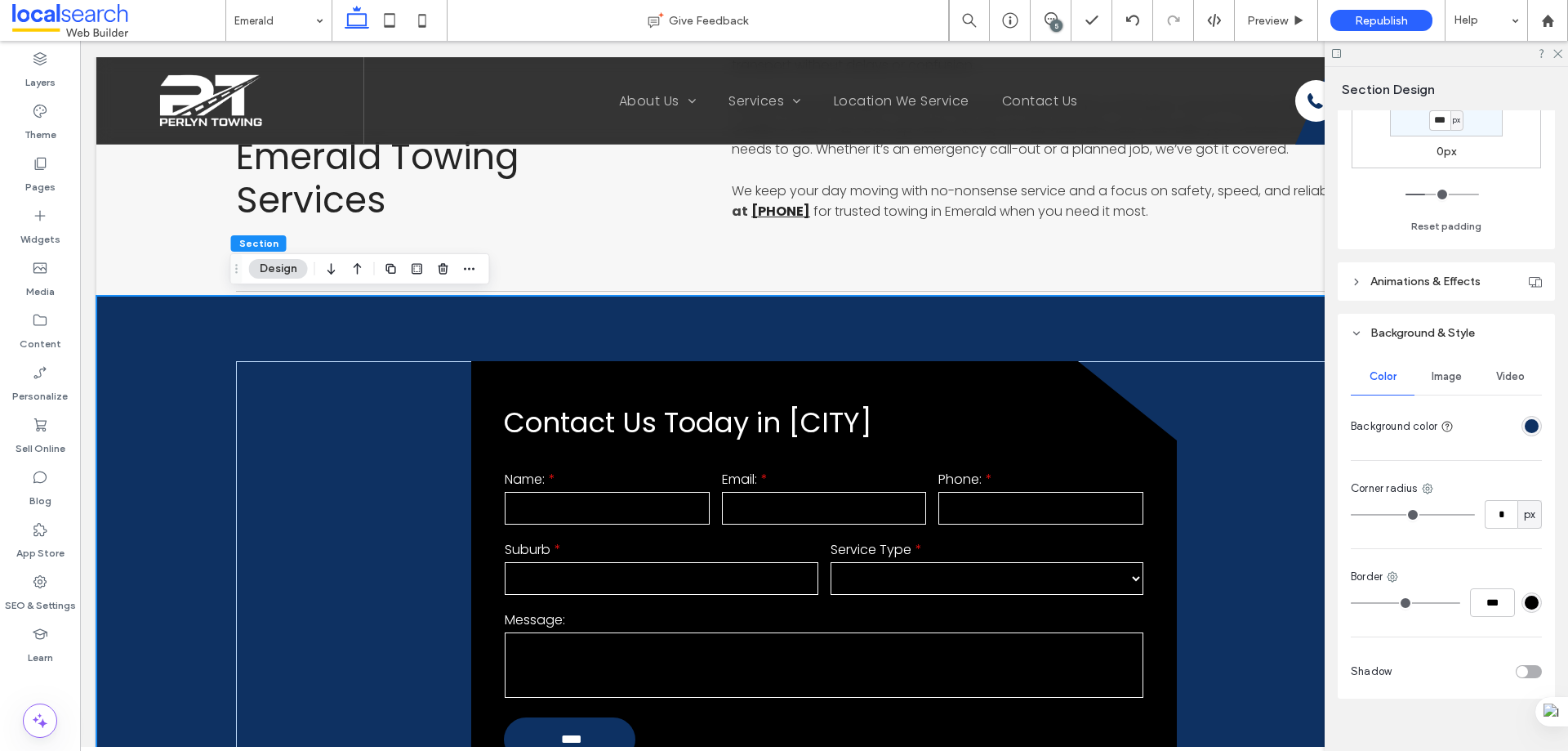 click on "Image" at bounding box center (1446, 377) 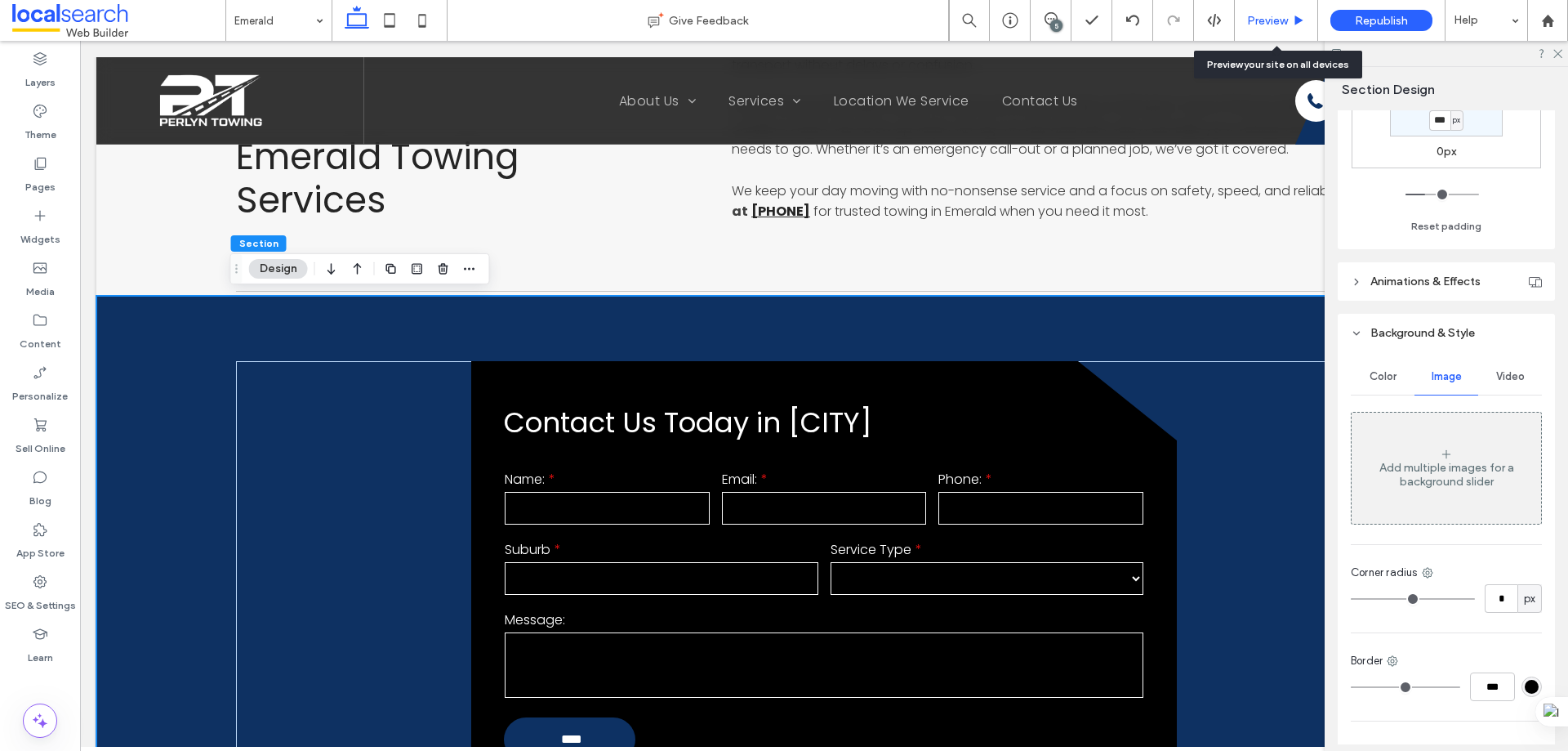 drag, startPoint x: 1270, startPoint y: 16, endPoint x: 1130, endPoint y: 12, distance: 140.05713 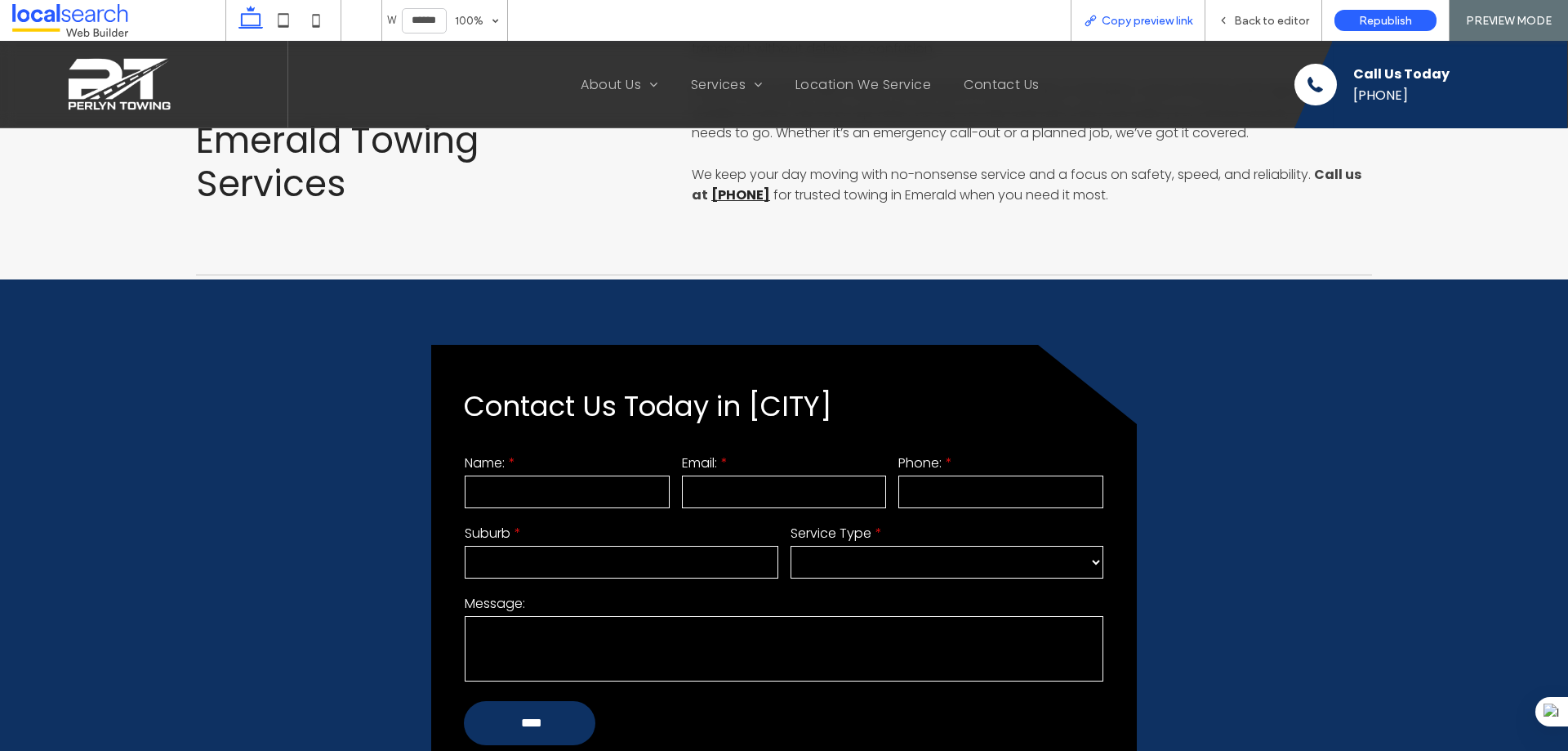click on "Copy preview link" at bounding box center (1147, 20) 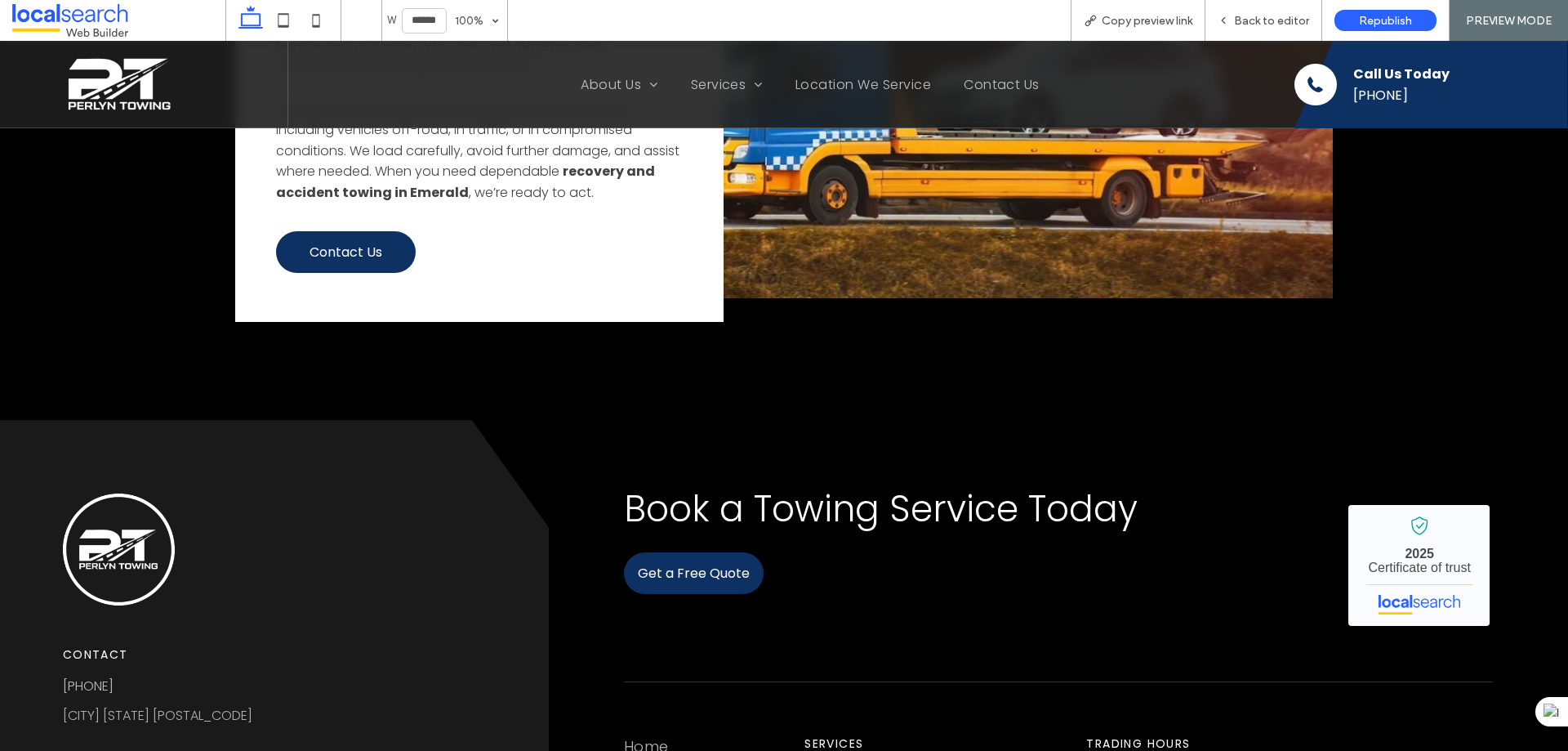 scroll, scrollTop: 5213, scrollLeft: 0, axis: vertical 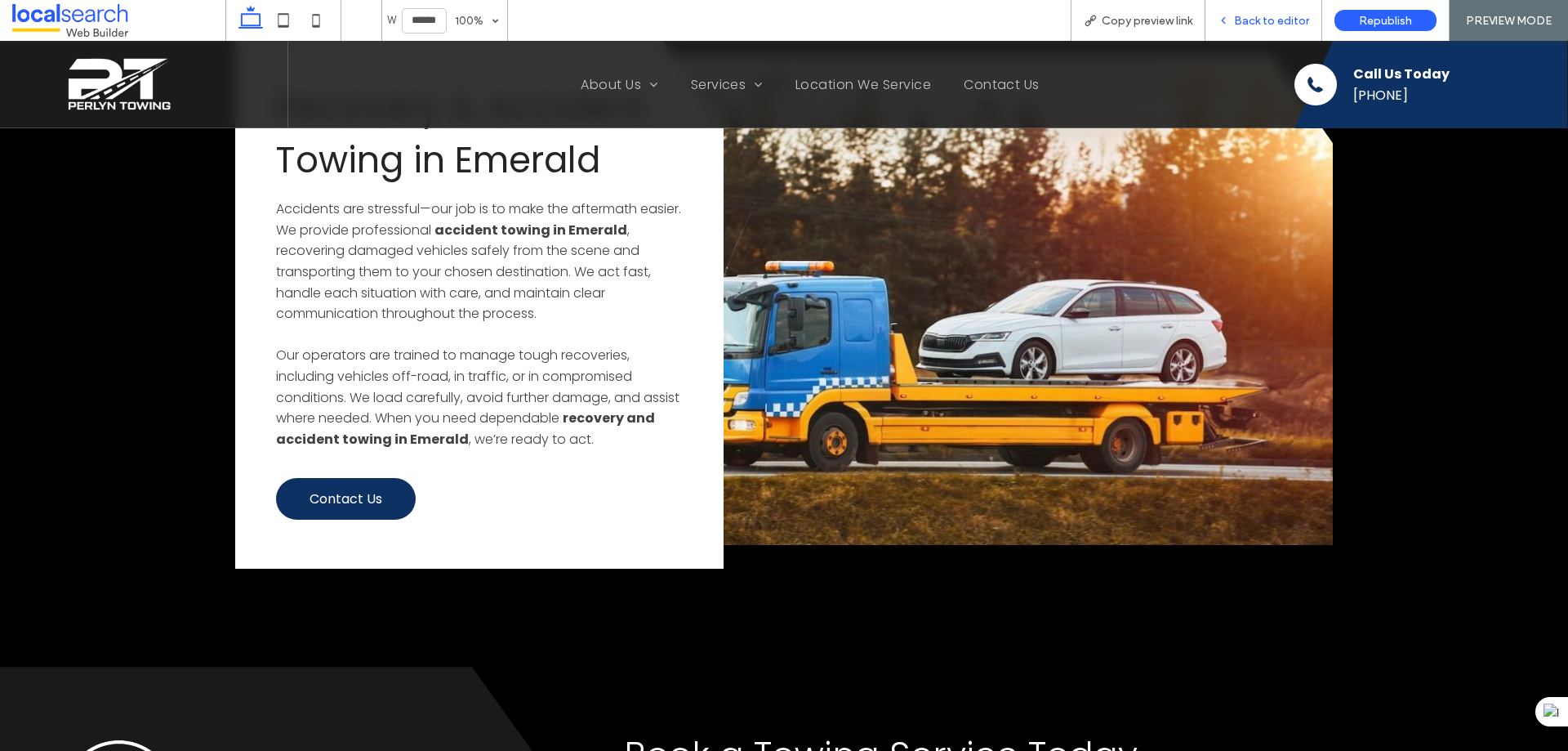 drag, startPoint x: 1247, startPoint y: 18, endPoint x: 507, endPoint y: 444, distance: 853.8595 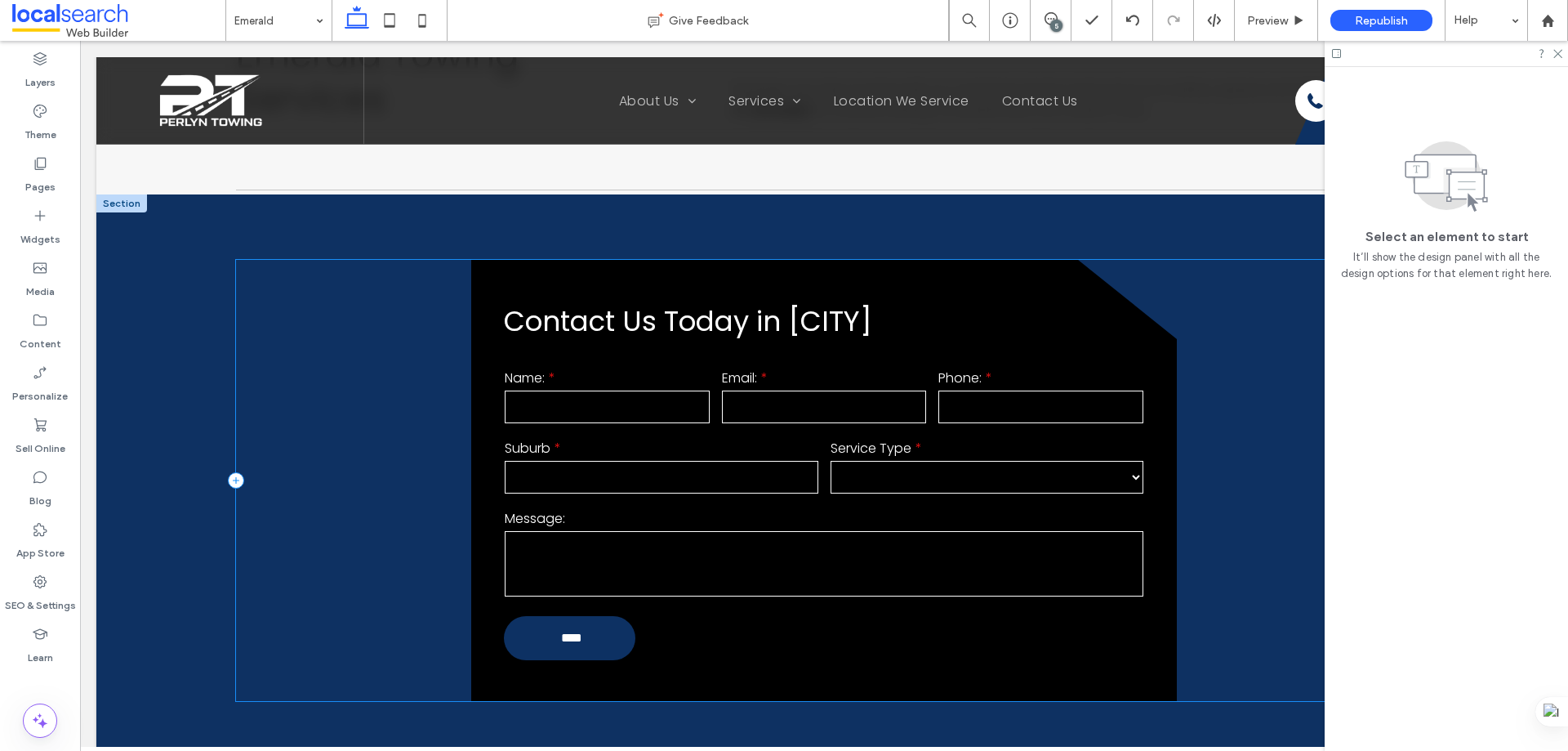 scroll, scrollTop: 1144, scrollLeft: 0, axis: vertical 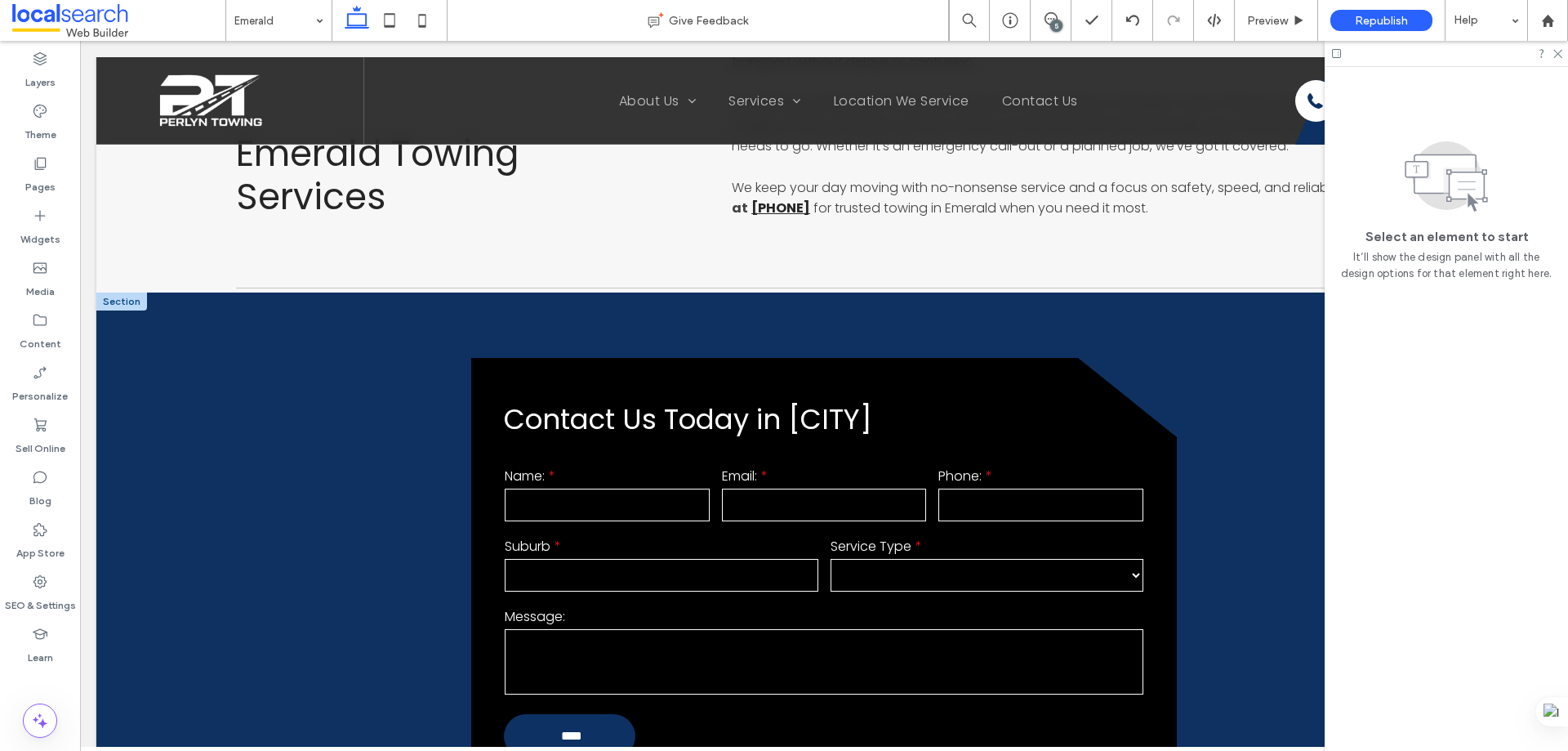 click at bounding box center [122, 302] 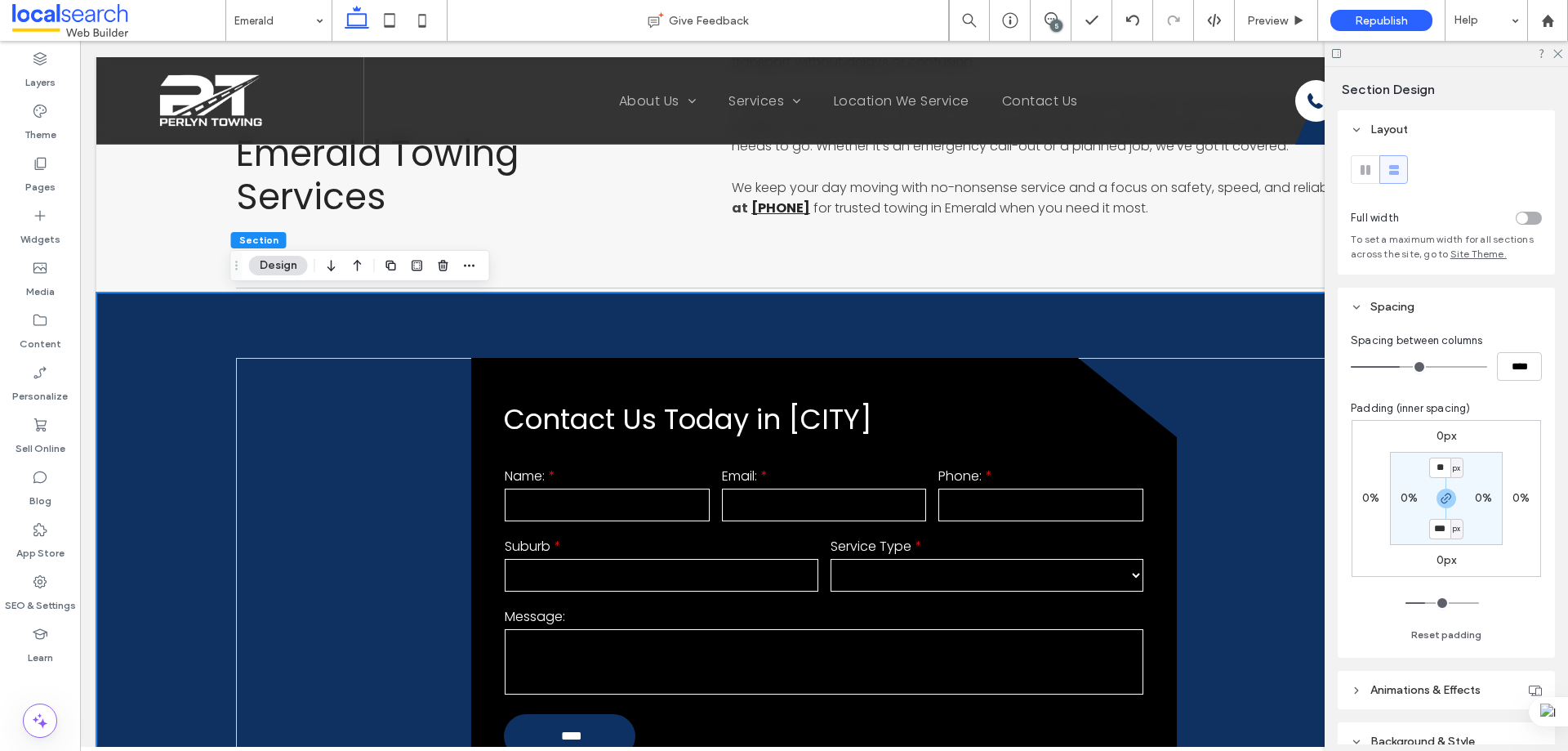 scroll, scrollTop: 327, scrollLeft: 0, axis: vertical 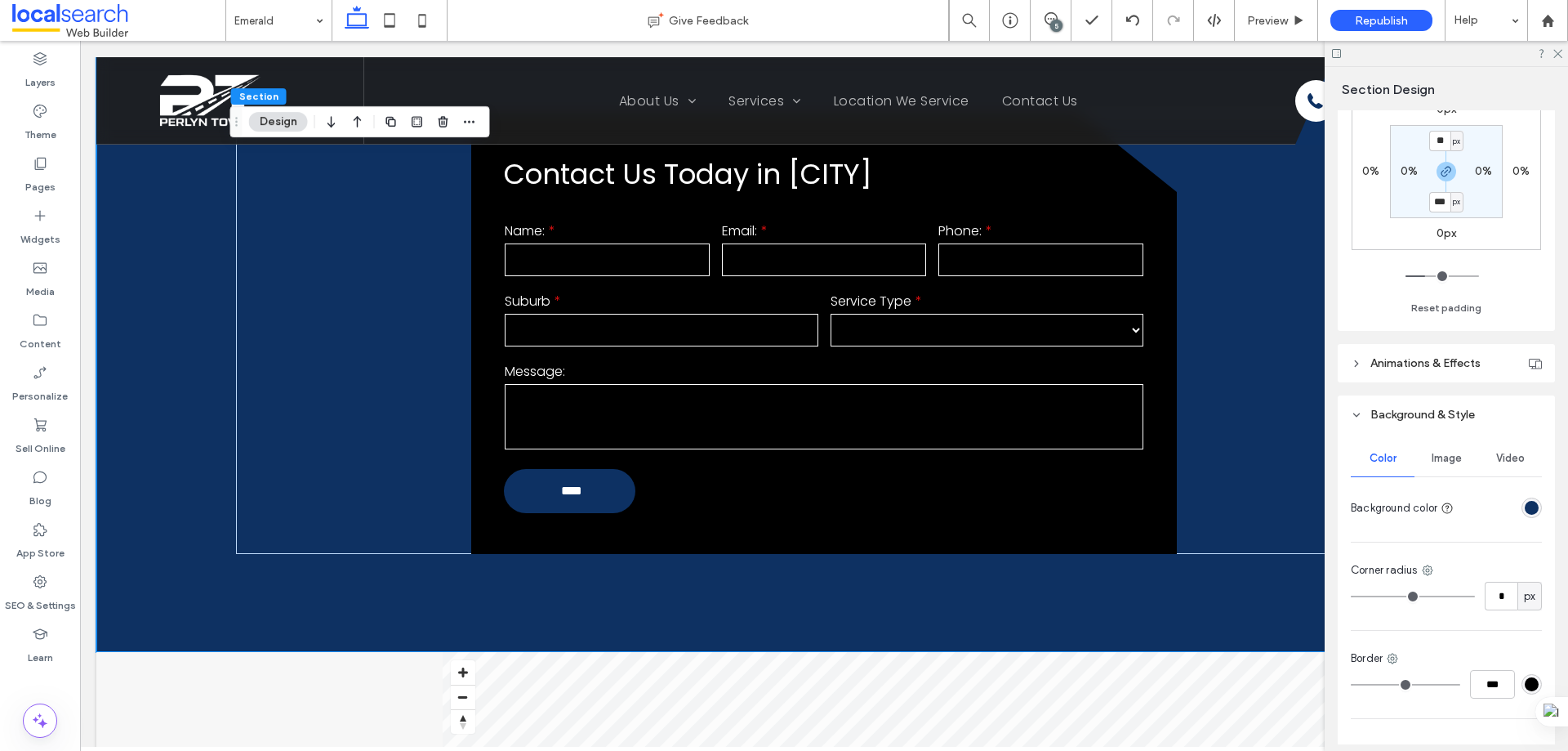 click on "Image" at bounding box center [1446, 458] 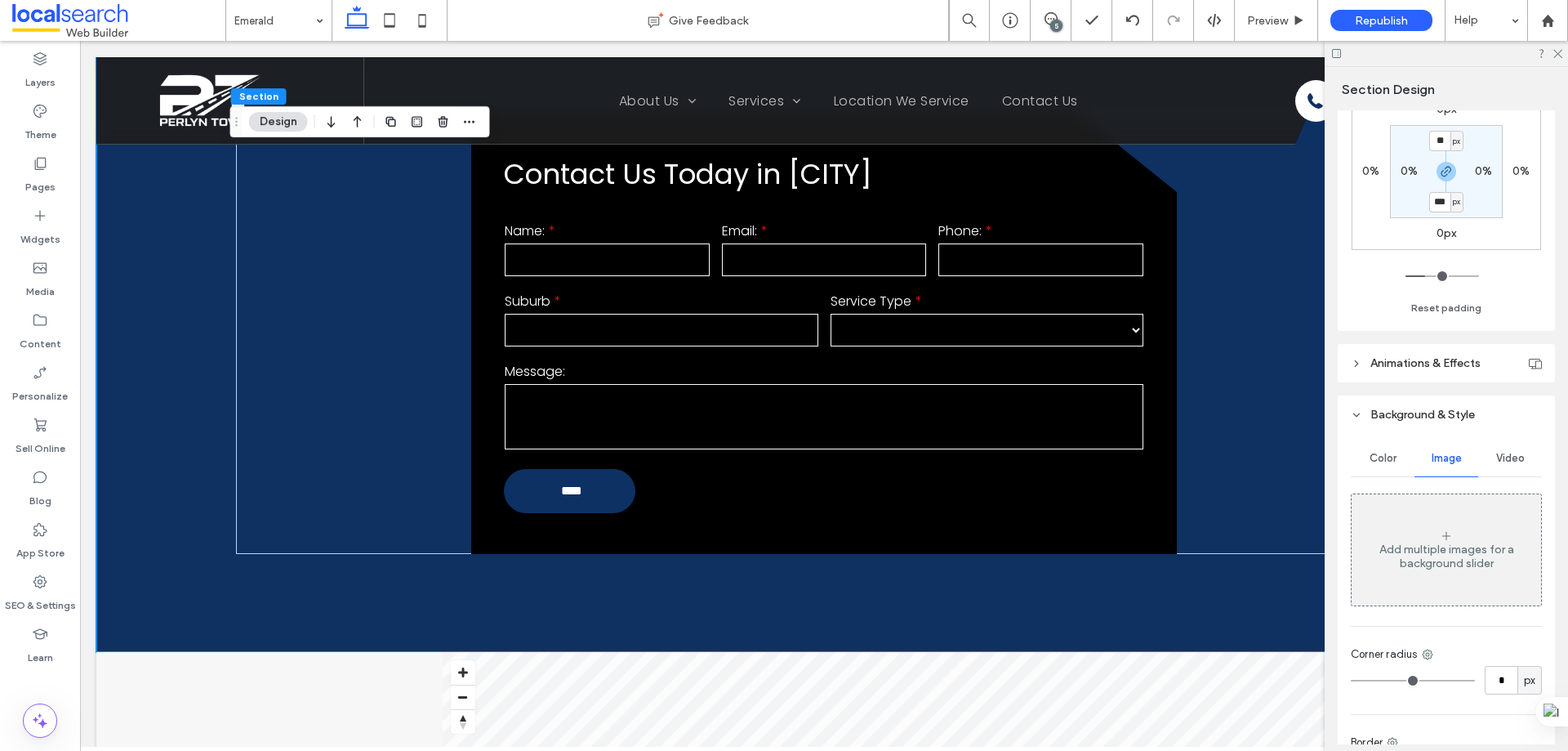 click on "Add multiple images for a background slider" at bounding box center (1446, 550) 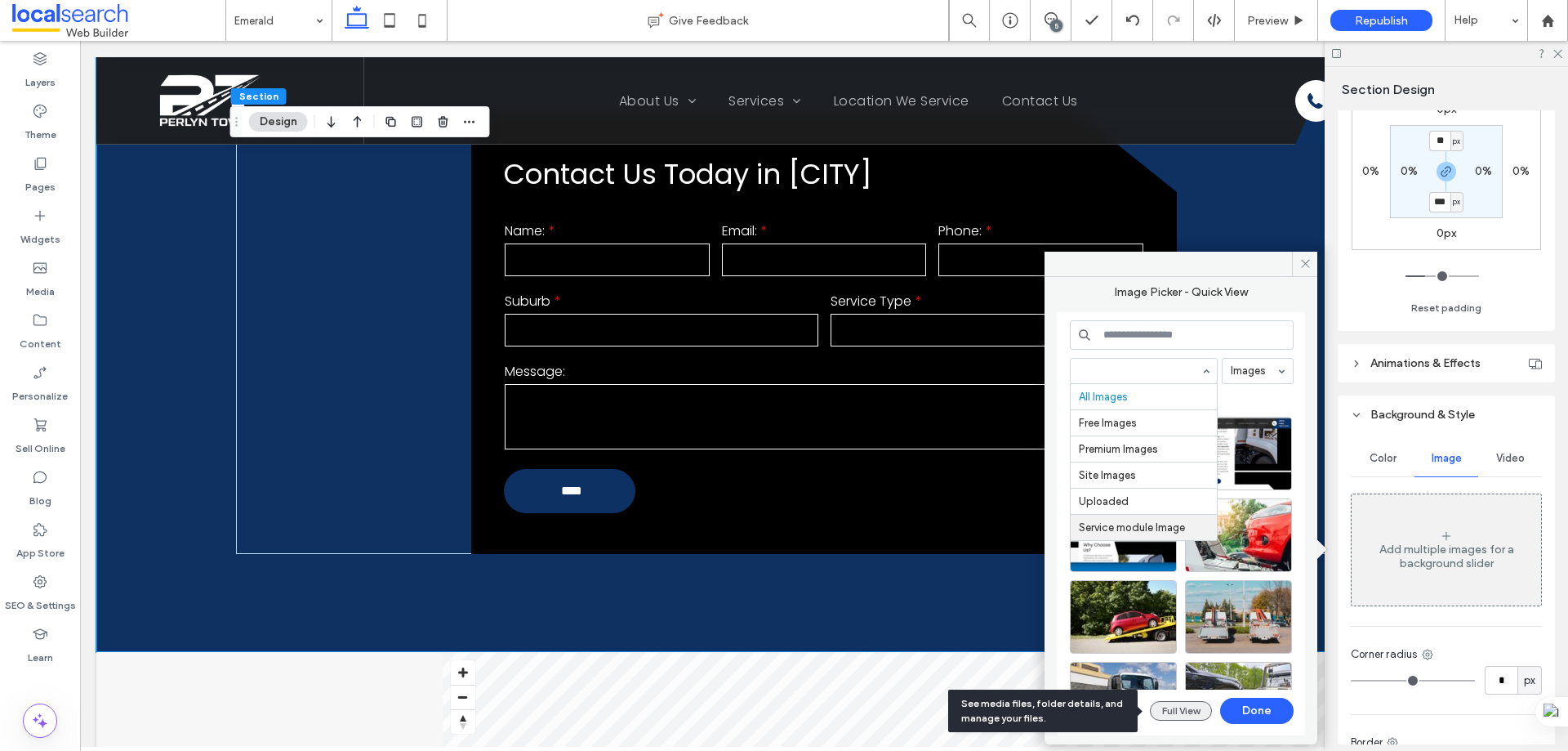 click on "Full View" at bounding box center (1181, 711) 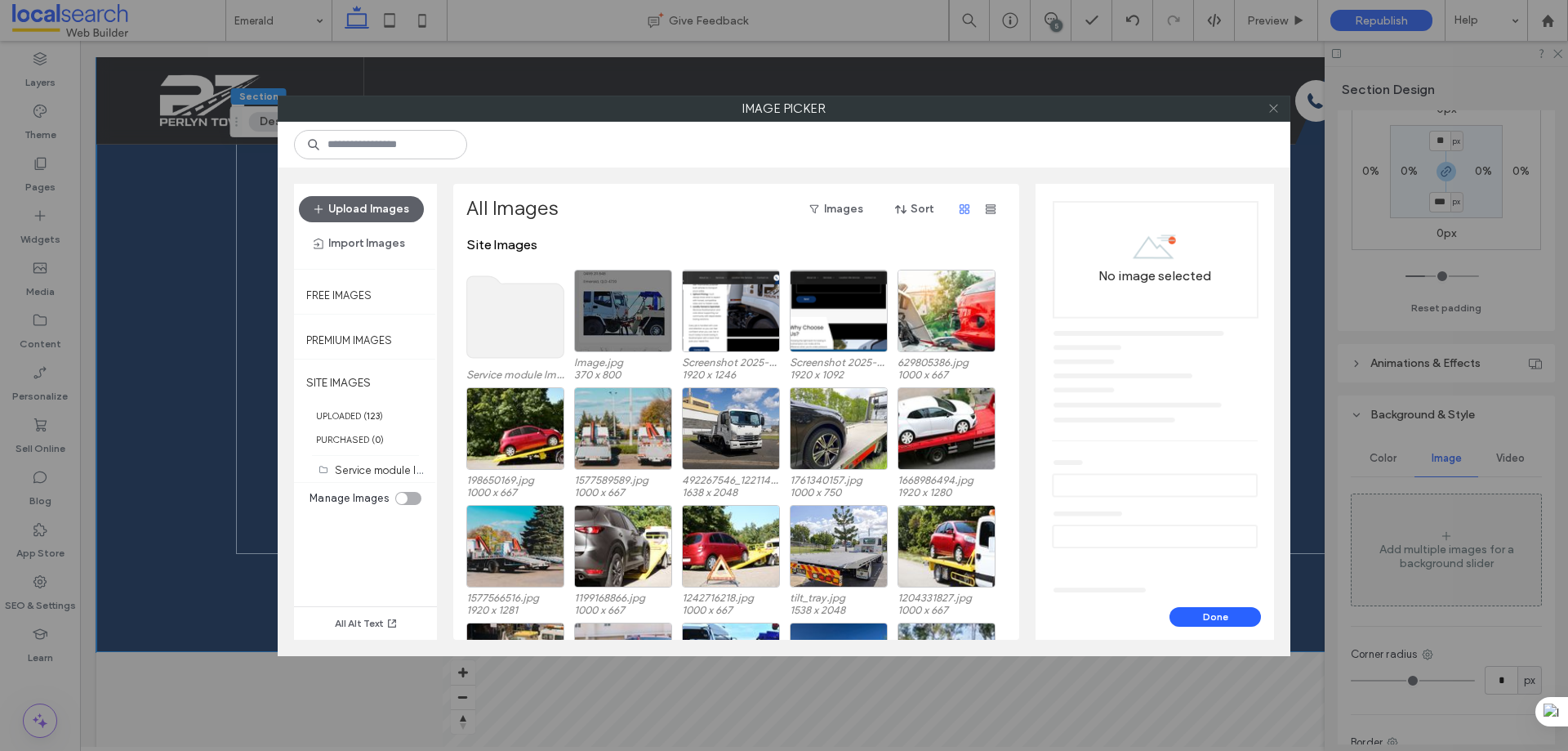 click 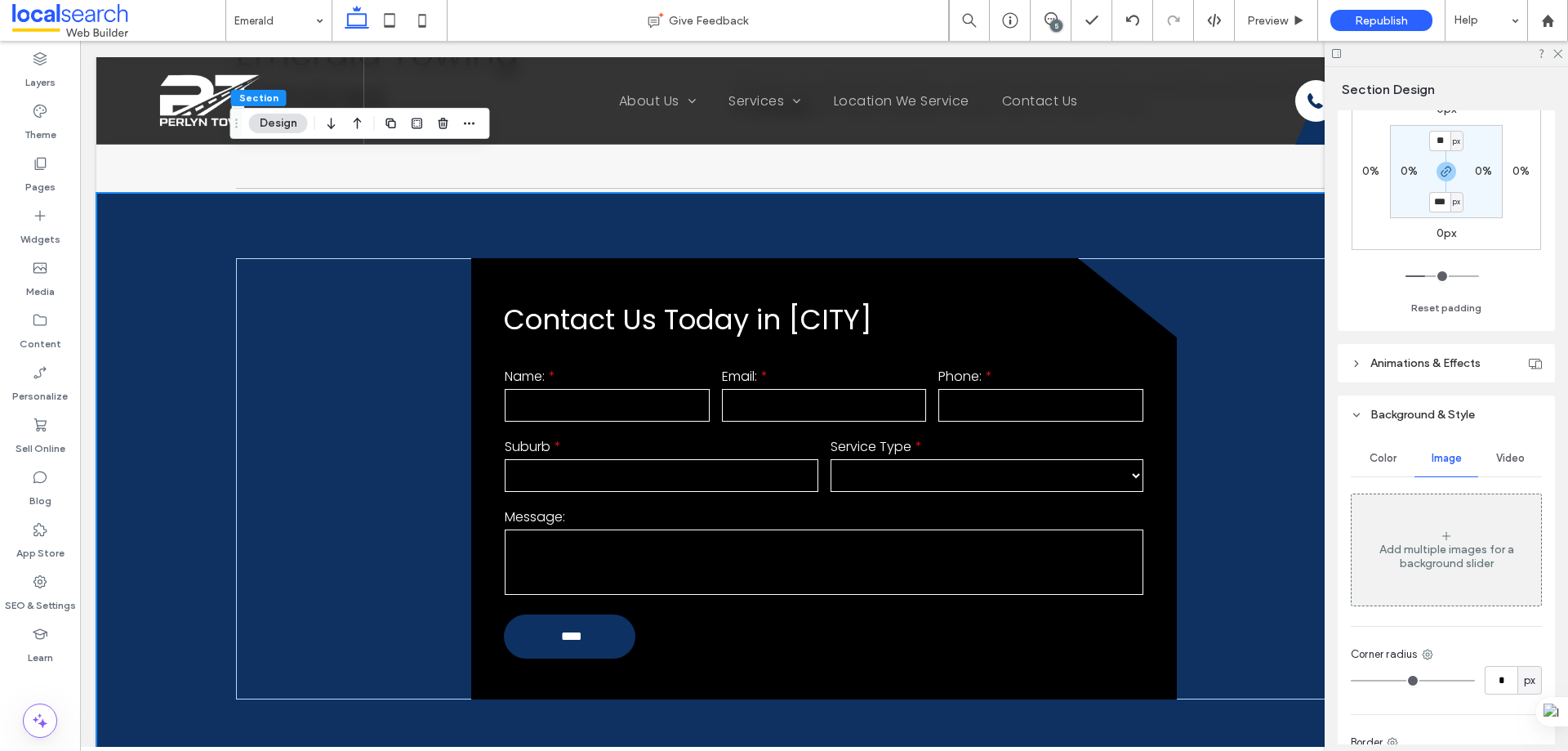 scroll, scrollTop: 1226, scrollLeft: 0, axis: vertical 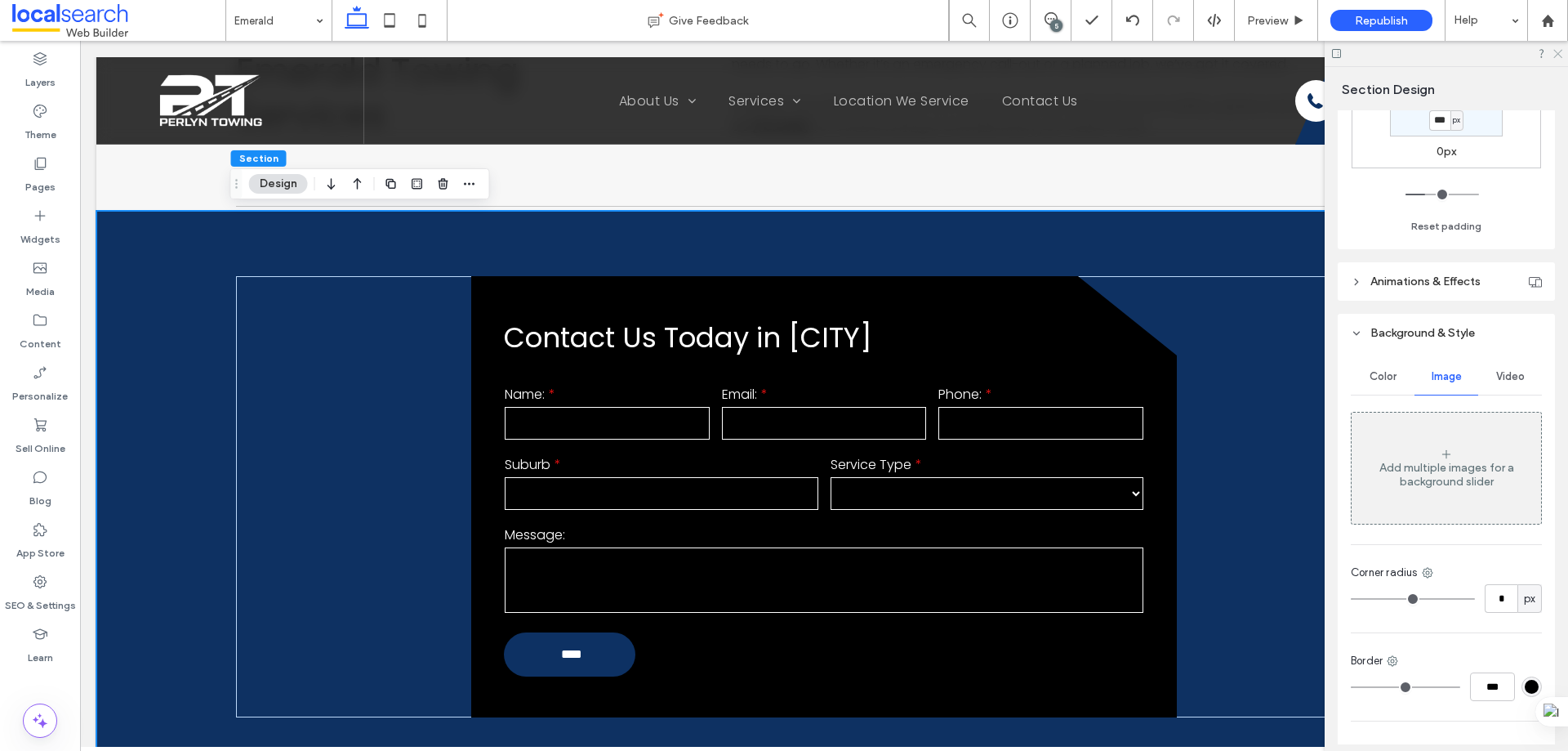 click 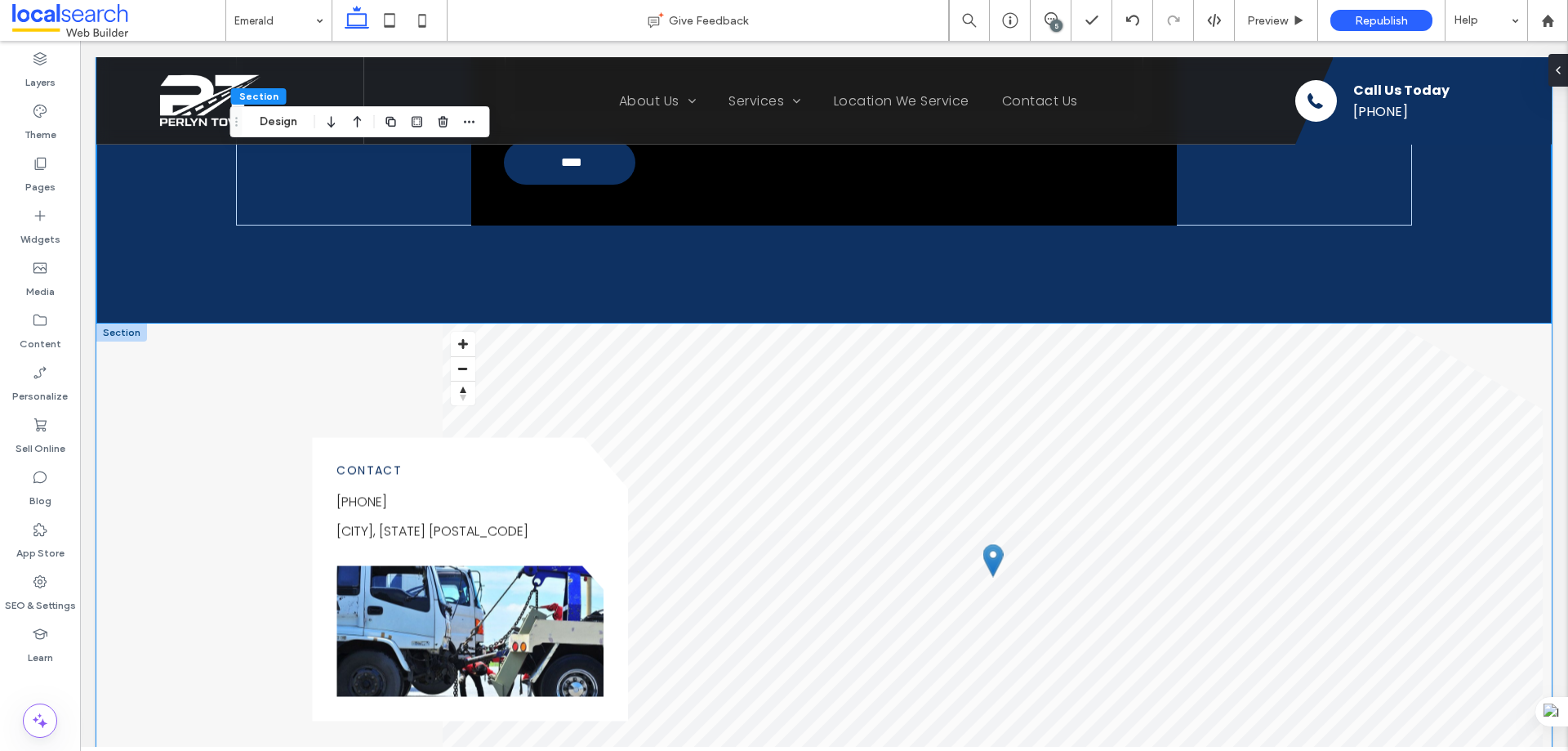 scroll, scrollTop: 1716, scrollLeft: 0, axis: vertical 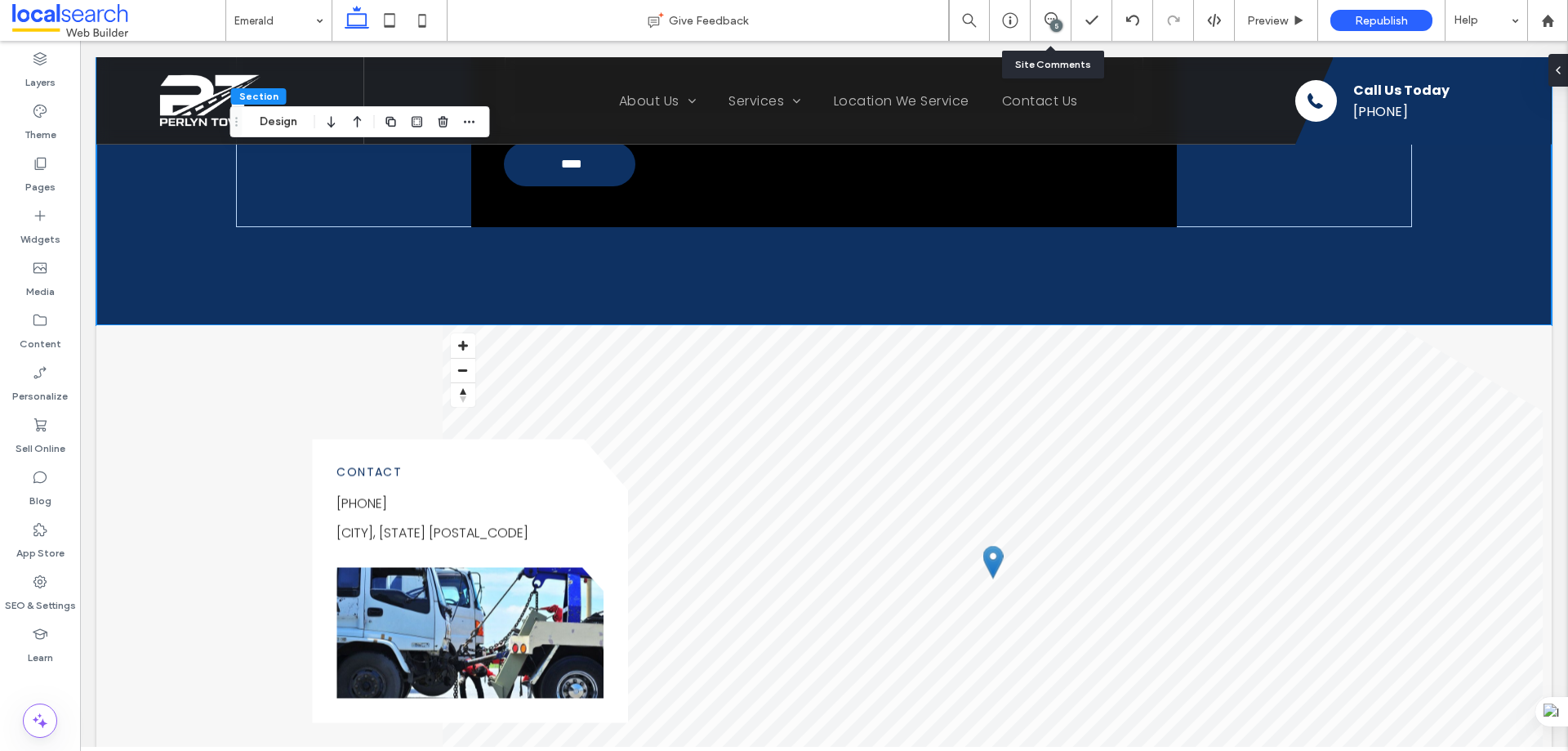 click on "5" at bounding box center [1051, 20] 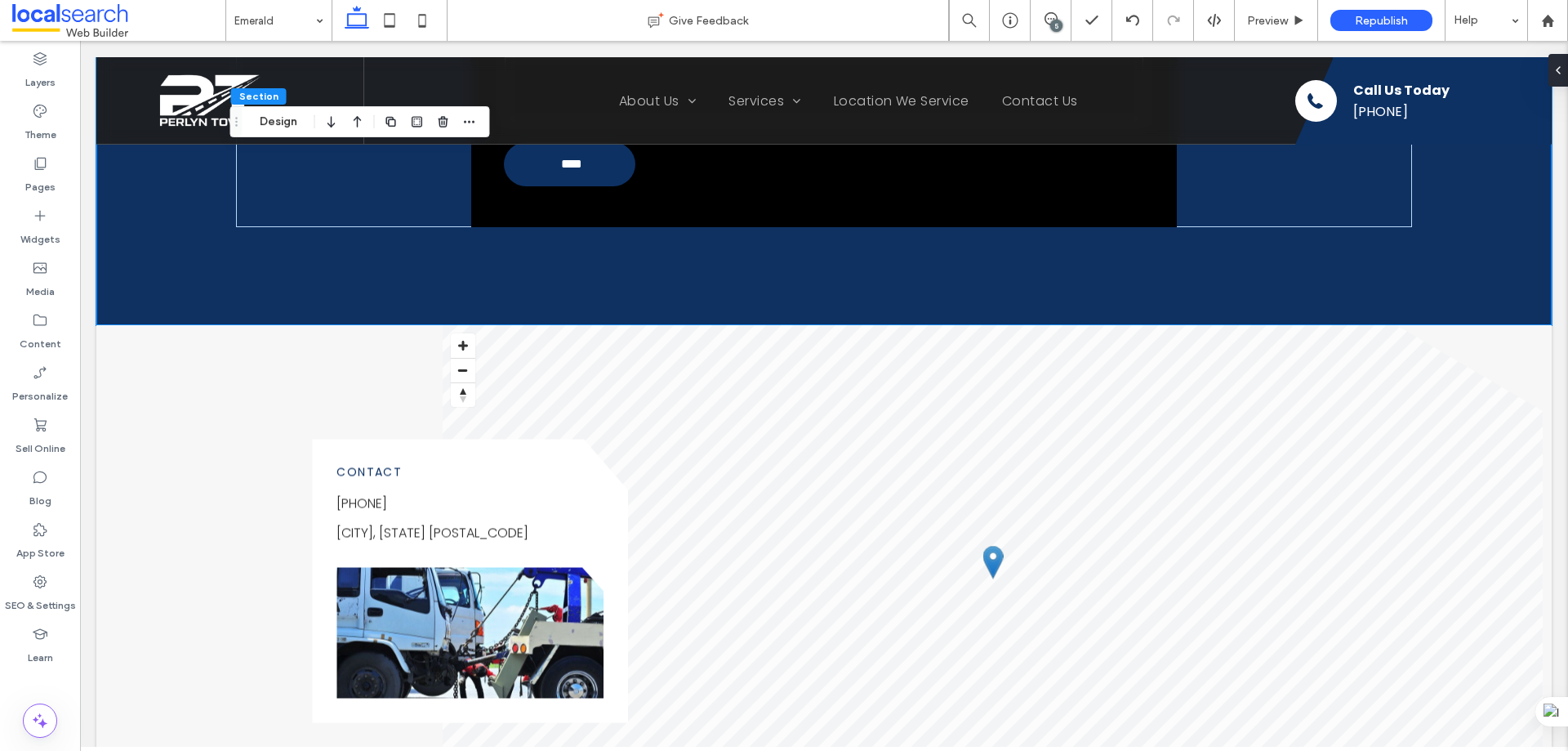 click on "5" at bounding box center (1056, 25) 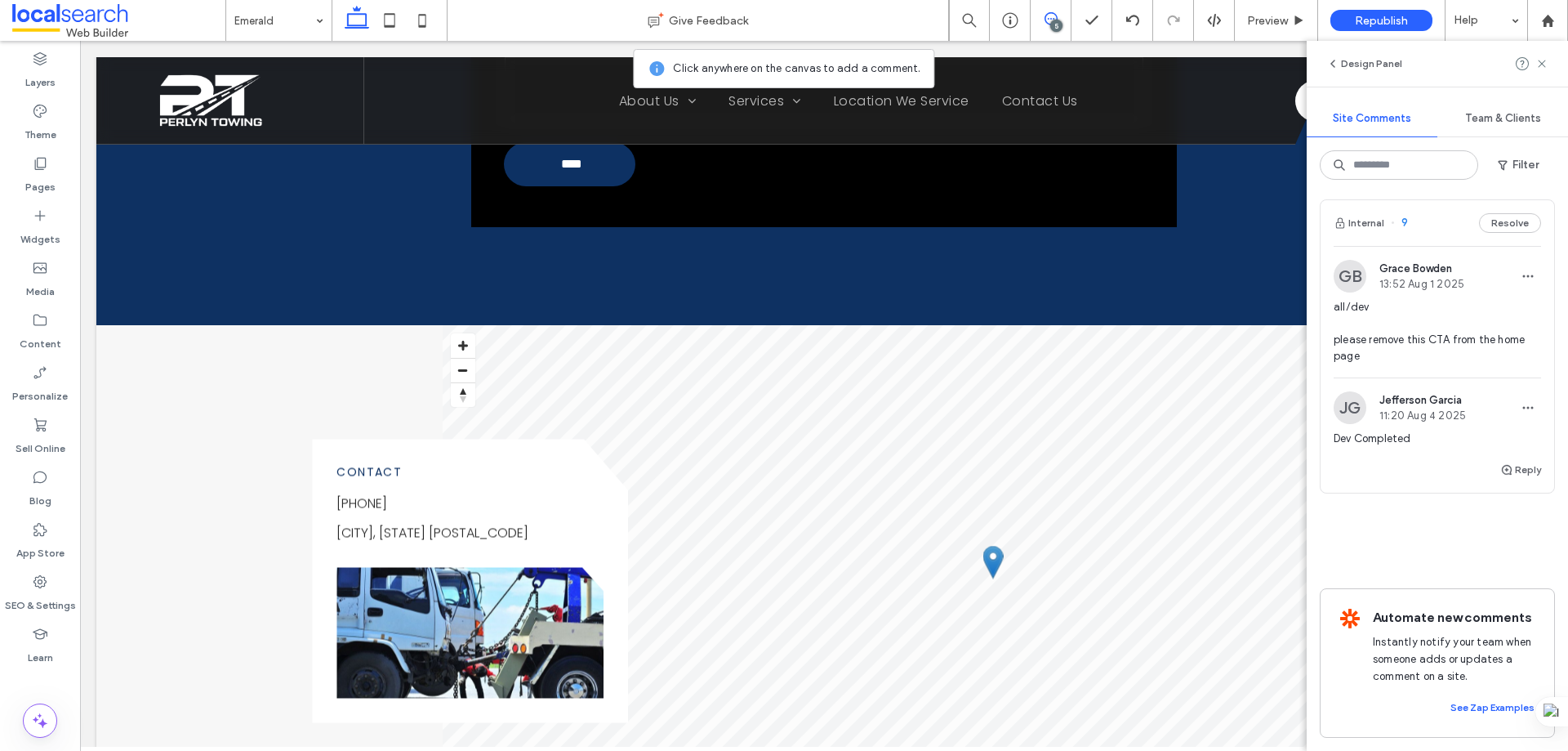 scroll, scrollTop: 1151, scrollLeft: 0, axis: vertical 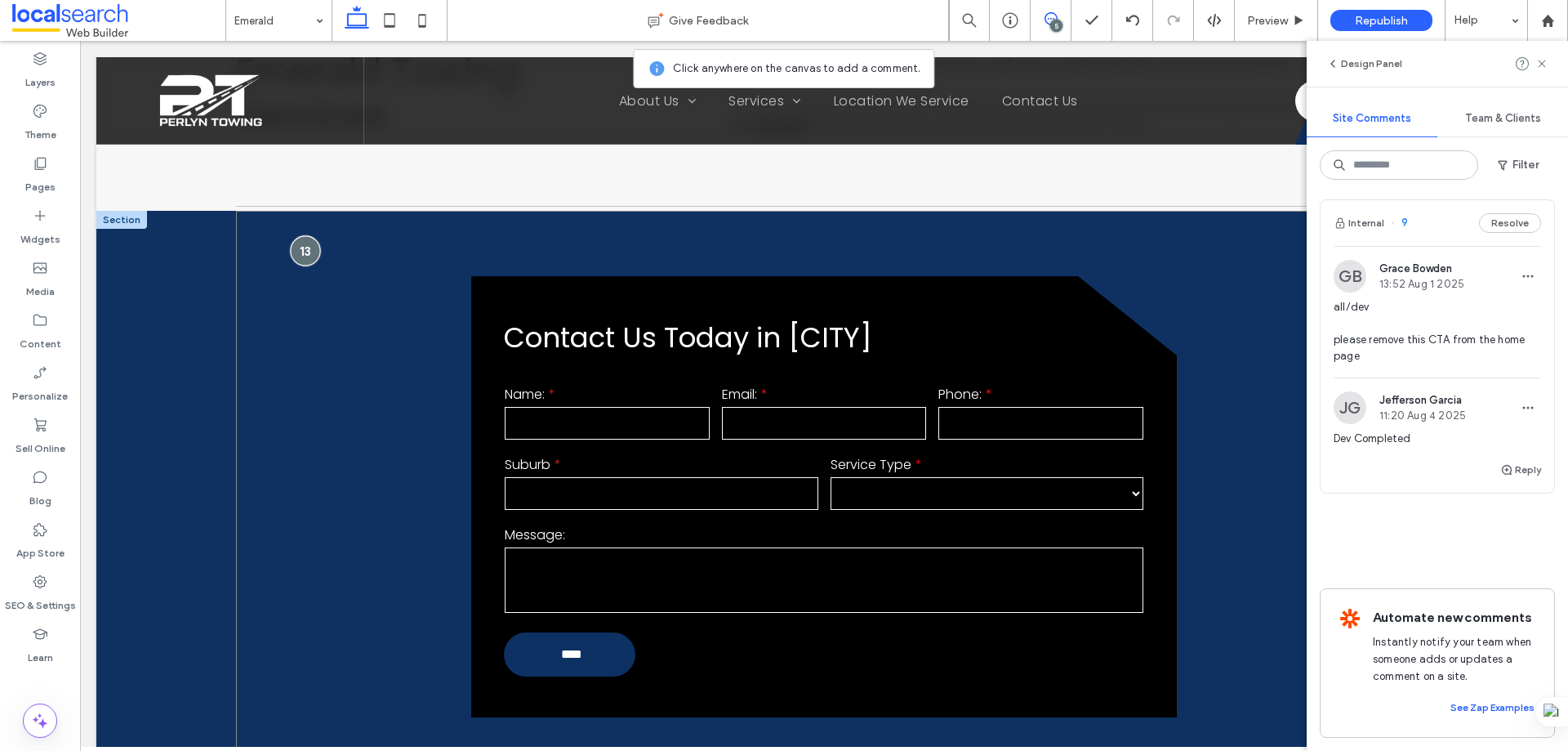 click at bounding box center [305, 250] 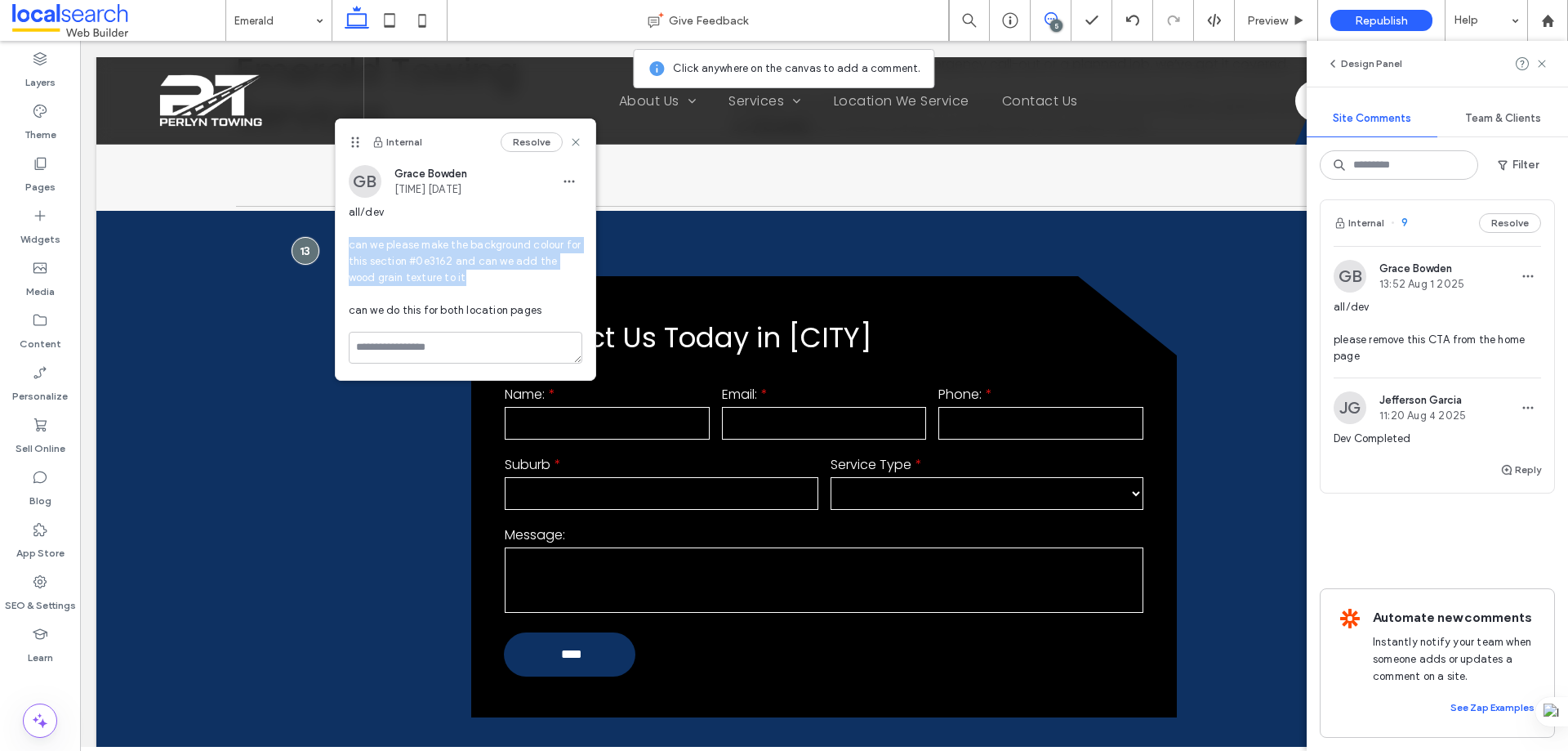 drag, startPoint x: 461, startPoint y: 280, endPoint x: 350, endPoint y: 251, distance: 114.72576 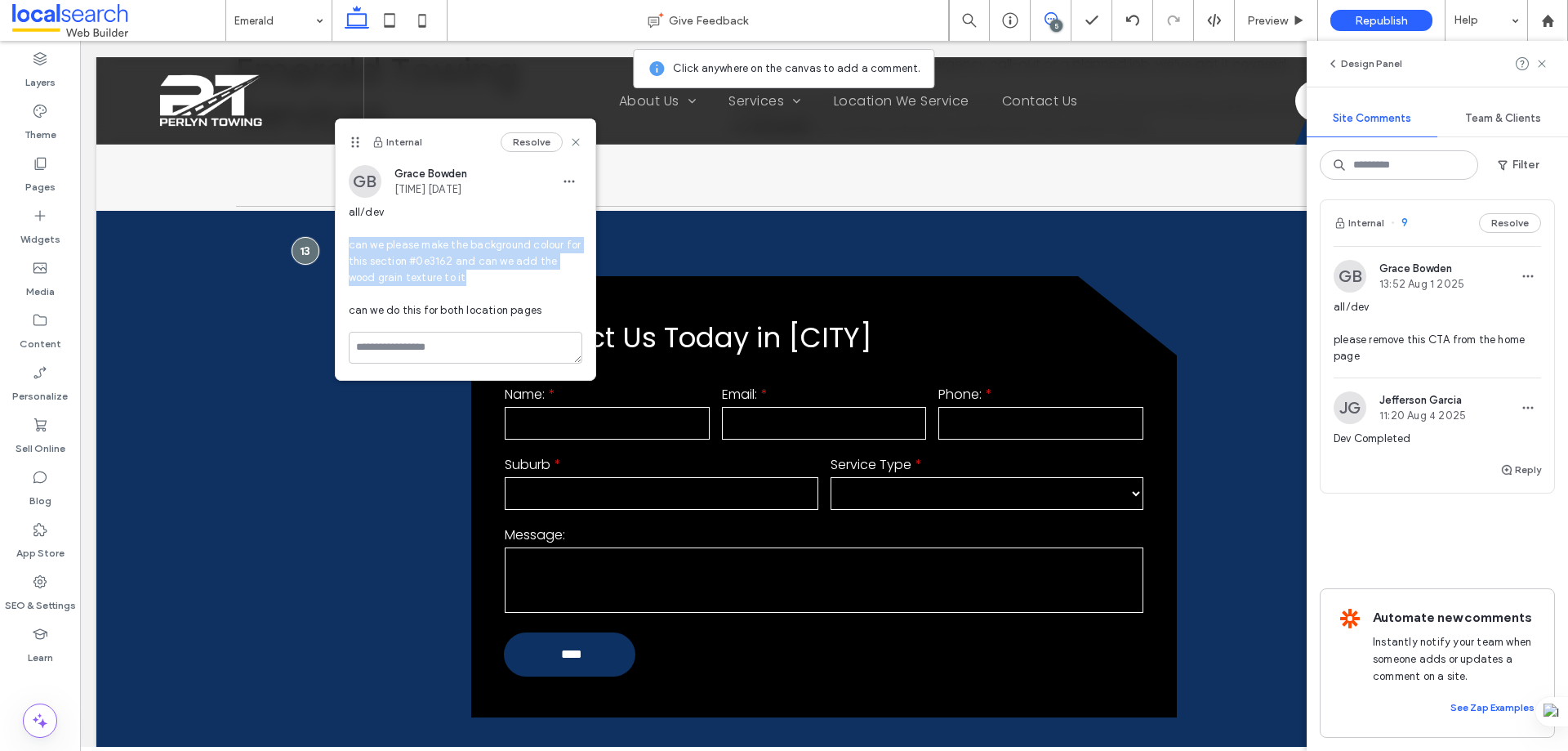 click on "all/dev
can we please make the background colour for this section #0e3162 and can we add the wood grain texture to it
can we do this for both location pages" at bounding box center [466, 262] 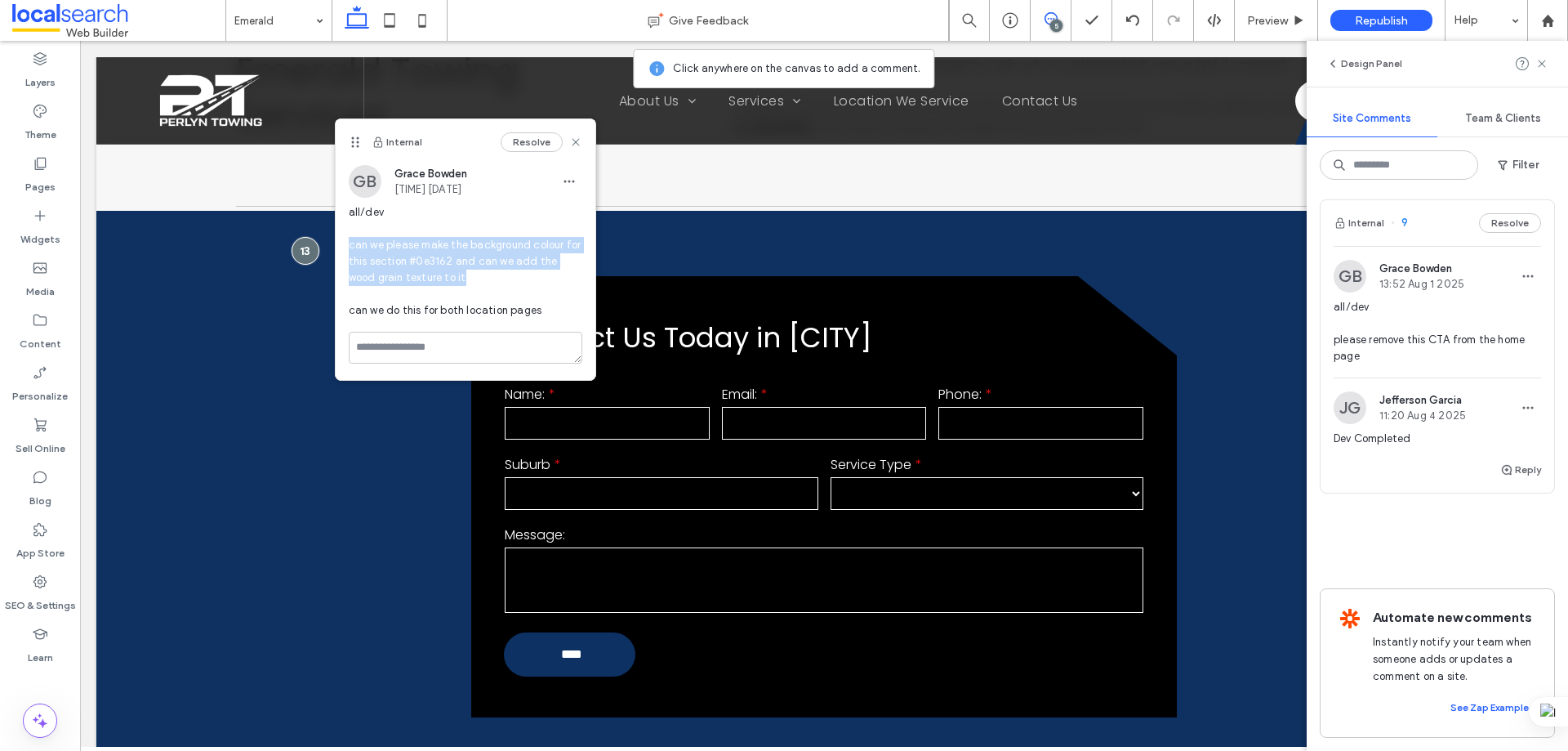 copy on "can we please make the background colour for this section #0e3162 and can we add the wood grain texture to it" 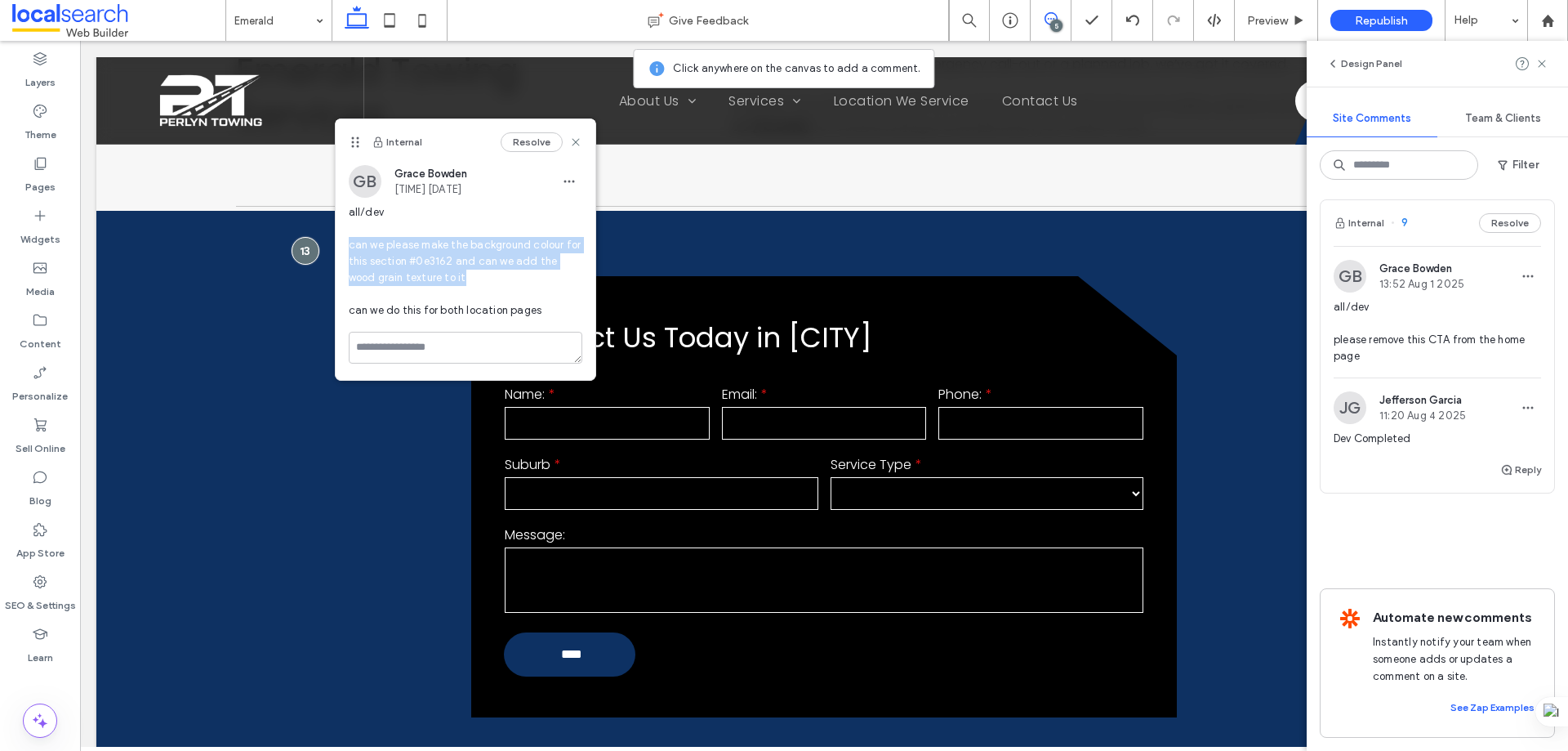 click on "all/dev
can we please make the background colour for this section #0e3162 and can we add the wood grain texture to it
can we do this for both location pages" at bounding box center (466, 262) 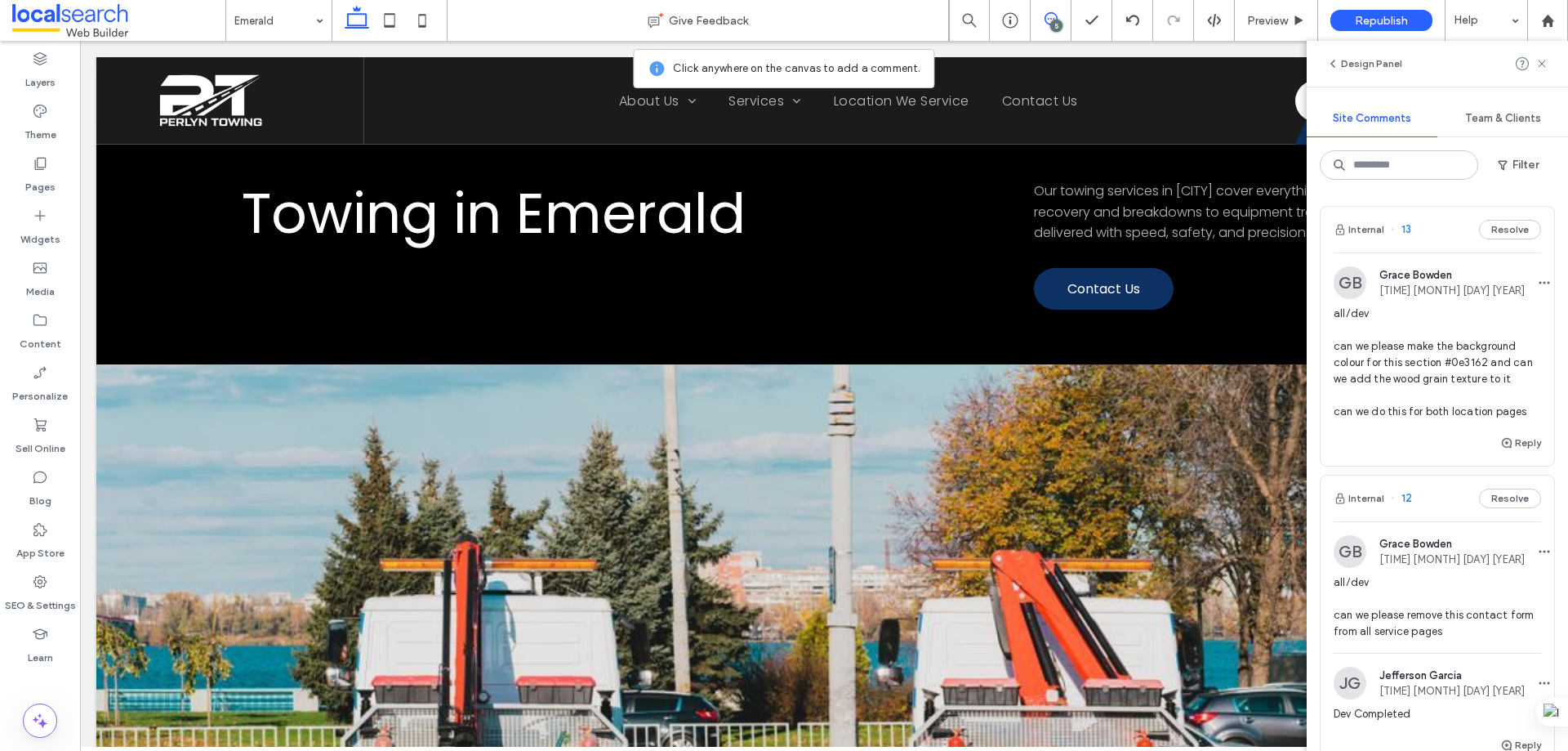 scroll, scrollTop: 2206, scrollLeft: 0, axis: vertical 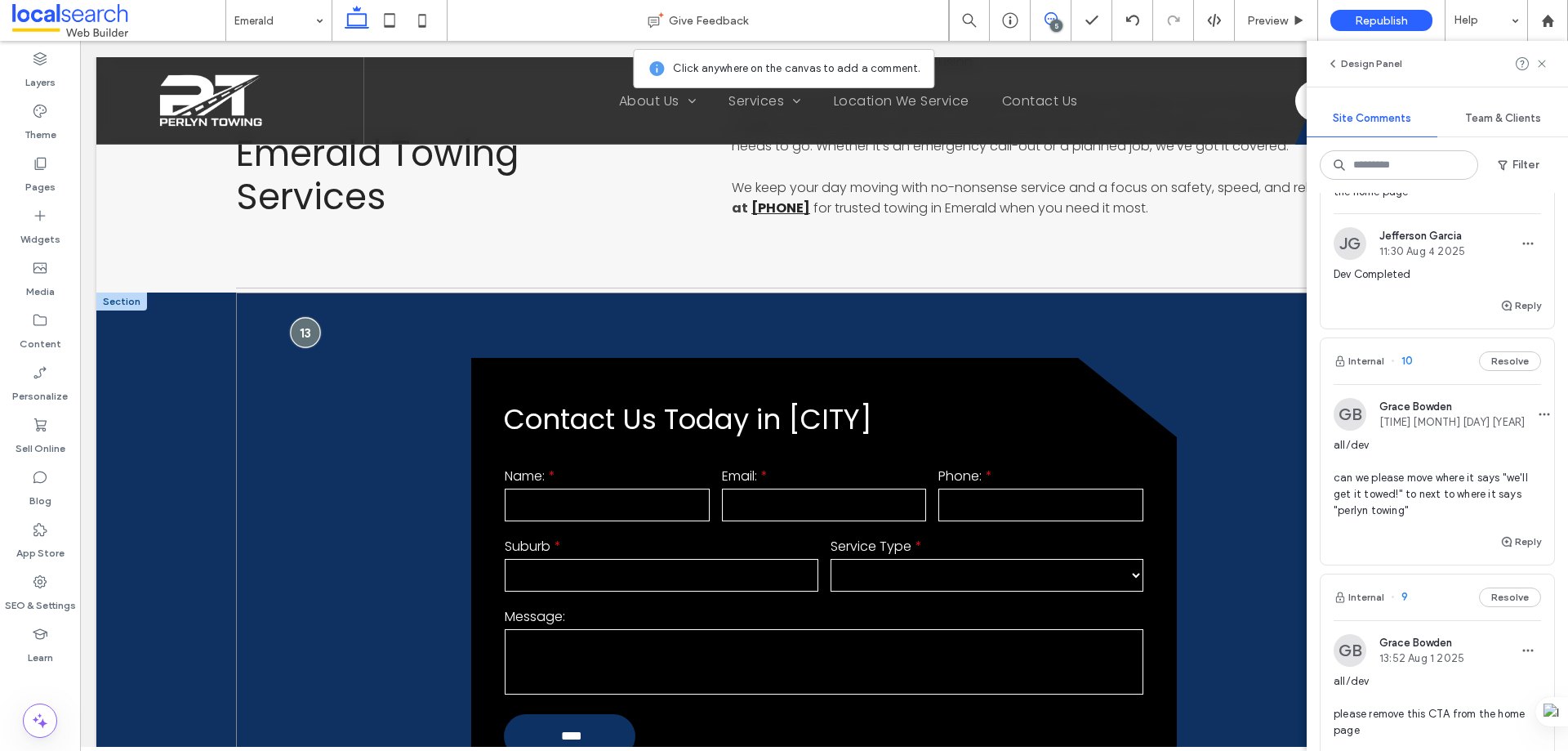 click at bounding box center (305, 332) 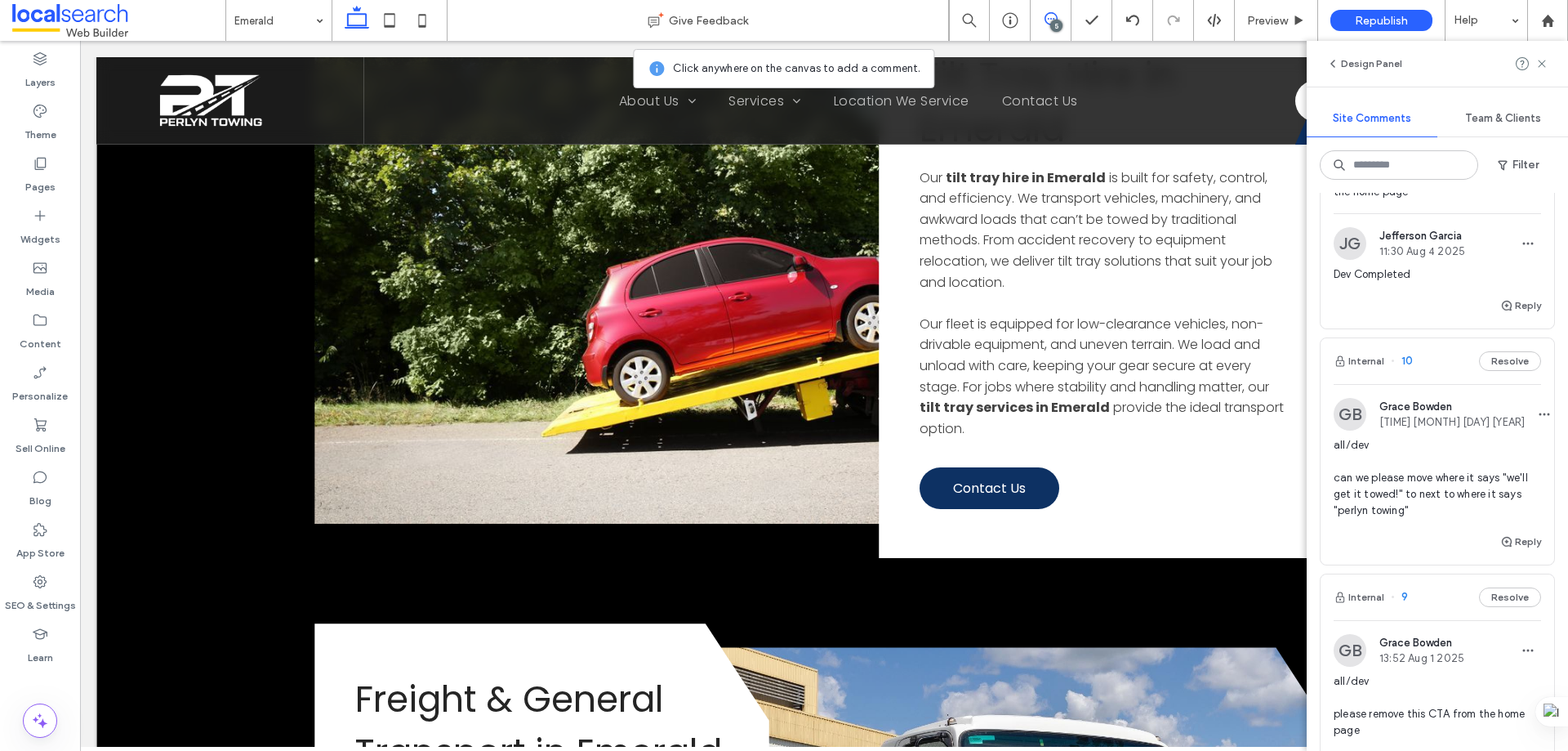 scroll, scrollTop: 3105, scrollLeft: 0, axis: vertical 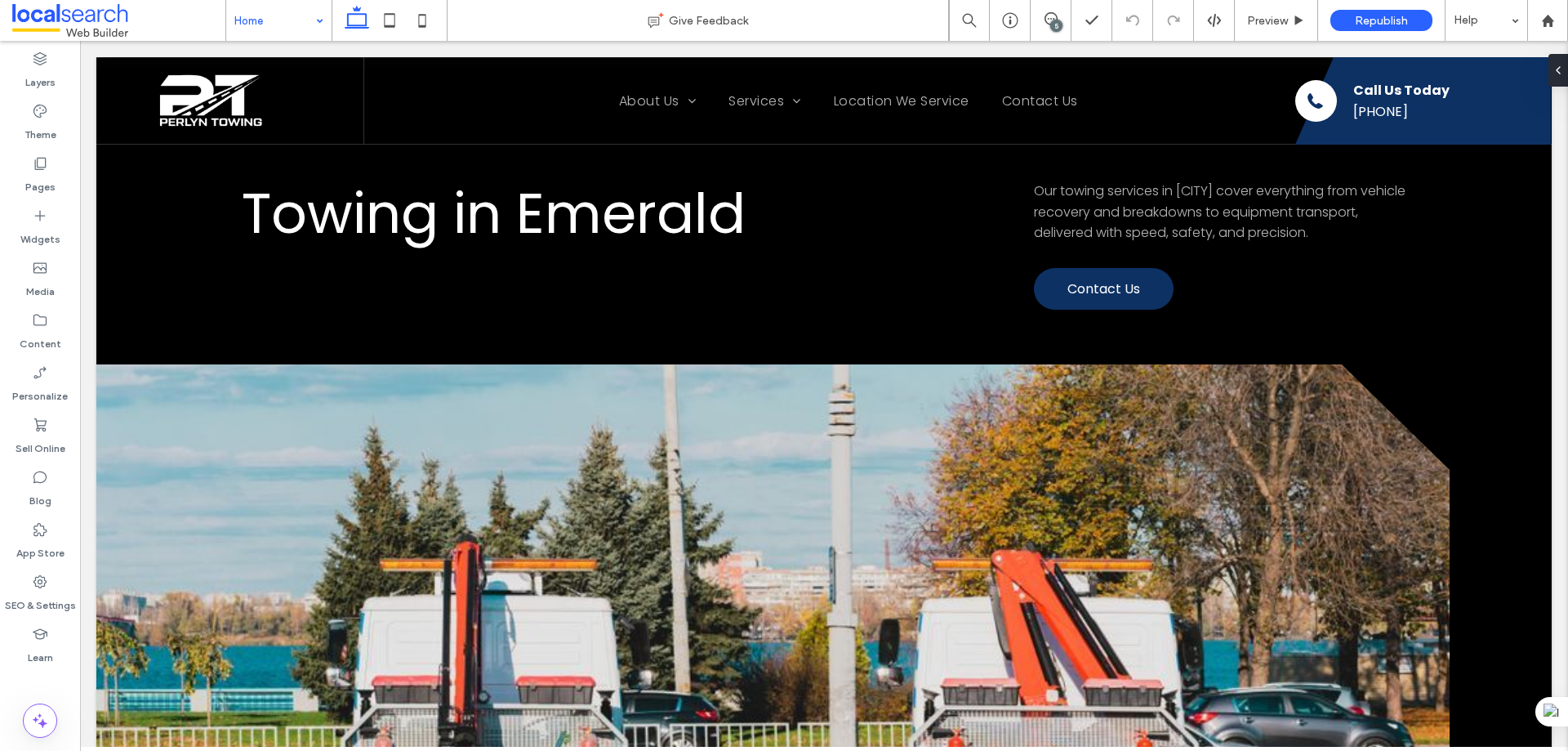 click on "5" at bounding box center (1056, 25) 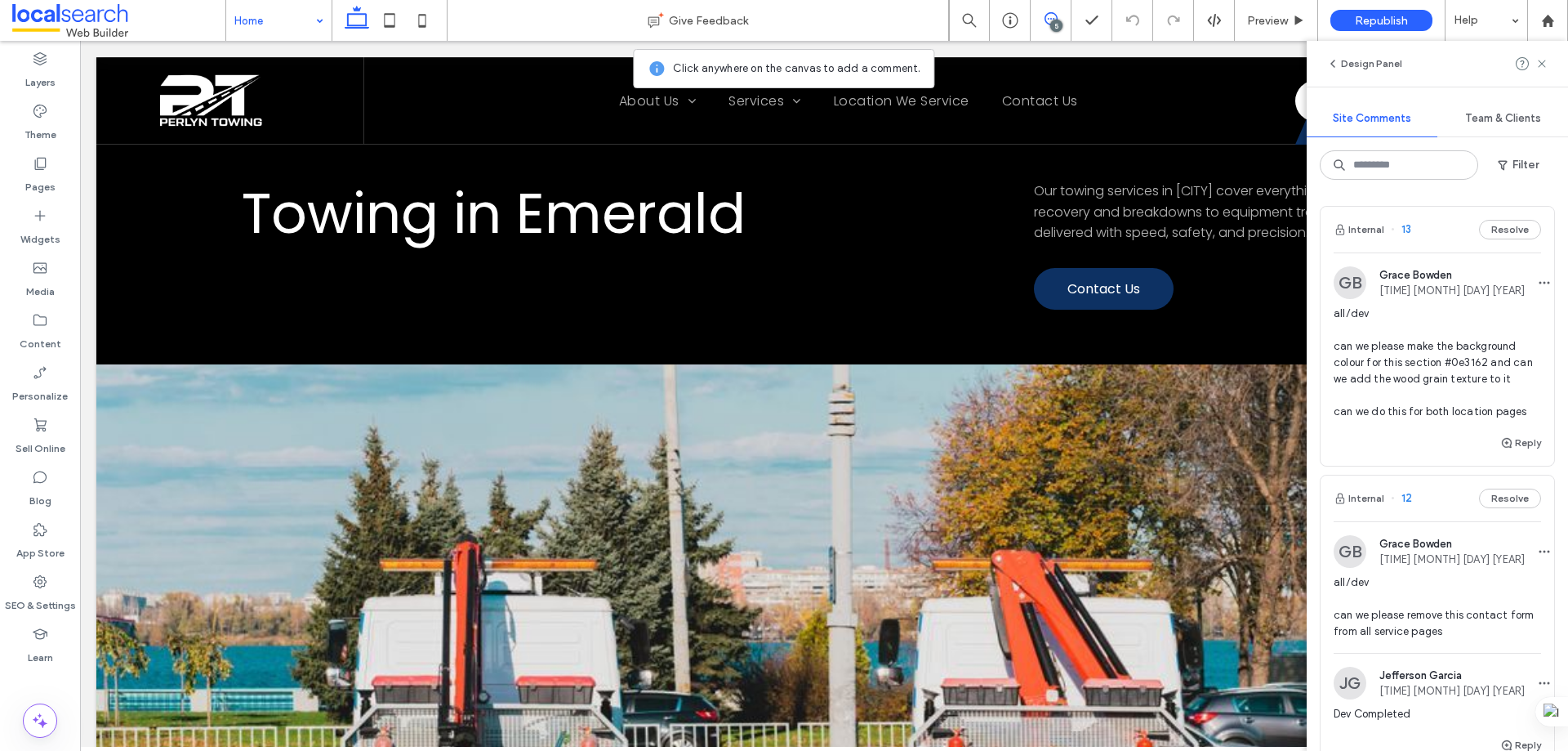 click at bounding box center [1050, 19] 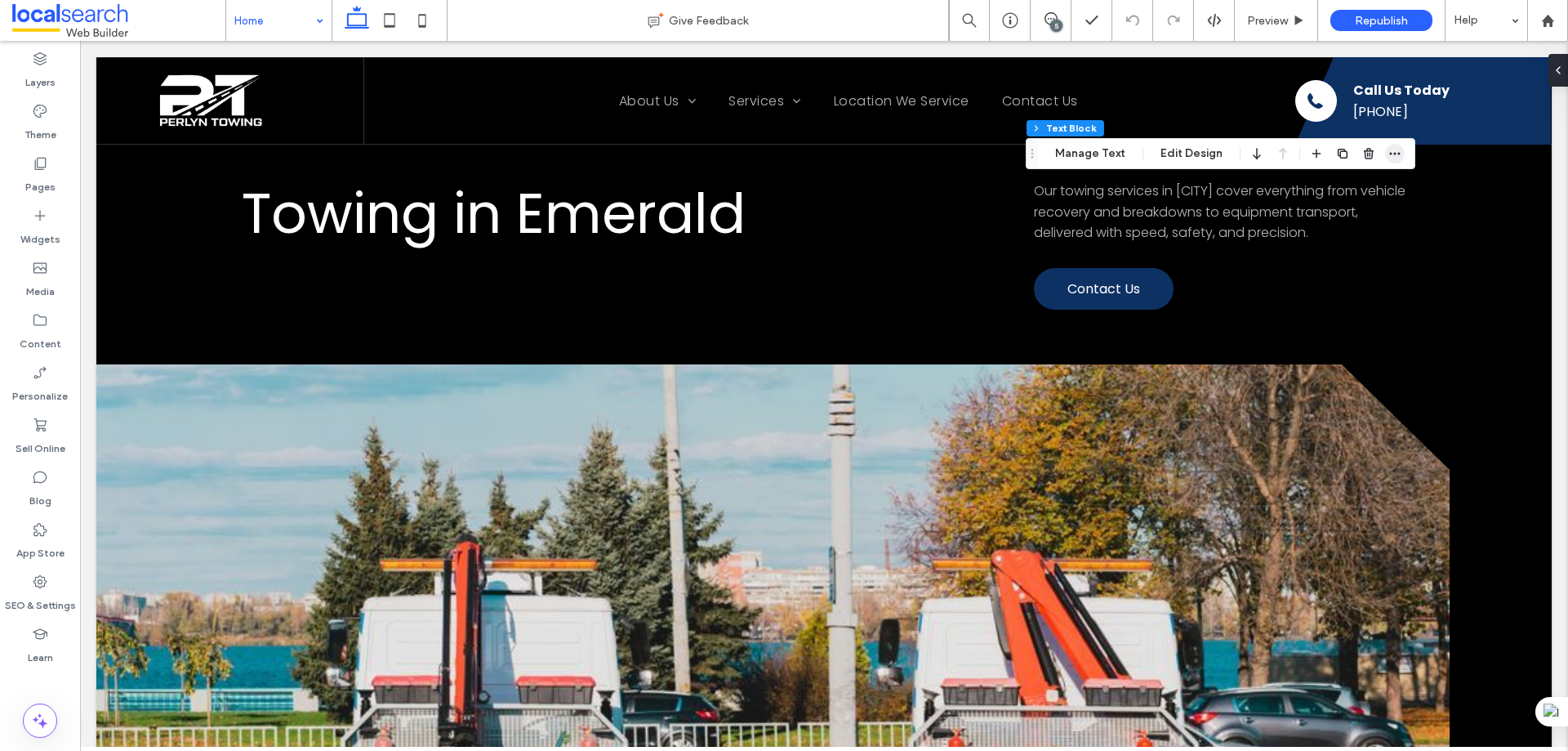 click 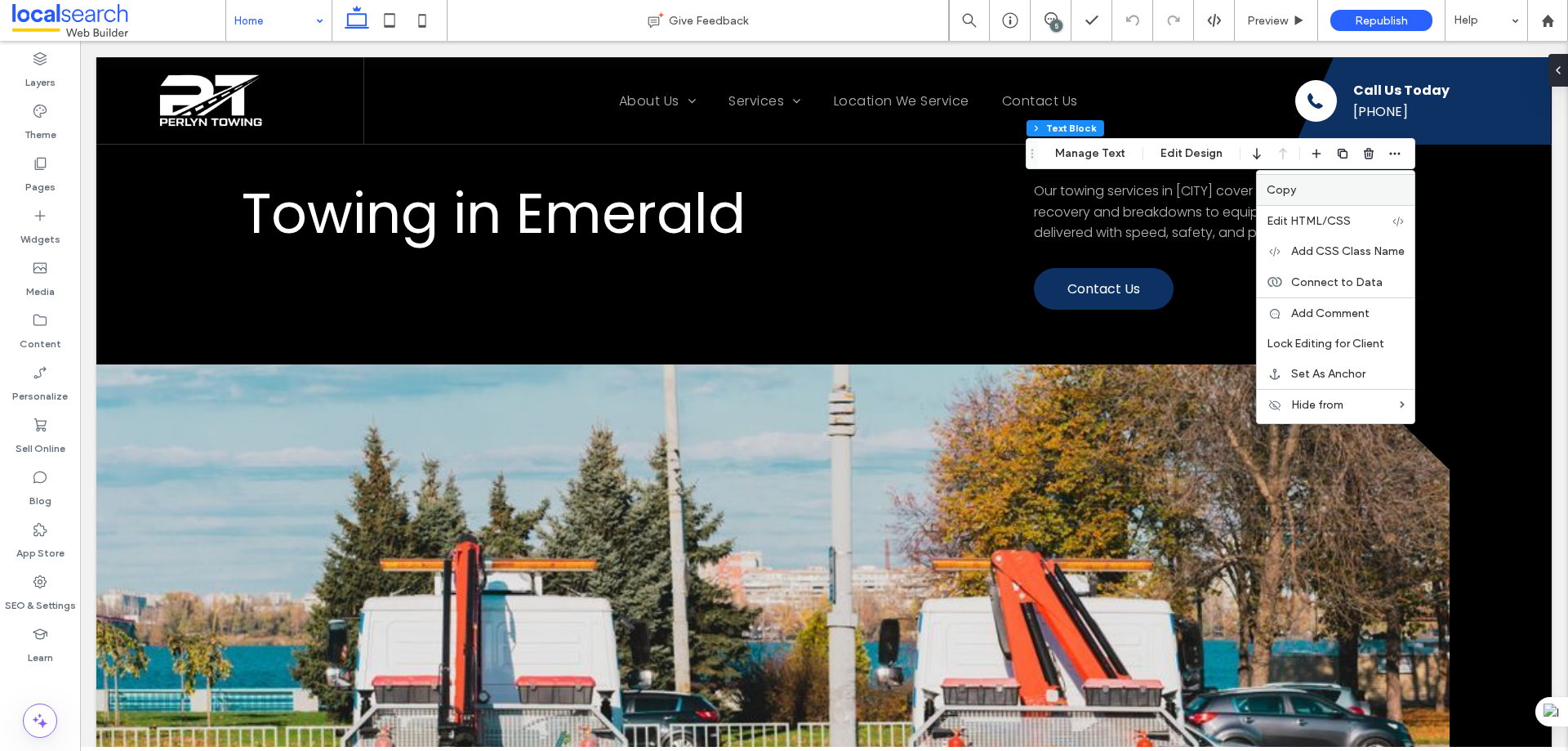 click on "Copy" at bounding box center [1335, 190] 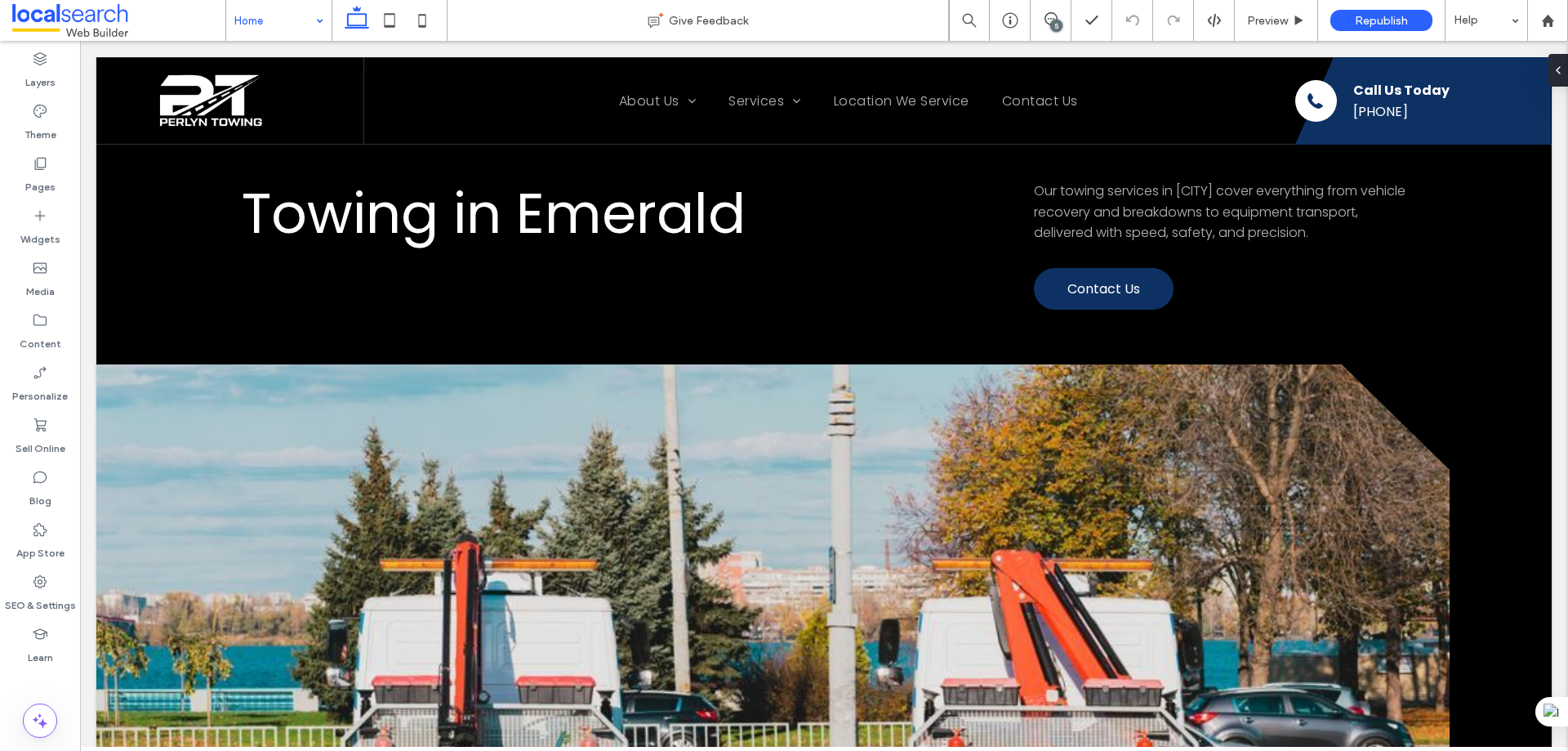 type on "***" 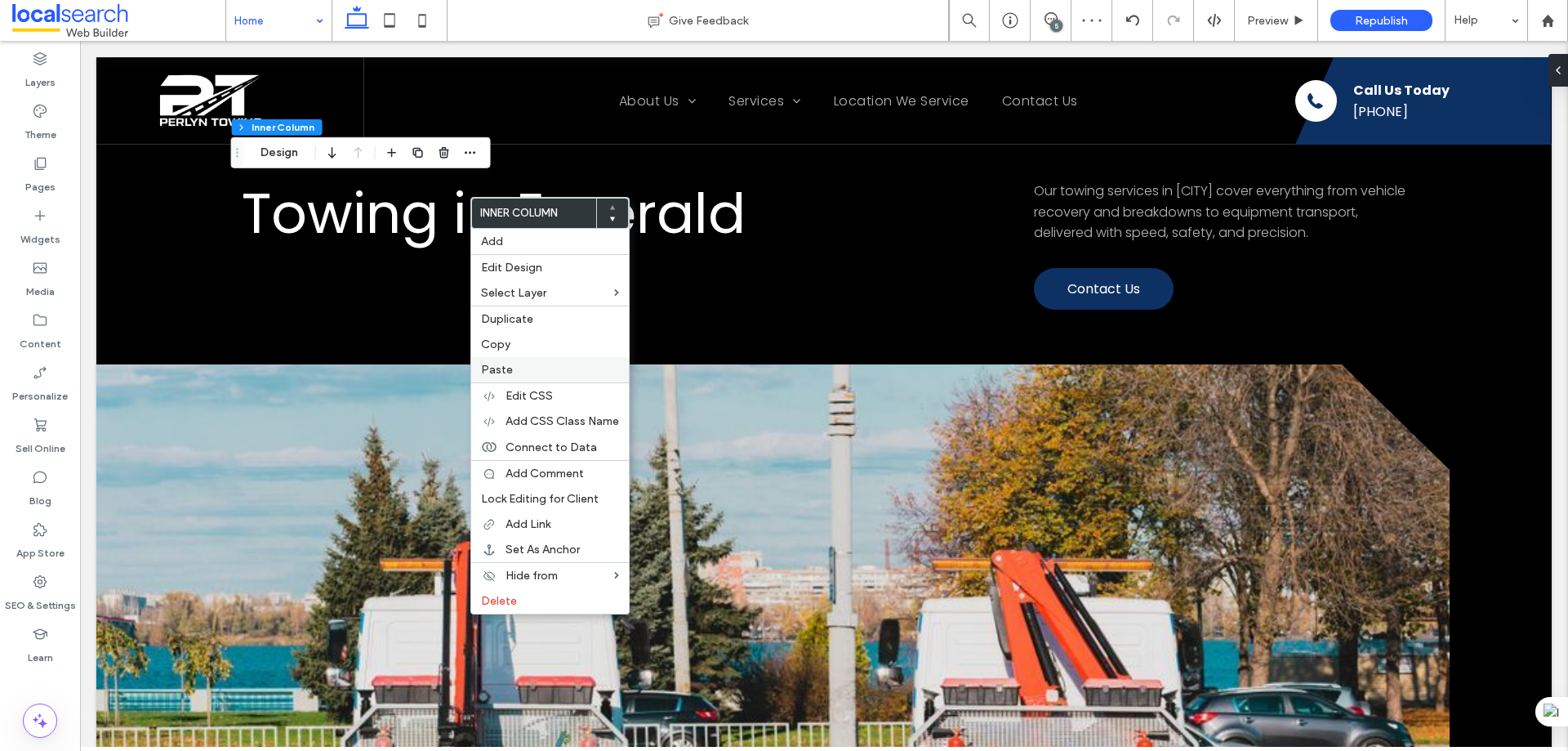 click on "Paste" at bounding box center (550, 369) 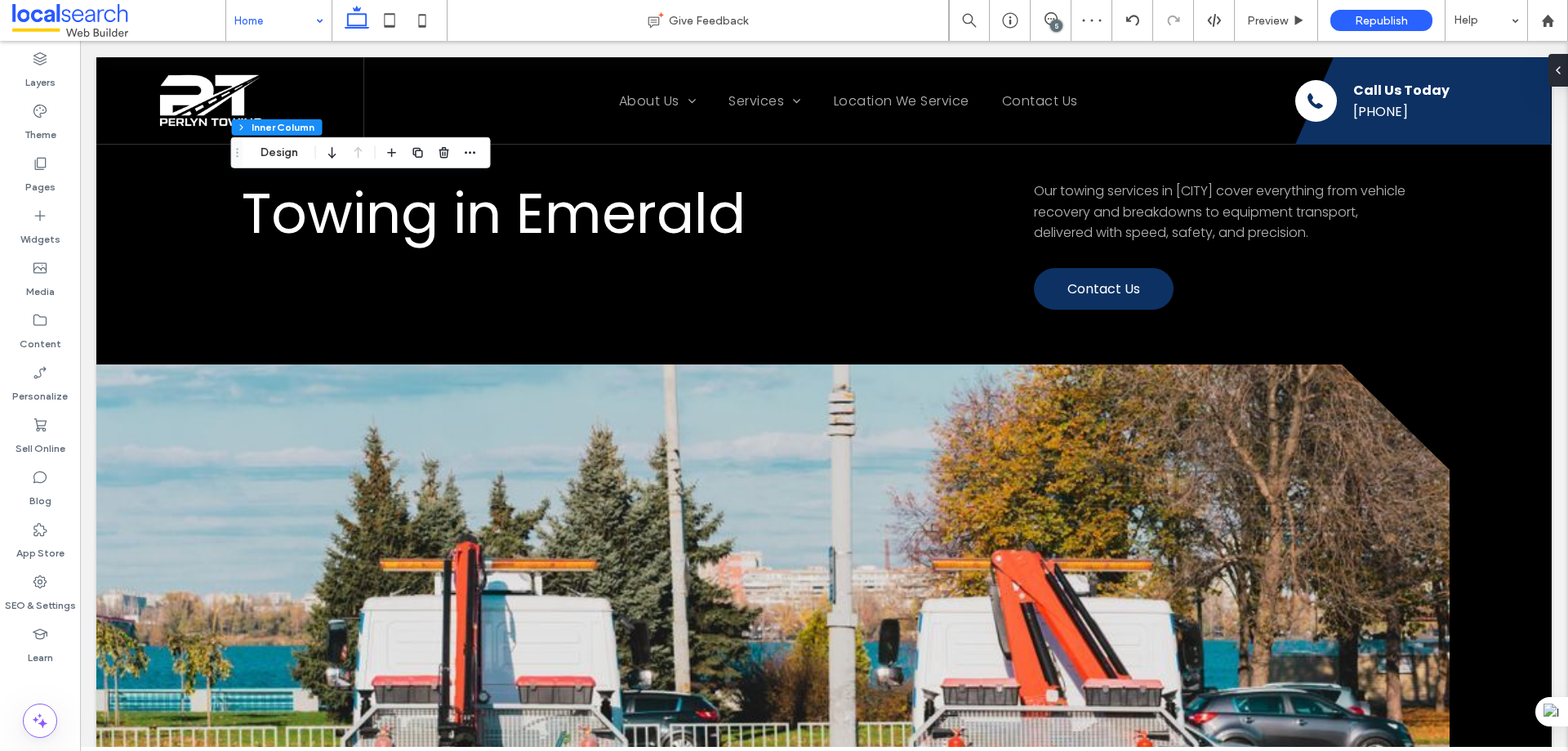 type on "***" 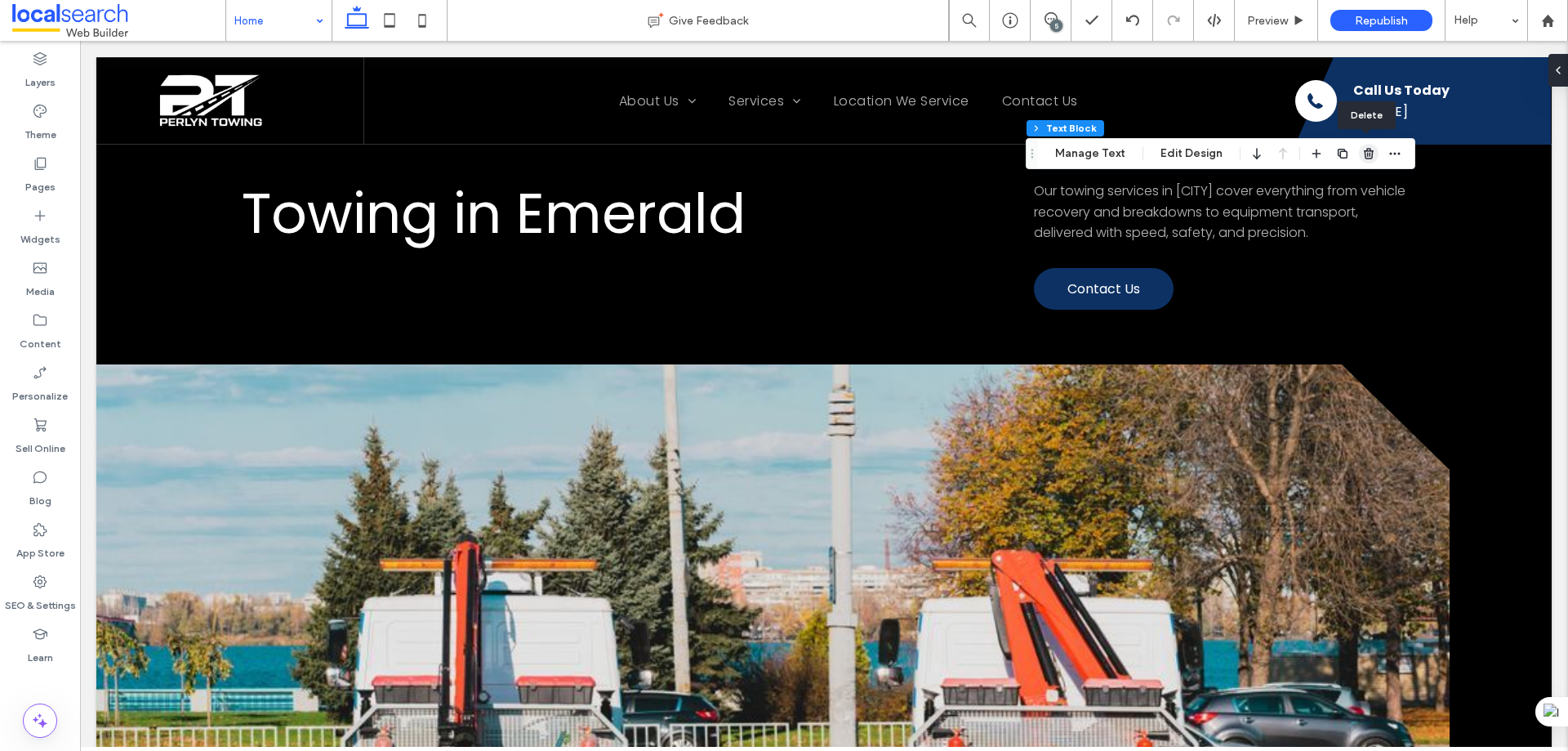 click 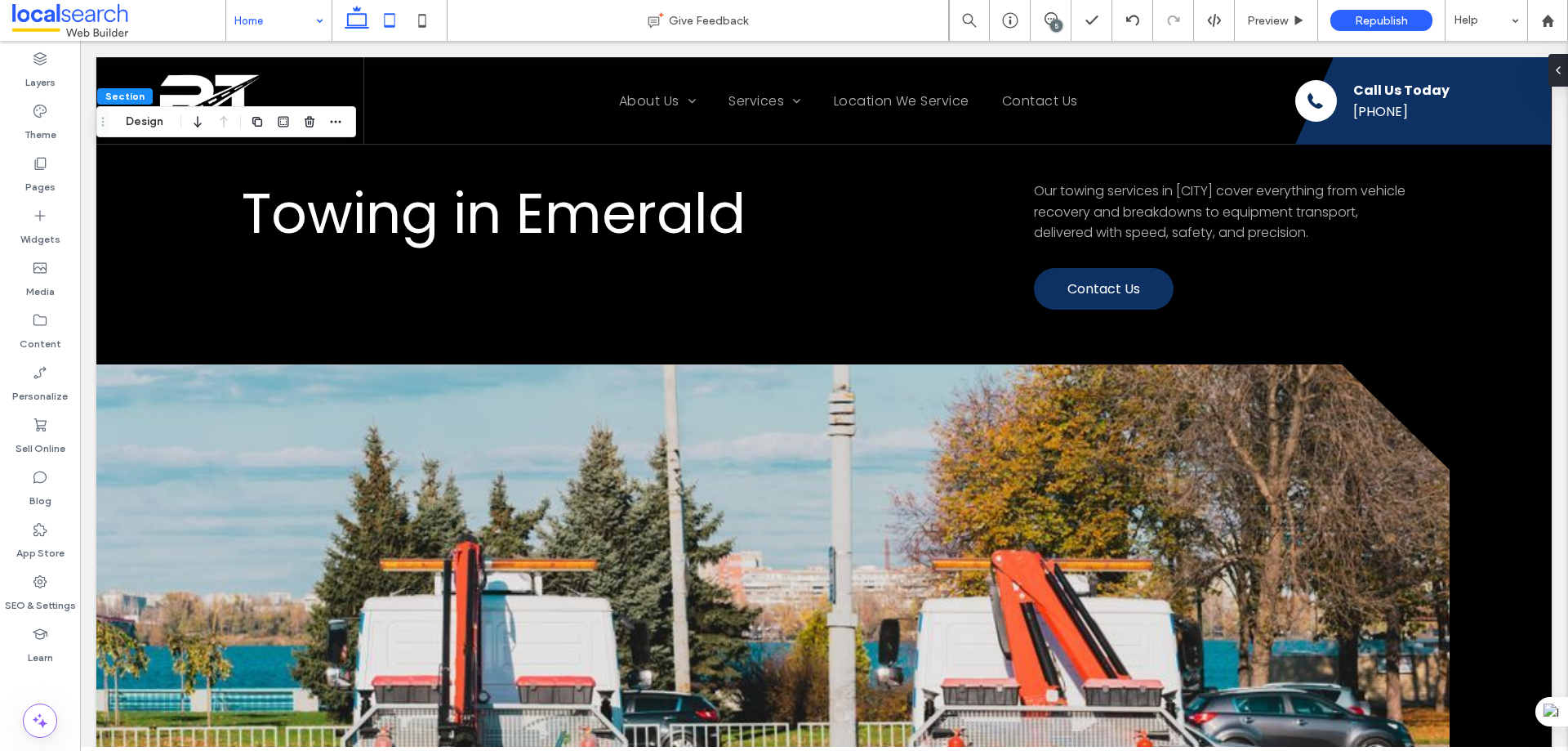 click 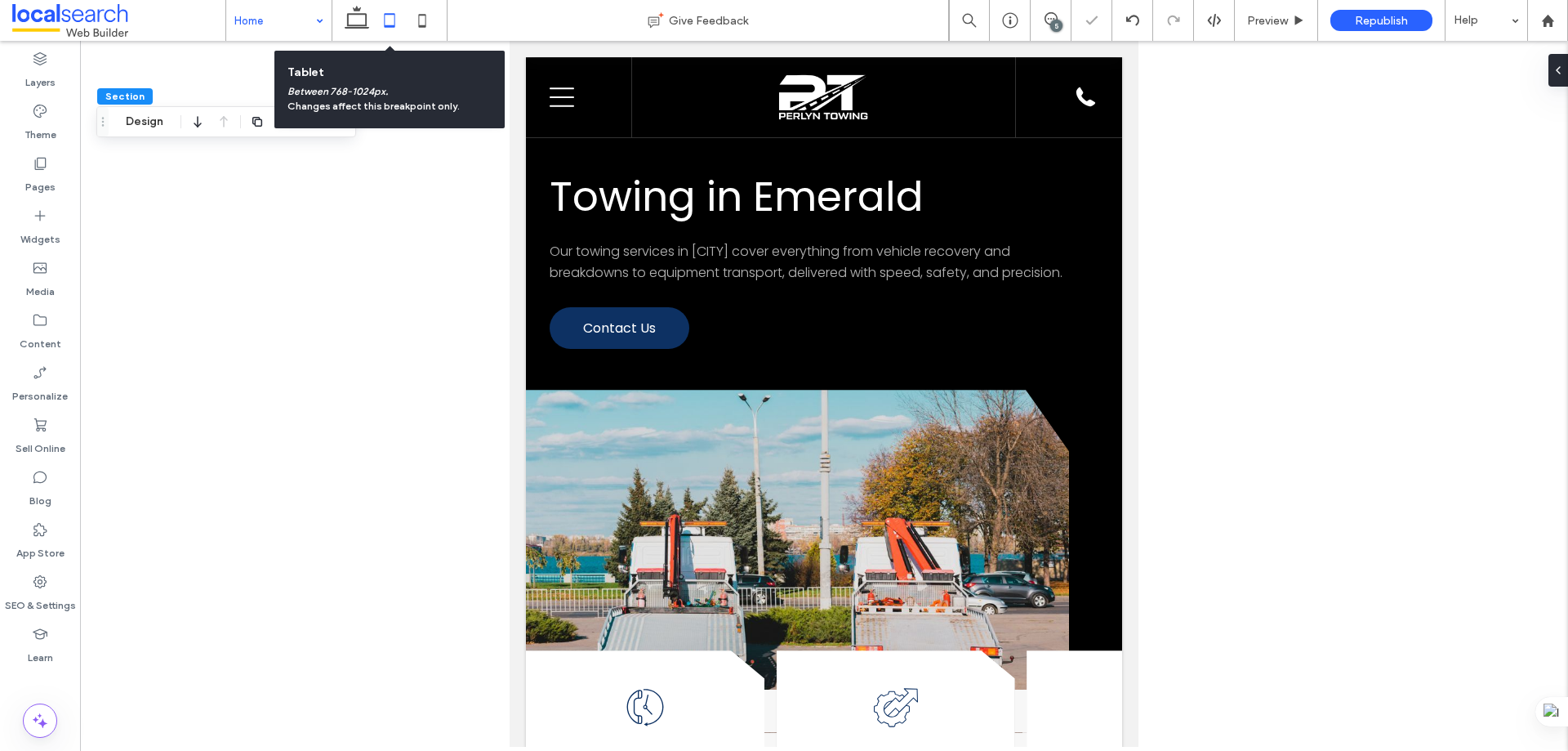 type on "***" 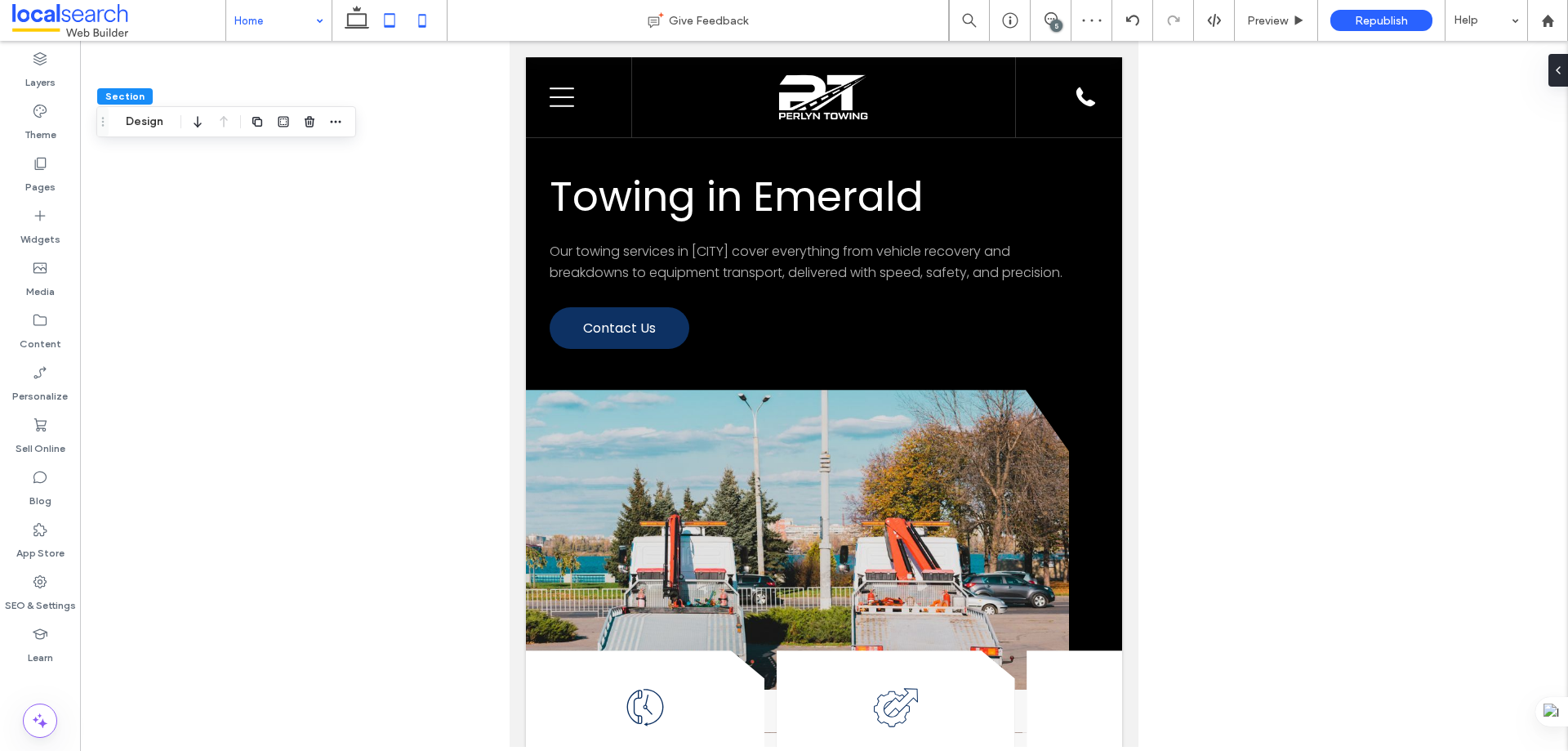 click 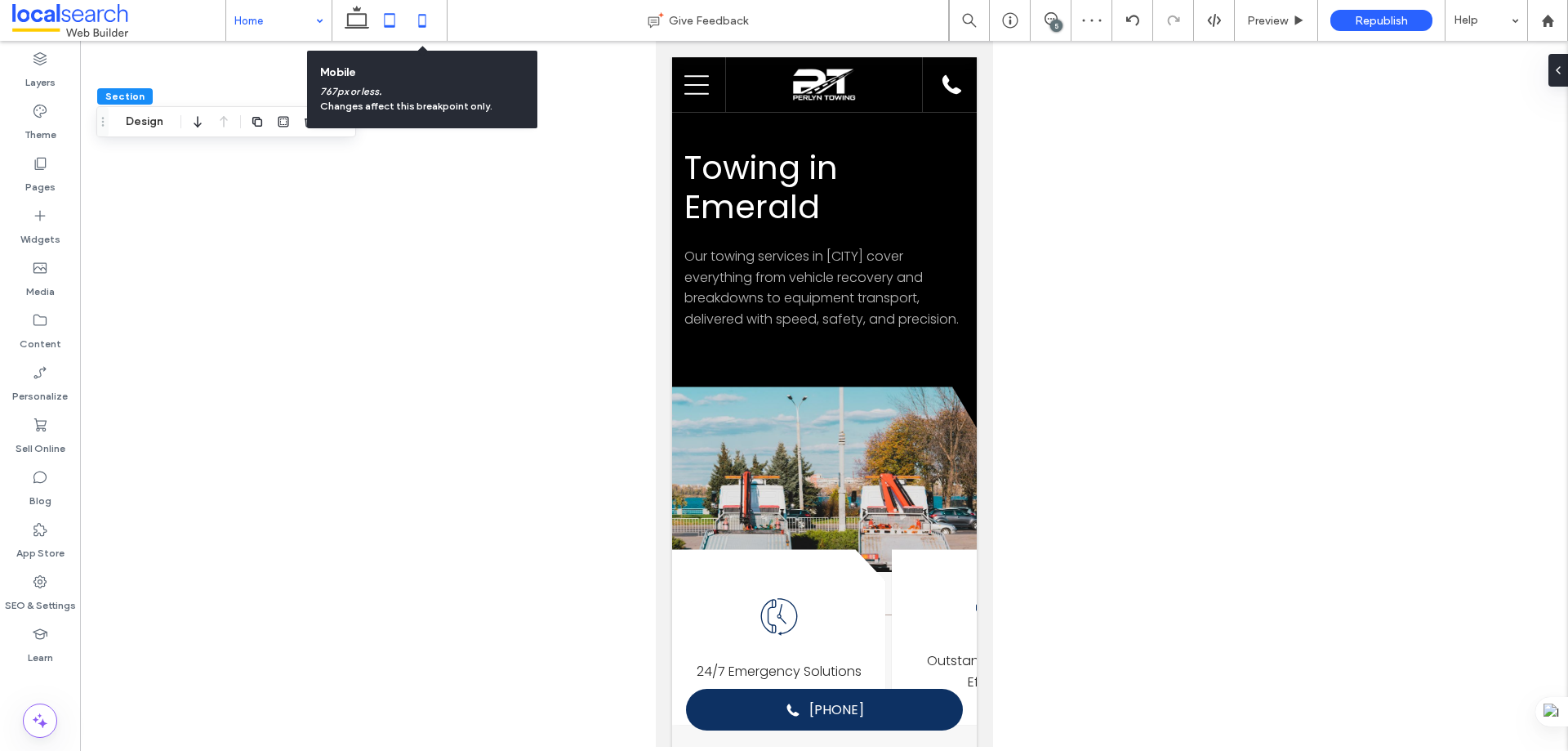 type on "***" 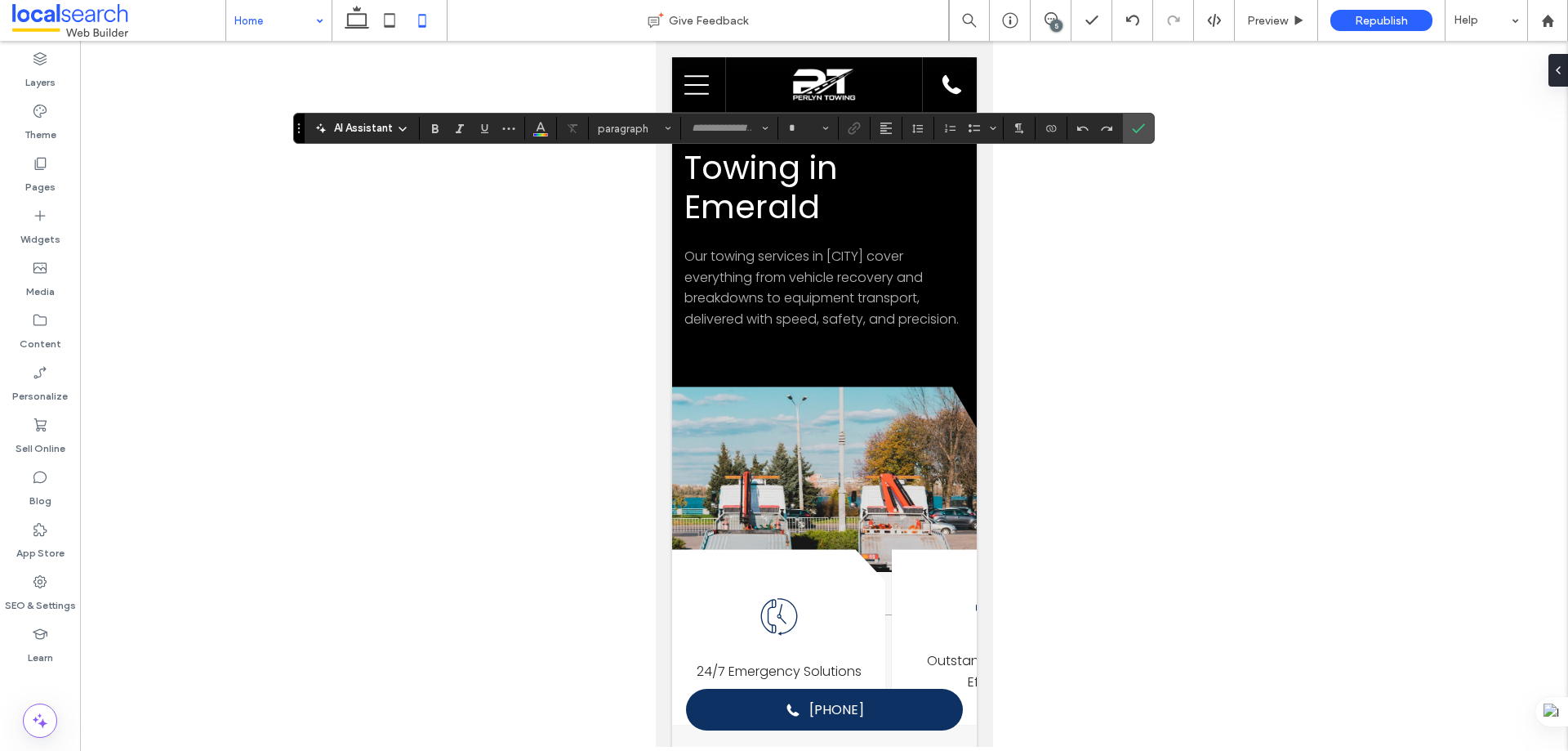type on "*******" 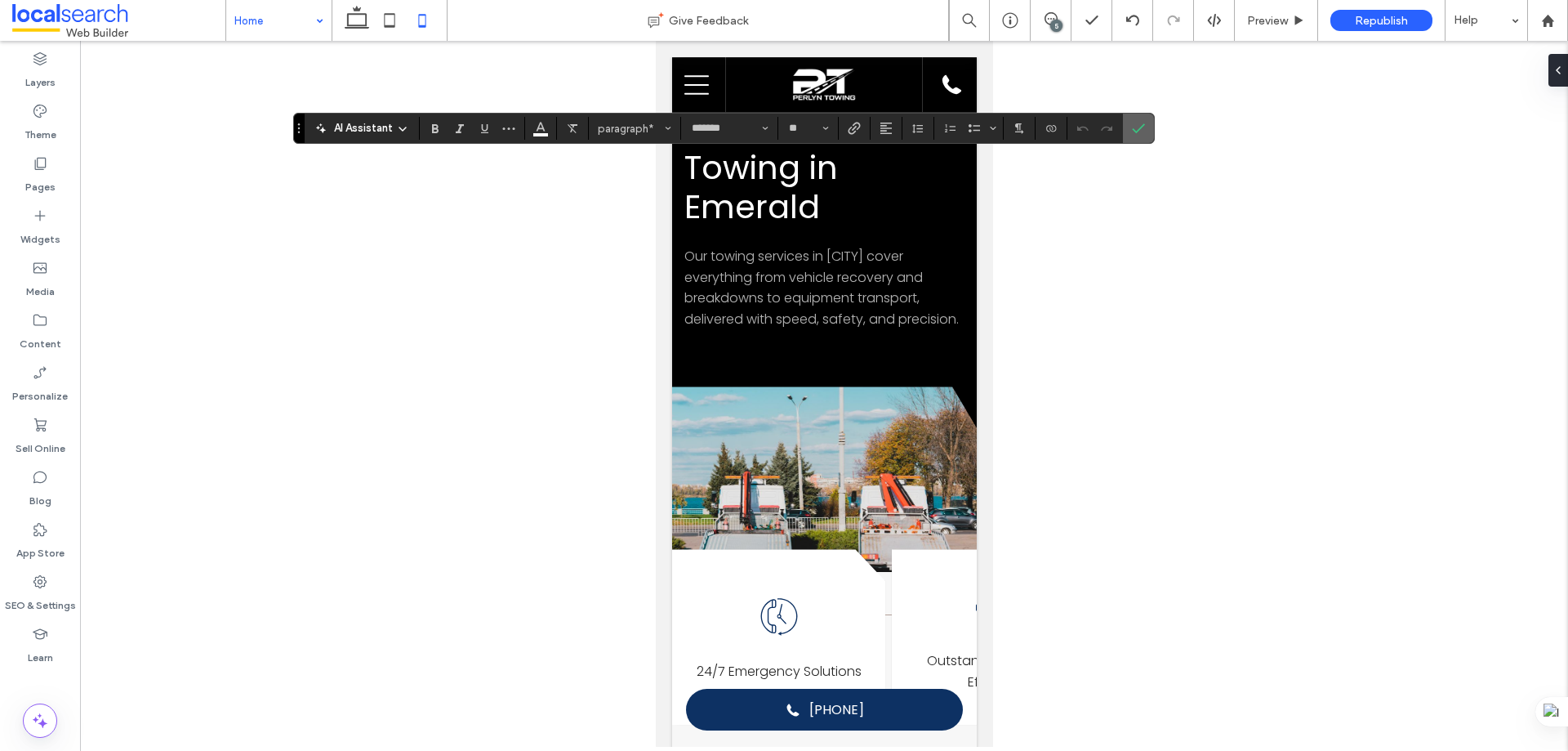 click at bounding box center (1138, 128) 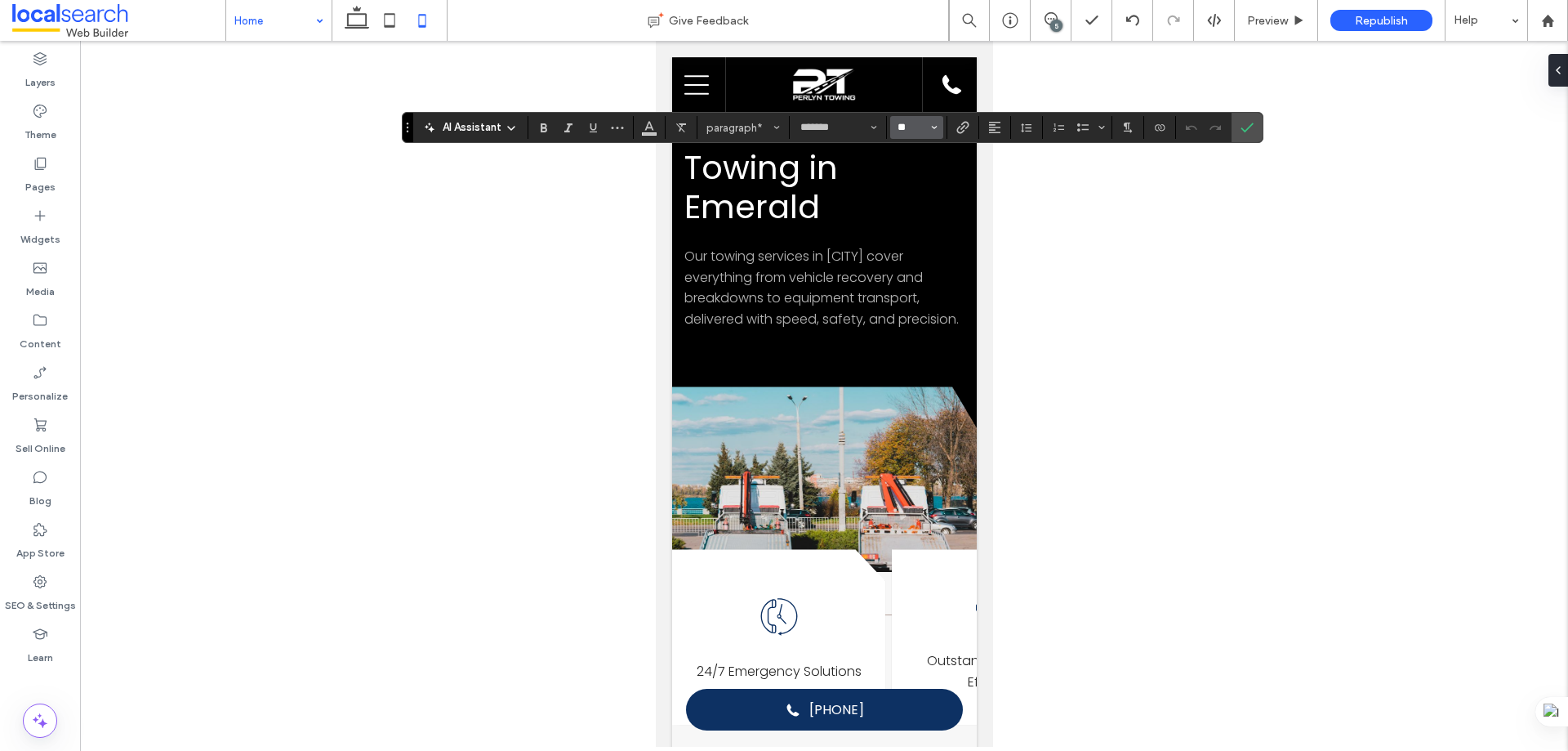 click on "**" at bounding box center (911, 127) 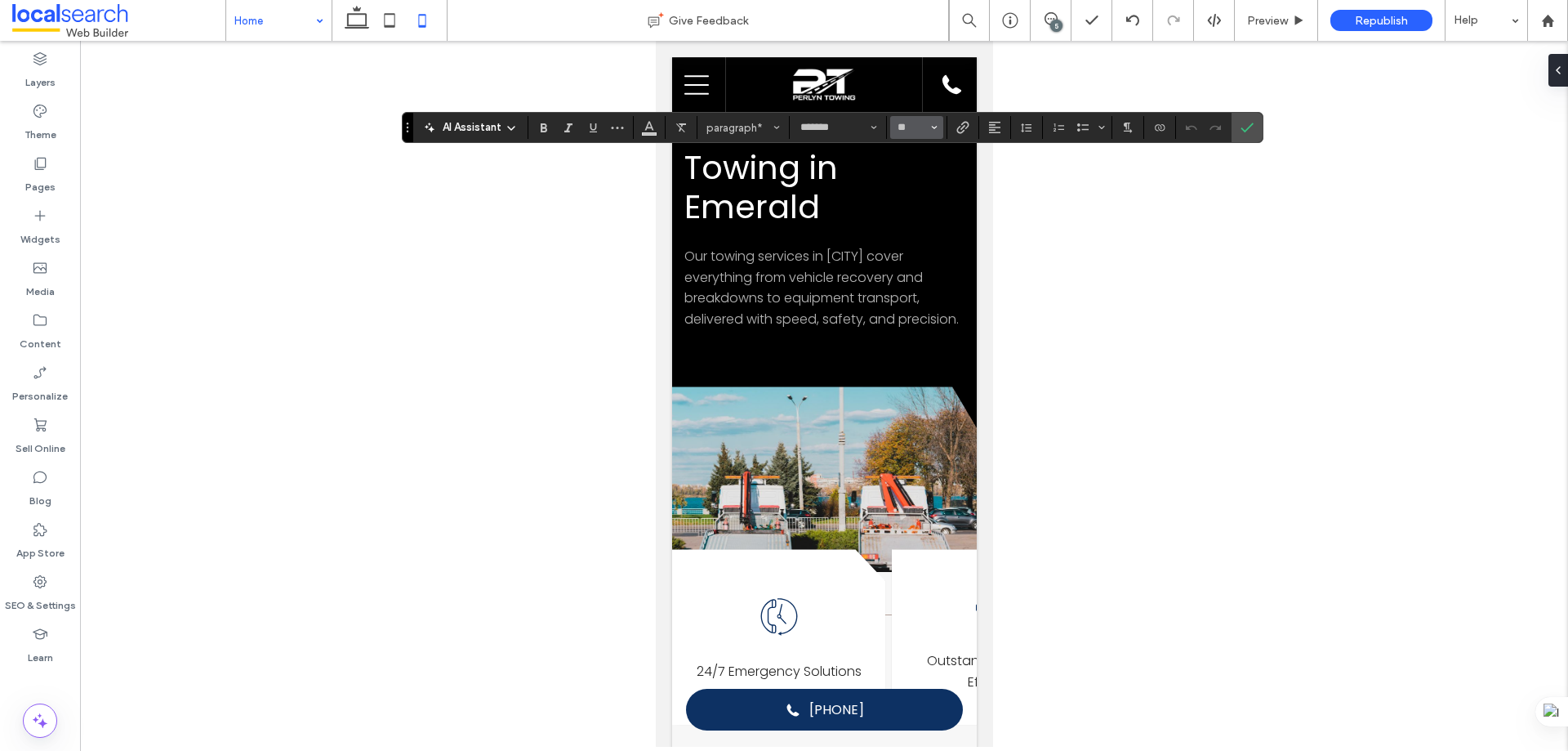 type on "**" 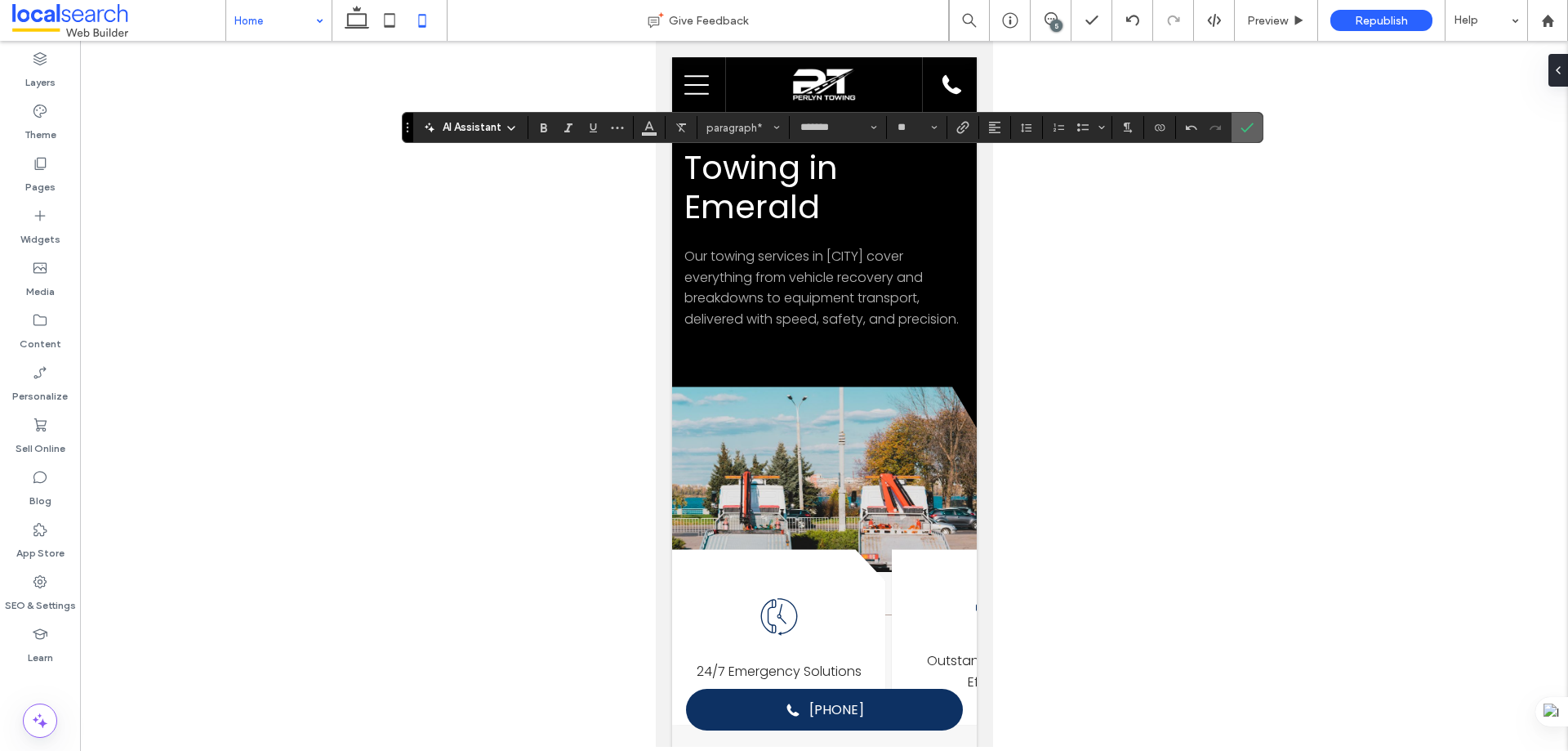 click at bounding box center [1247, 127] 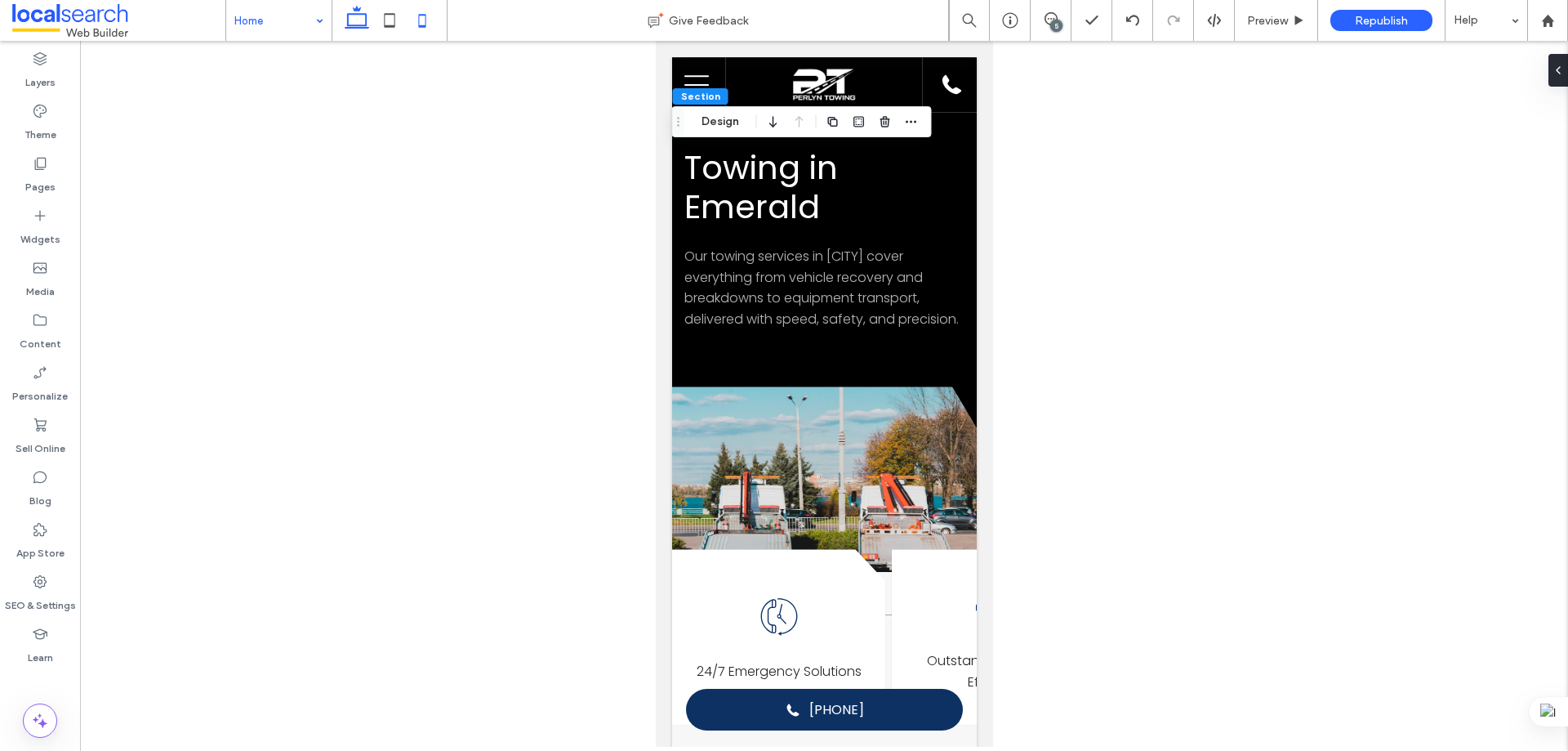 click 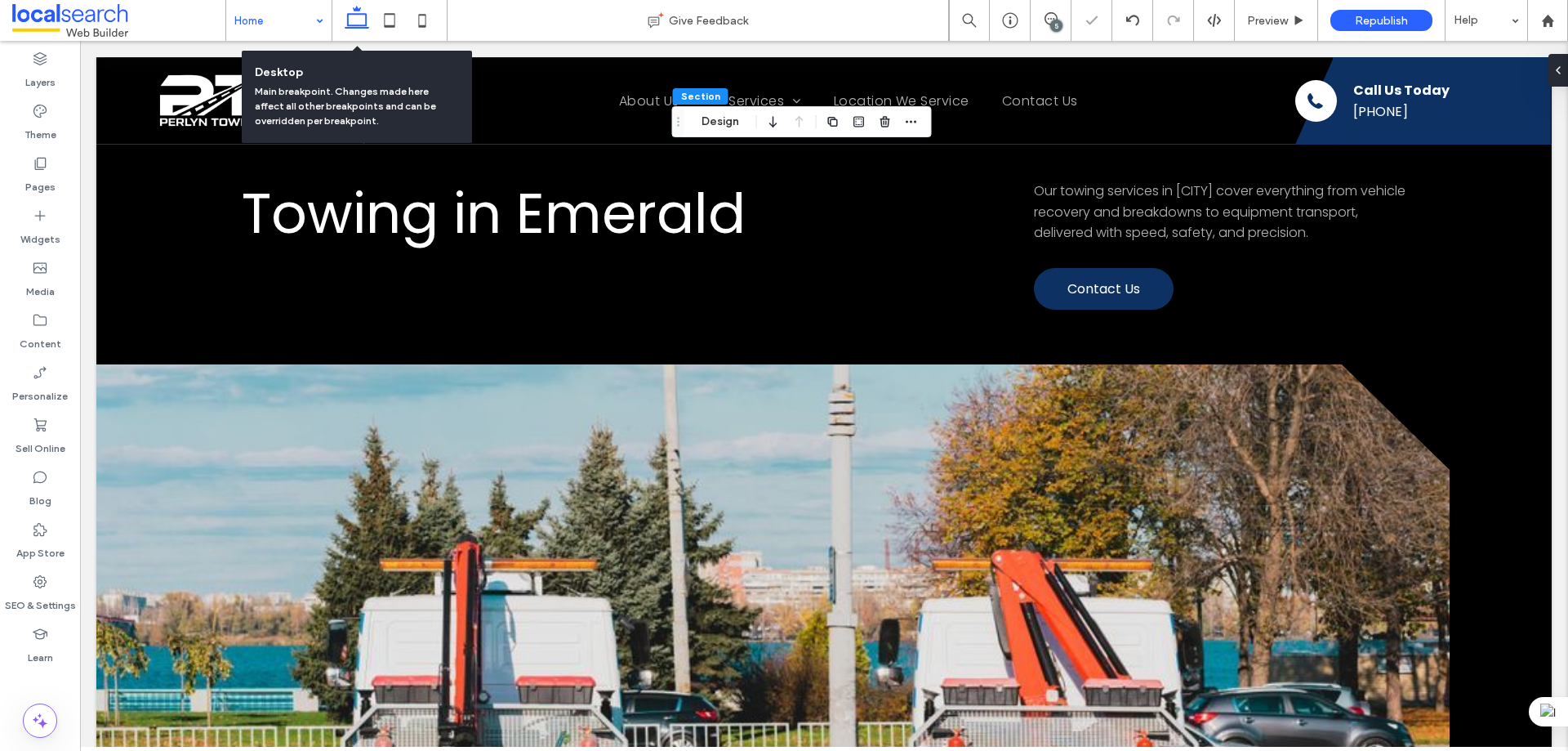 type on "***" 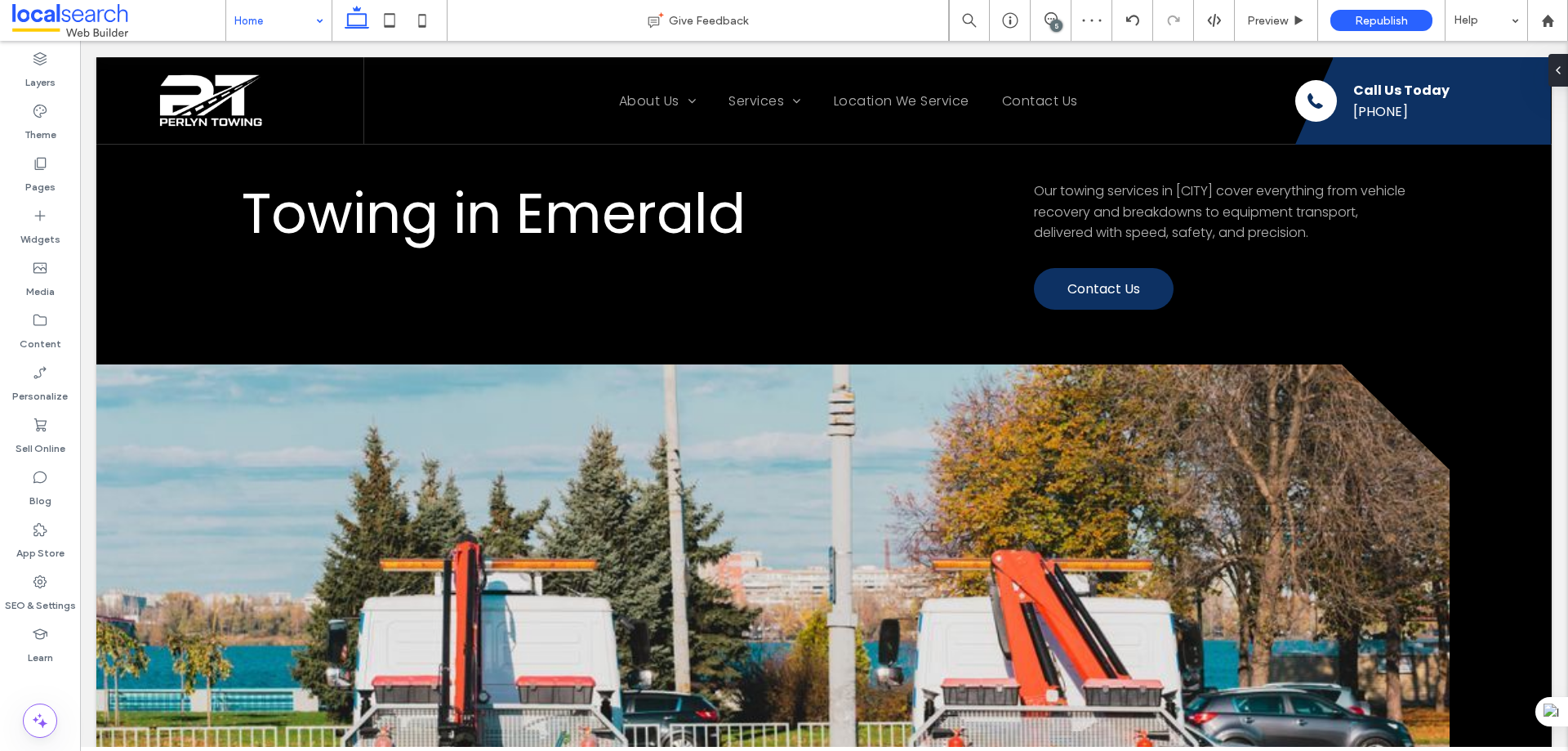 type on "*******" 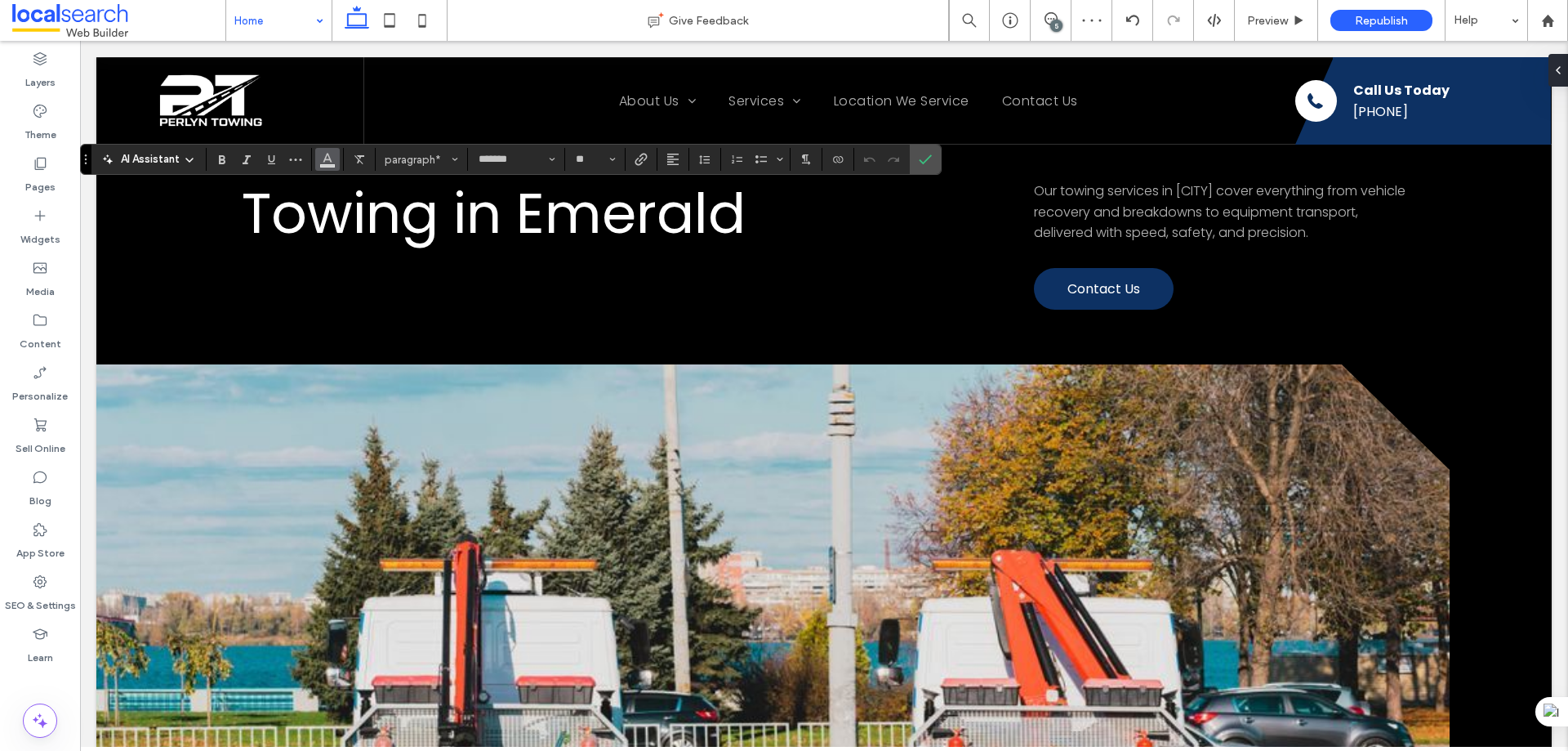 click 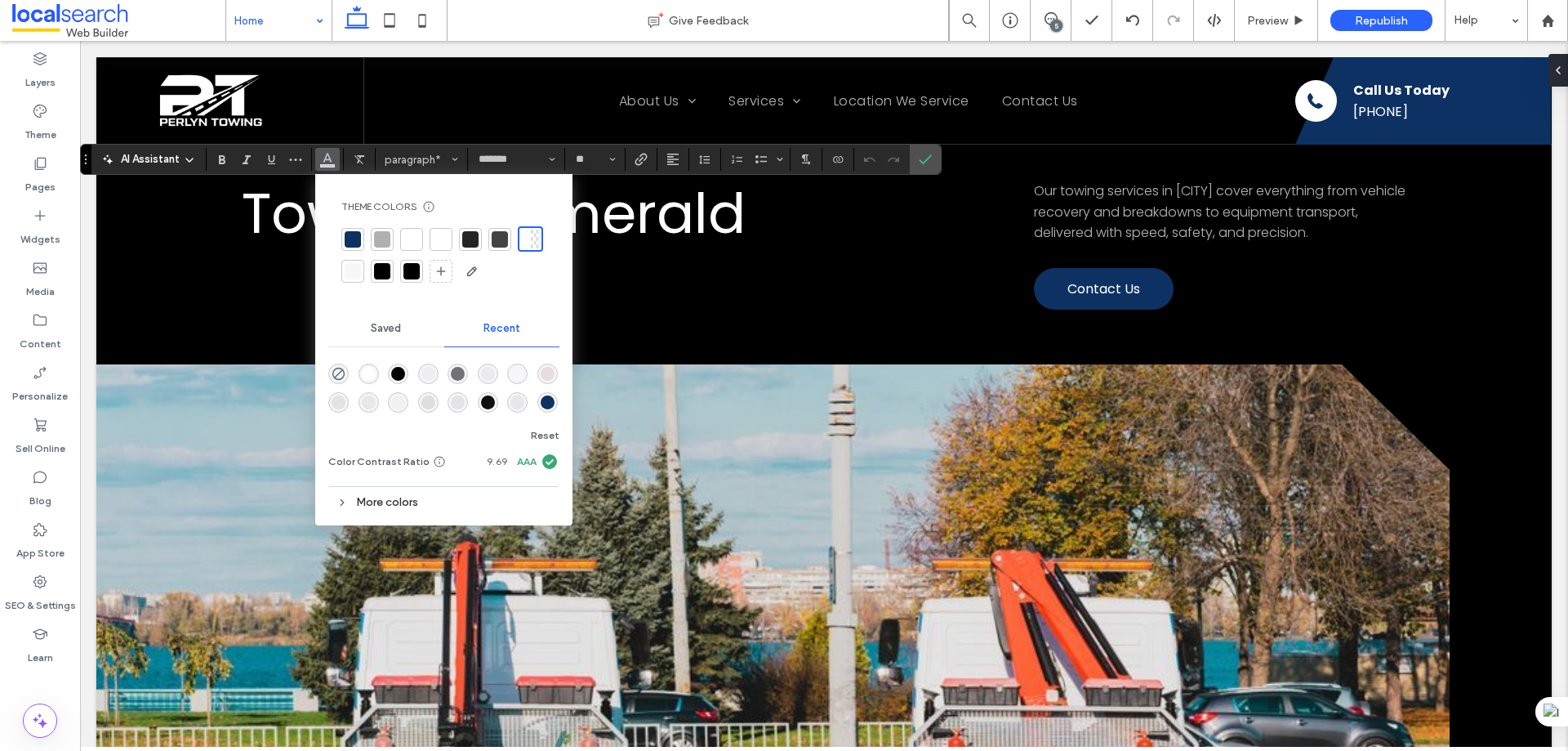 click at bounding box center (412, 239) 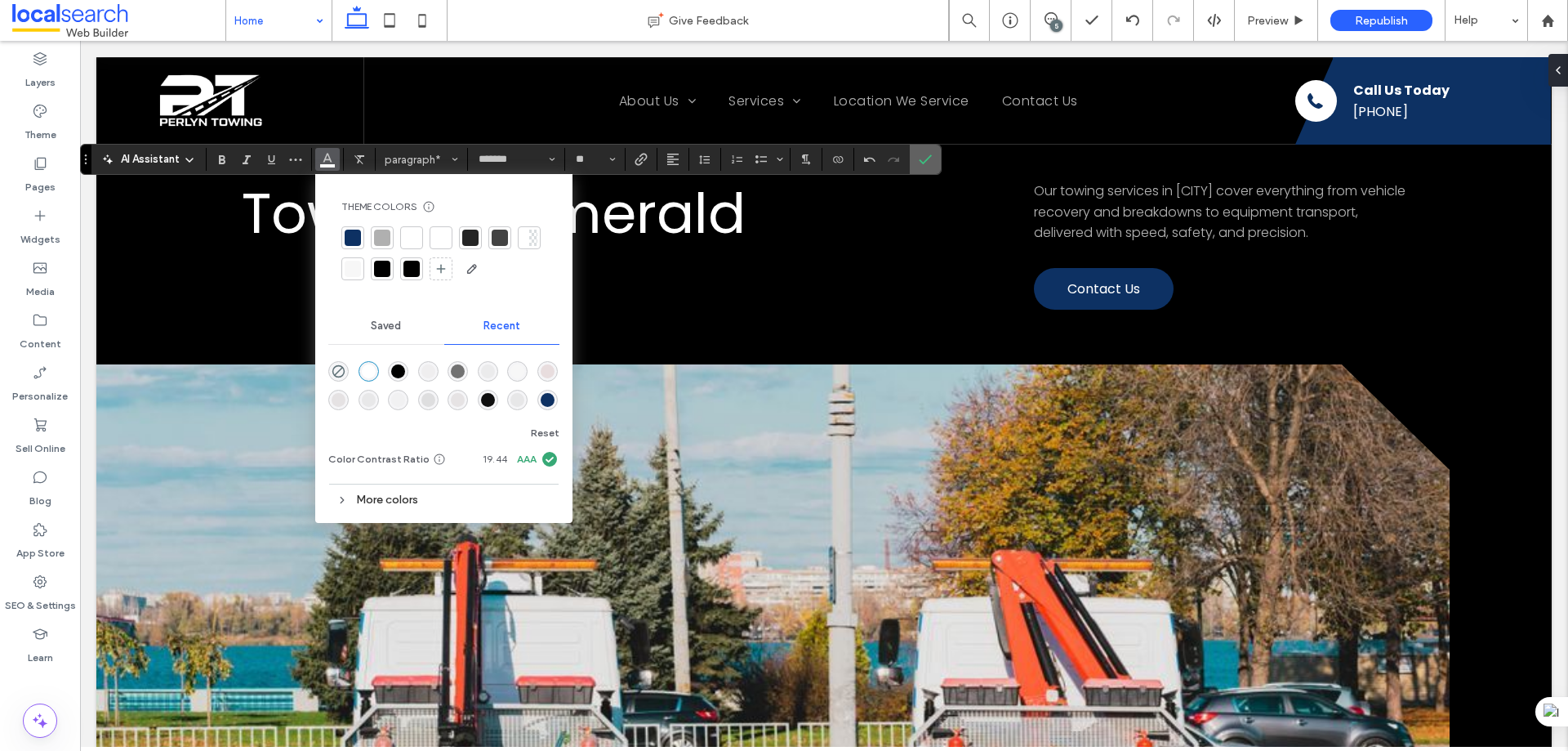 click 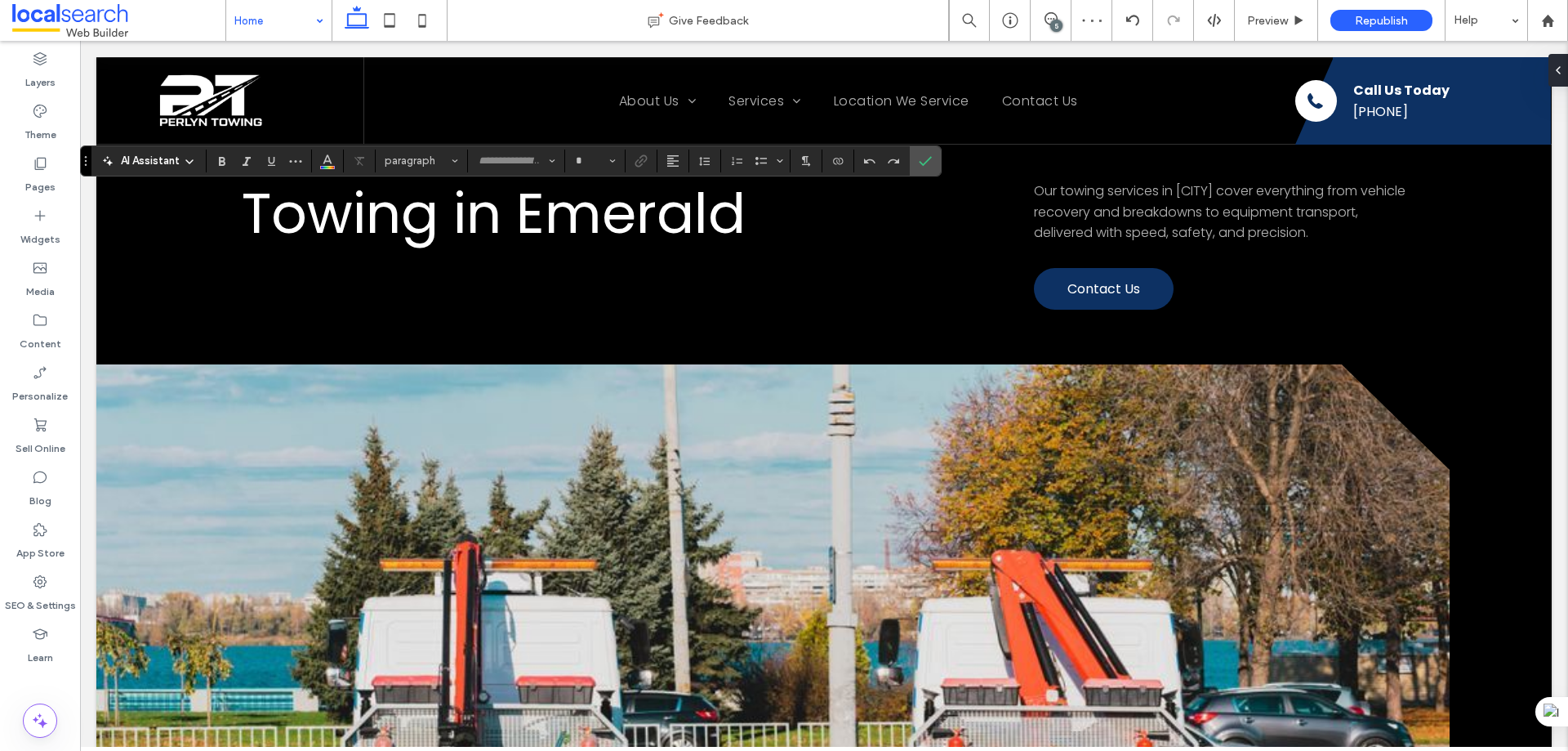 type on "*******" 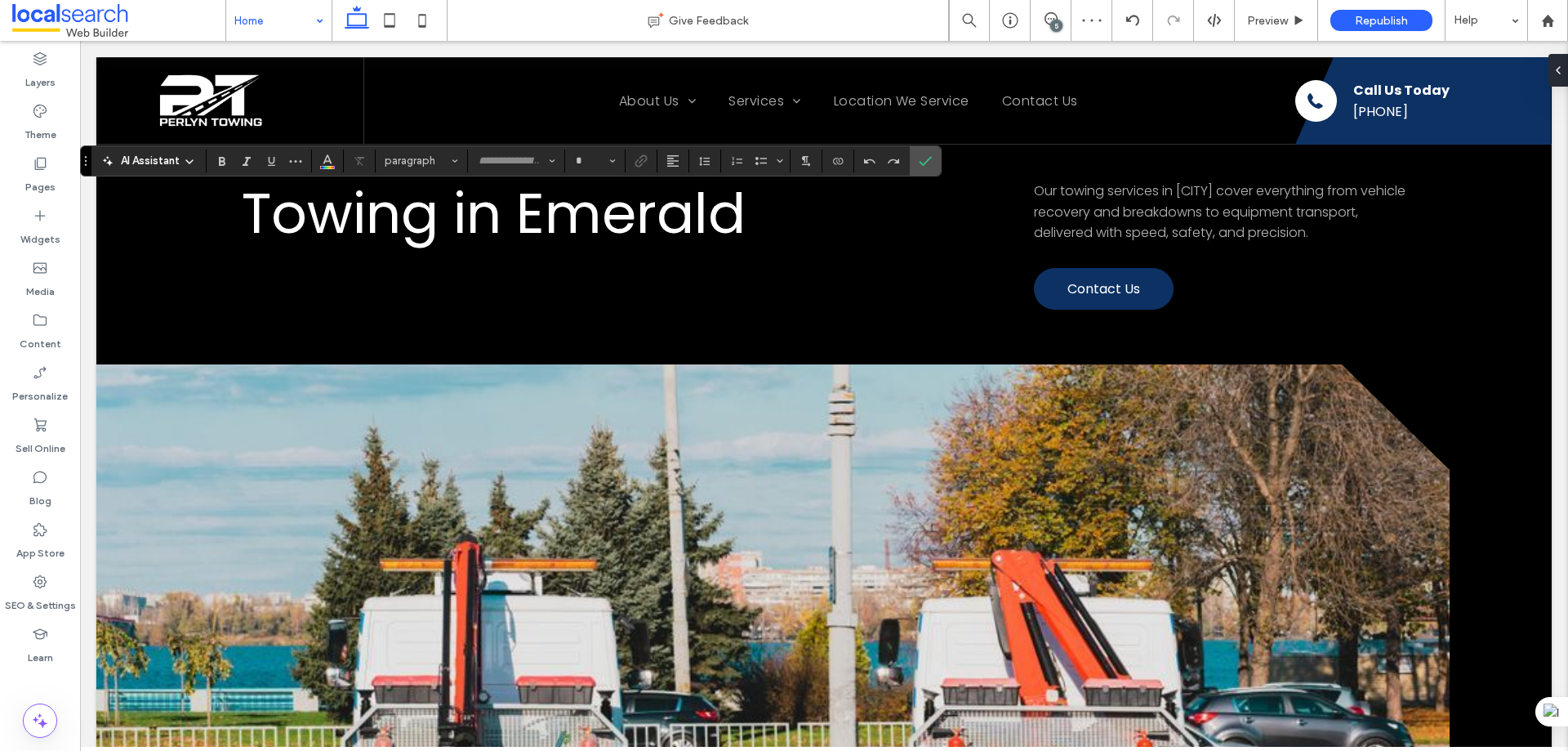 type on "**" 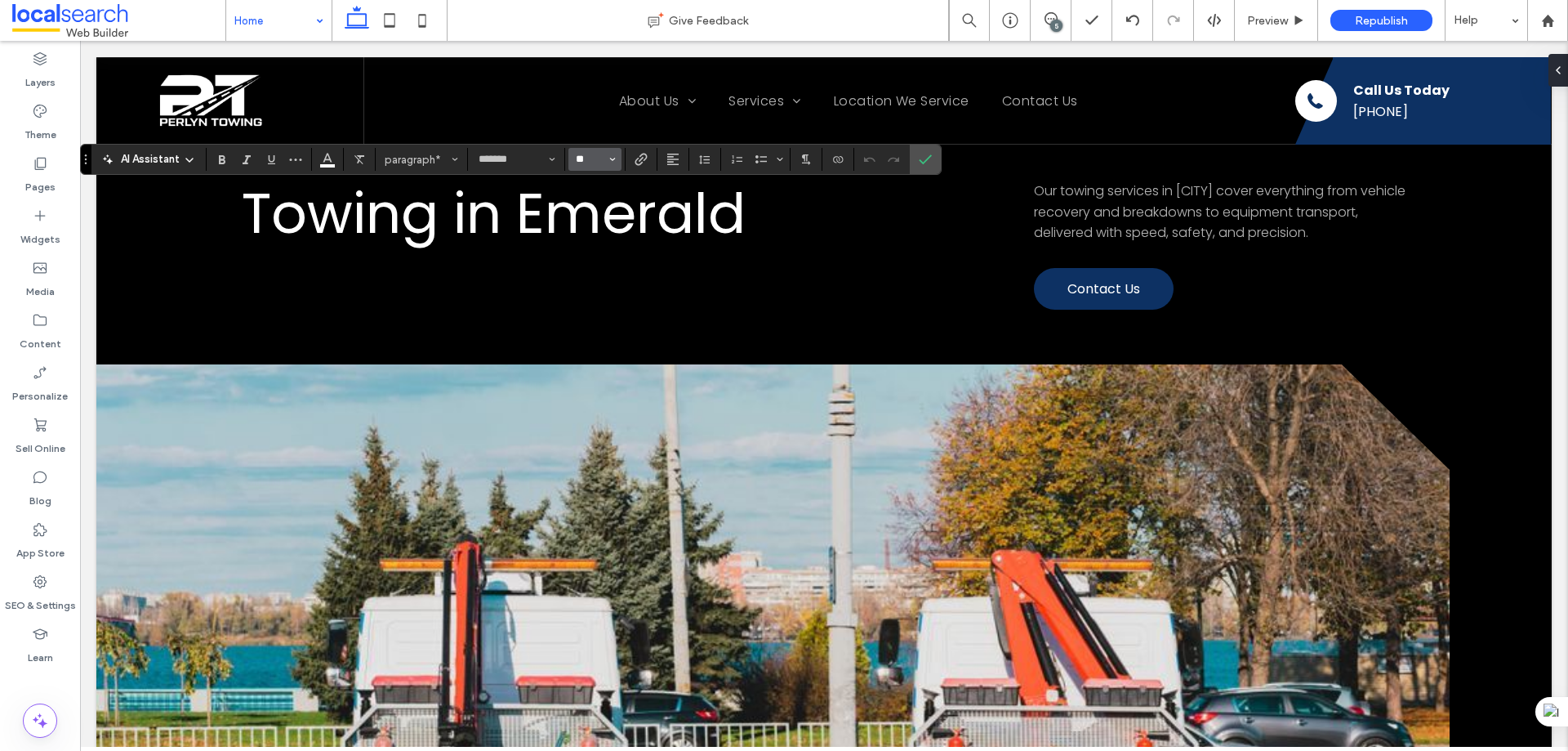 click on "**" at bounding box center [590, 159] 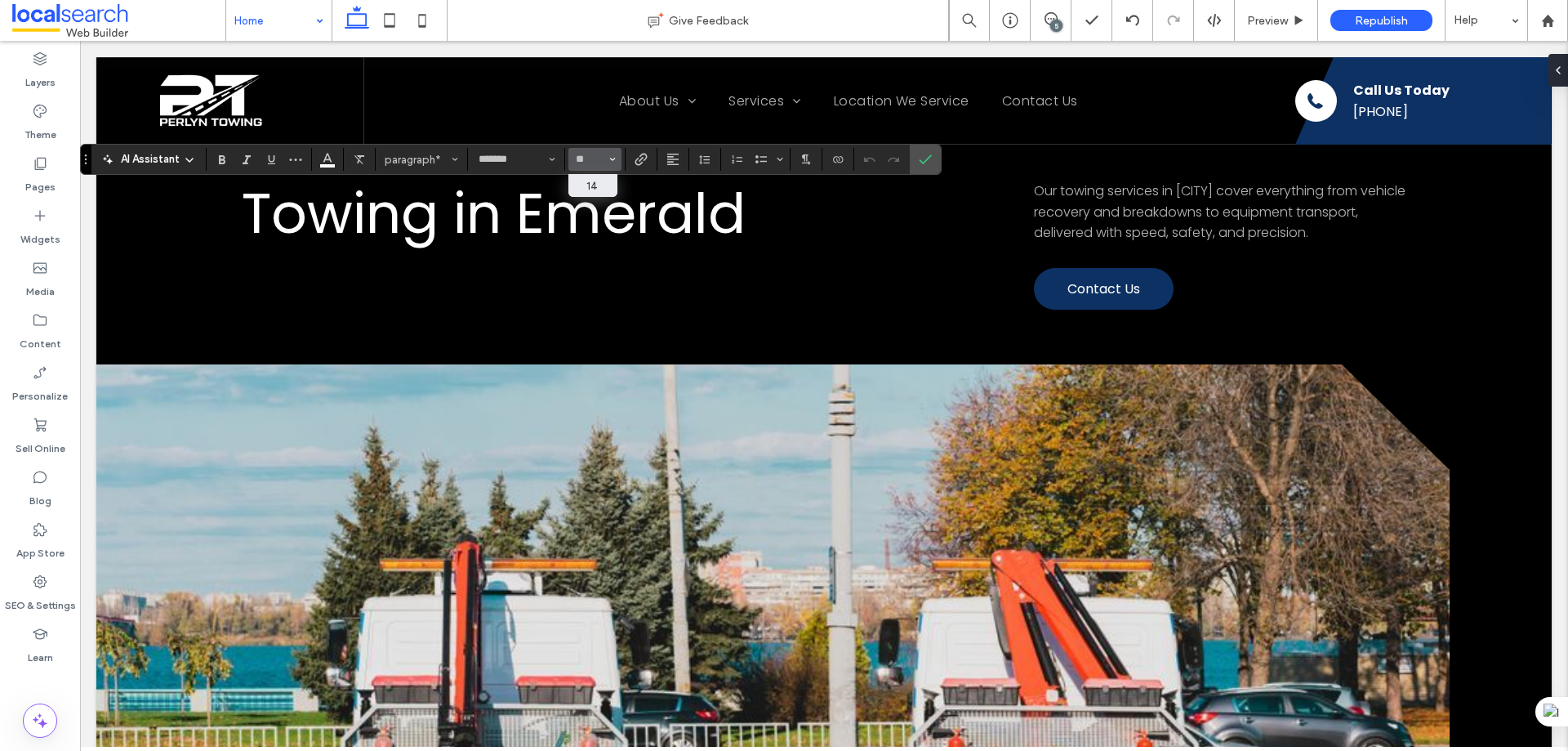 type on "**" 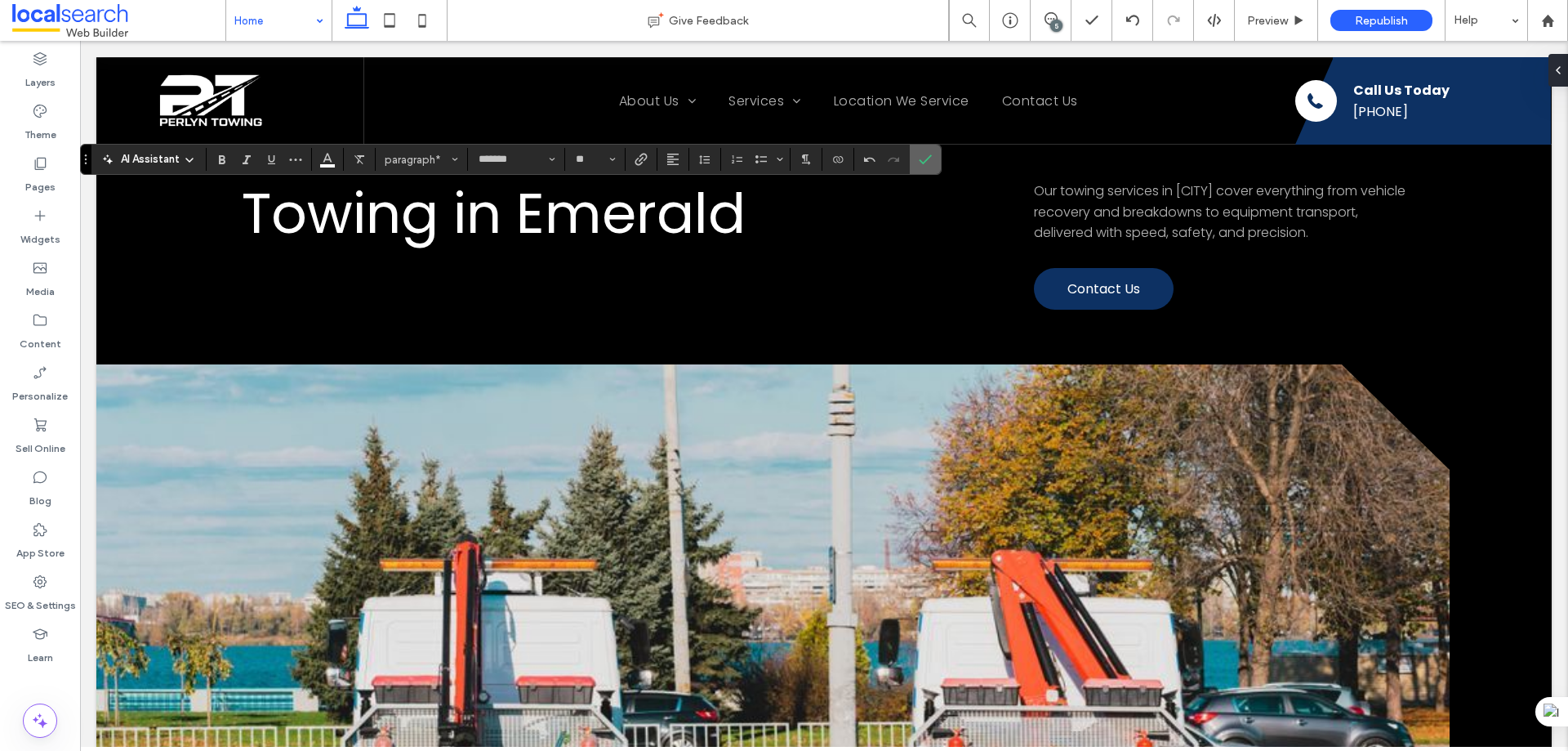 click at bounding box center [925, 159] 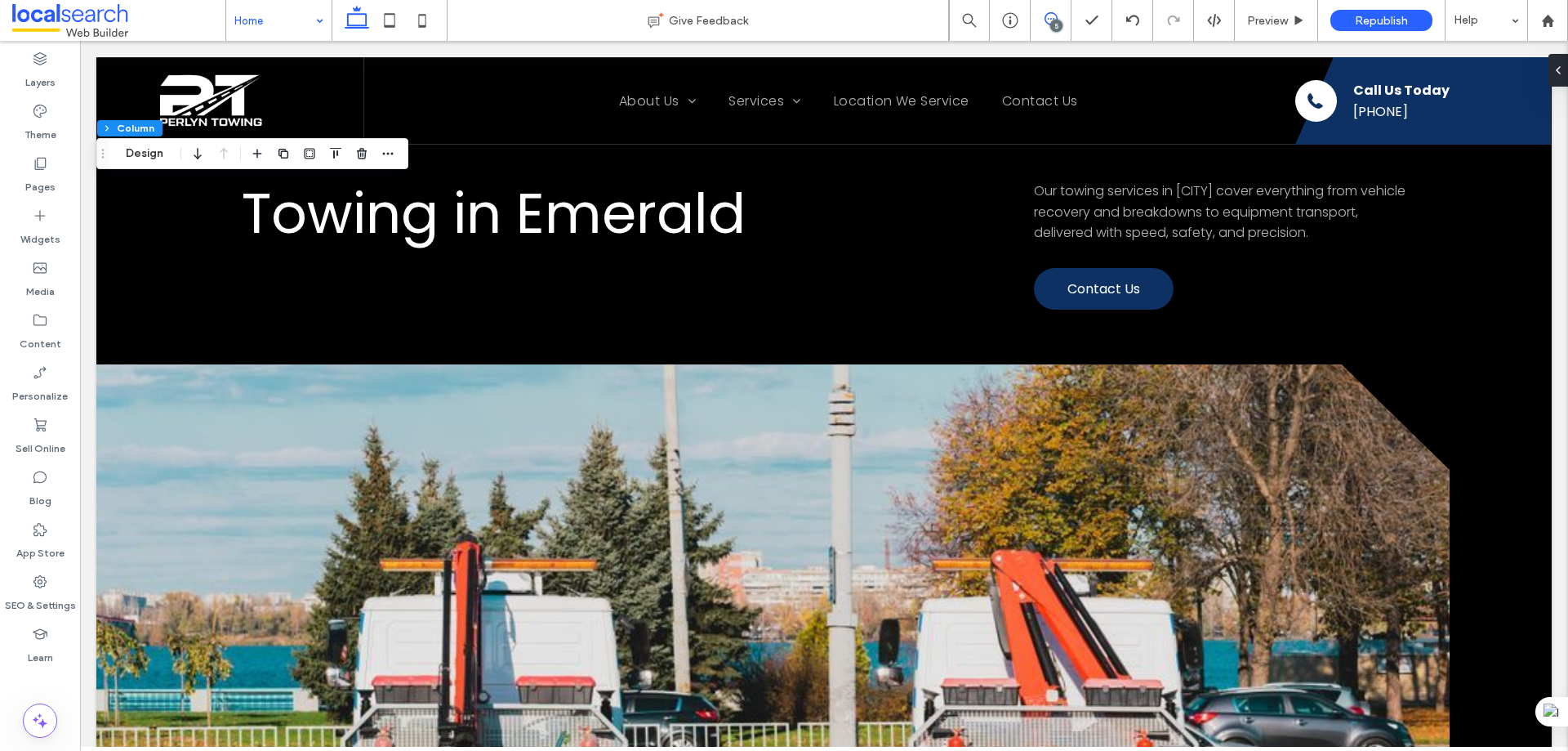 click at bounding box center (1050, 19) 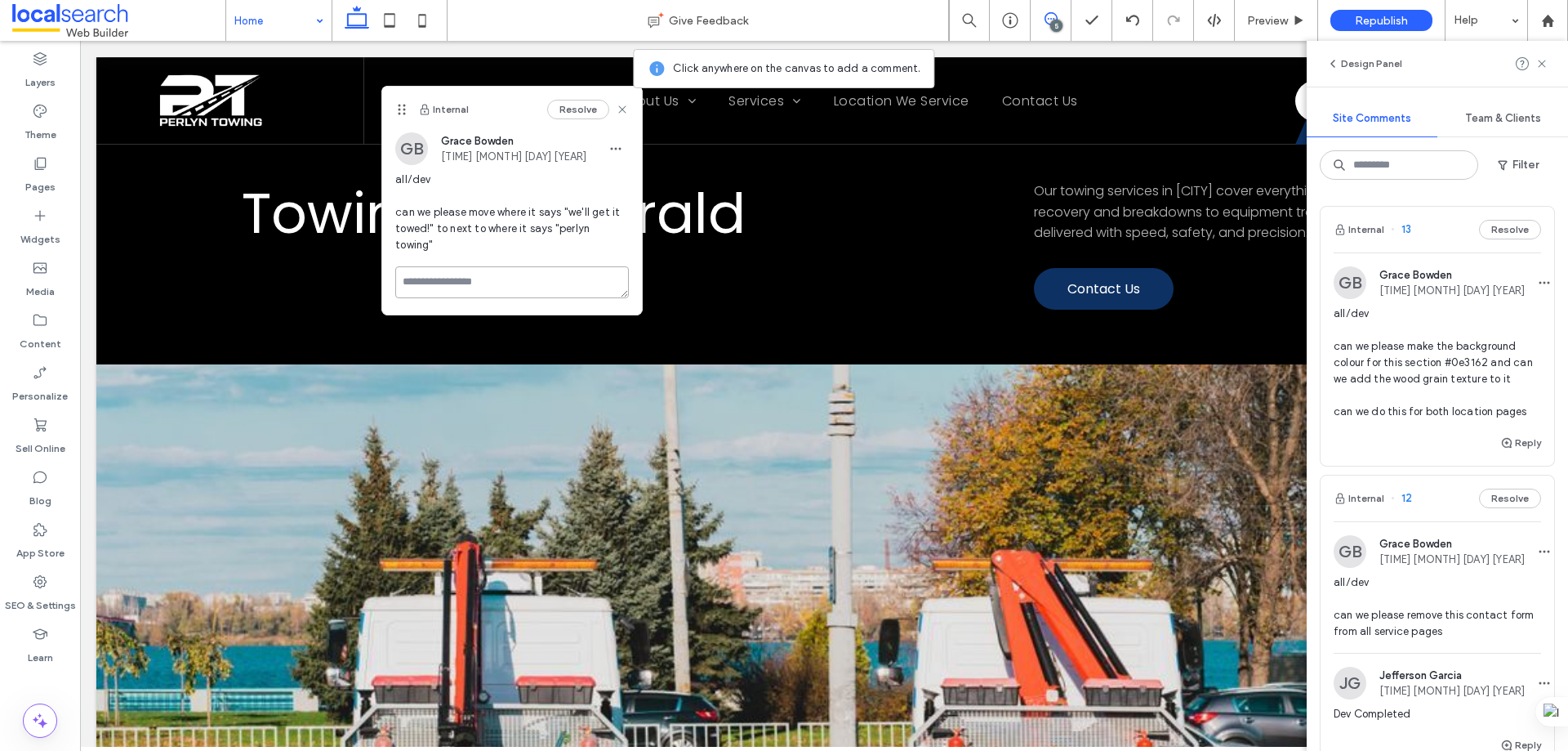 click at bounding box center (512, 282) 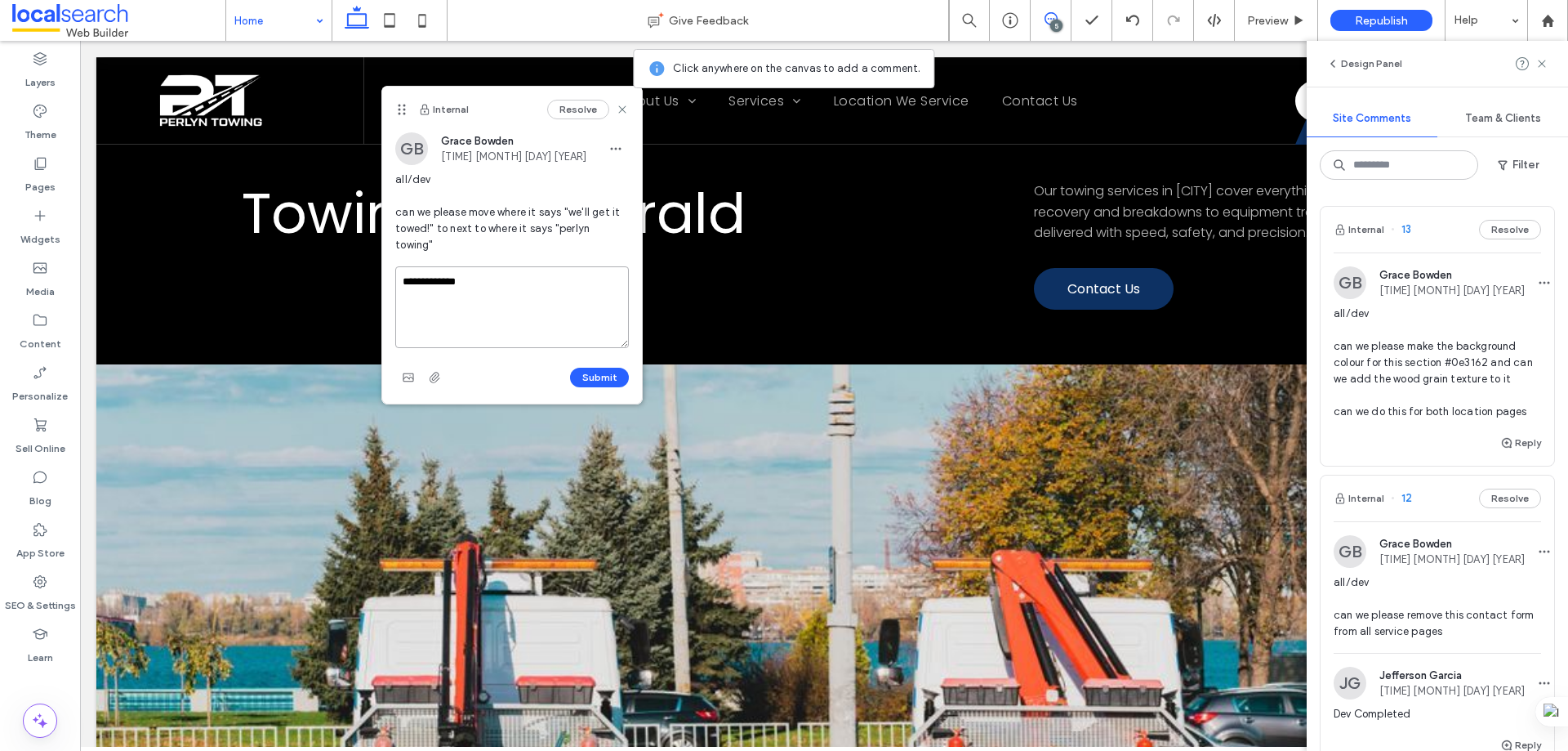 click on "**********" at bounding box center [512, 307] 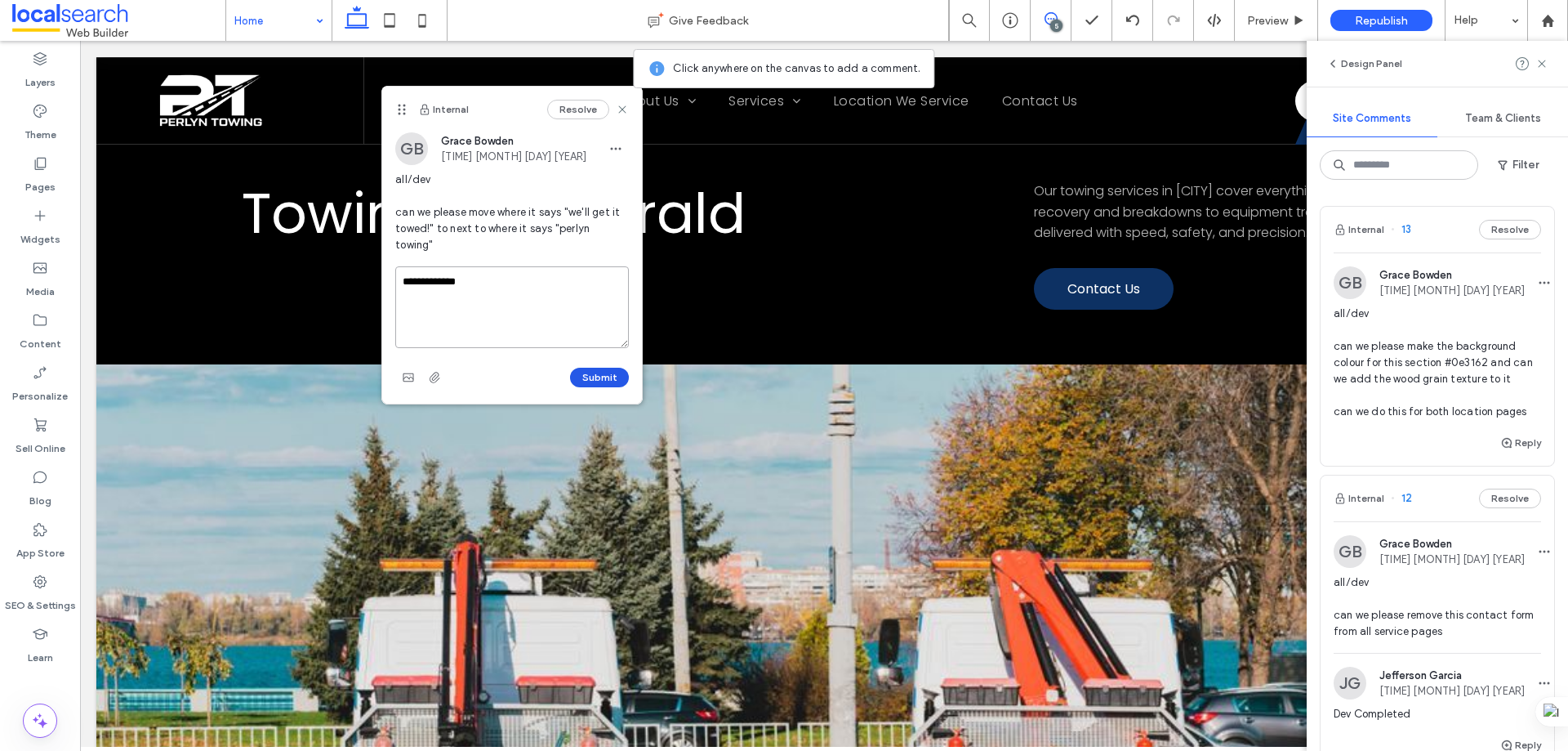 type on "**********" 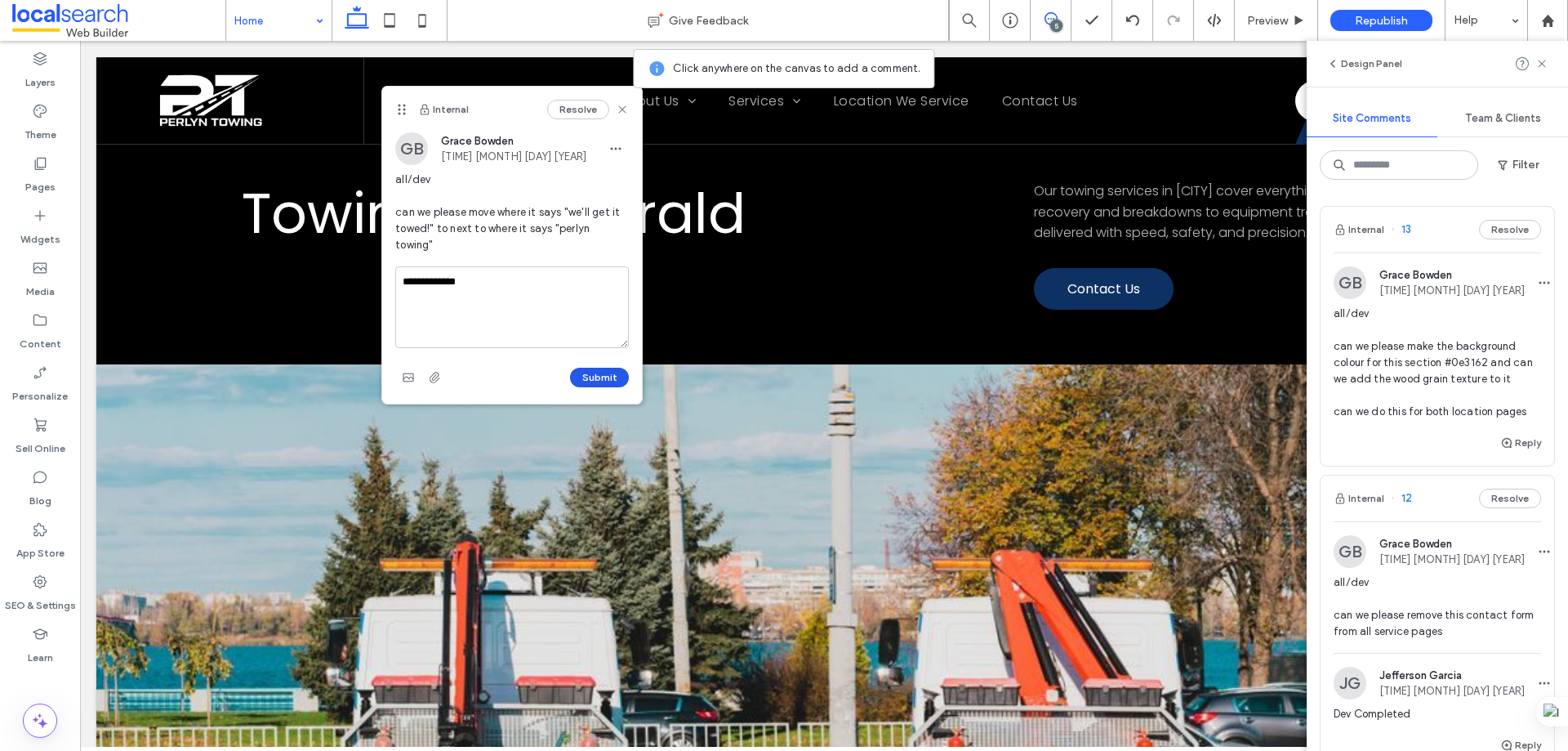 click on "Submit" at bounding box center [599, 378] 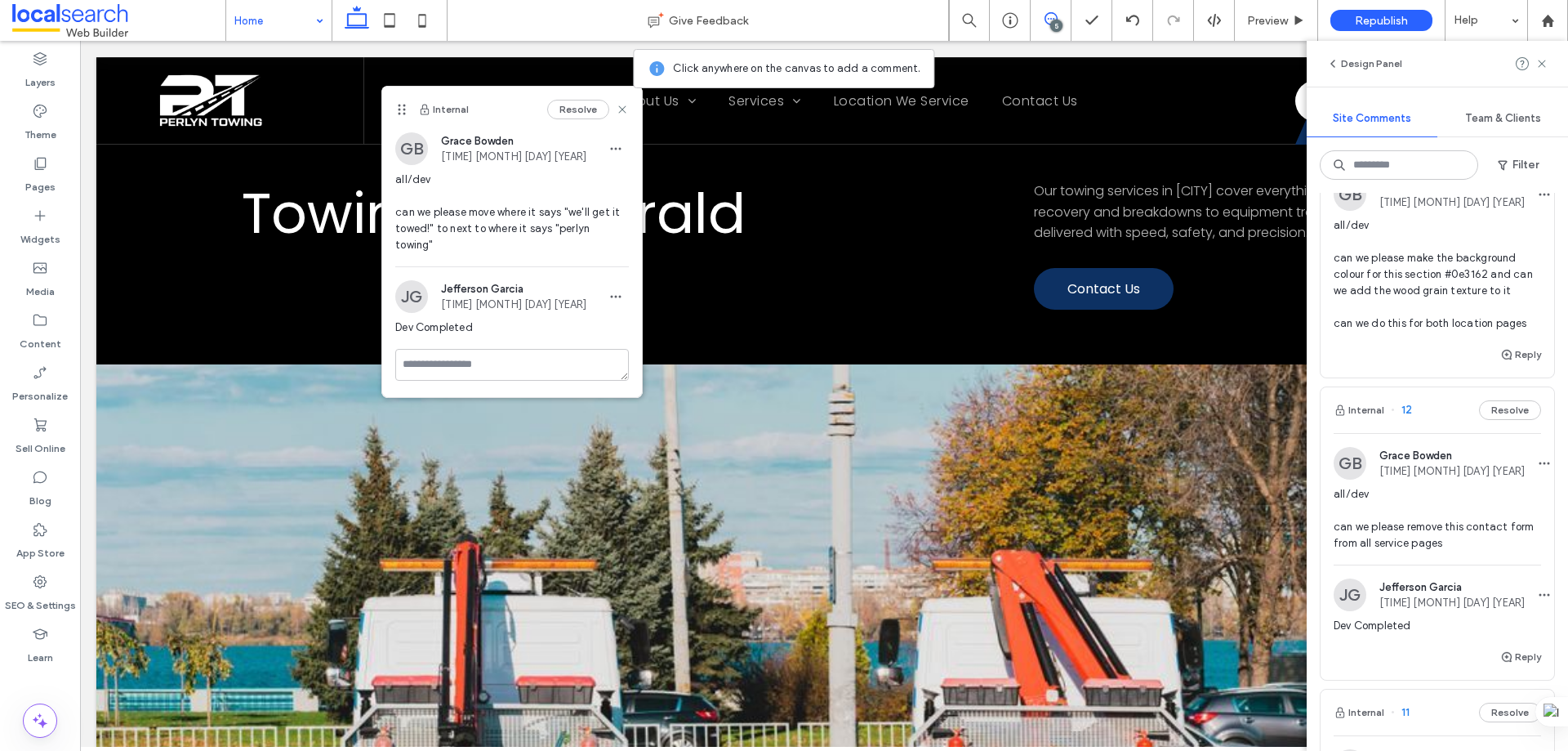 scroll, scrollTop: 82, scrollLeft: 0, axis: vertical 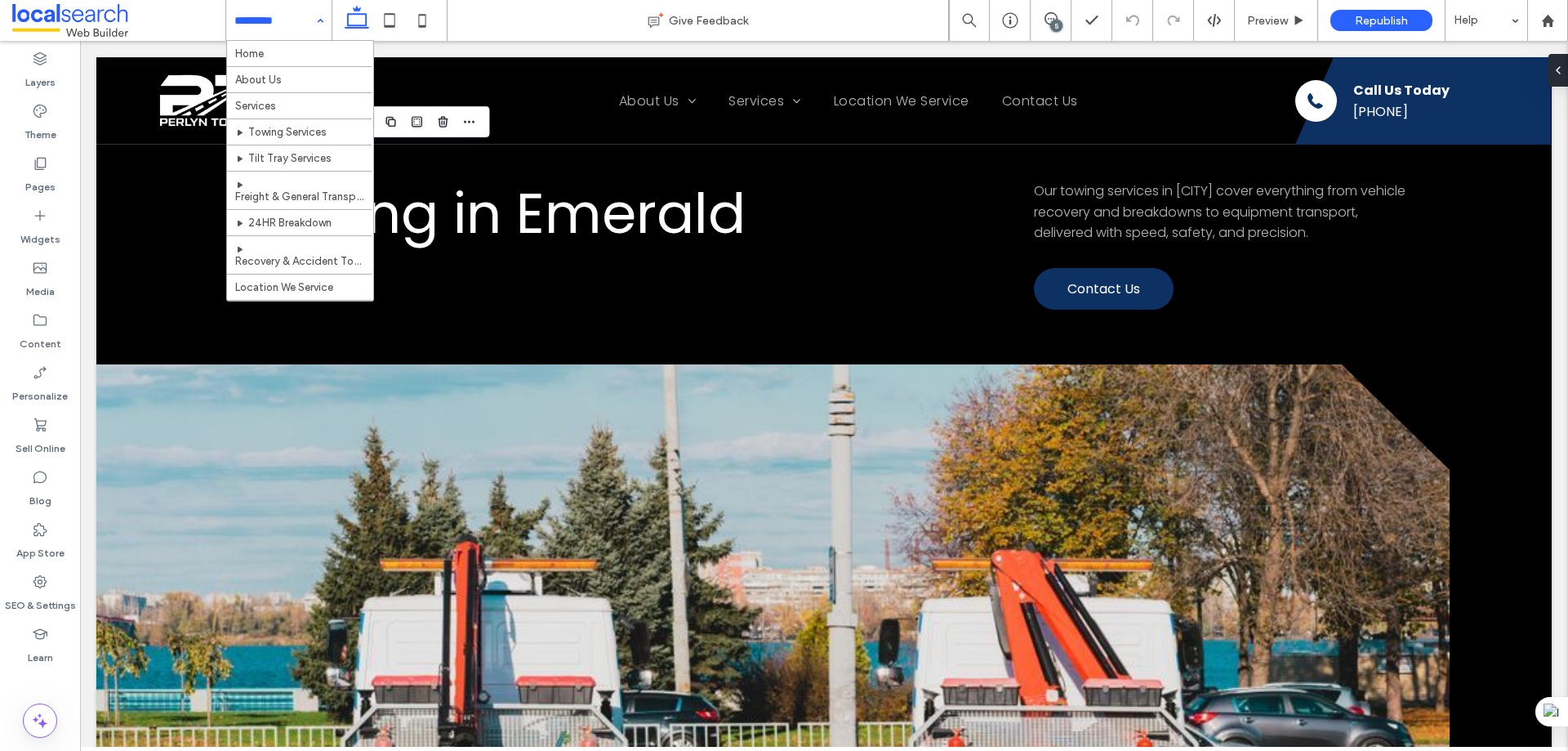 click at bounding box center [274, 20] 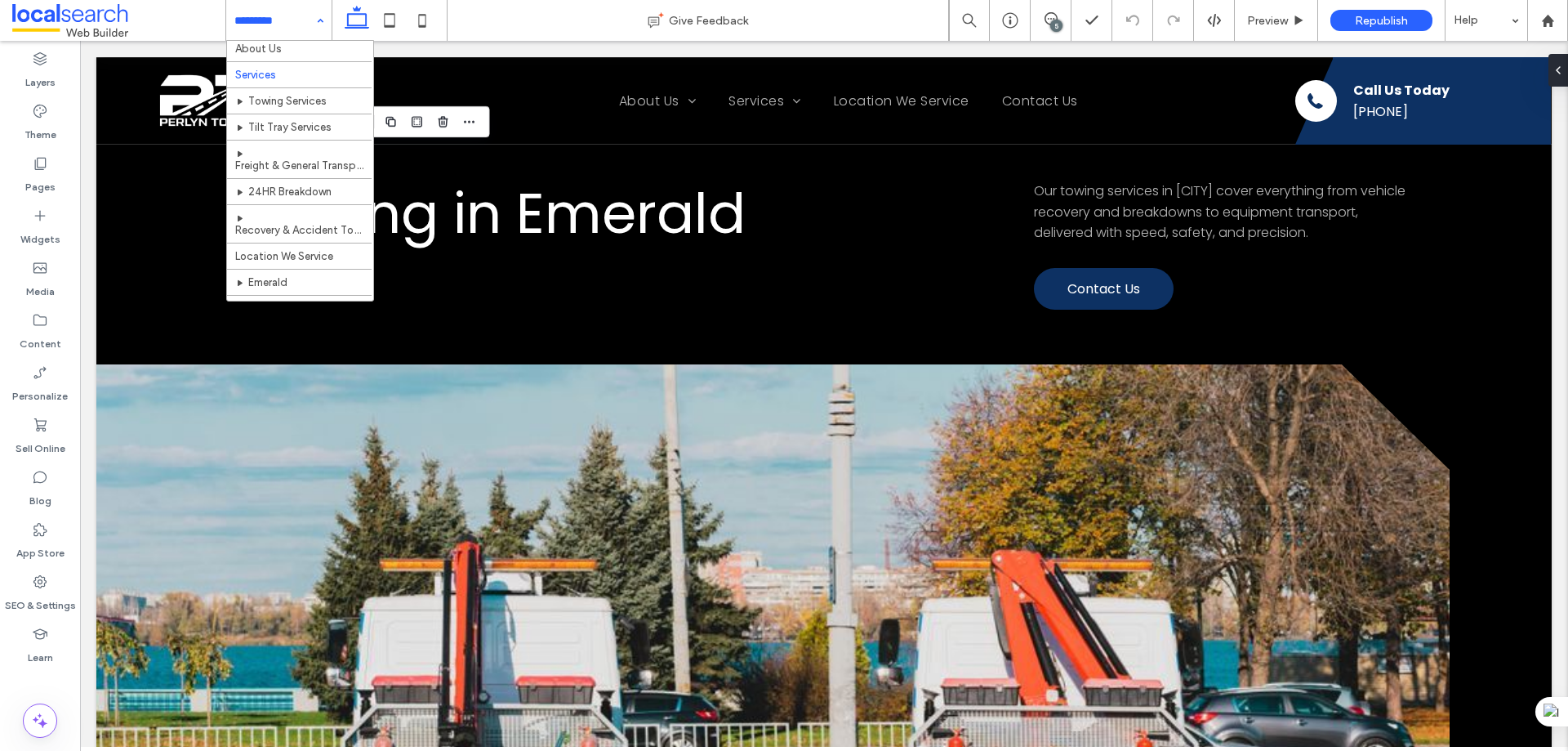 scroll, scrollTop: 76, scrollLeft: 0, axis: vertical 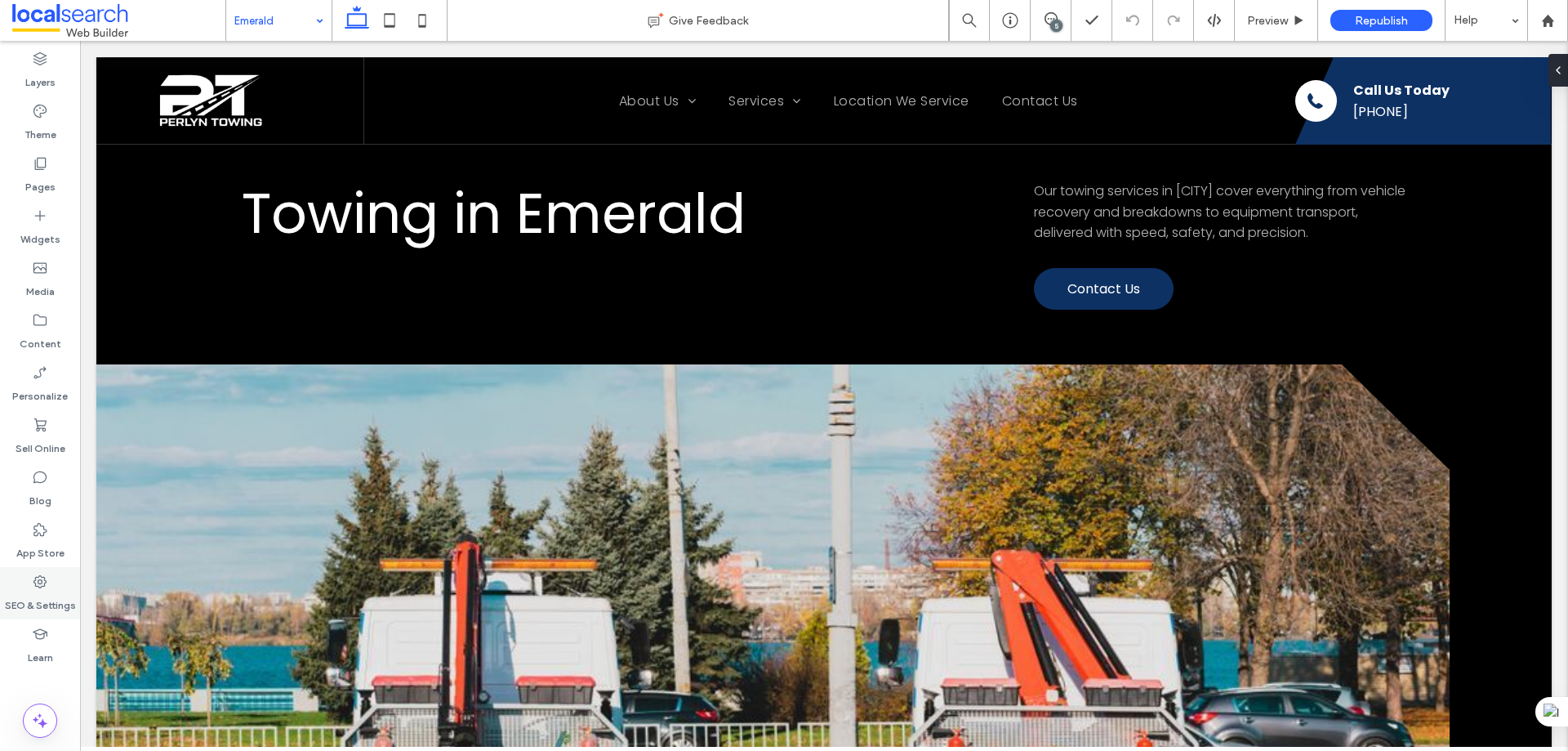 click on "SEO & Settings" at bounding box center (40, 593) 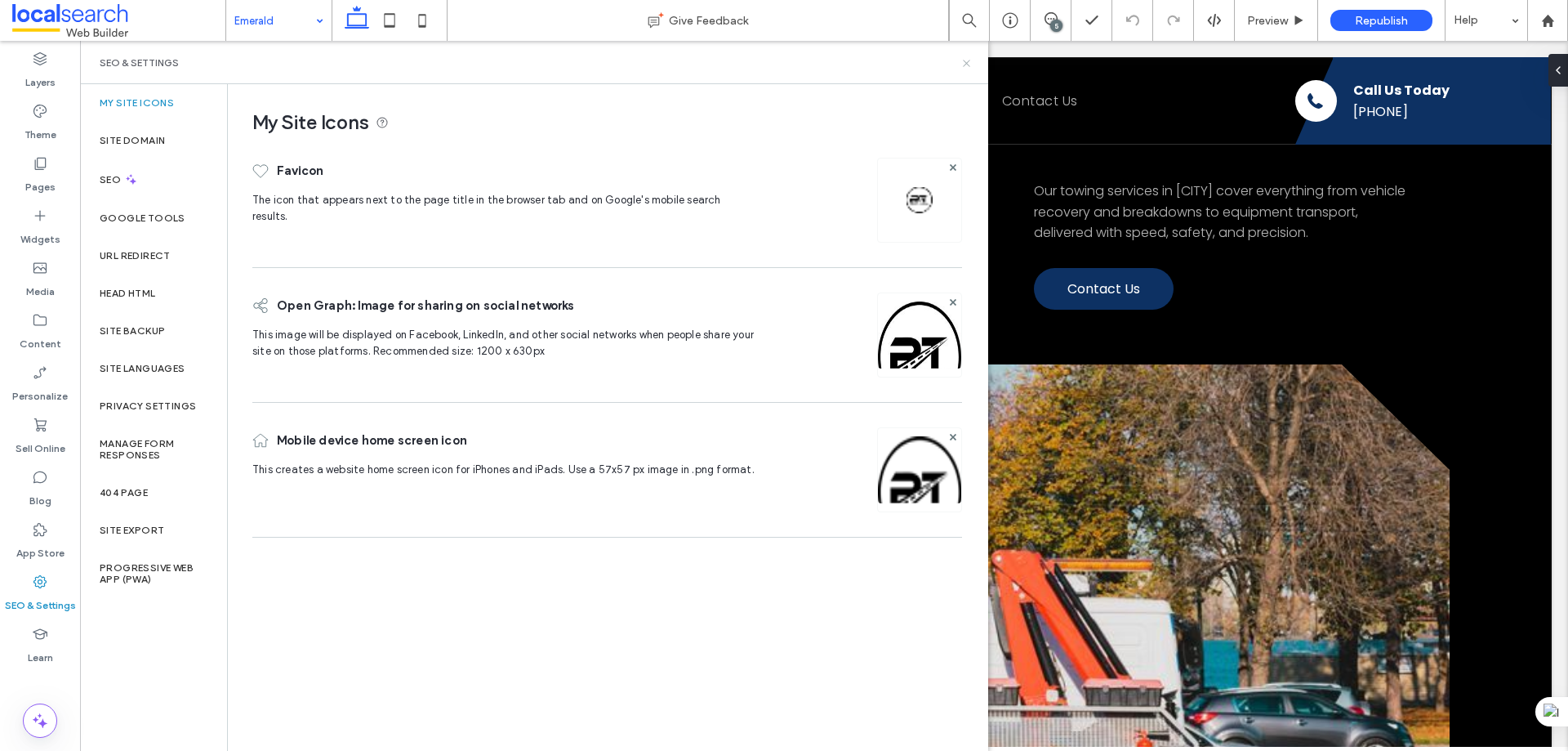 click 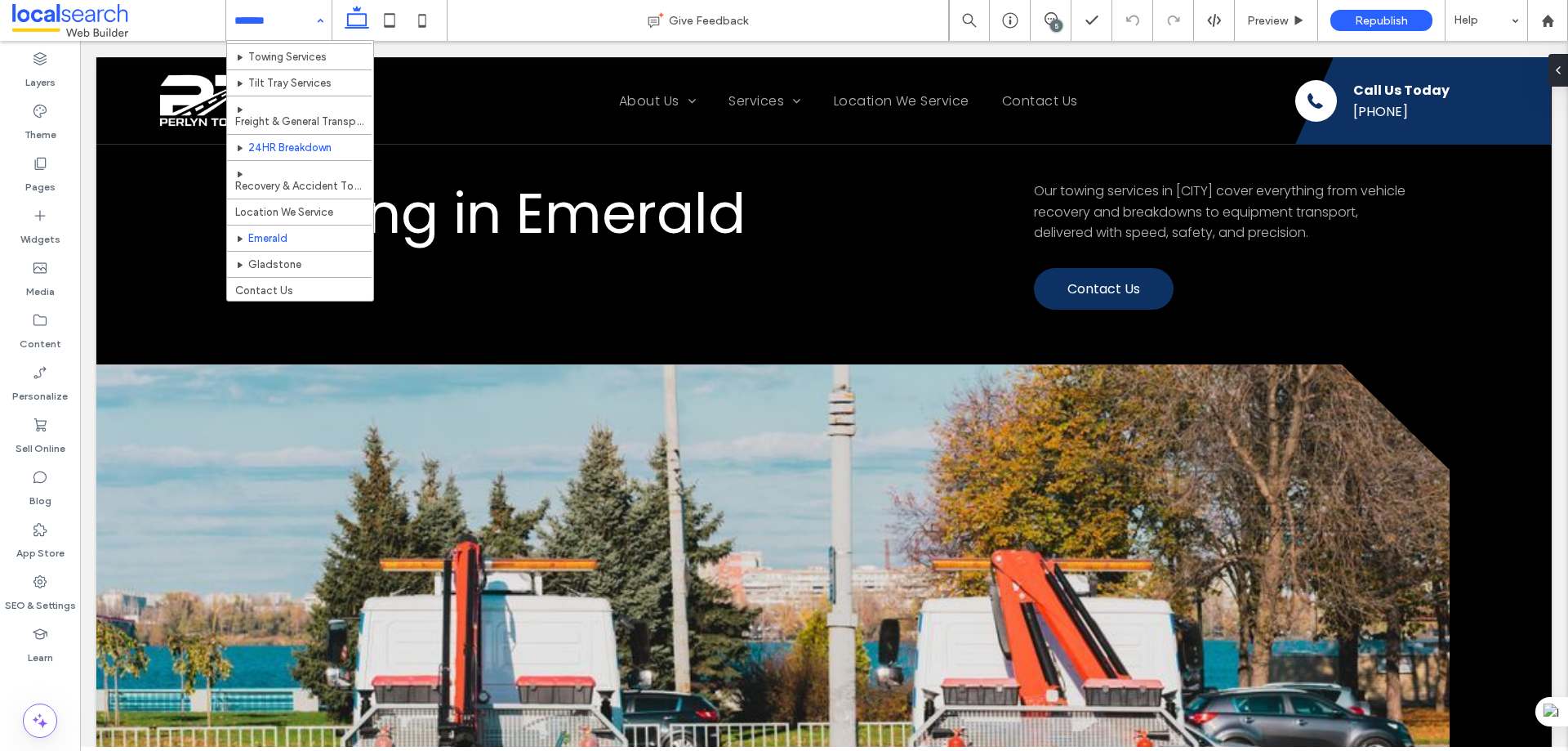 scroll, scrollTop: 76, scrollLeft: 0, axis: vertical 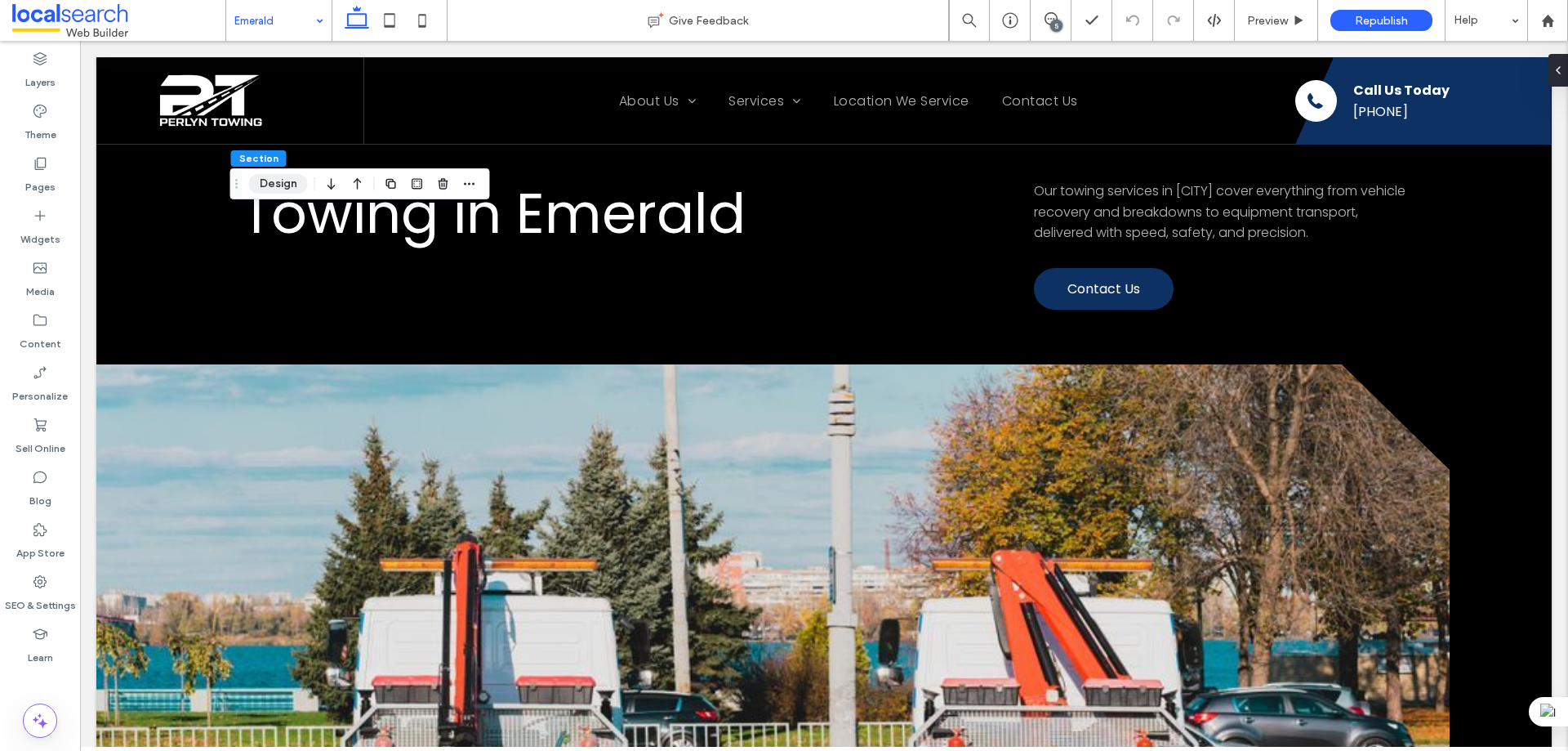 click on "Design" at bounding box center [278, 184] 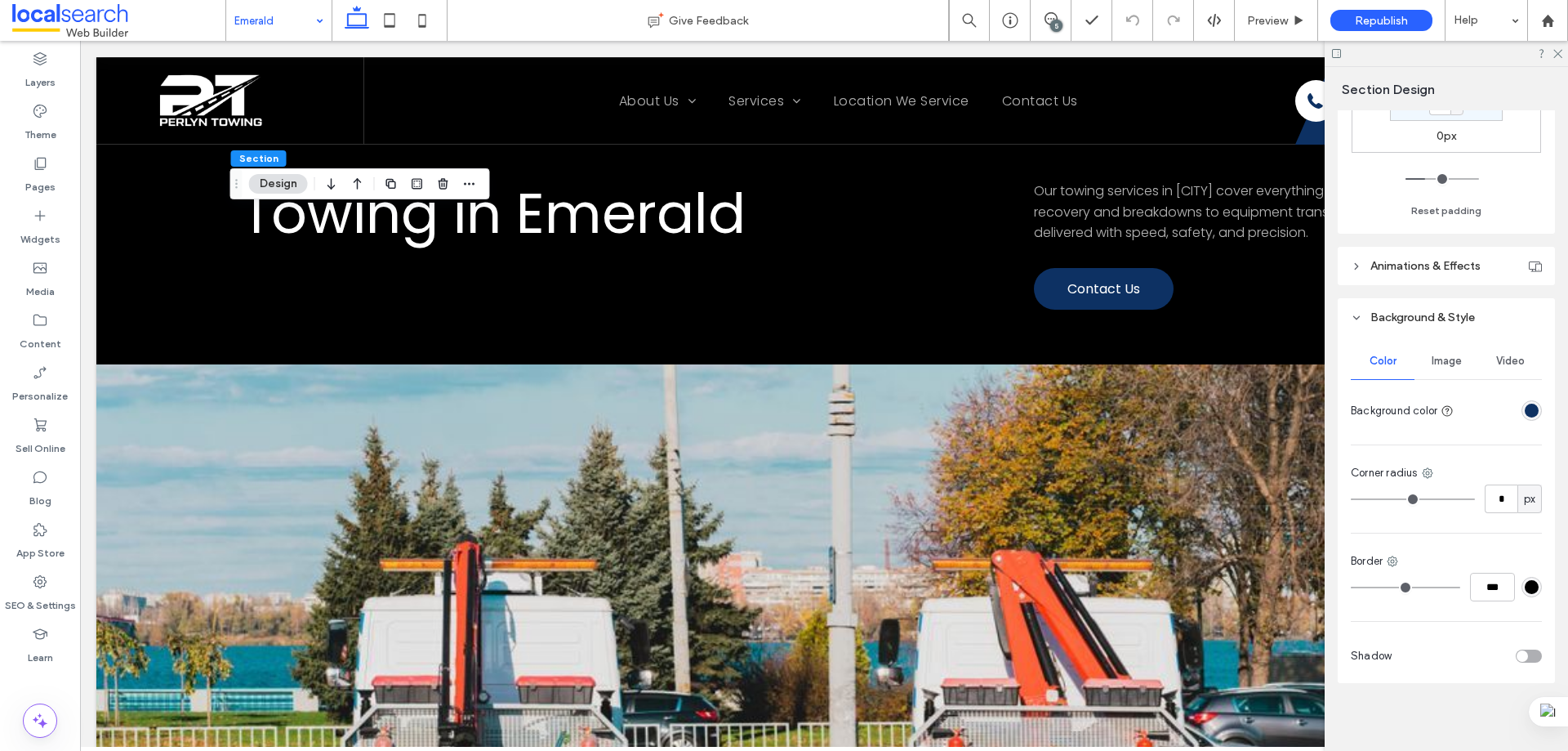 scroll, scrollTop: 428, scrollLeft: 0, axis: vertical 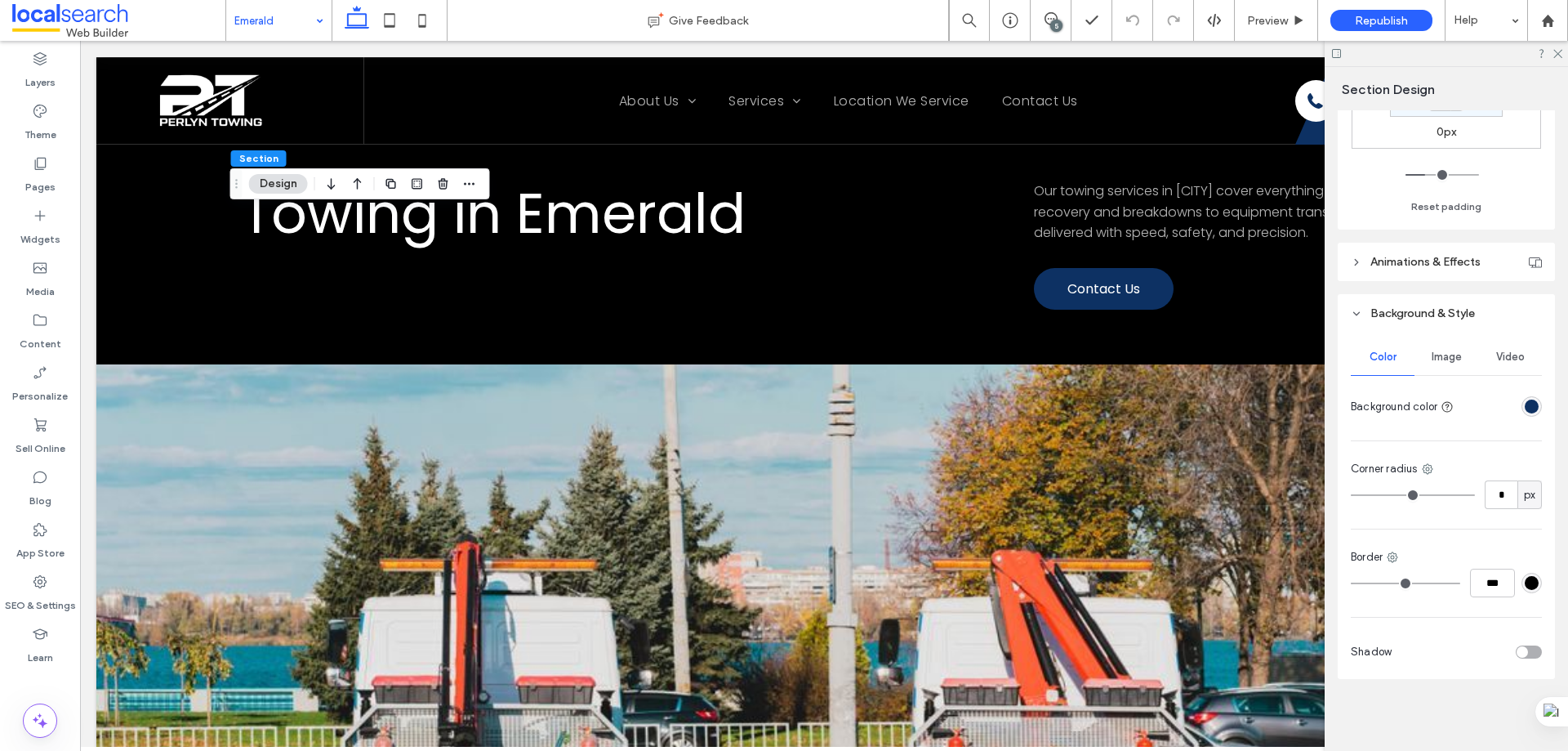 click on "Image" at bounding box center [1446, 357] 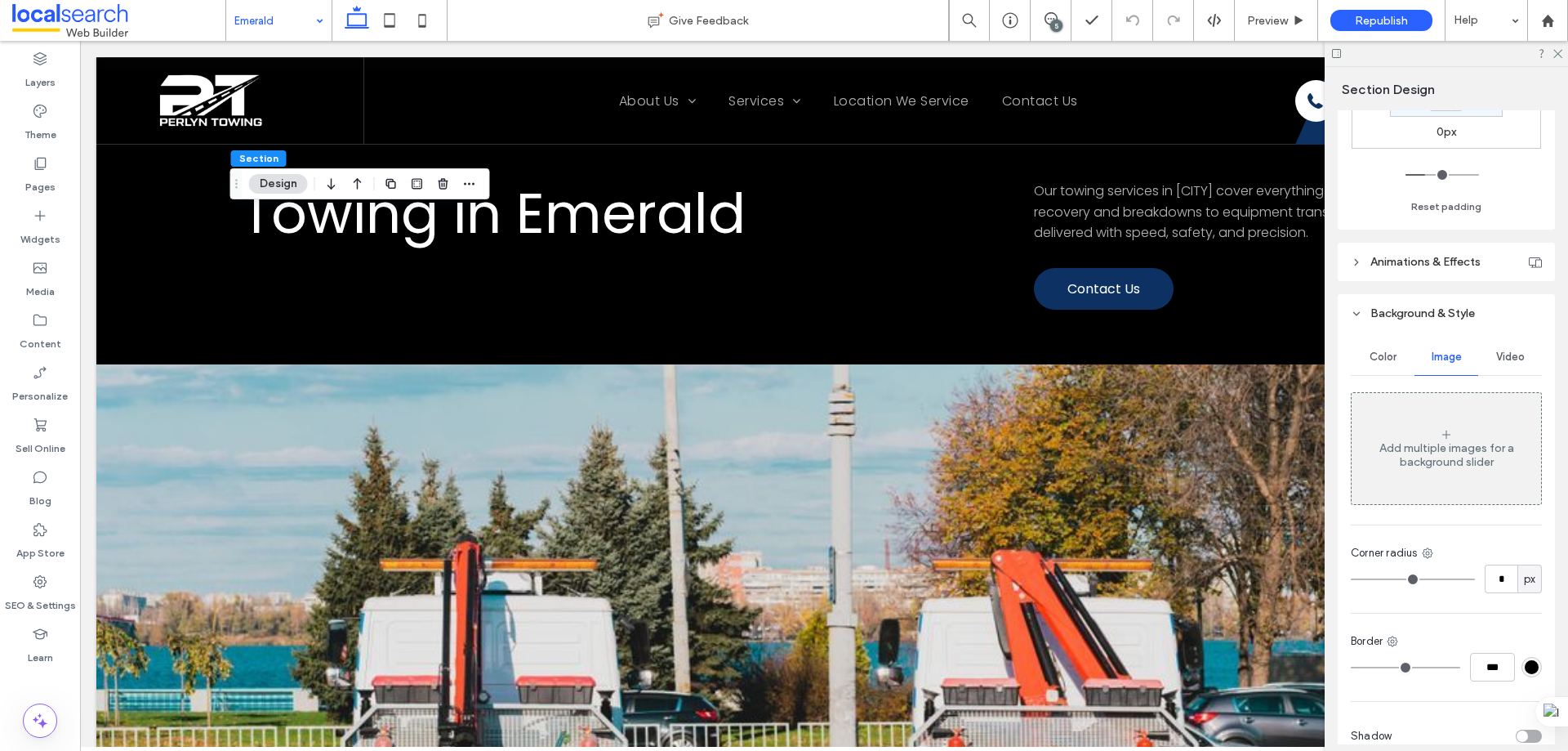 click on "Add multiple images for a background slider" at bounding box center (1446, 449) 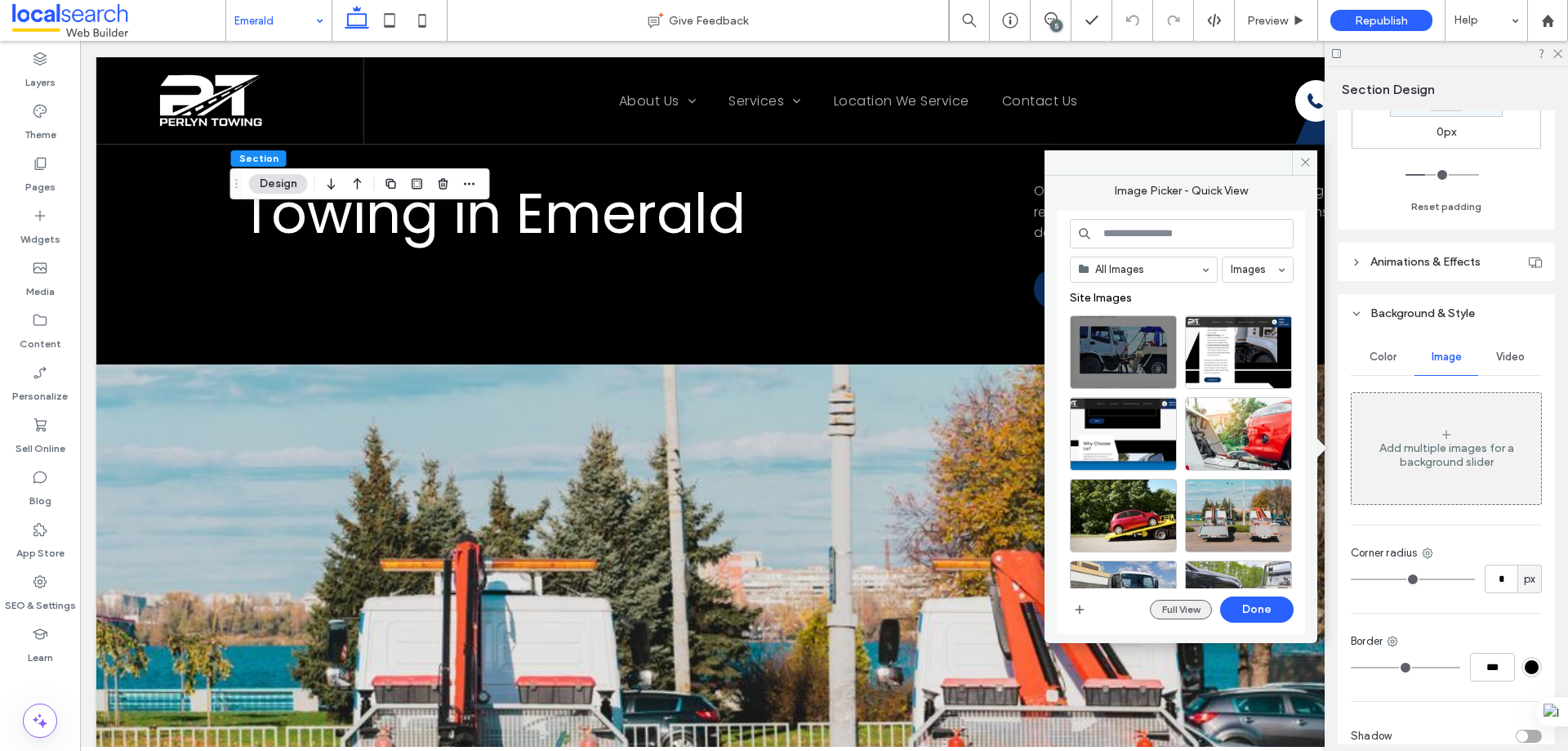 click on "Full View" at bounding box center (1181, 610) 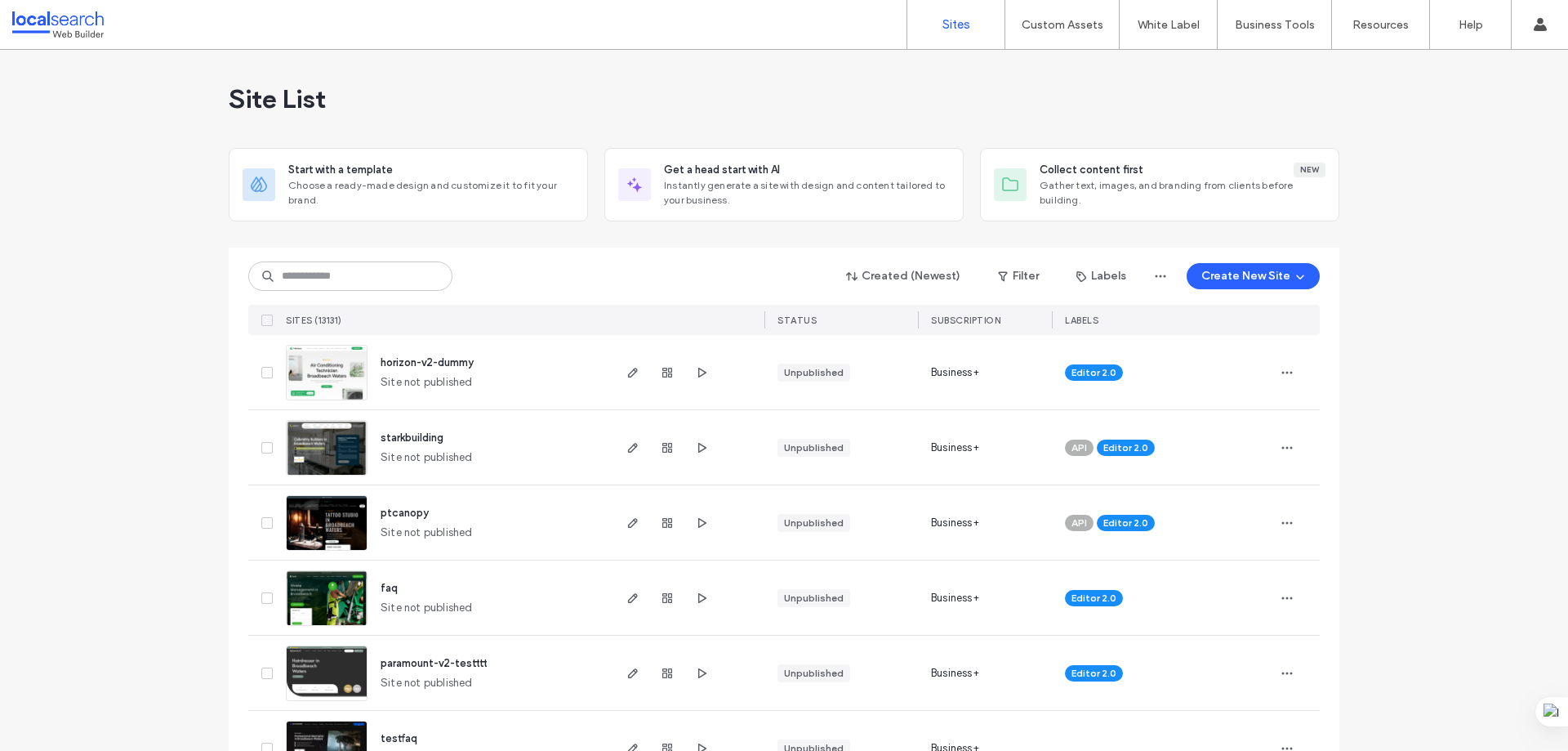 scroll, scrollTop: 0, scrollLeft: 0, axis: both 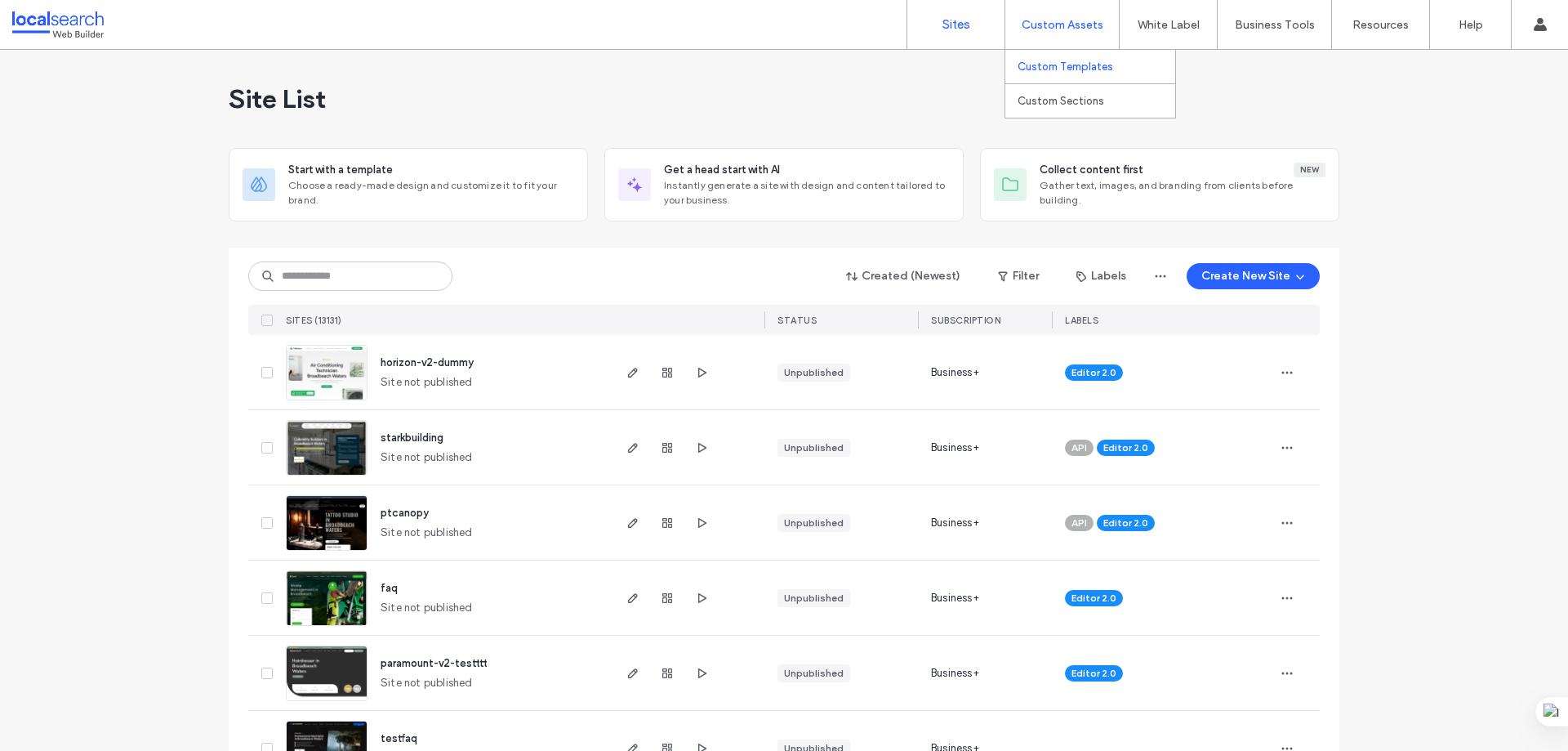 click on "Custom Templates" at bounding box center [1065, 66] 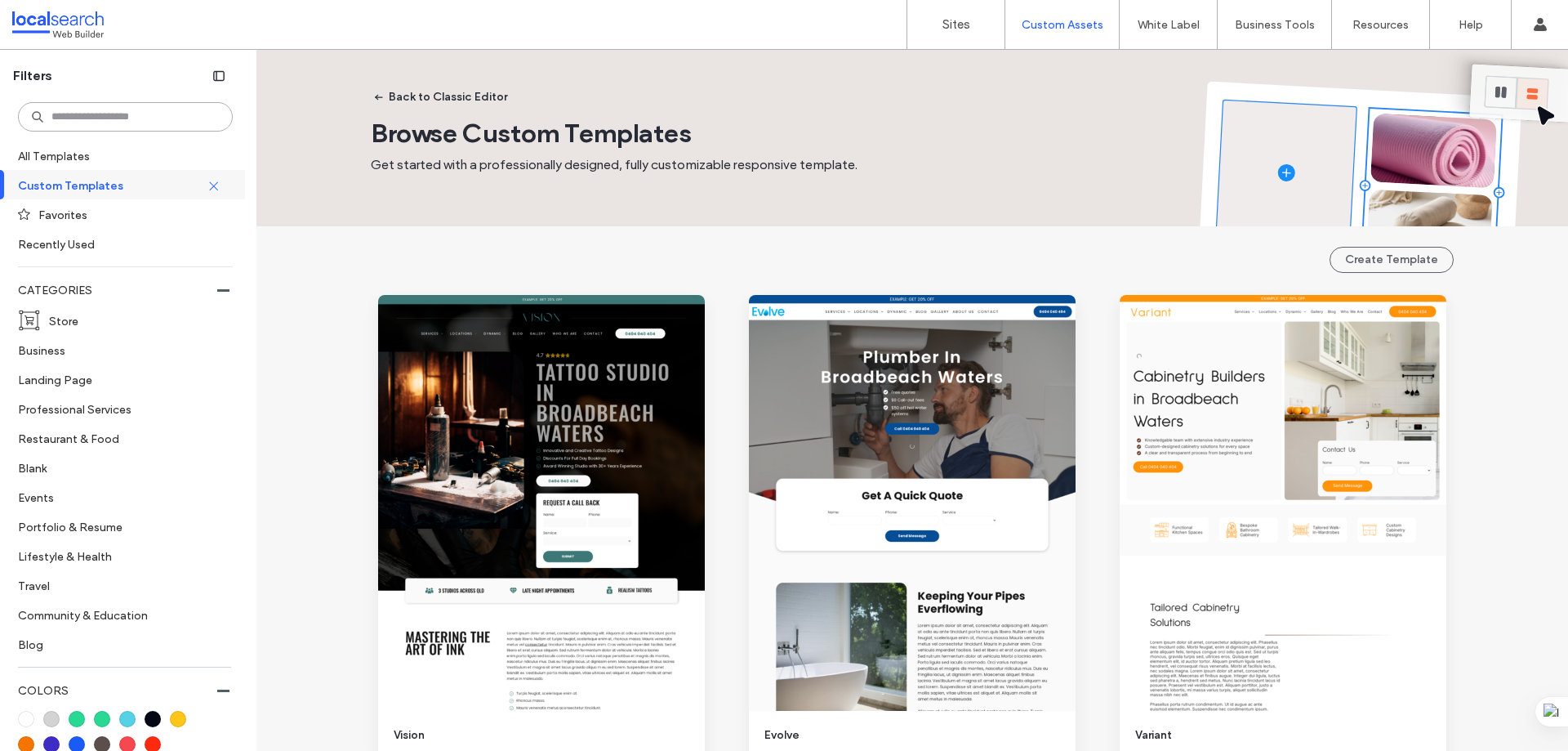 click at bounding box center [125, 117] 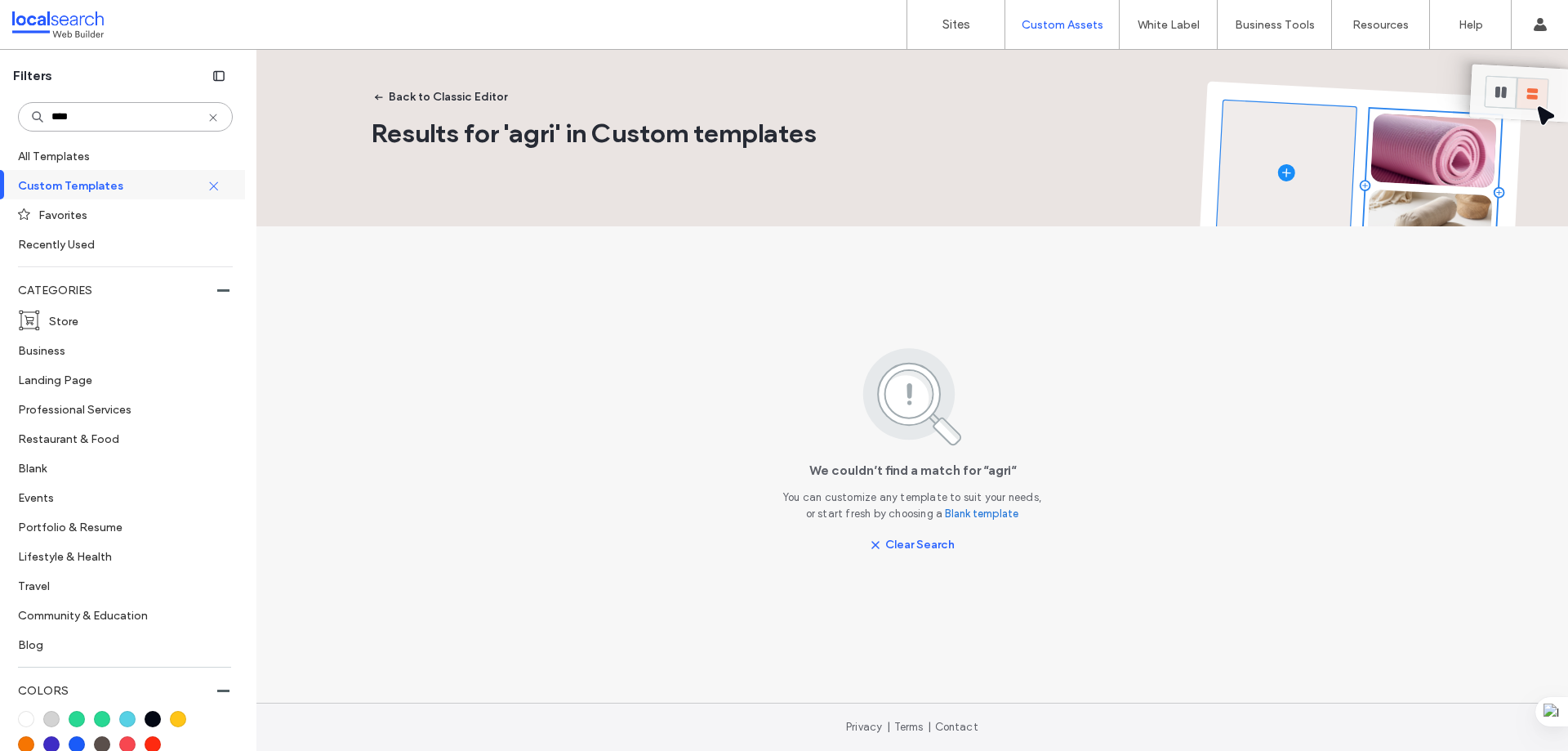 type on "****" 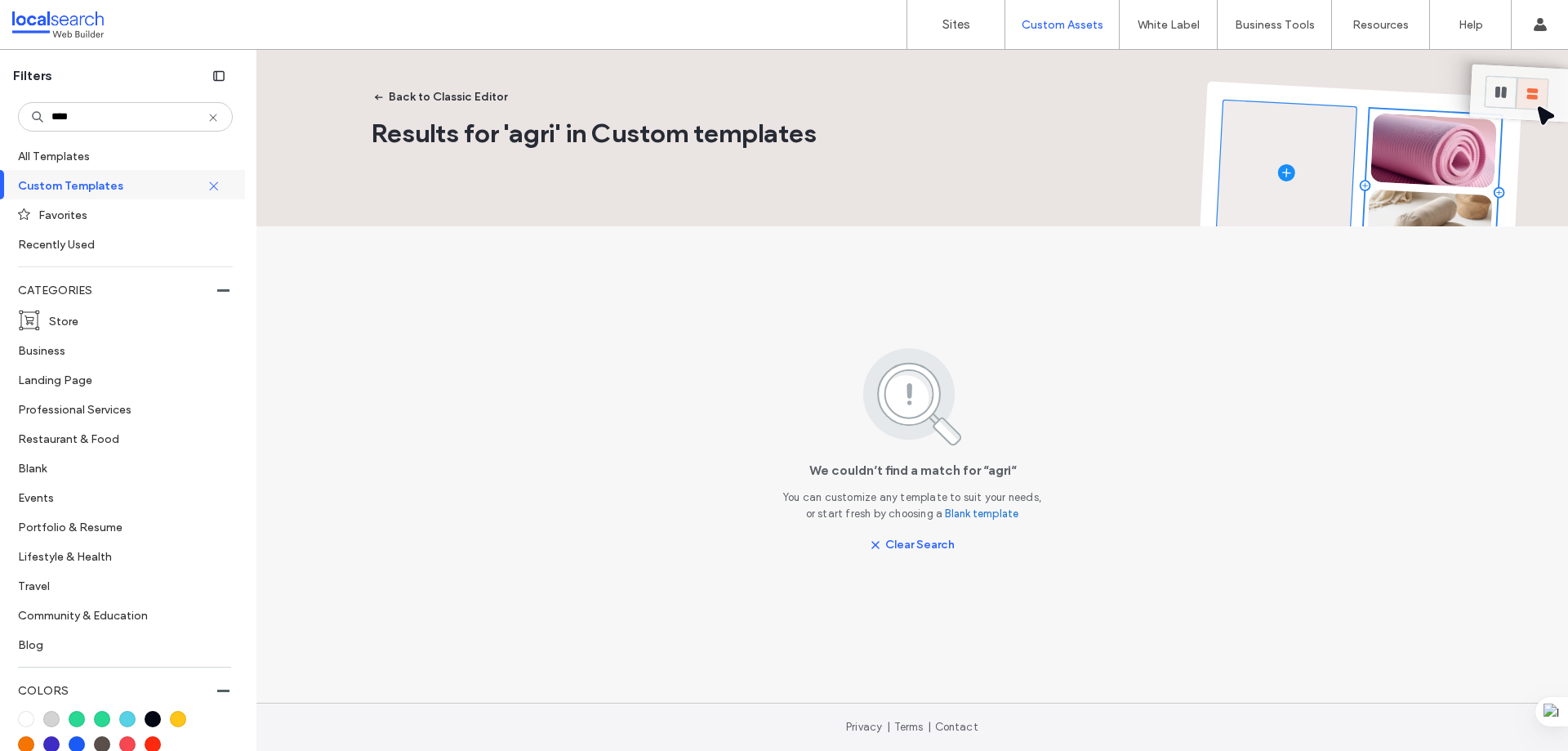 click 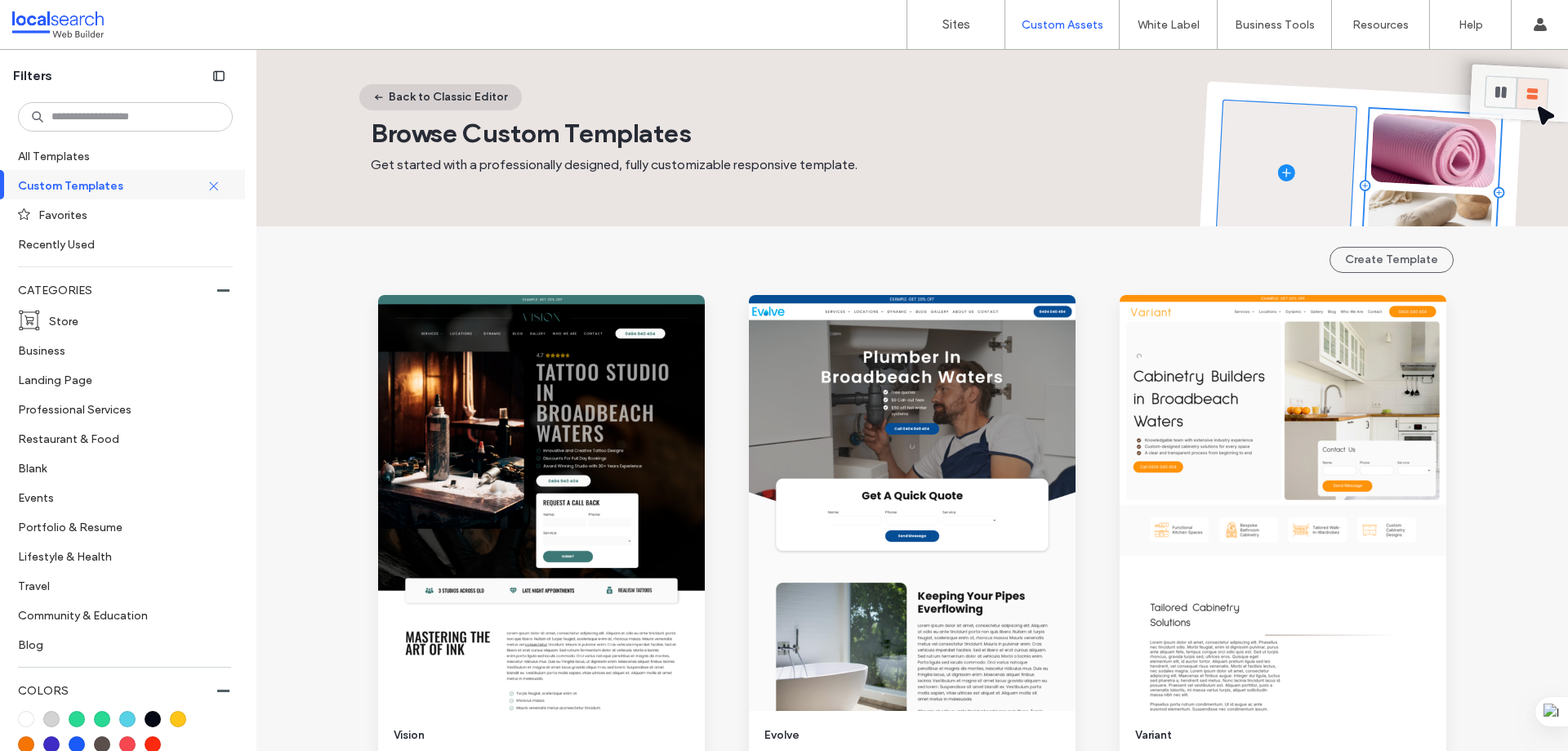 click on "Back to Classic Editor" at bounding box center [440, 97] 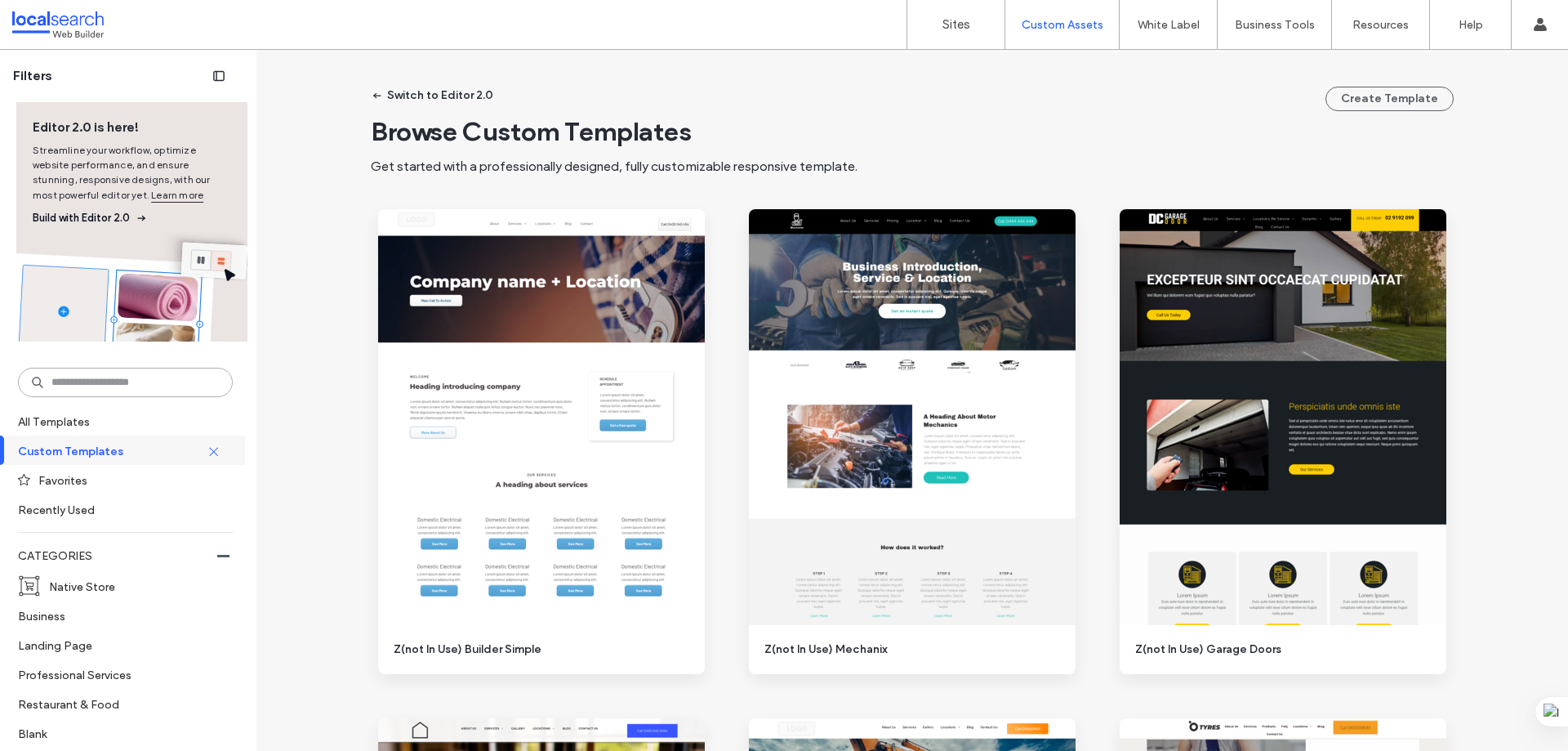click at bounding box center [125, 382] 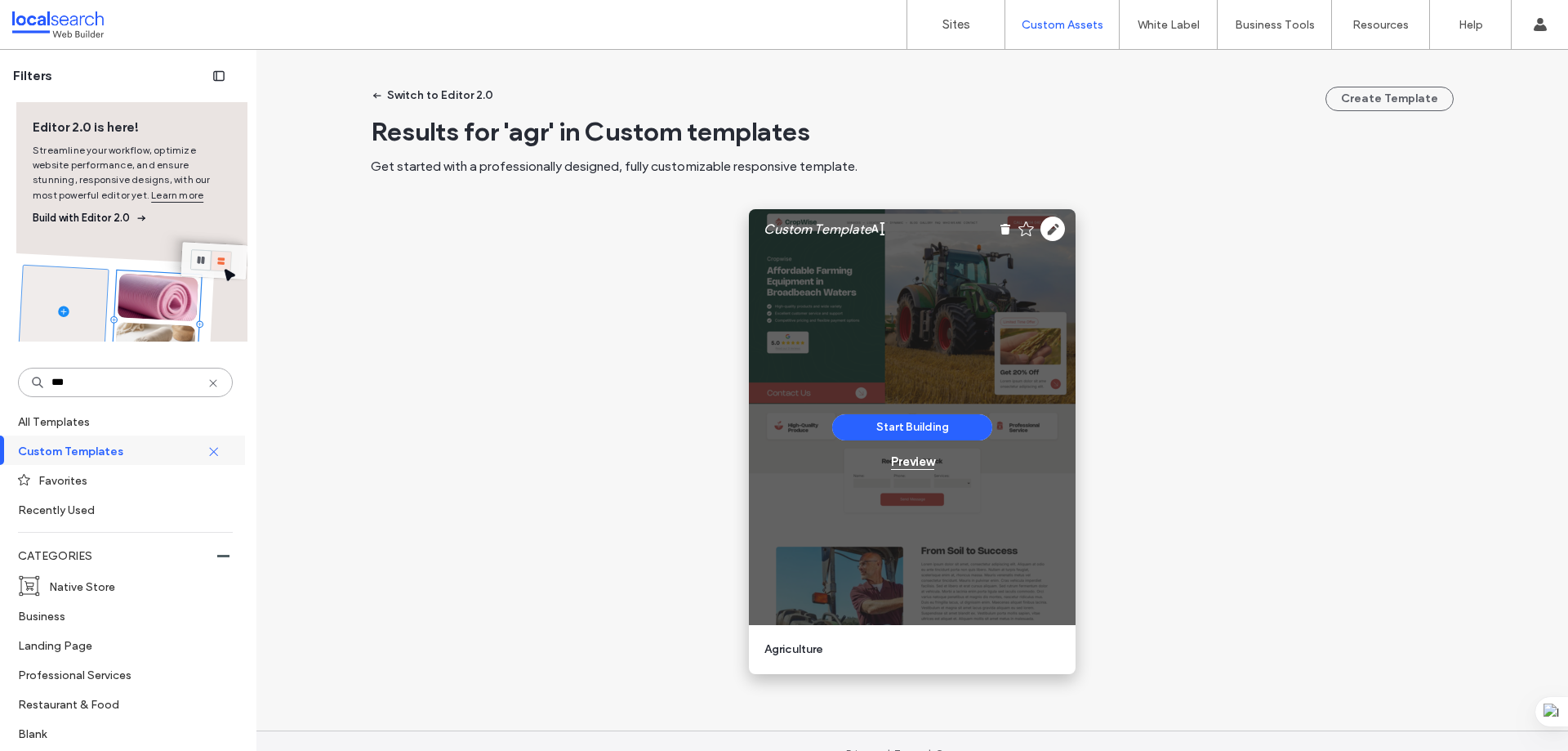 type on "***" 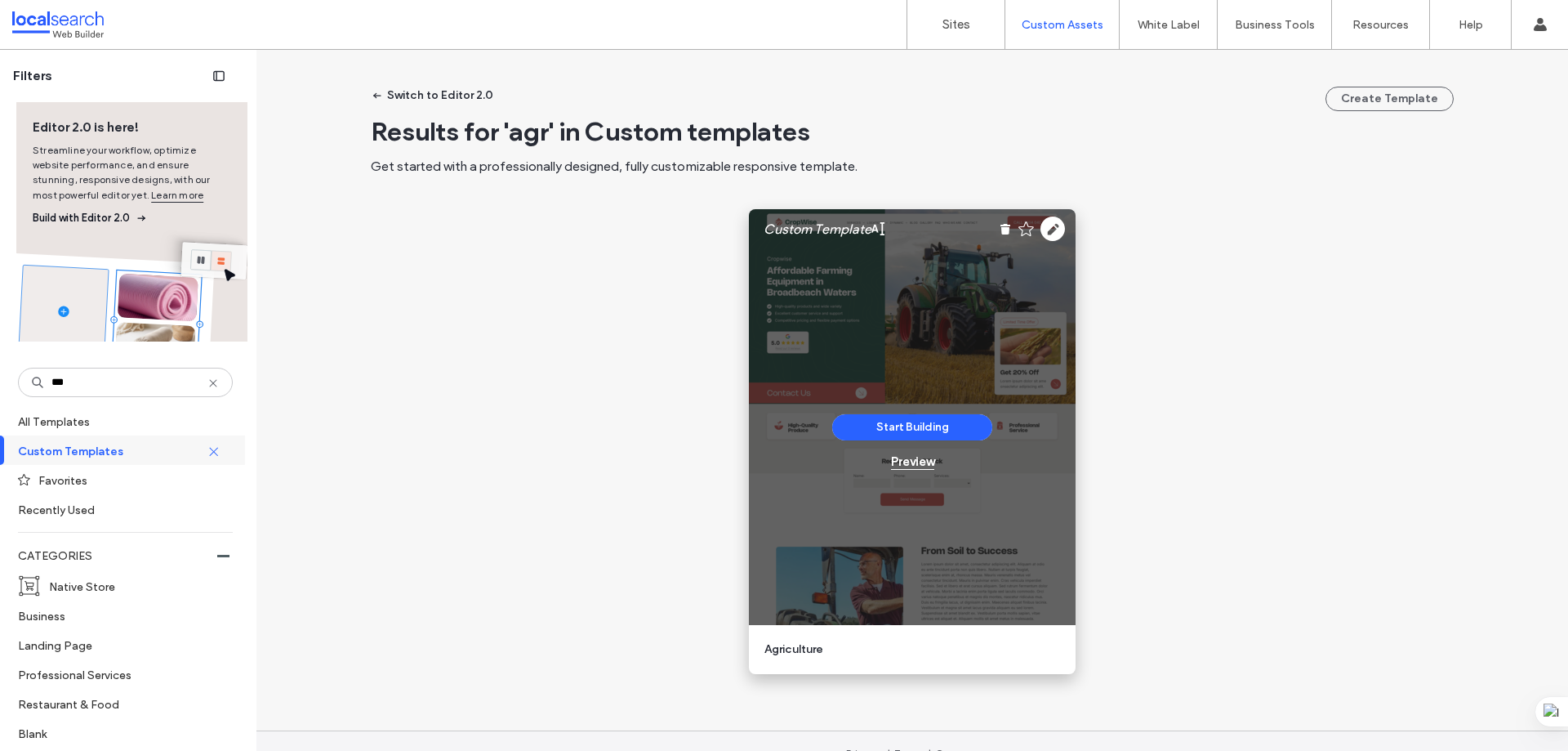 click on "Preview" at bounding box center (912, 462) 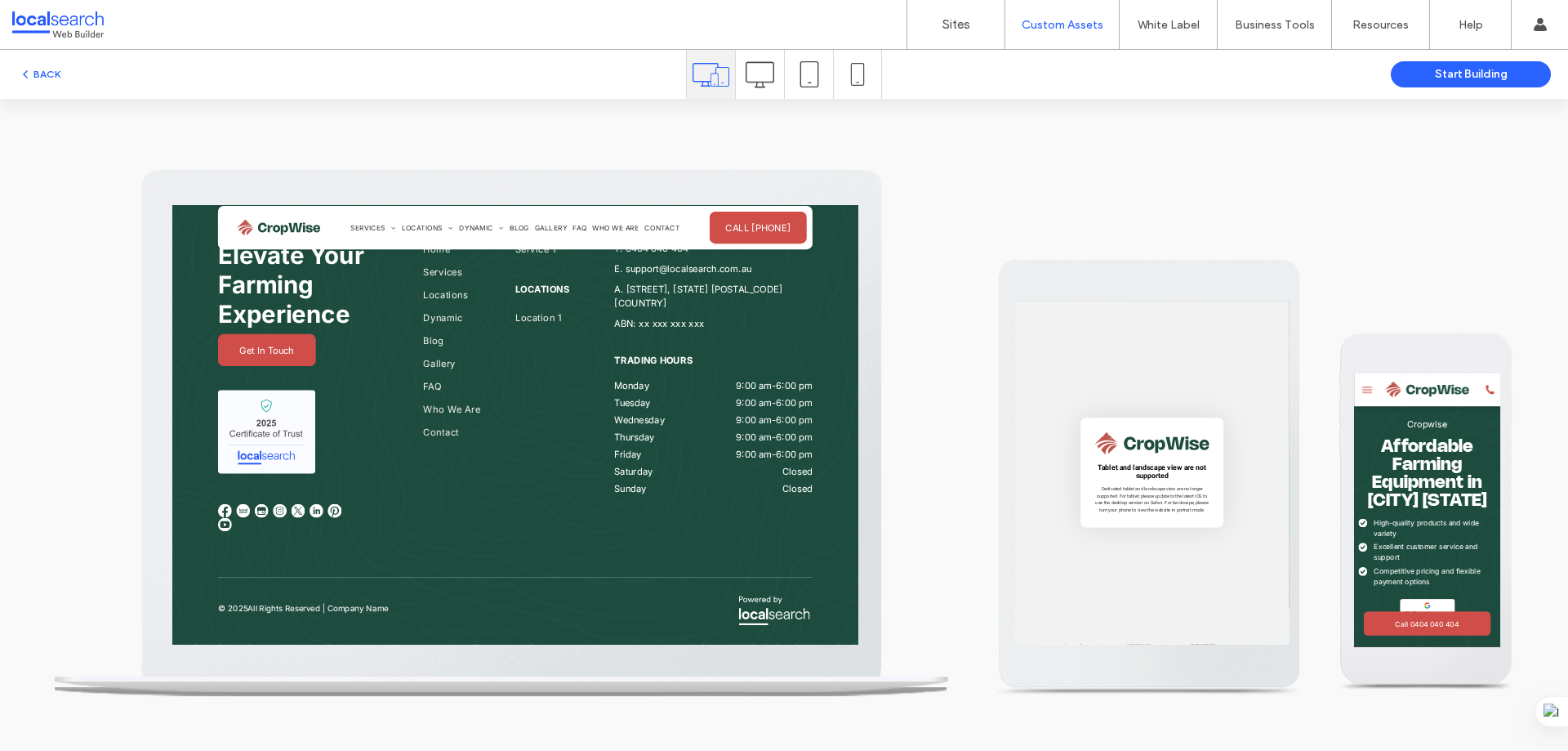 scroll, scrollTop: 5725, scrollLeft: 0, axis: vertical 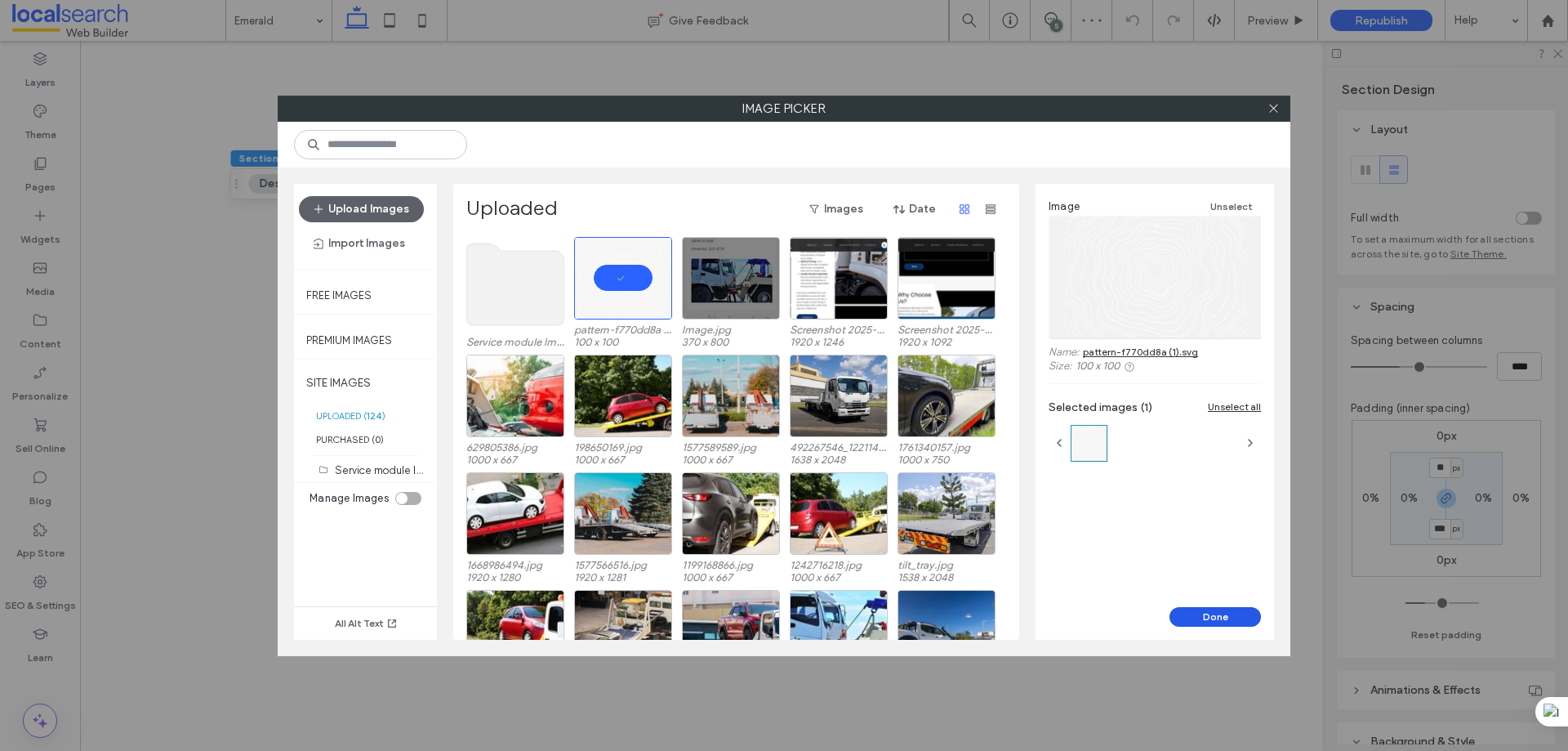 click on "Done" at bounding box center [1215, 617] 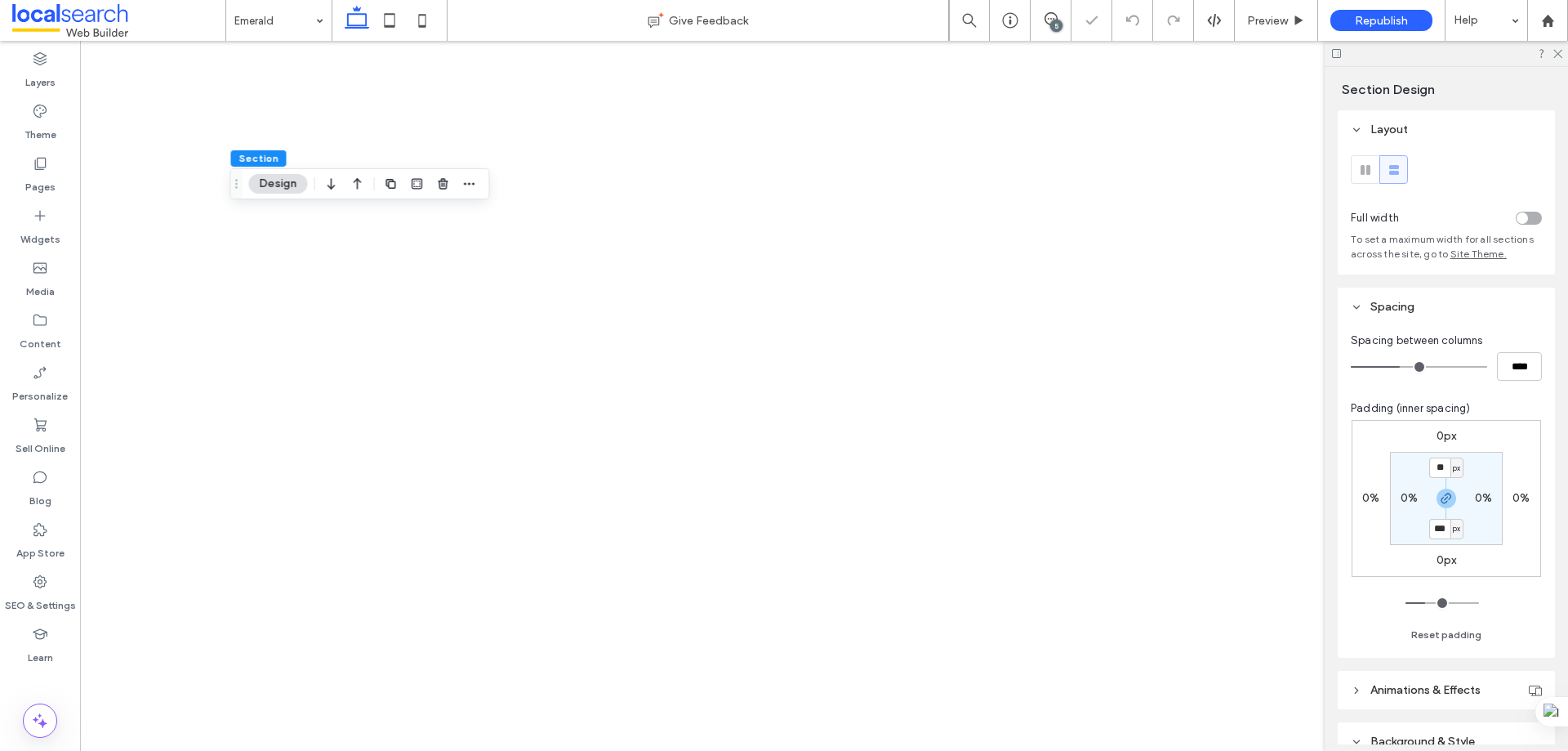 scroll, scrollTop: 428, scrollLeft: 0, axis: vertical 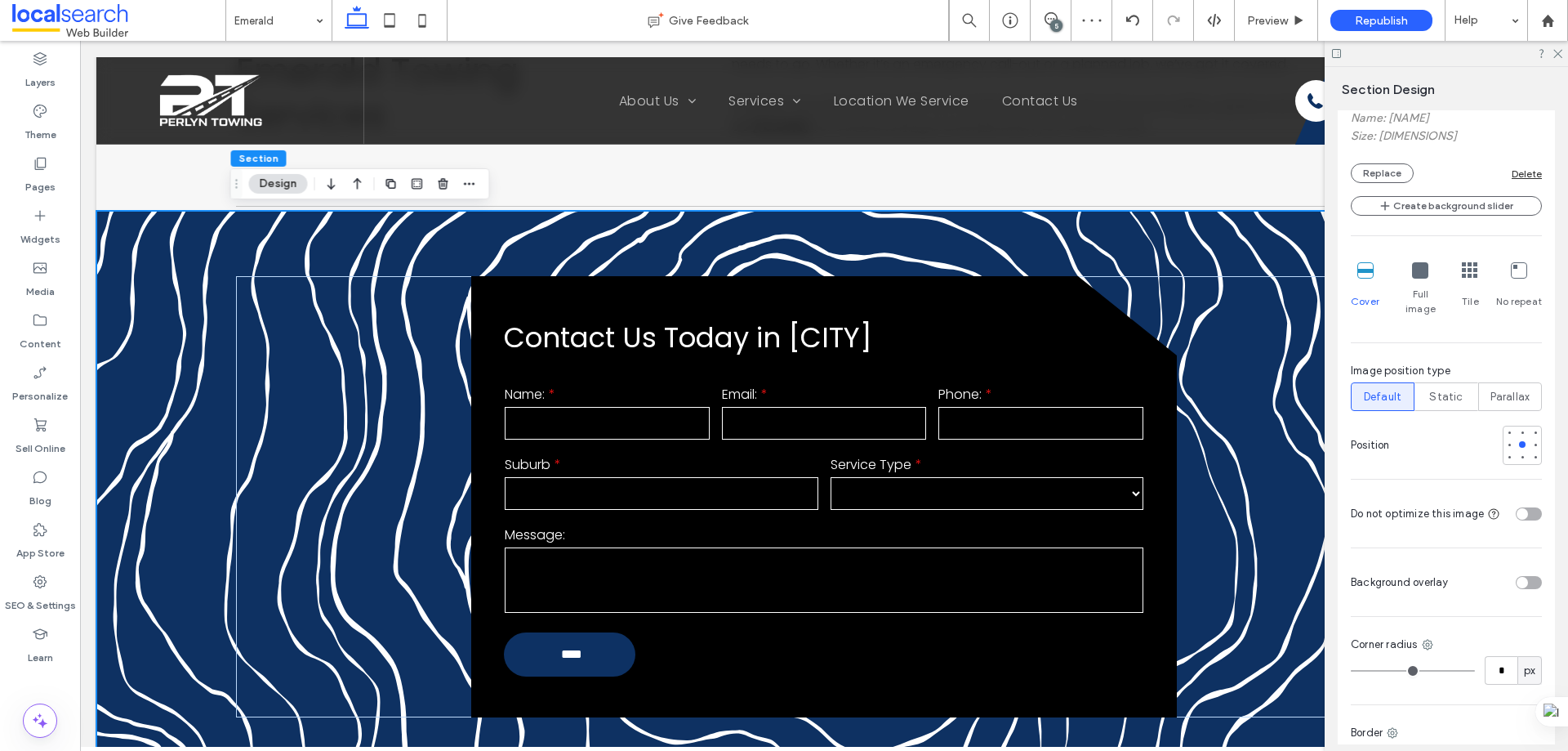 click at bounding box center (1529, 583) 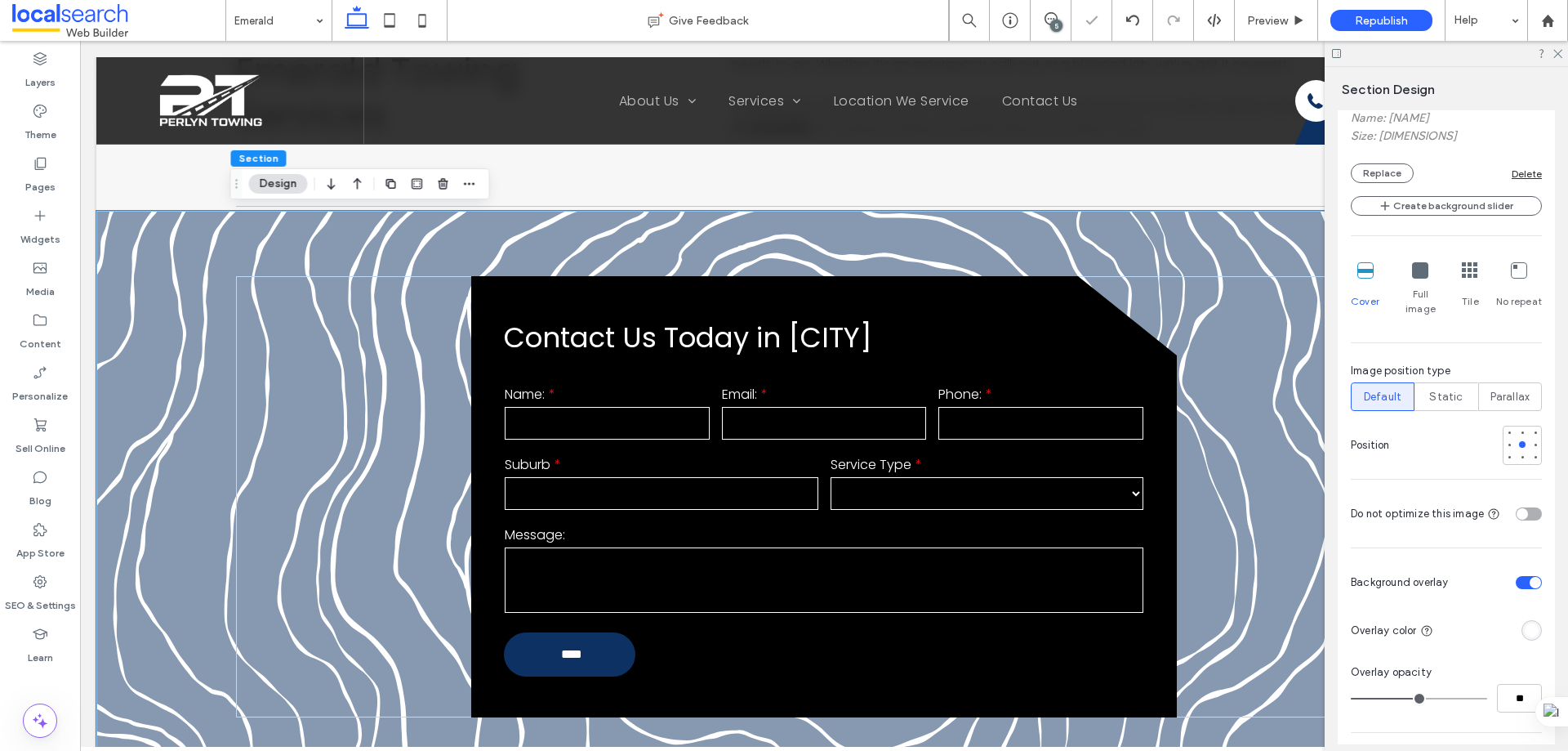 click at bounding box center [1535, 583] 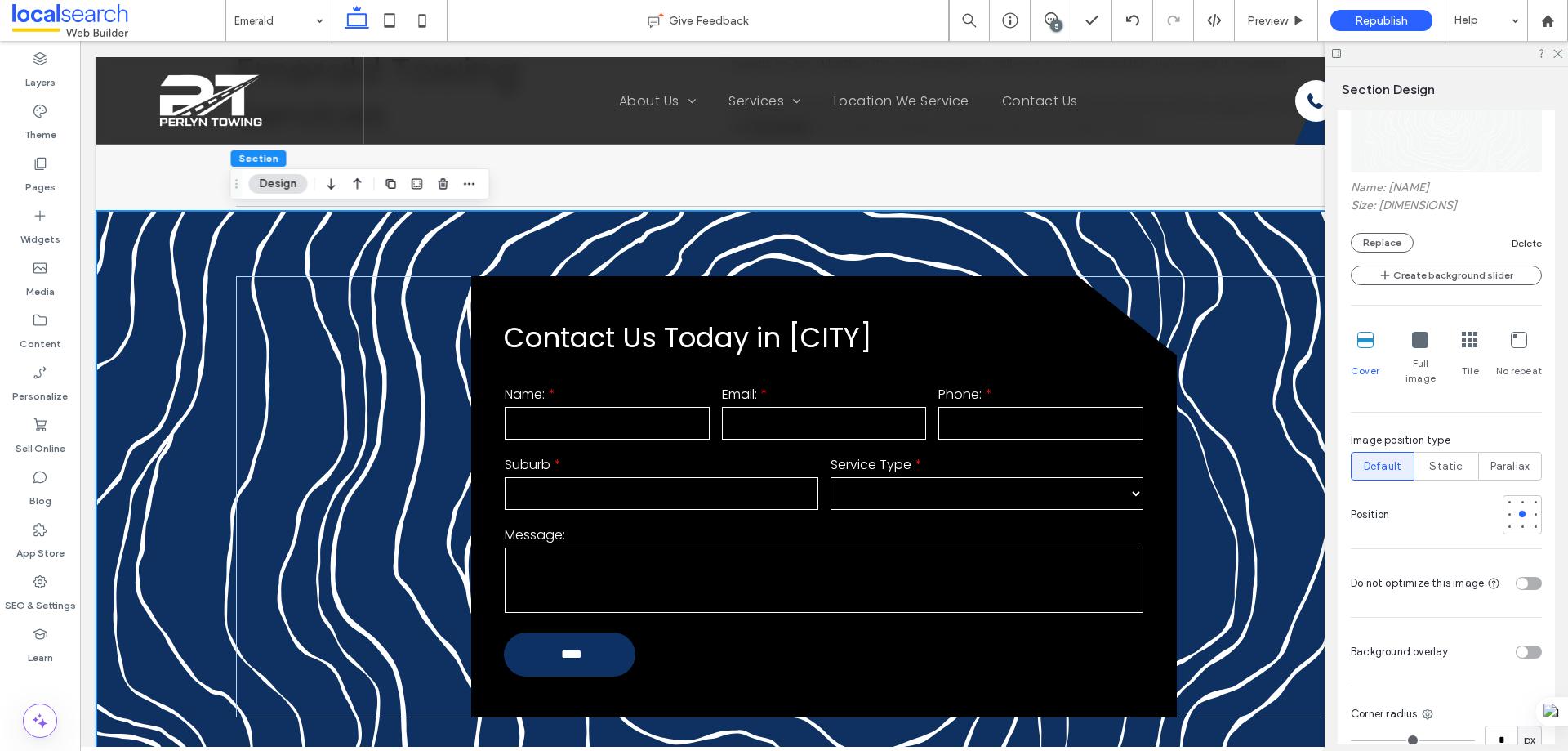 scroll, scrollTop: 767, scrollLeft: 0, axis: vertical 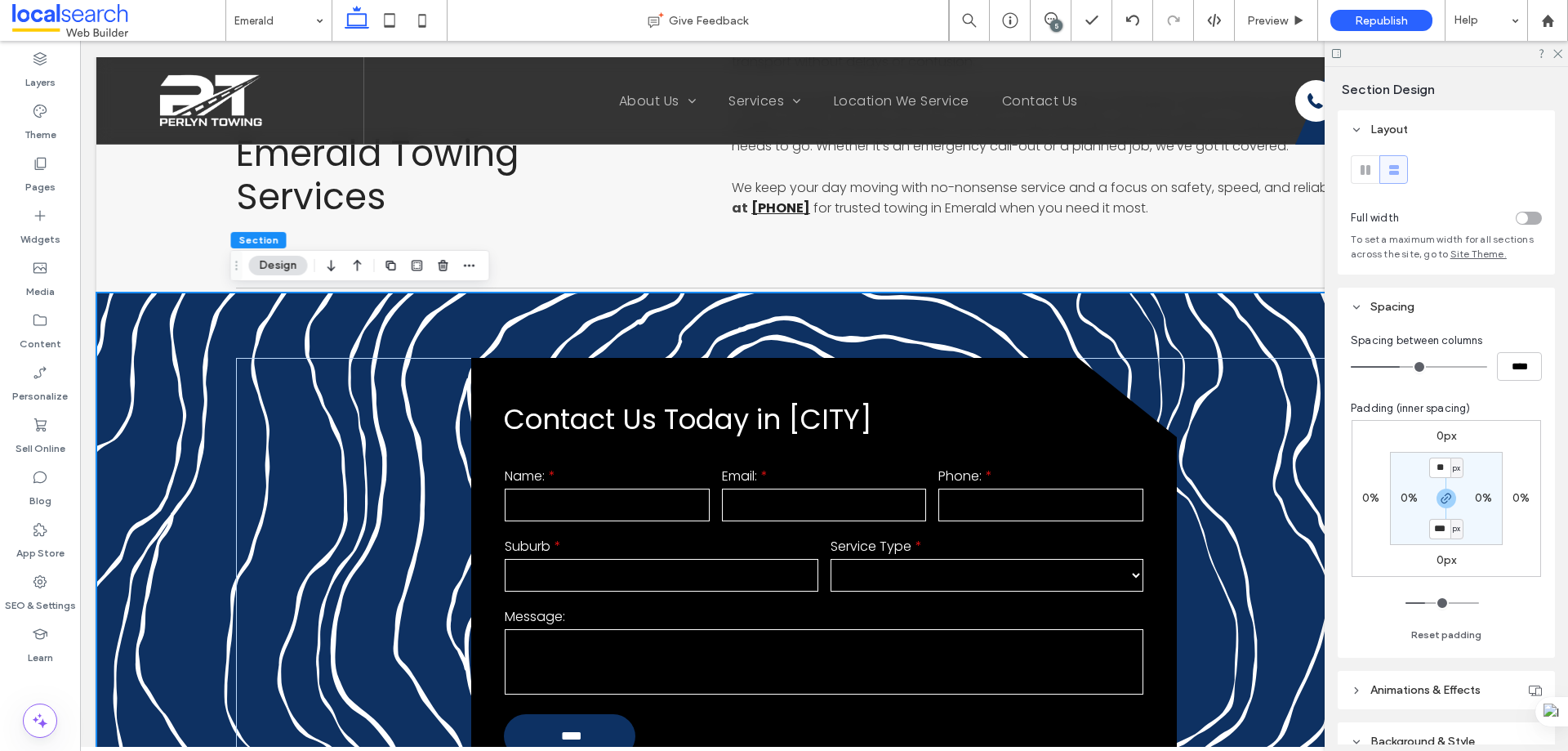 click on "**********" at bounding box center (824, 595) 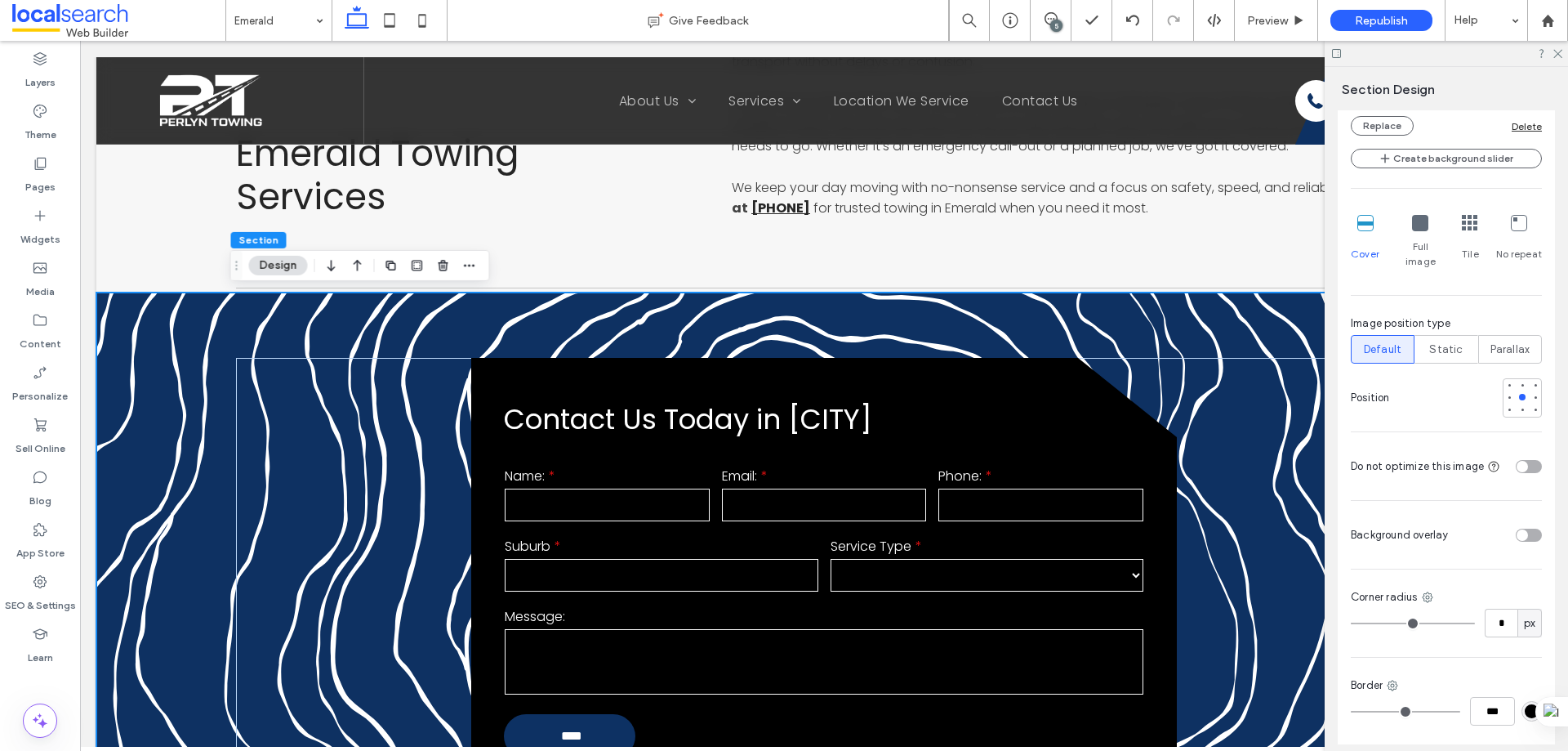 scroll, scrollTop: 899, scrollLeft: 0, axis: vertical 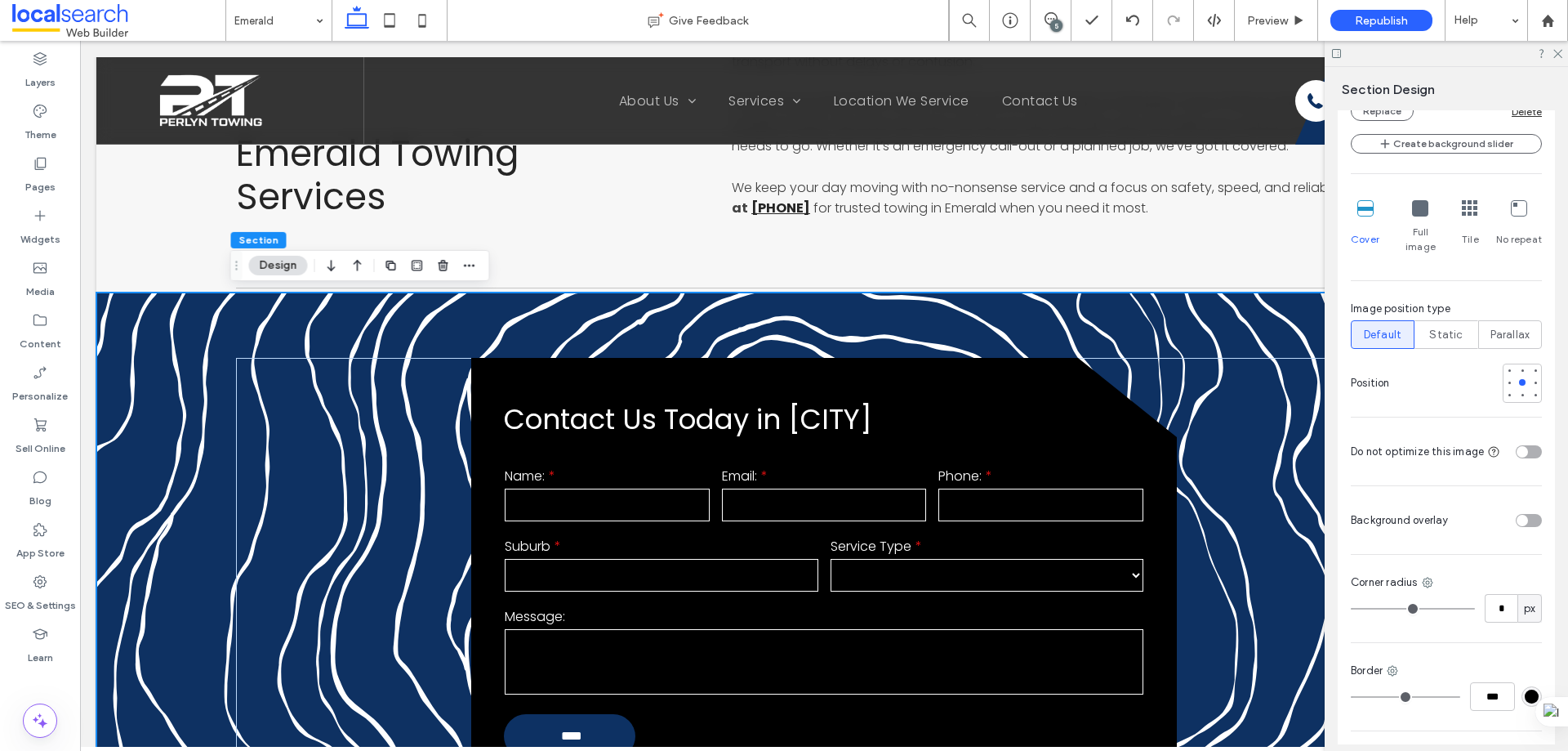 click at bounding box center (1529, 521) 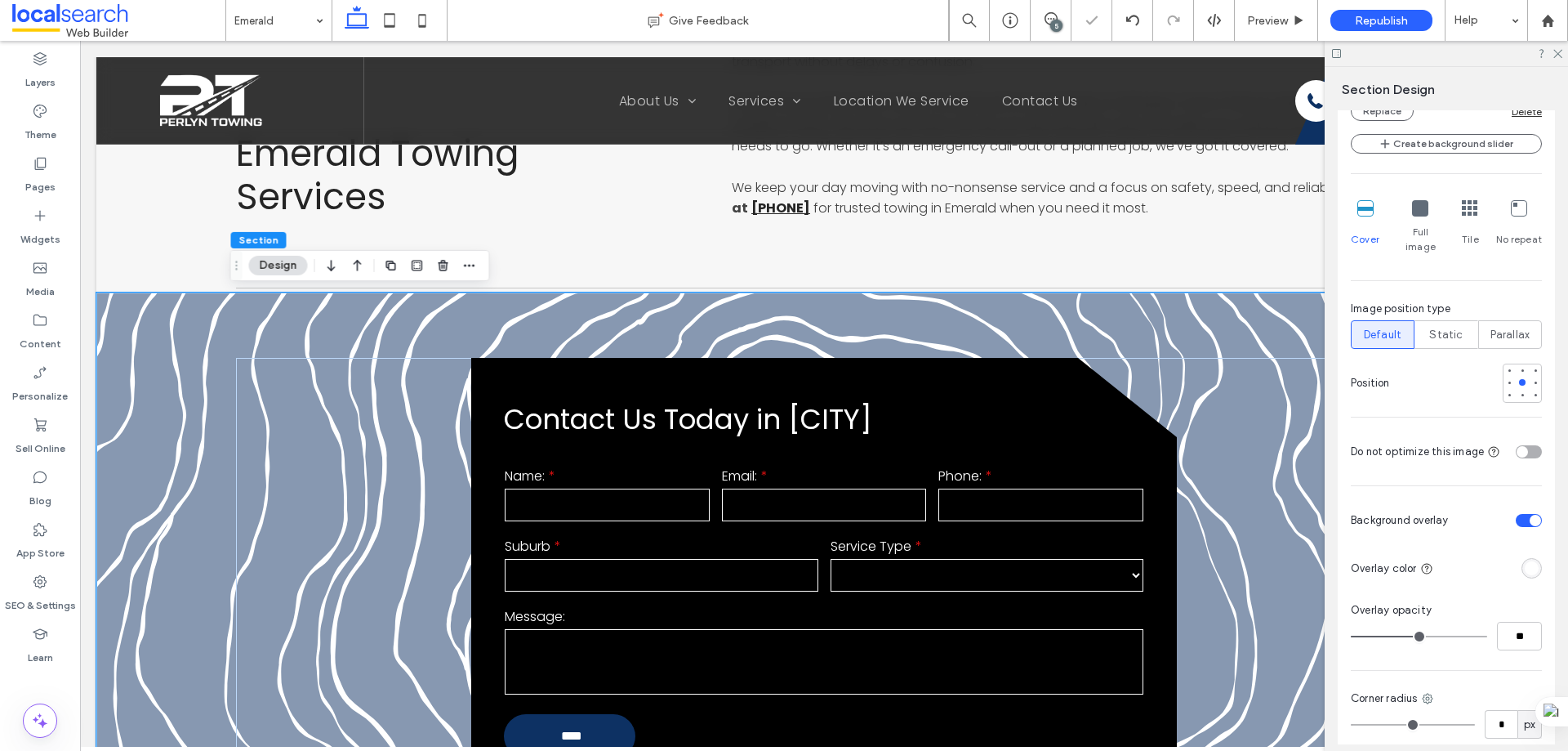 type on "*" 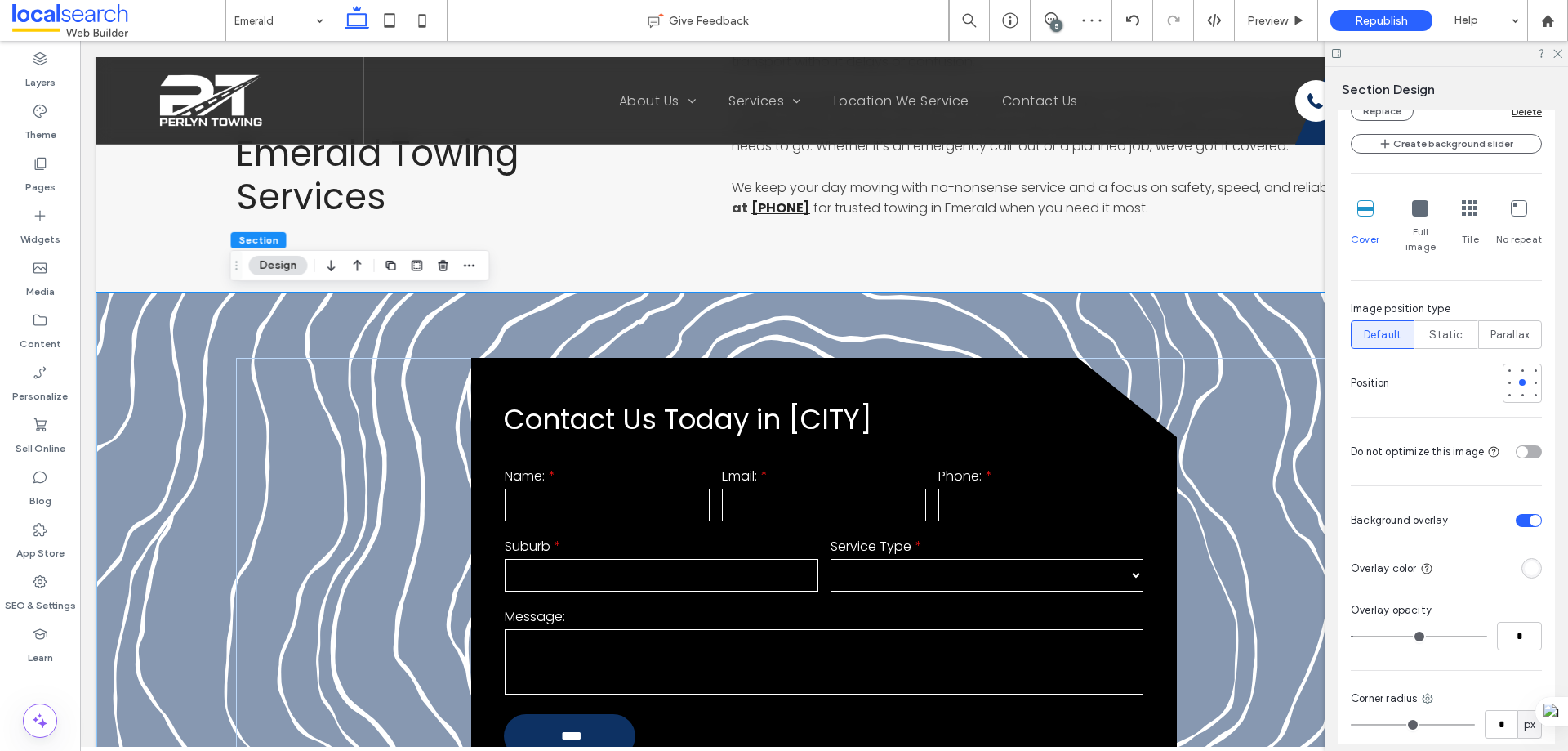 click at bounding box center [1419, 637] 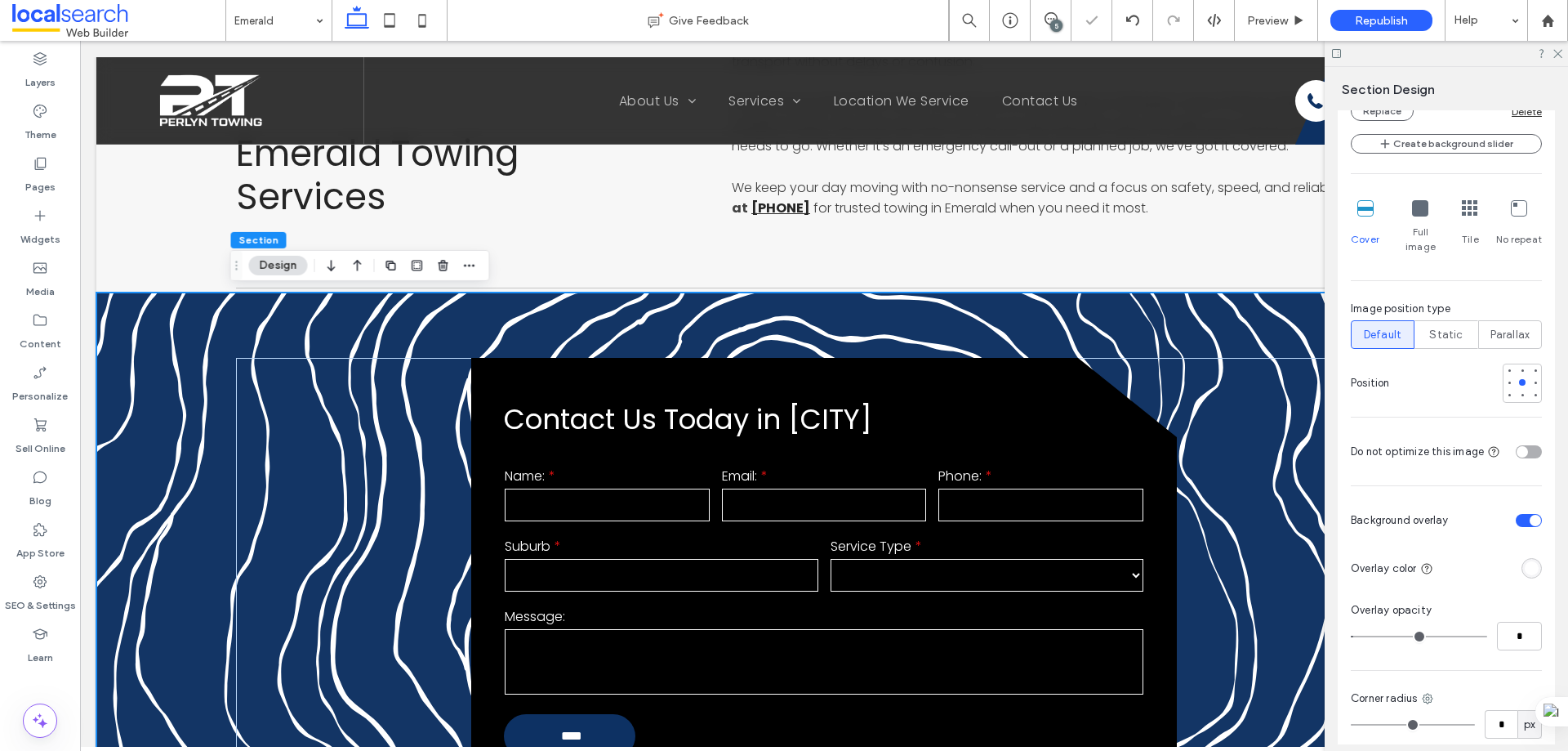 type on "**" 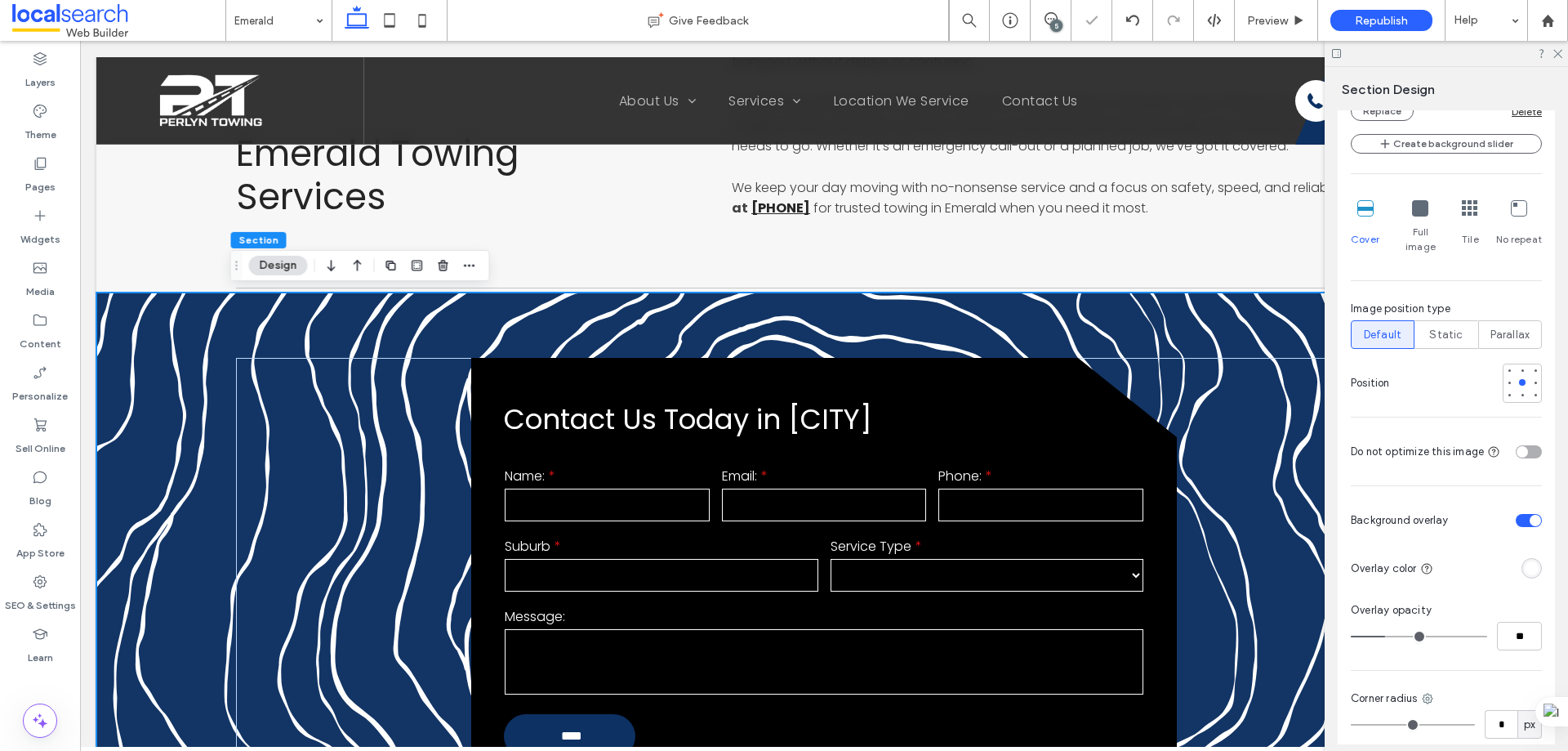 type on "**" 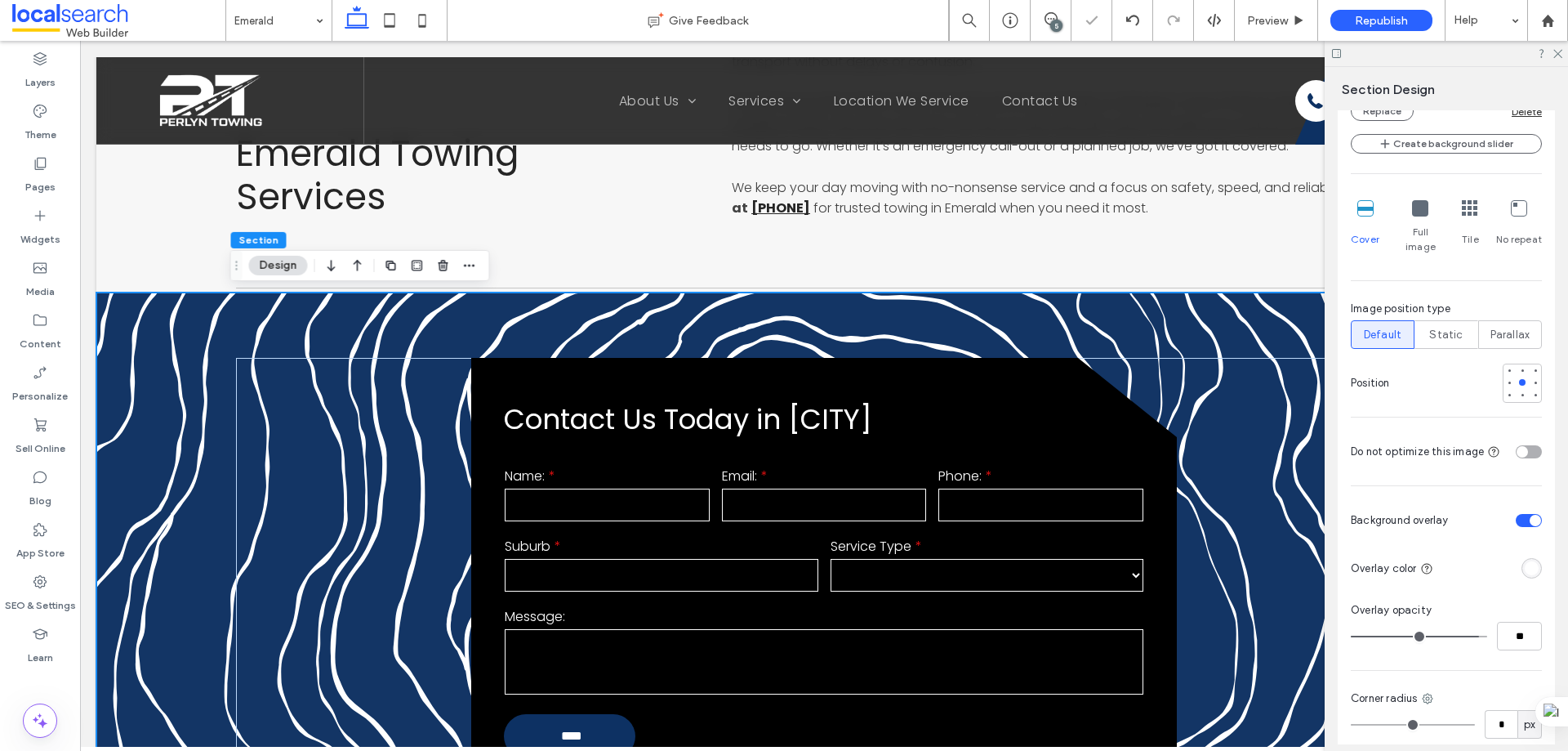 drag, startPoint x: 1386, startPoint y: 635, endPoint x: 1465, endPoint y: 642, distance: 79.30952 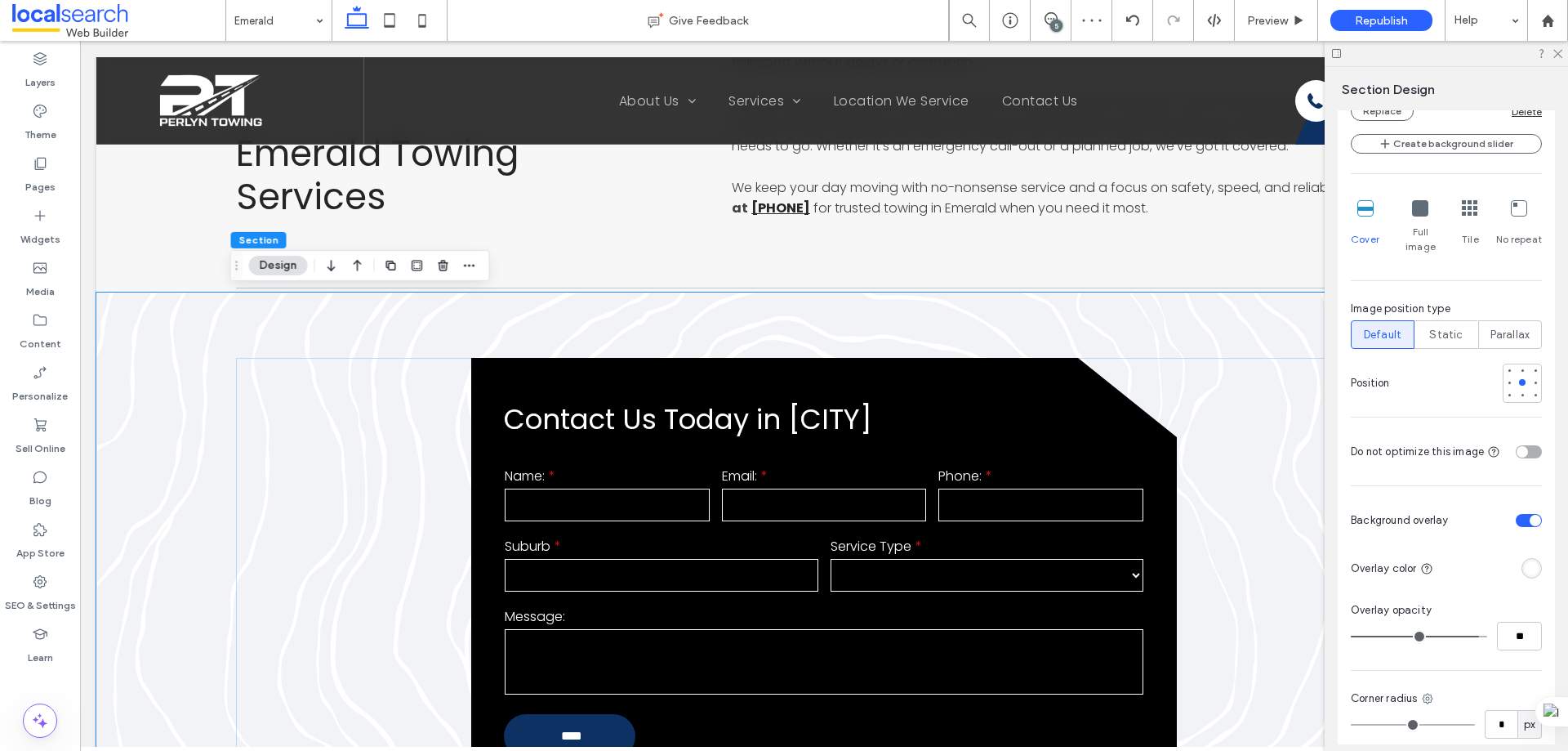 click at bounding box center (1531, 568) 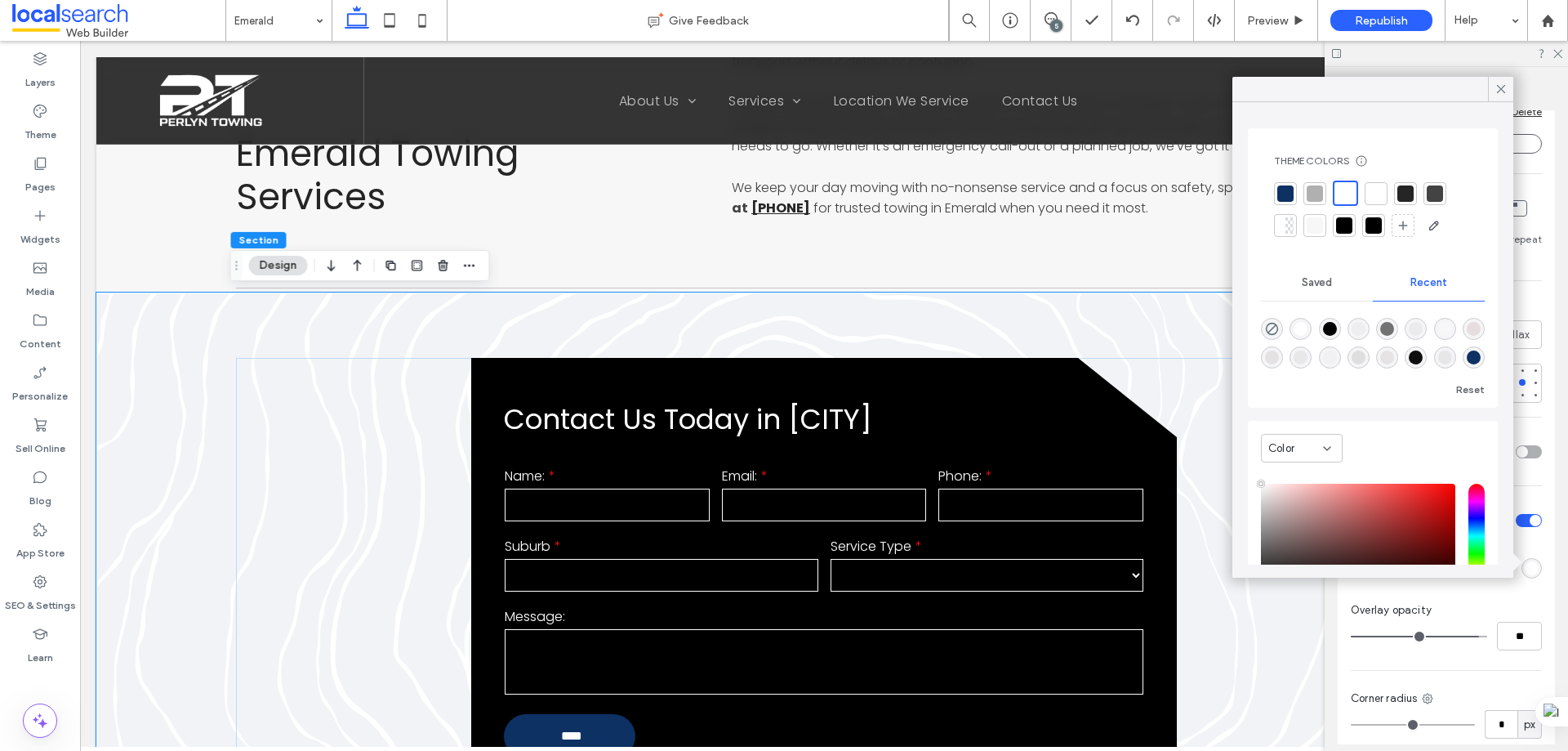 click at bounding box center [1285, 194] 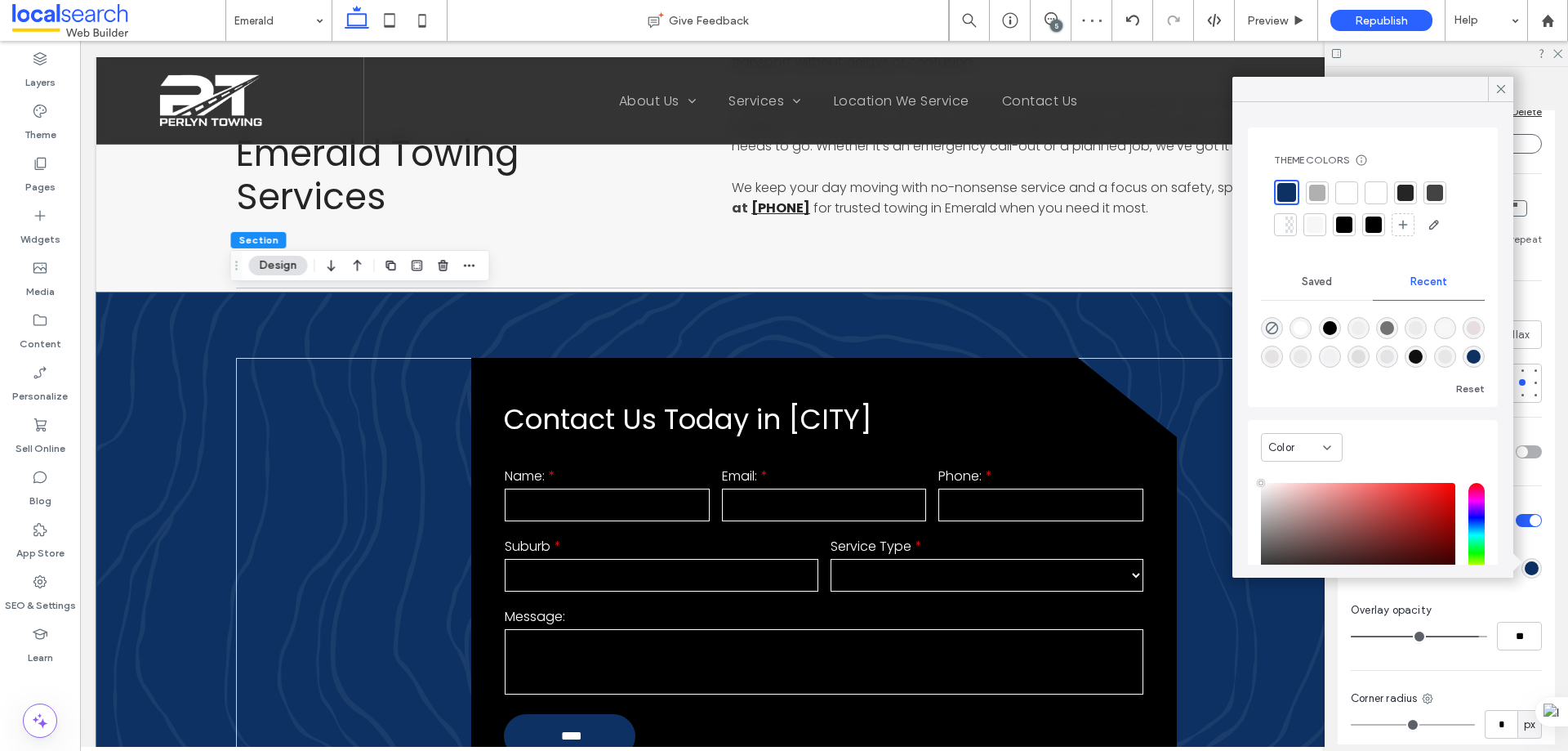 scroll, scrollTop: 0, scrollLeft: 0, axis: both 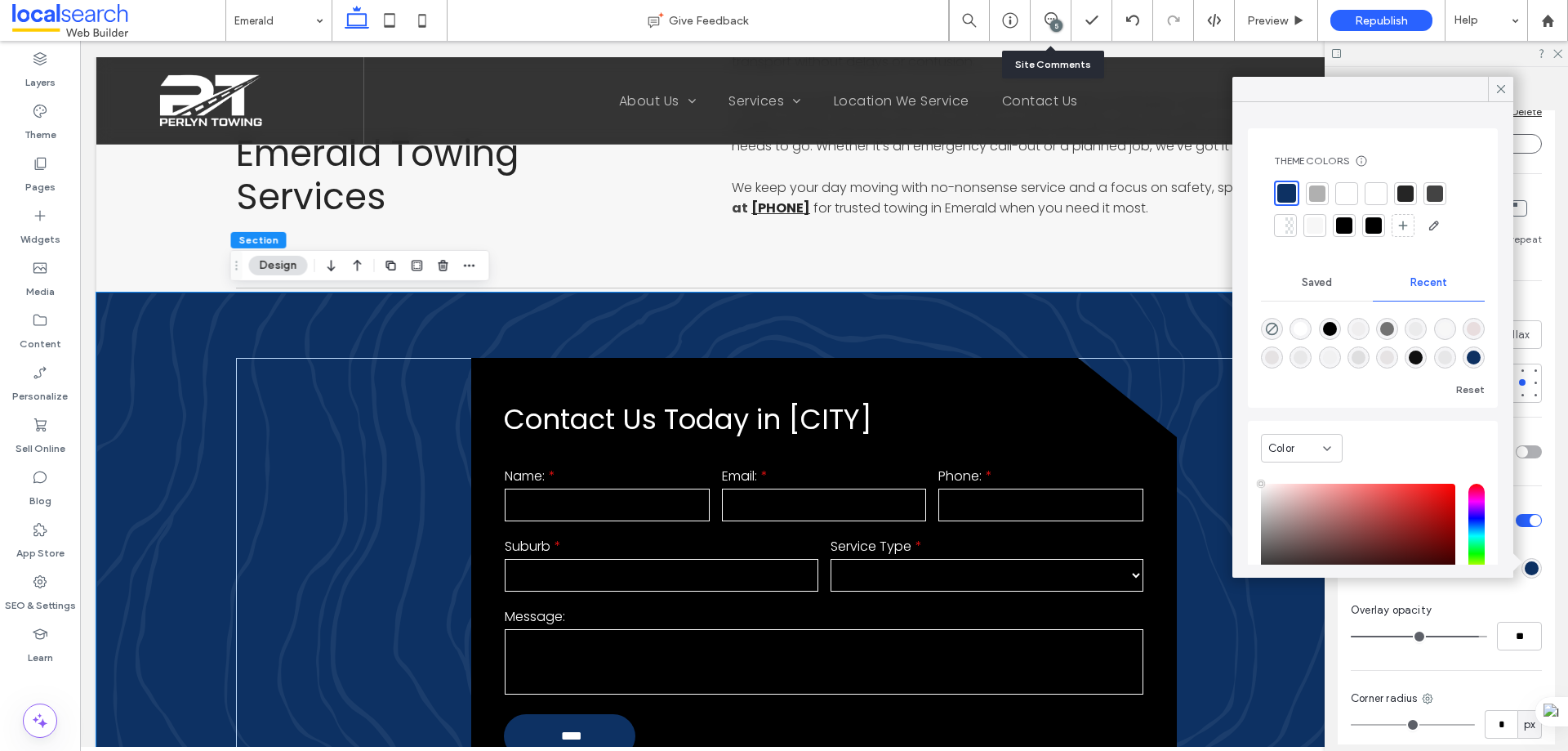 click on "5" at bounding box center (1051, 20) 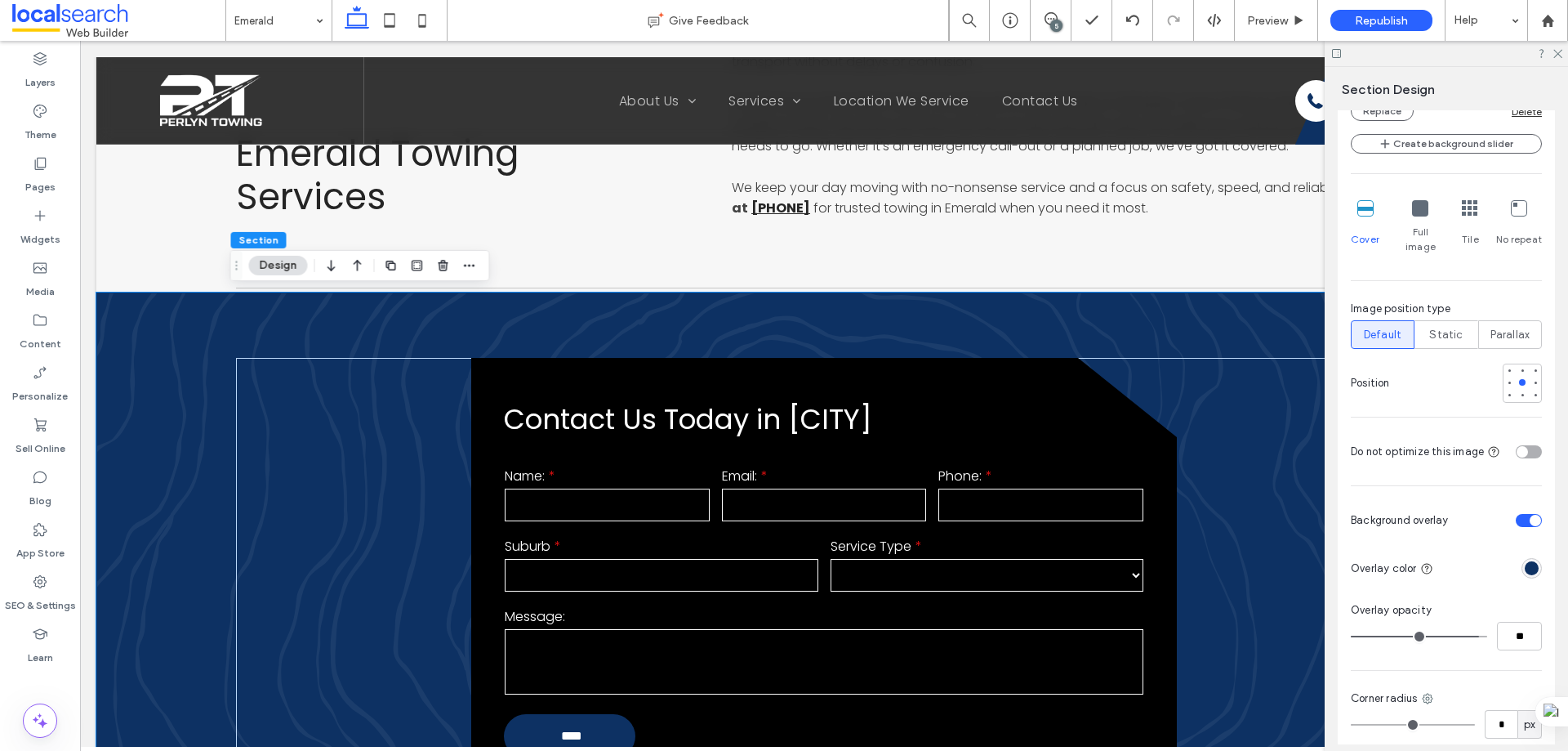 click on "5" at bounding box center [1056, 25] 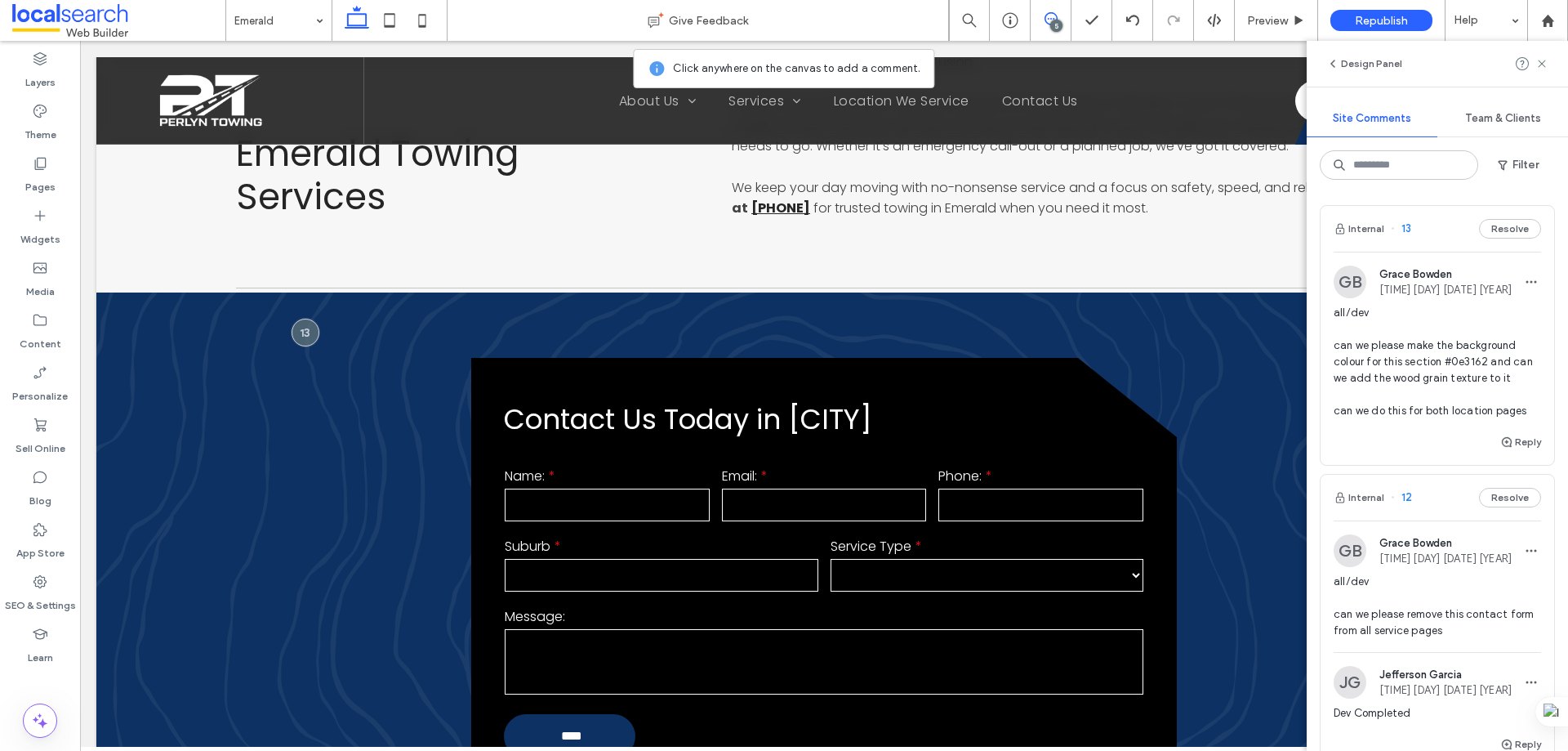 scroll, scrollTop: 0, scrollLeft: 0, axis: both 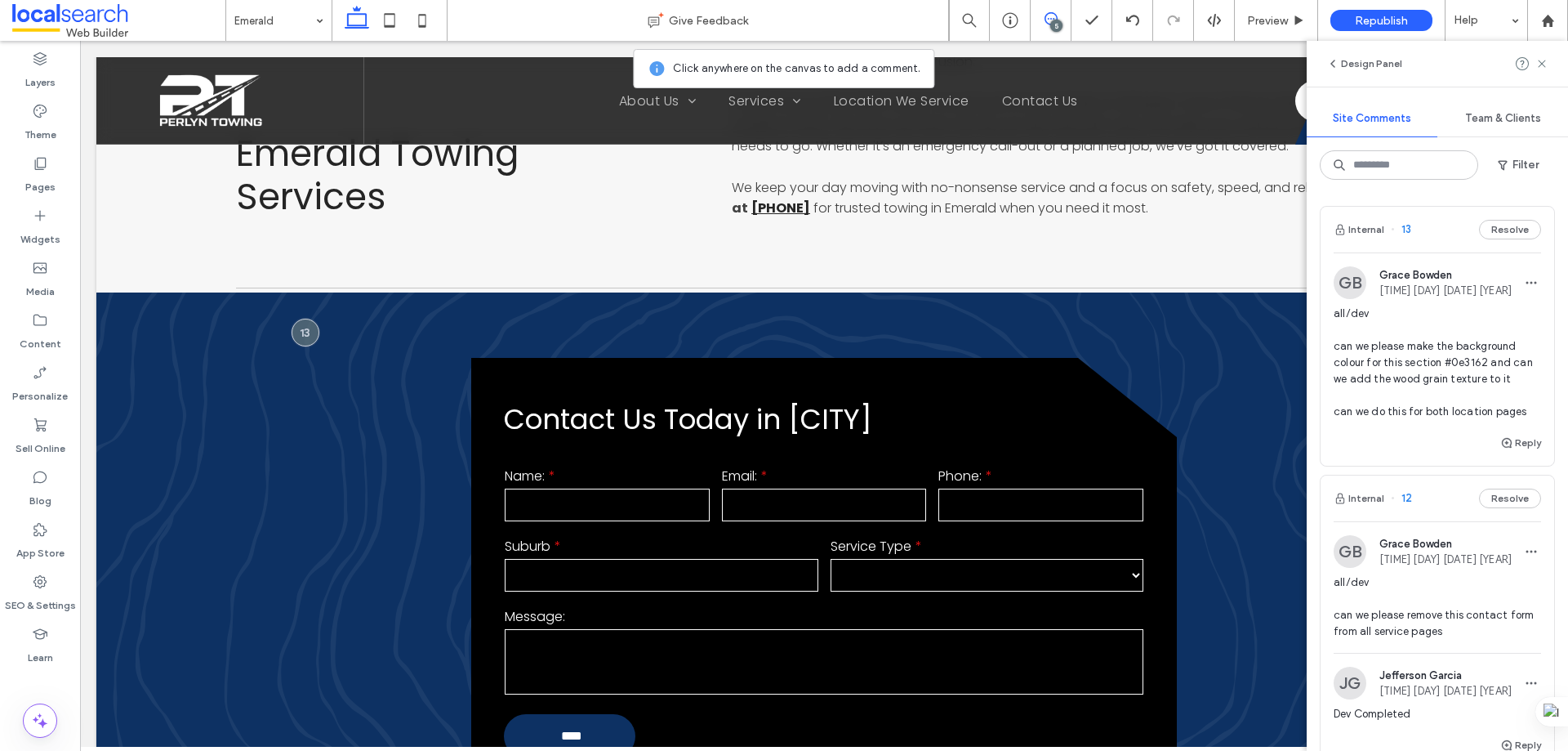 click on "all/dev
can we please make the background colour for this section #0e3162 and can we add the wood grain texture to it
can we do this for both location pages" at bounding box center (1437, 363) 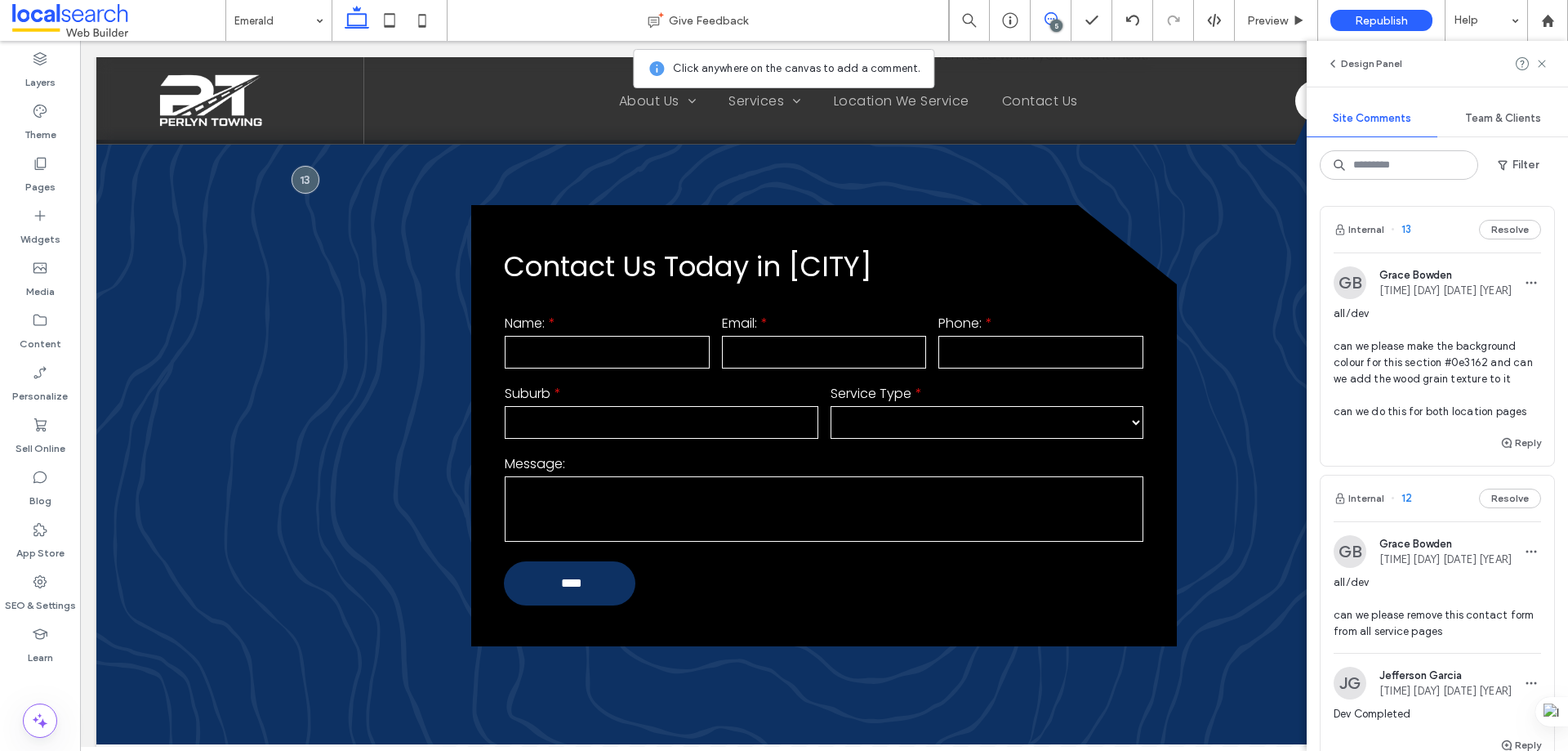 scroll, scrollTop: 1310, scrollLeft: 0, axis: vertical 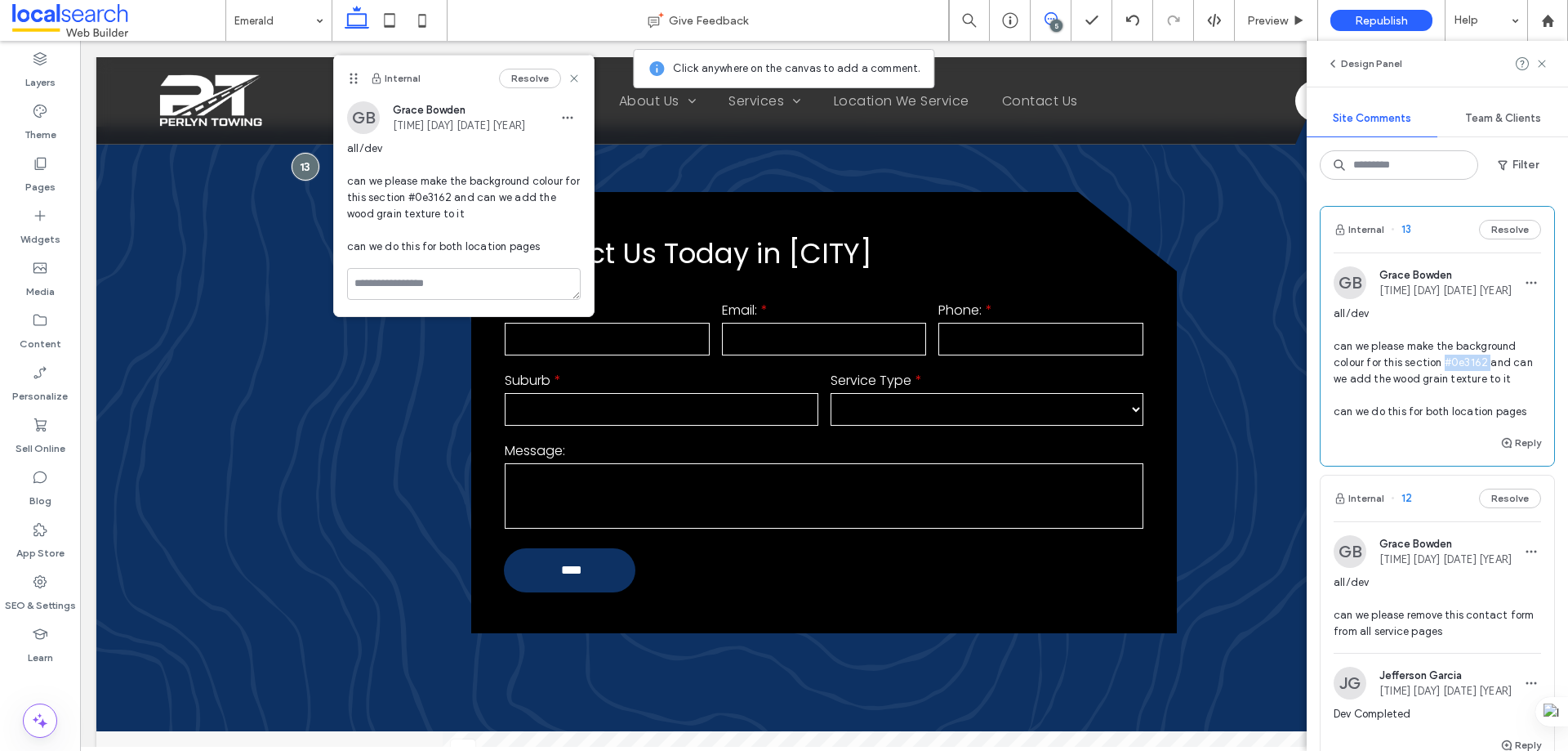 drag, startPoint x: 1488, startPoint y: 360, endPoint x: 1444, endPoint y: 364, distance: 44.181444 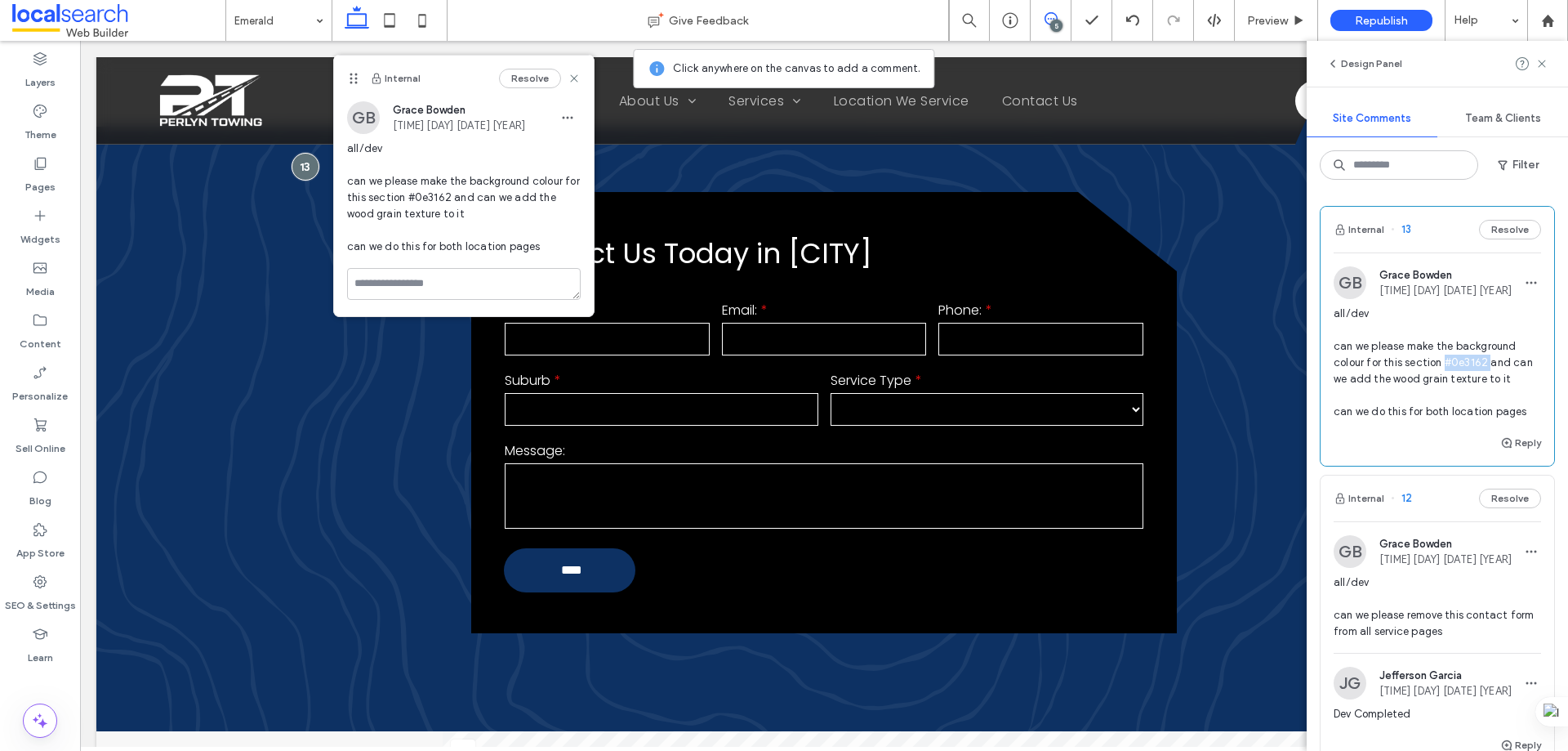 click on "all/dev
can we please make the background colour for this section #0e3162 and can we add the wood grain texture to it
can we do this for both location pages" at bounding box center (1437, 363) 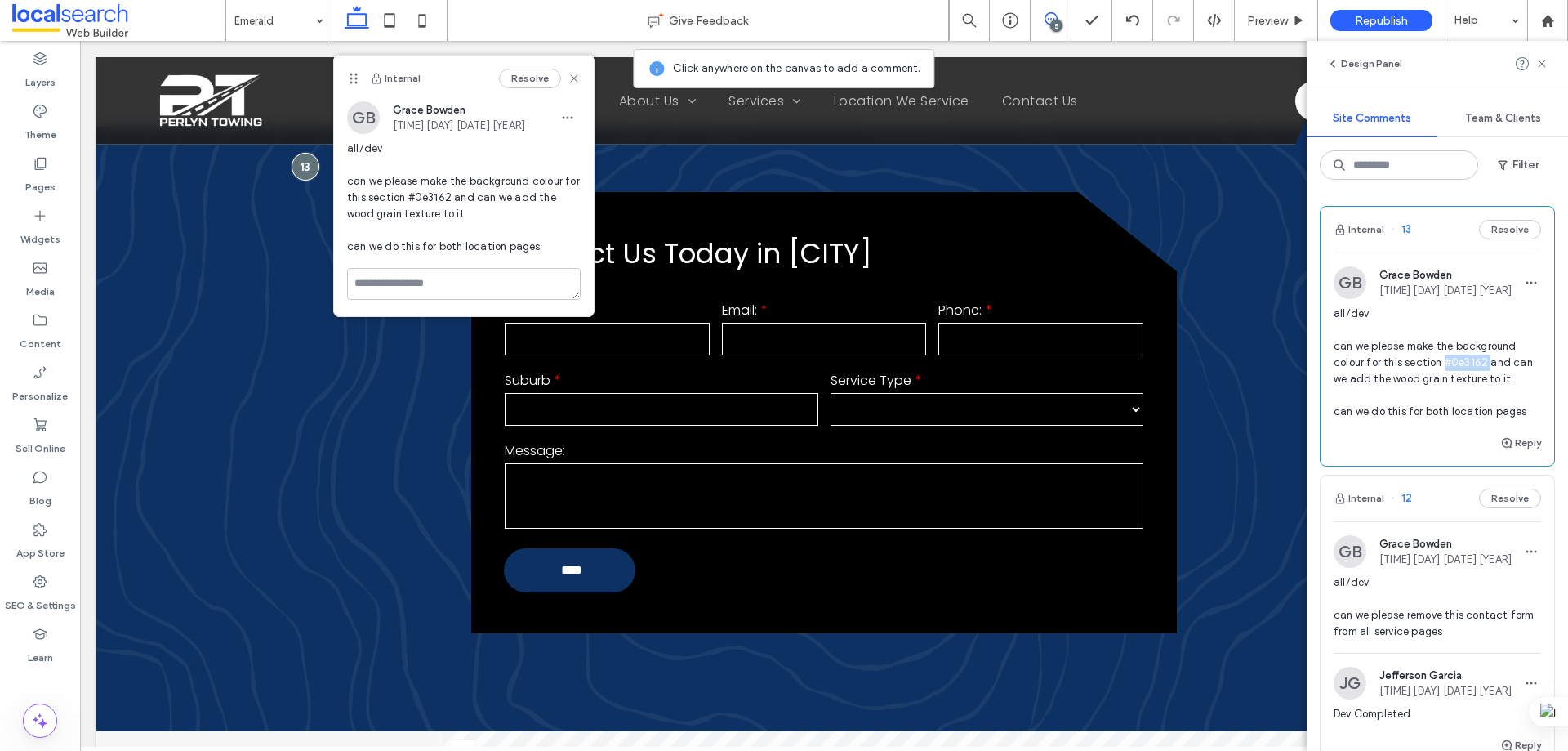 copy on "#0e3162" 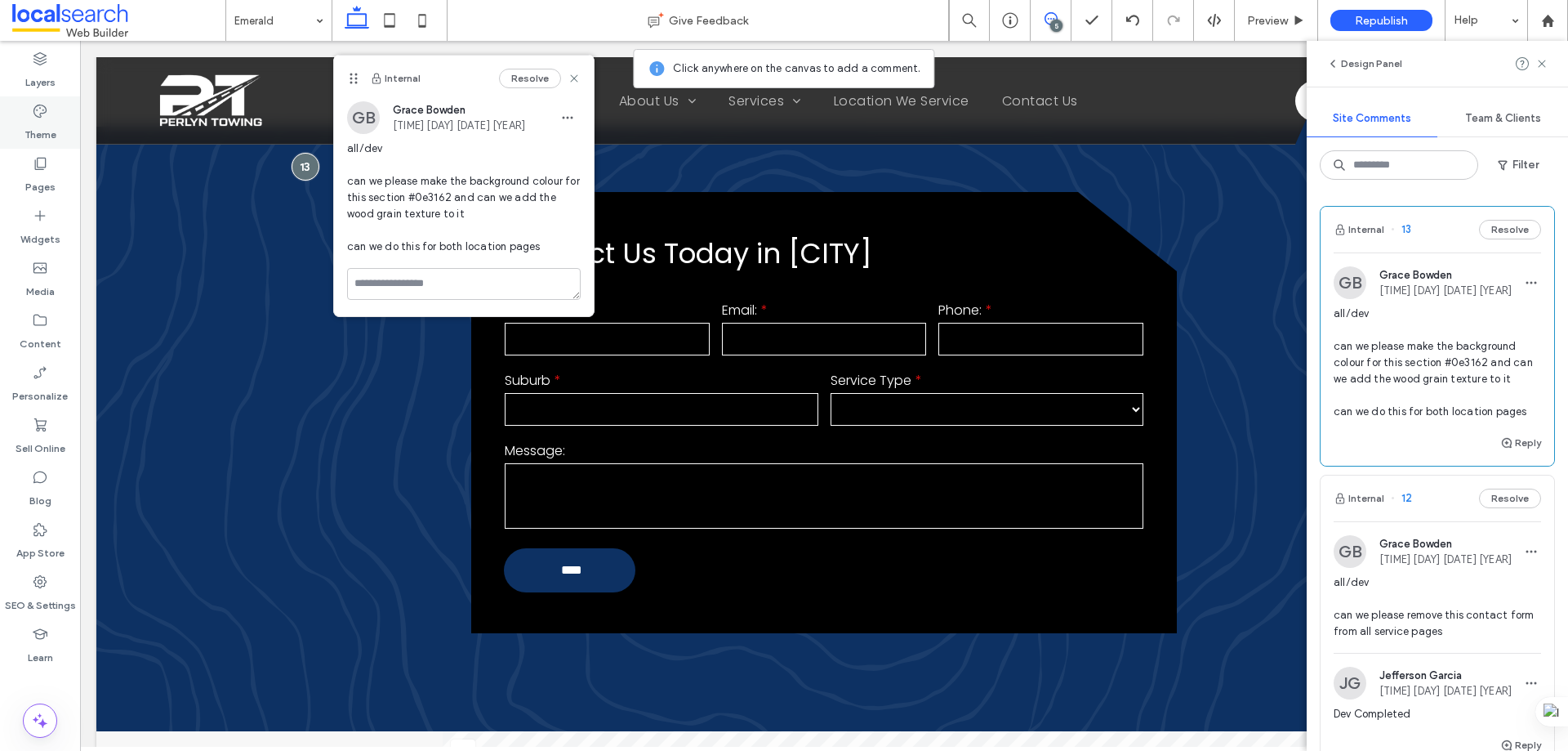 click on "Theme" at bounding box center (40, 131) 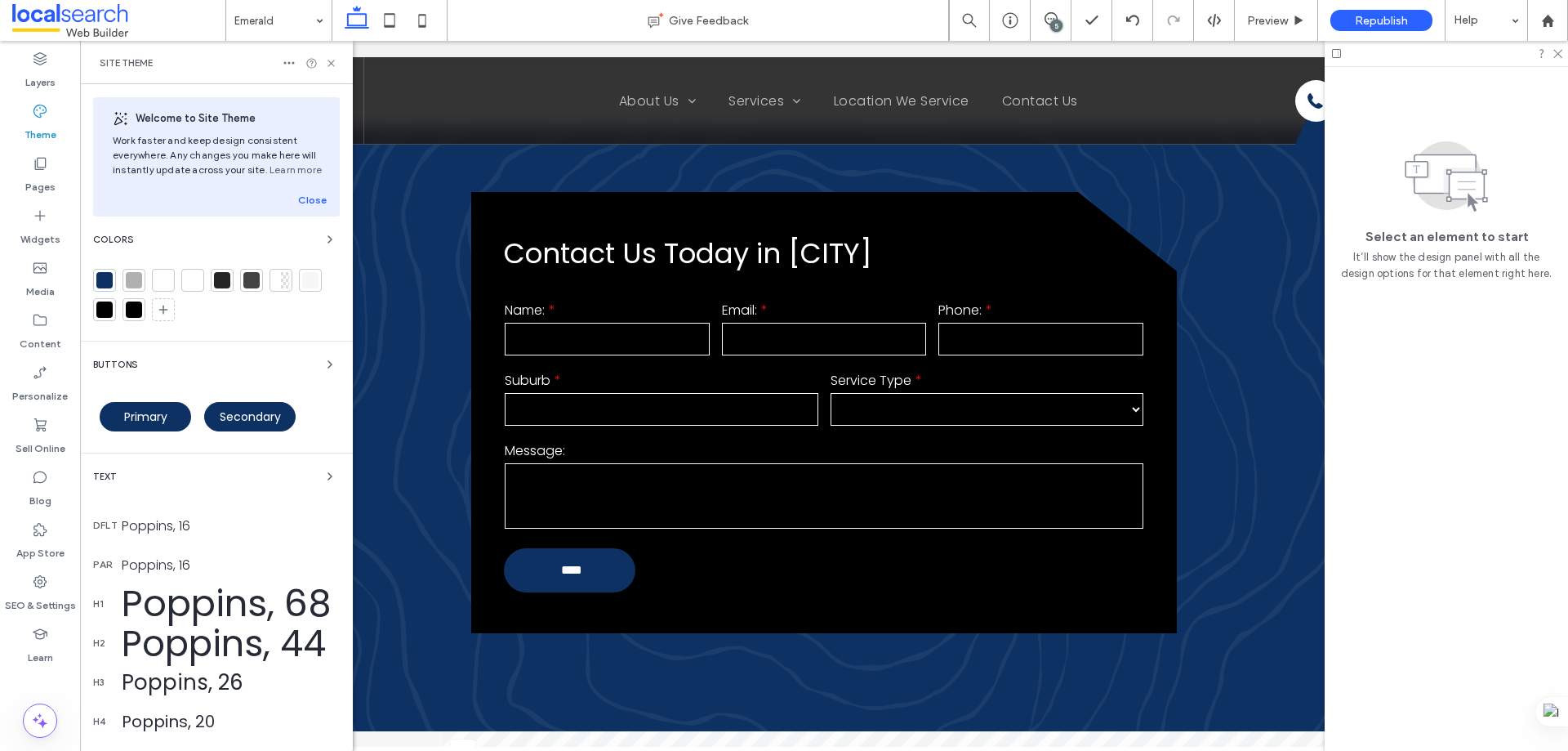 click at bounding box center (105, 280) 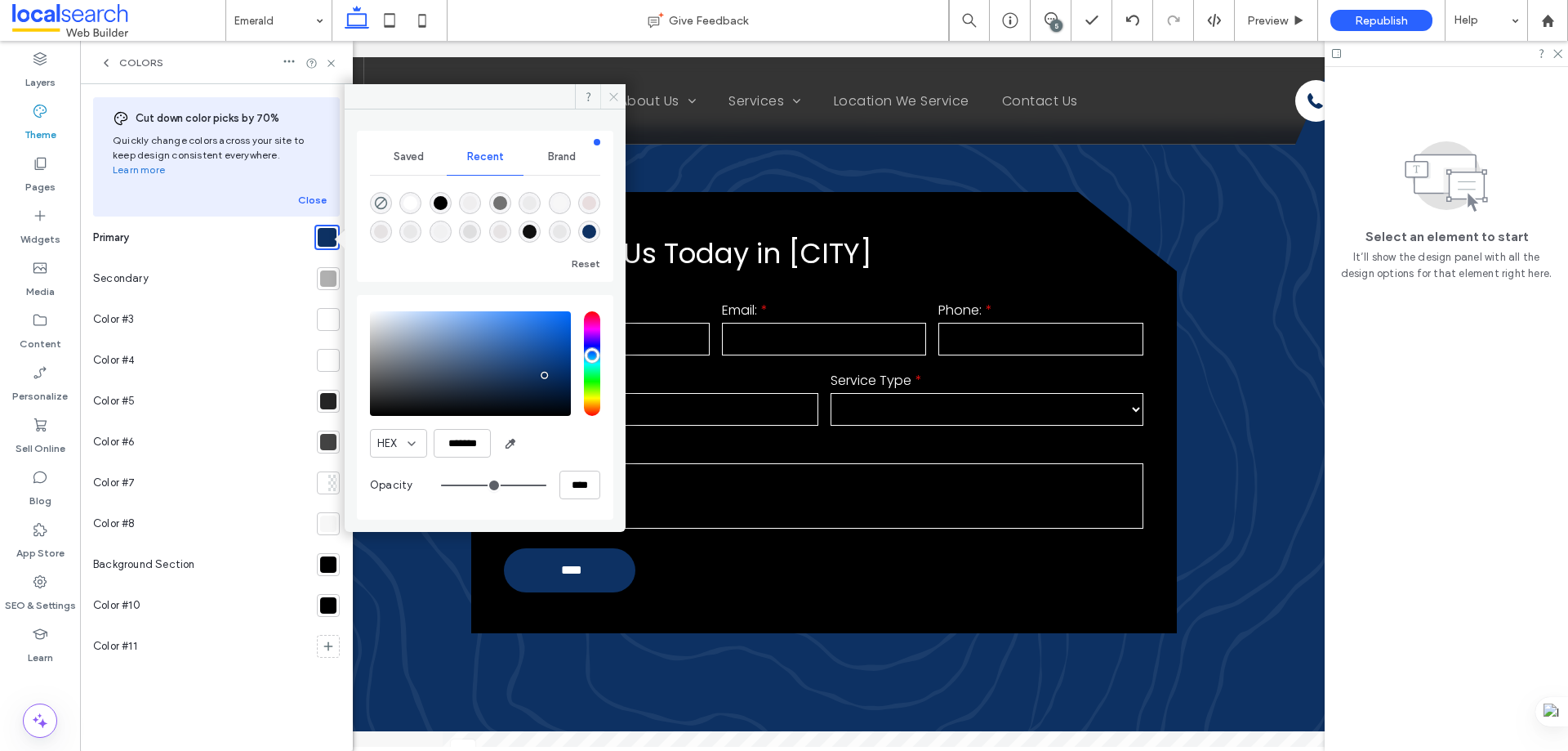 click 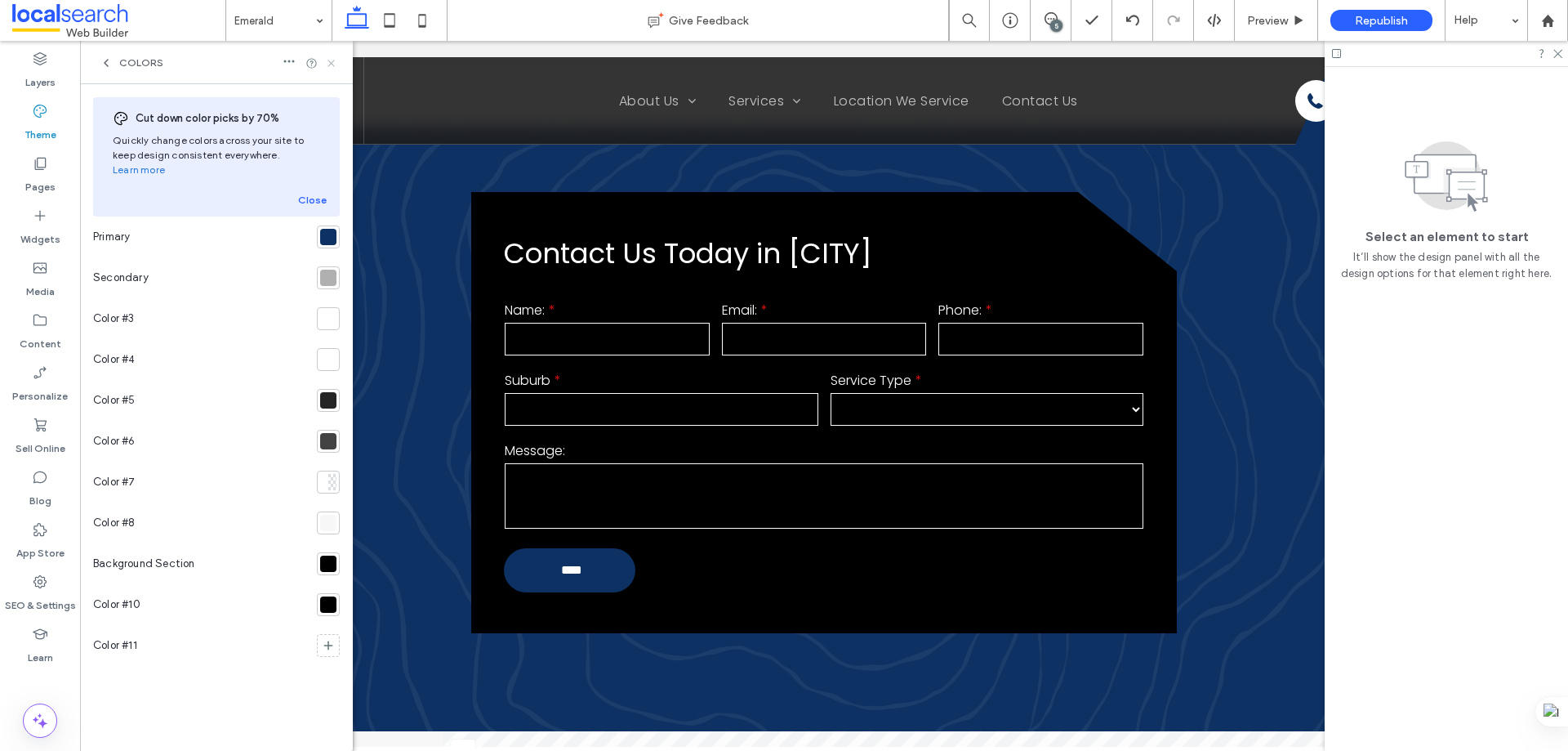 click 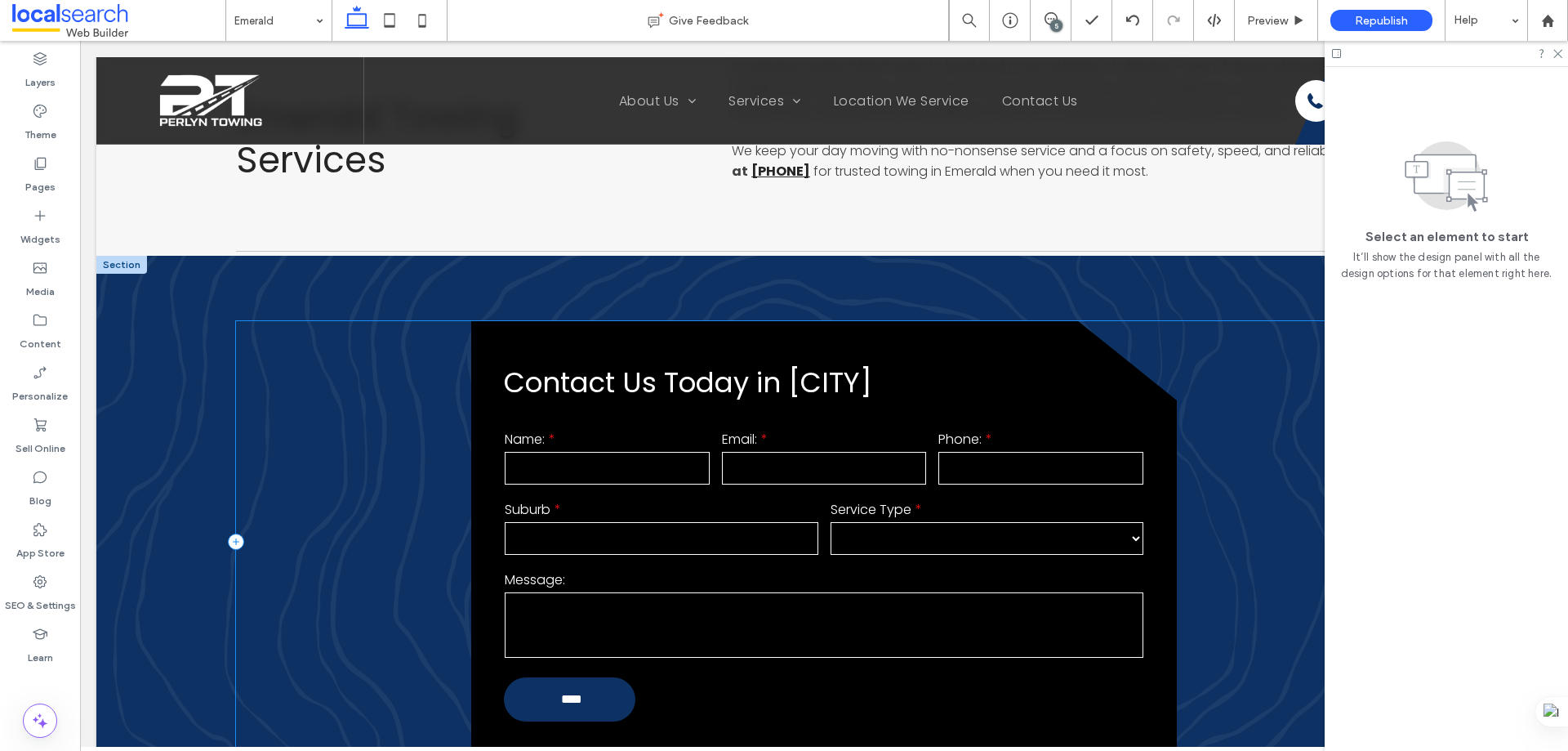 scroll, scrollTop: 1147, scrollLeft: 0, axis: vertical 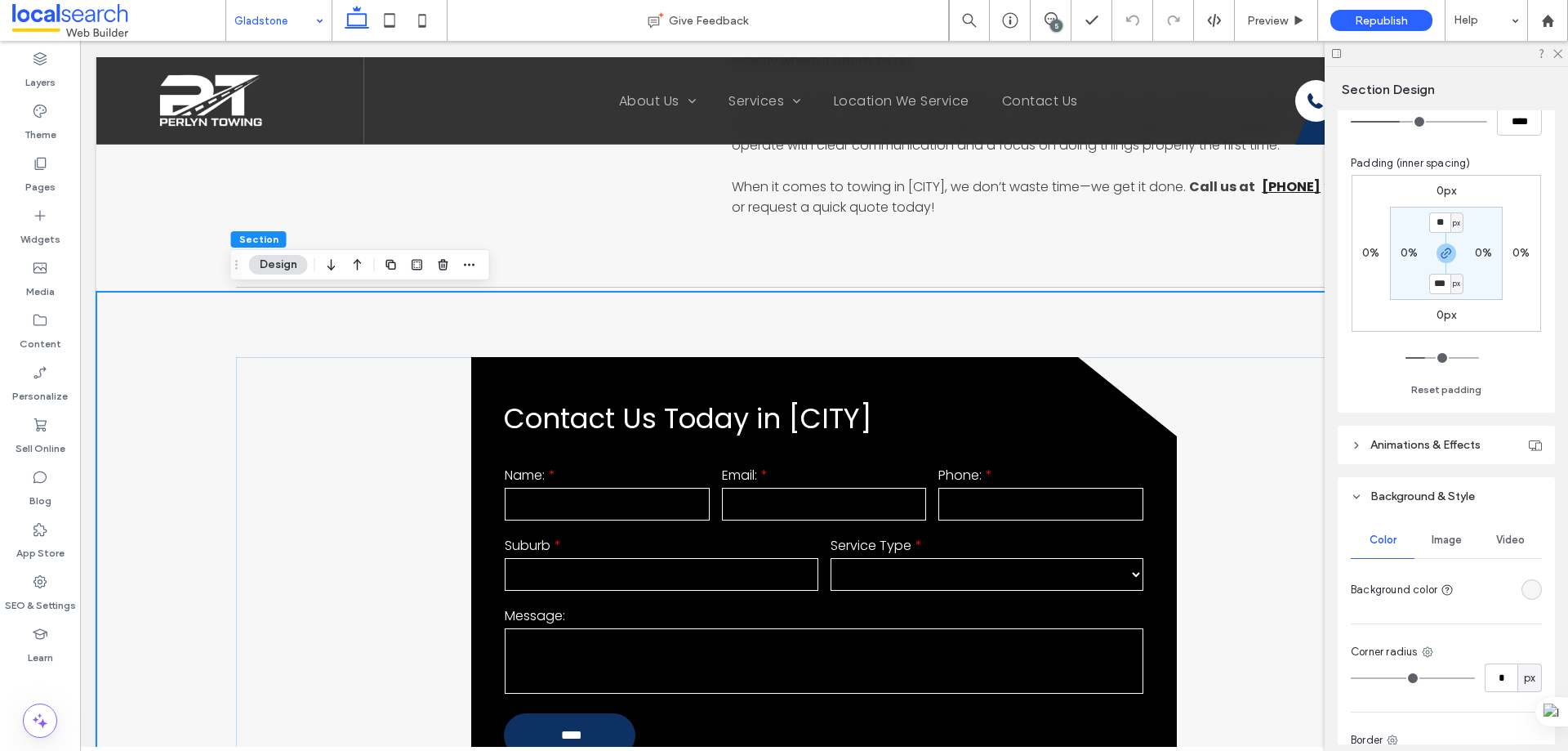 click on "Image" at bounding box center (1446, 540) 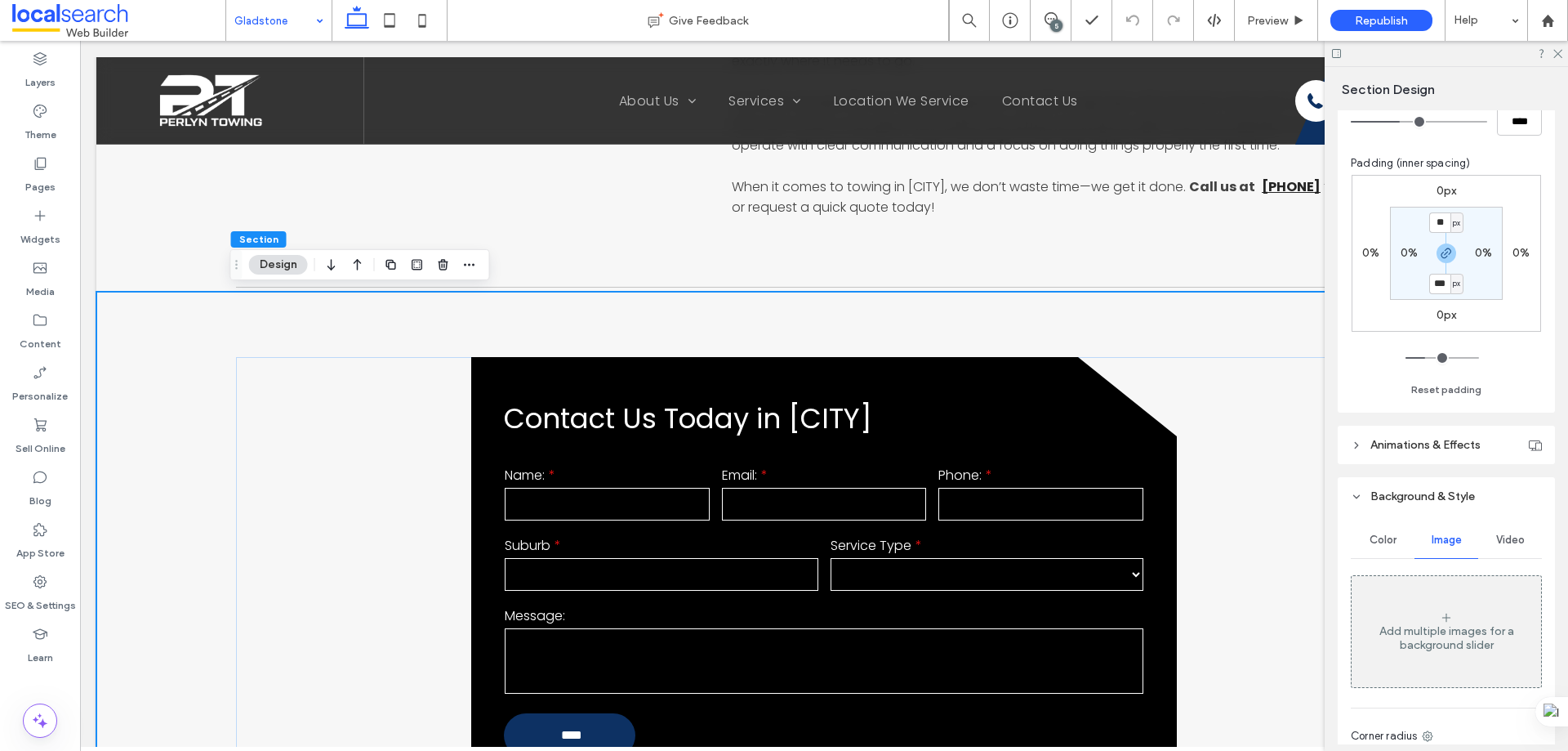 click on "Add multiple images for a background slider" at bounding box center [1446, 632] 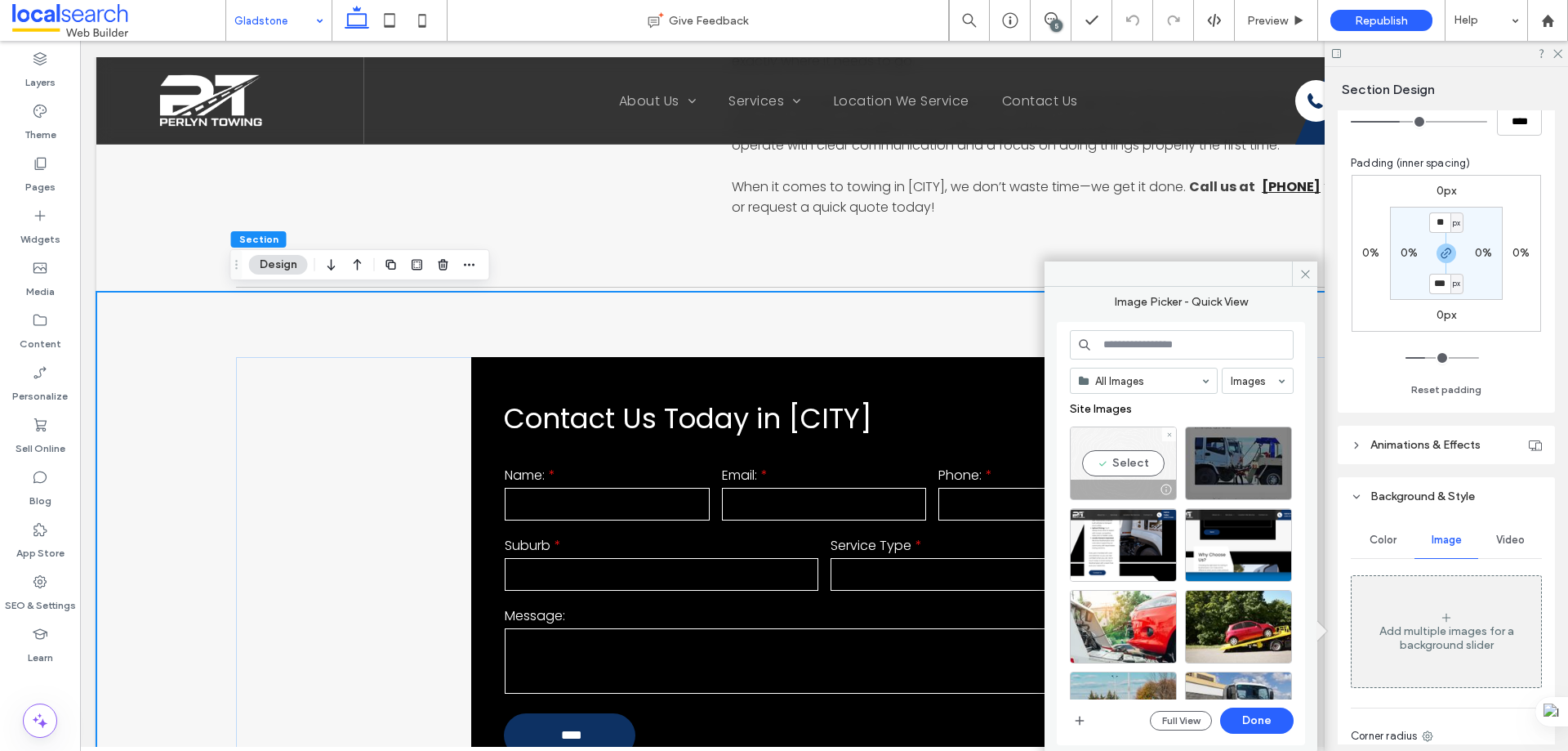 click on "Select" at bounding box center [1123, 463] 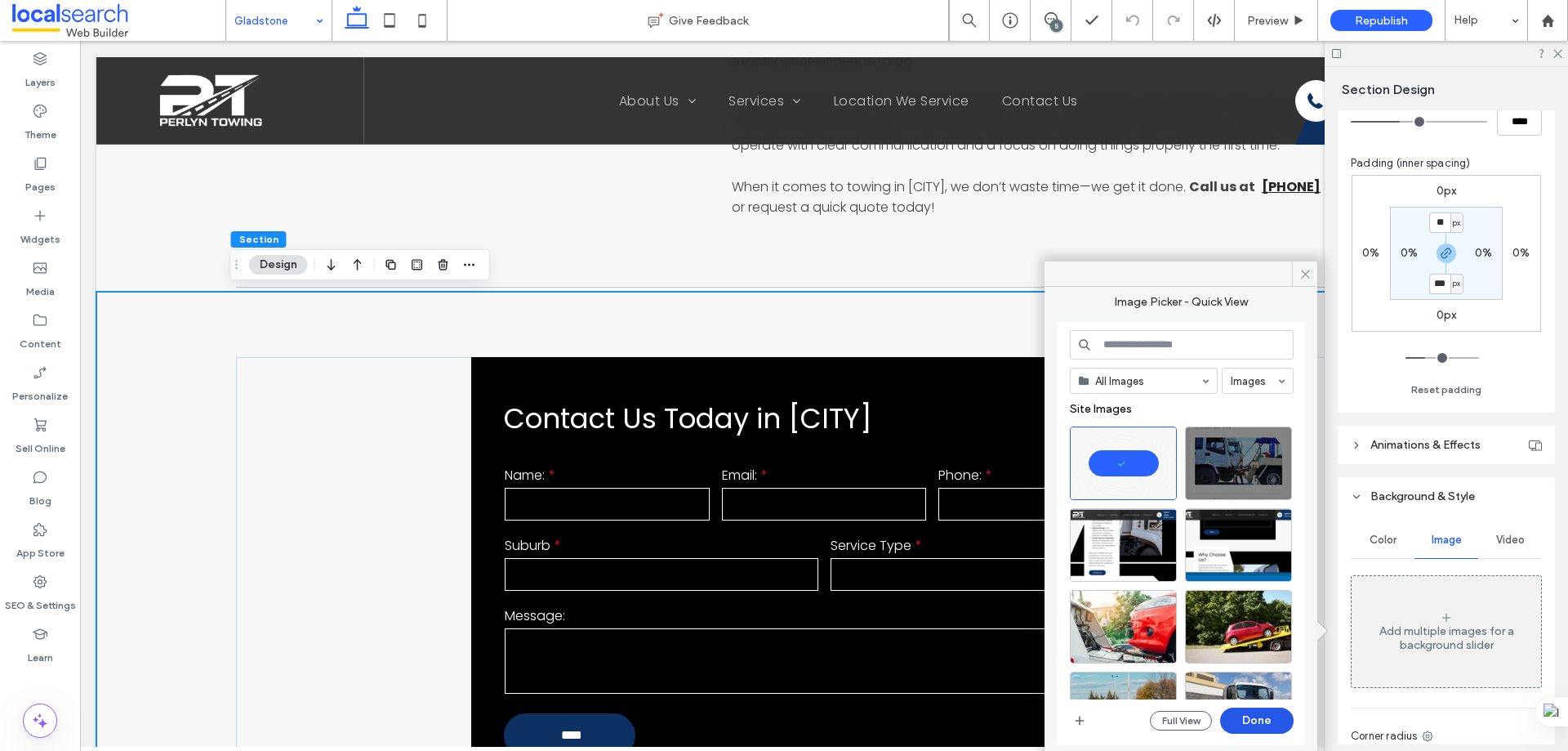 click on "Done" at bounding box center (1257, 721) 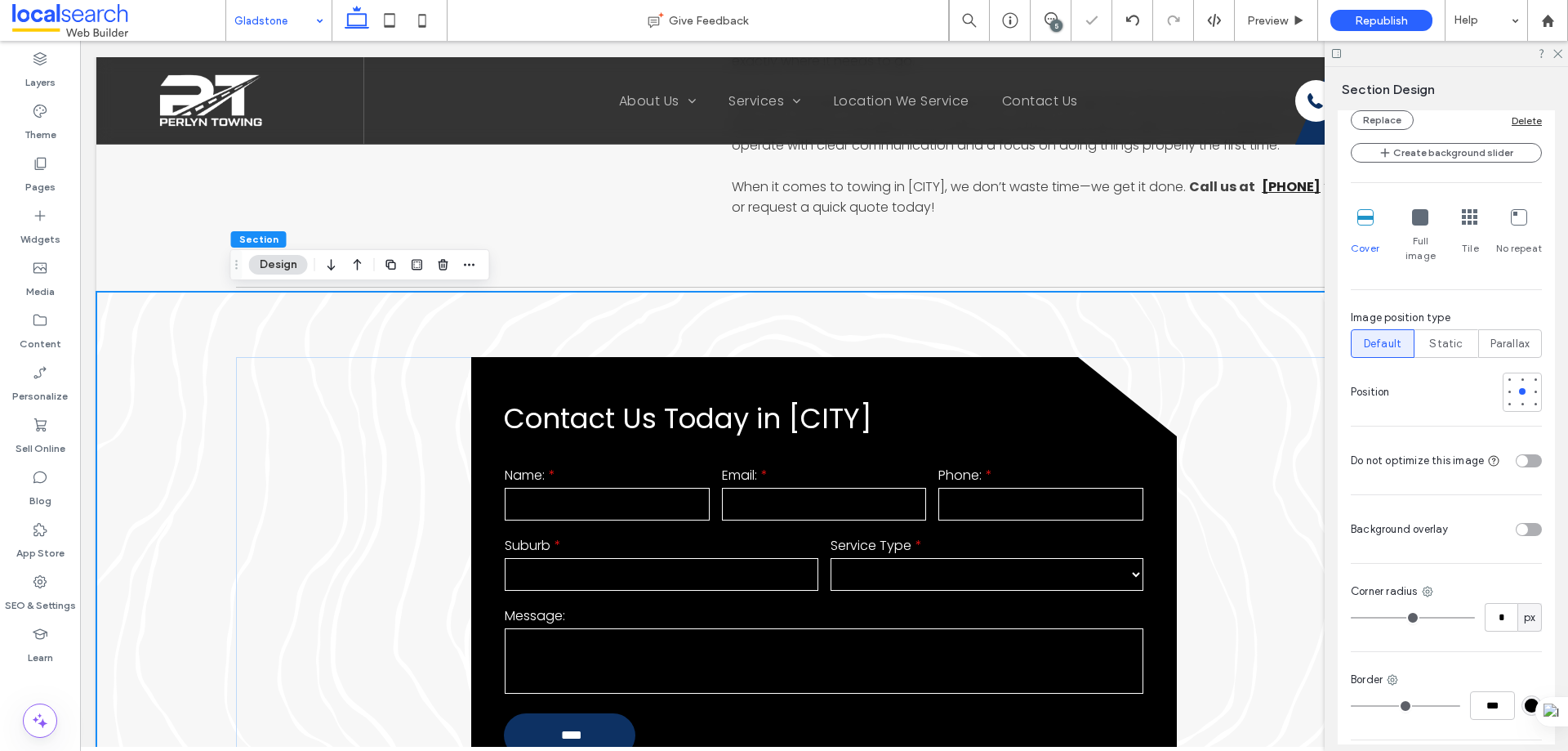 scroll, scrollTop: 899, scrollLeft: 0, axis: vertical 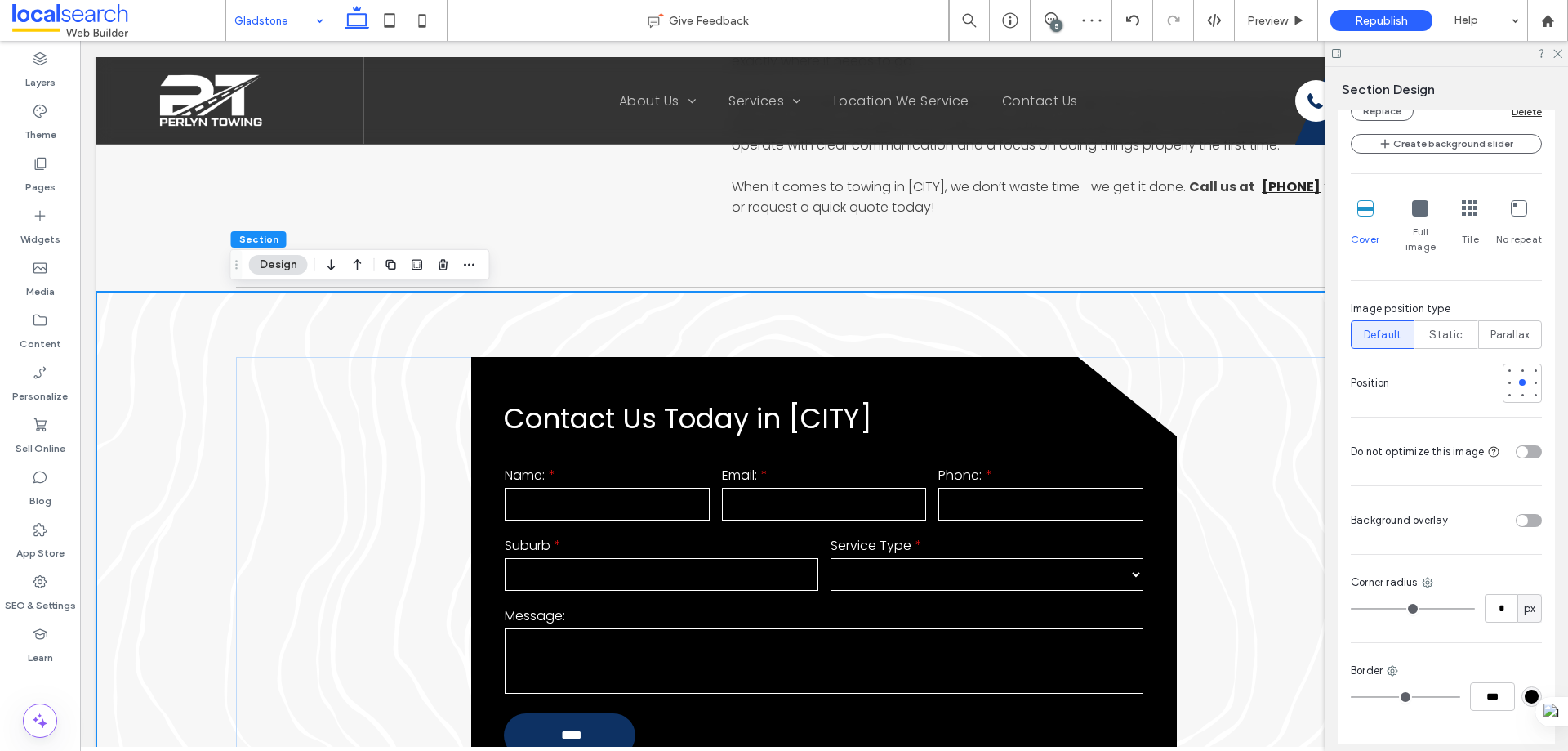 click at bounding box center [1529, 521] 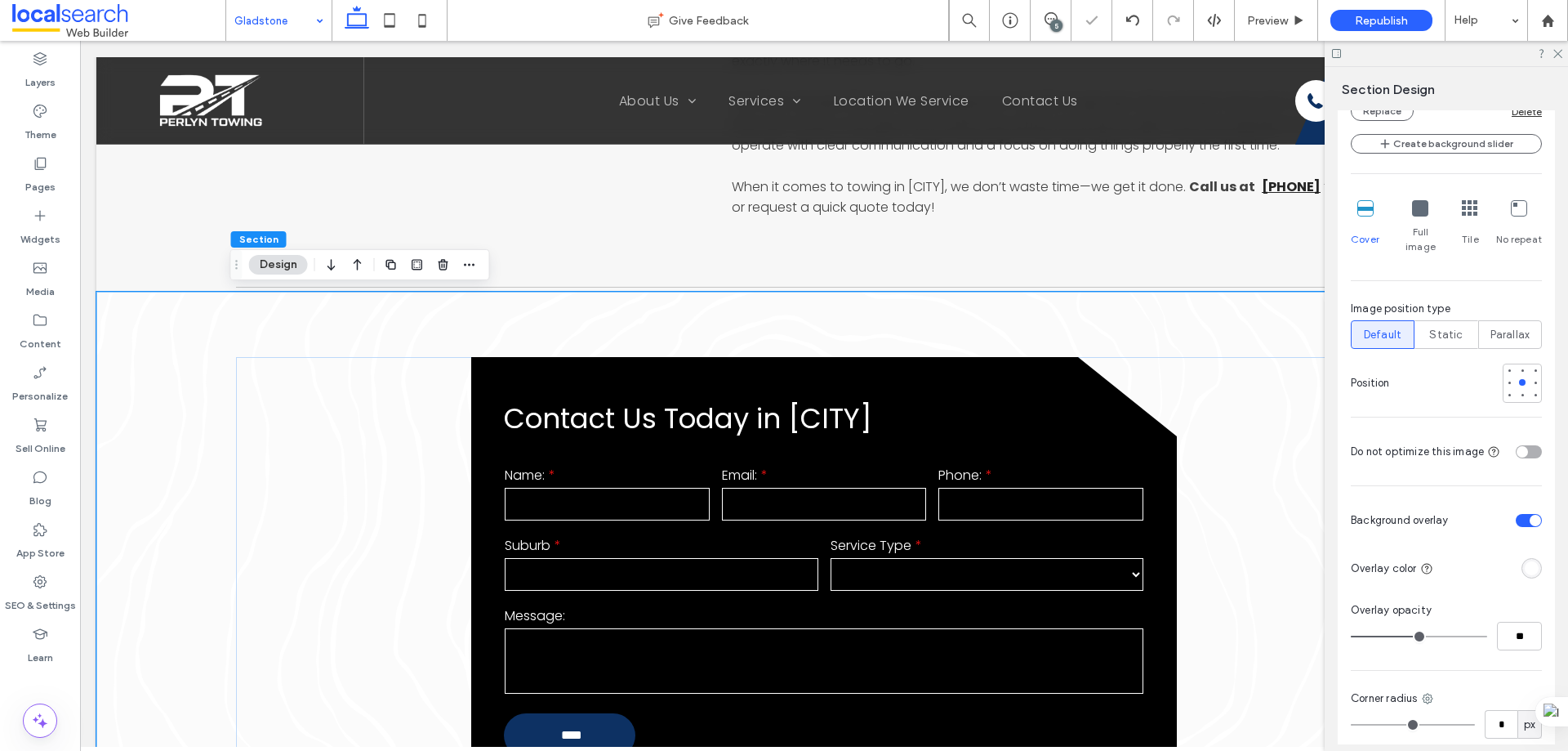click at bounding box center [1531, 568] 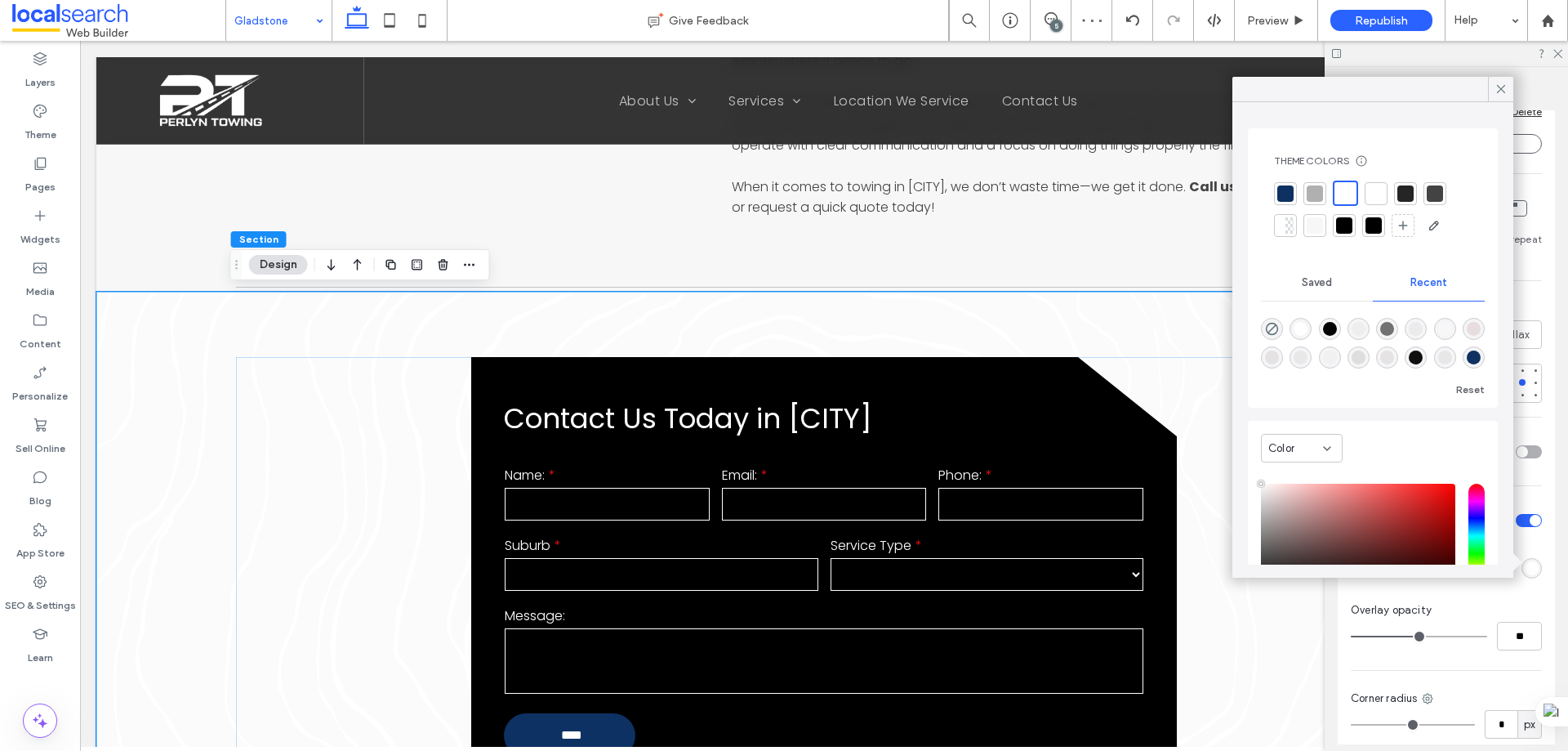 click at bounding box center [1285, 194] 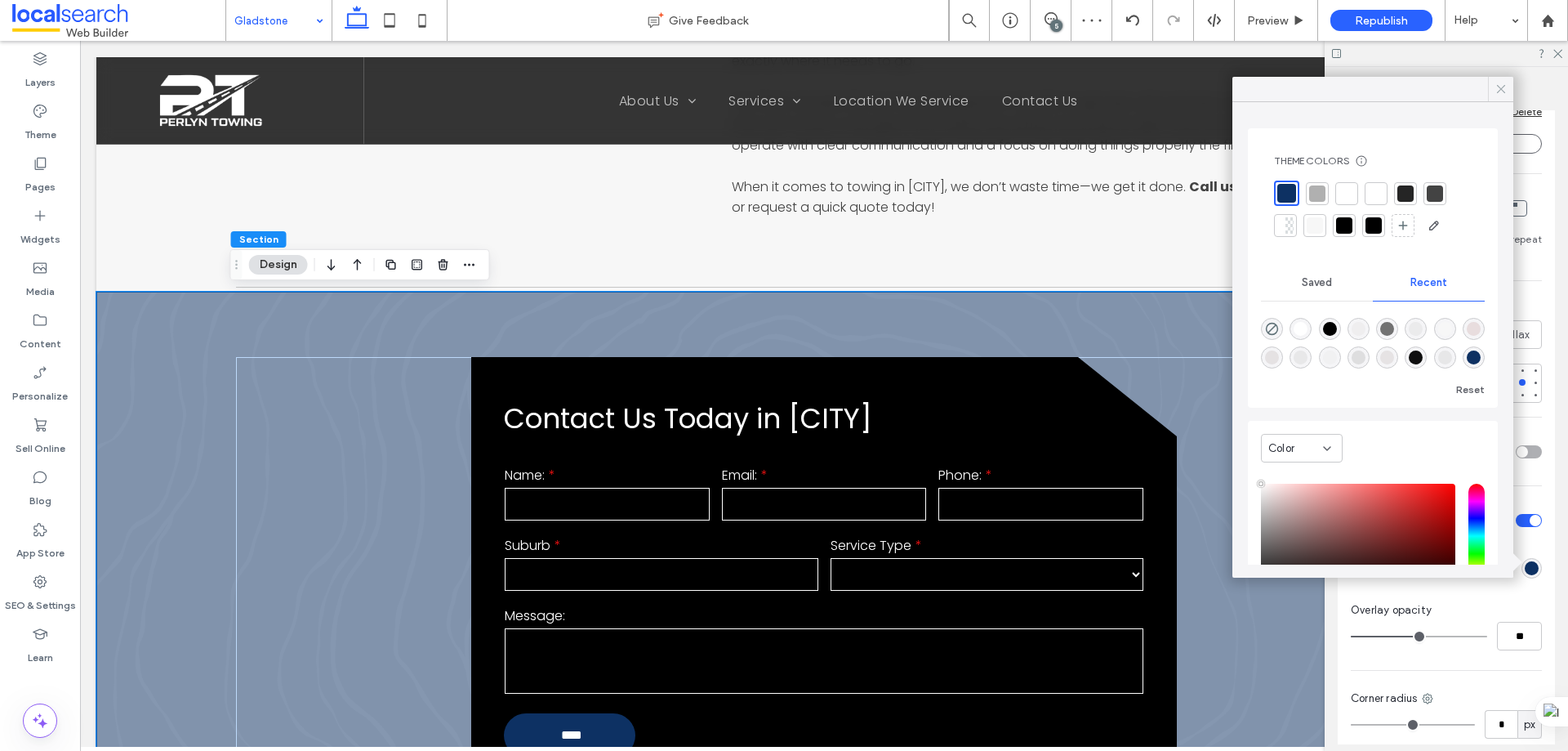 click at bounding box center (1500, 89) 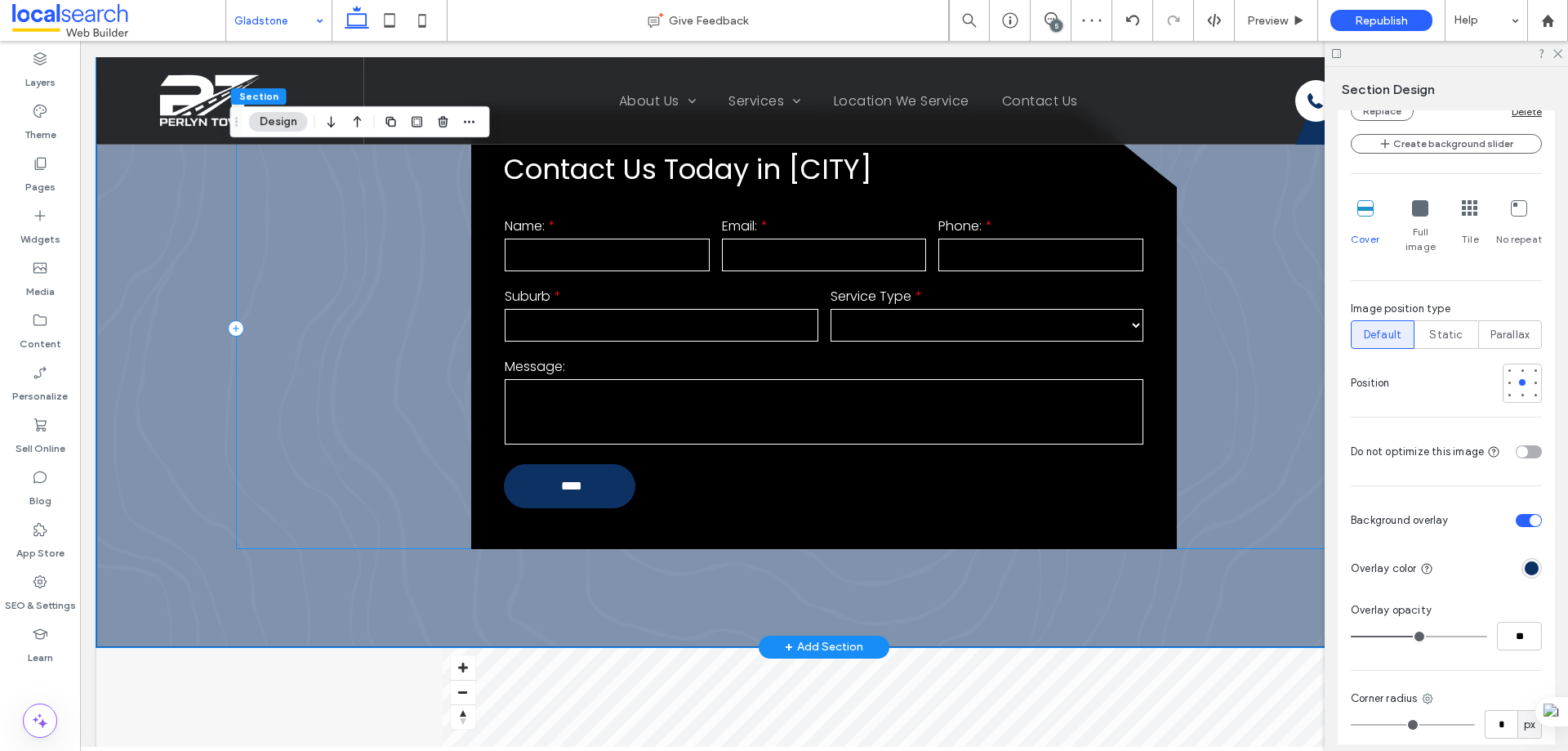 scroll, scrollTop: 1471, scrollLeft: 0, axis: vertical 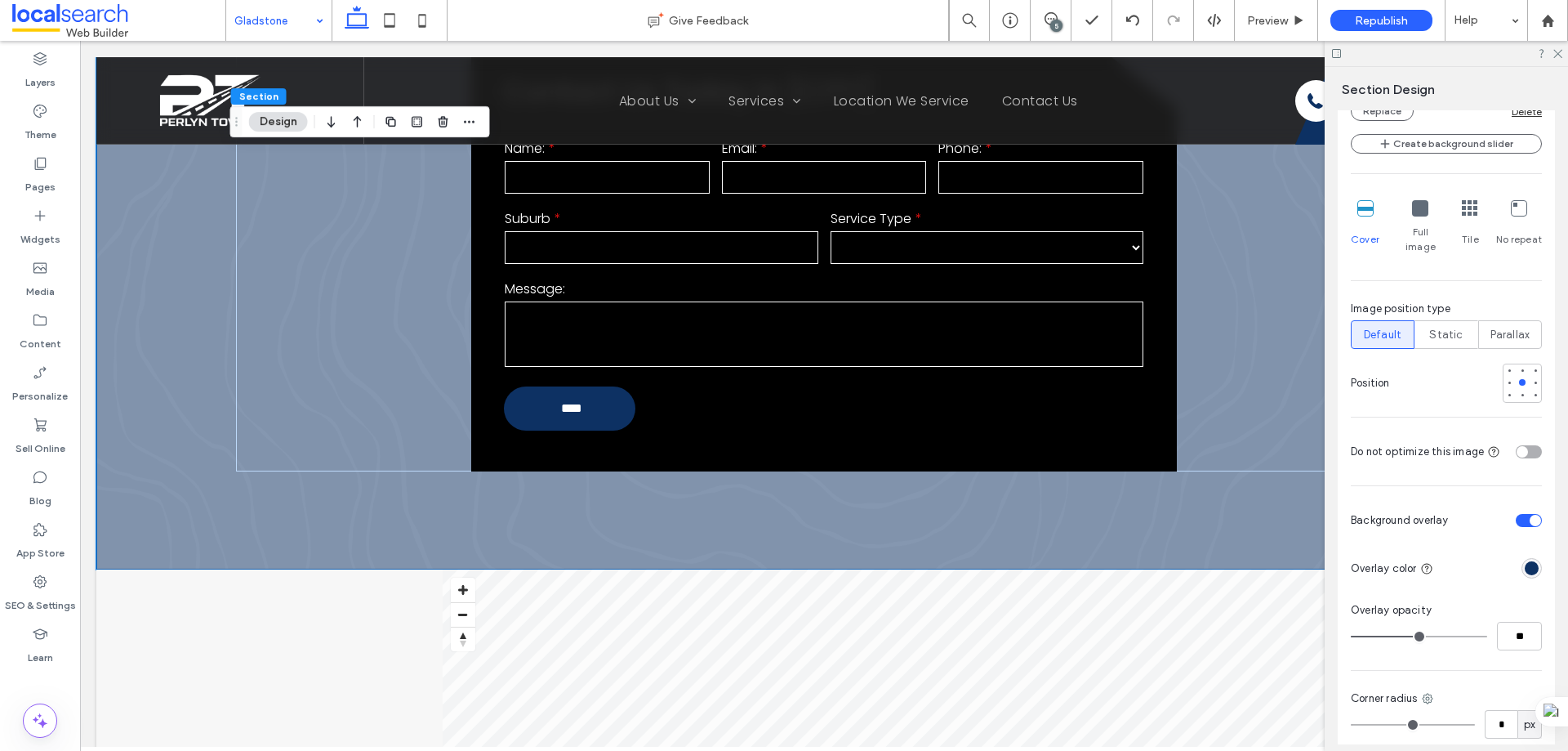 click at bounding box center [1499, 520] 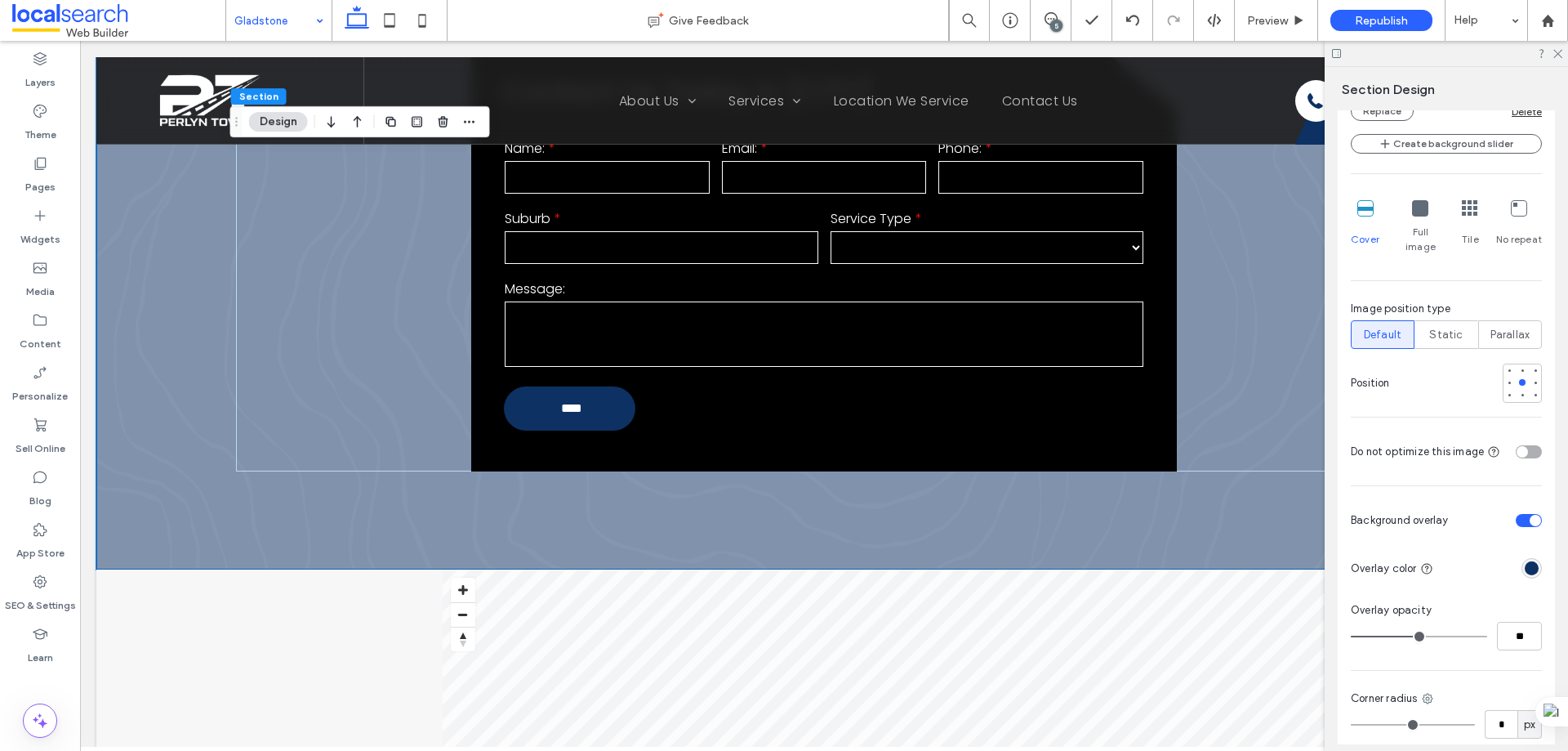 click at bounding box center (1529, 521) 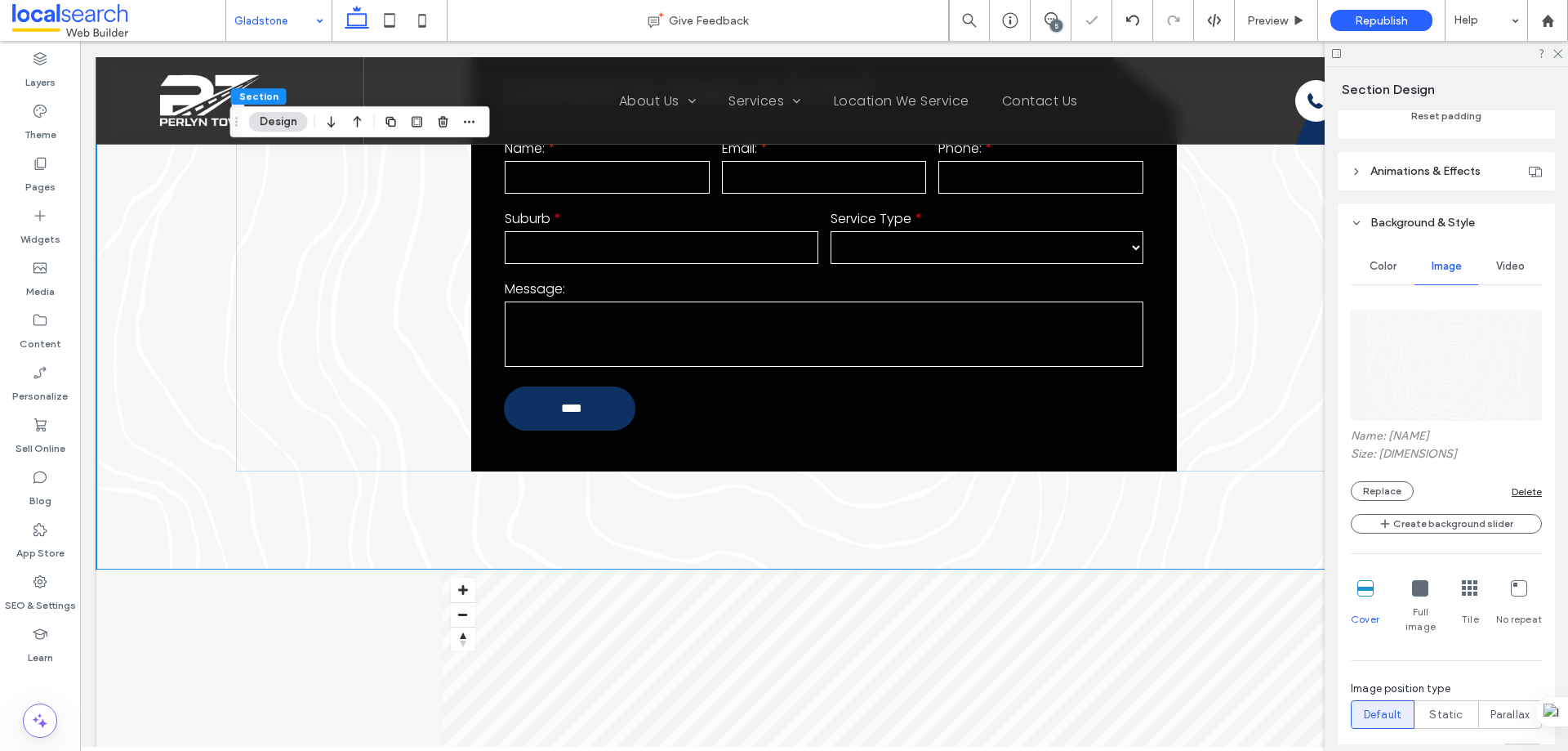 scroll, scrollTop: 490, scrollLeft: 0, axis: vertical 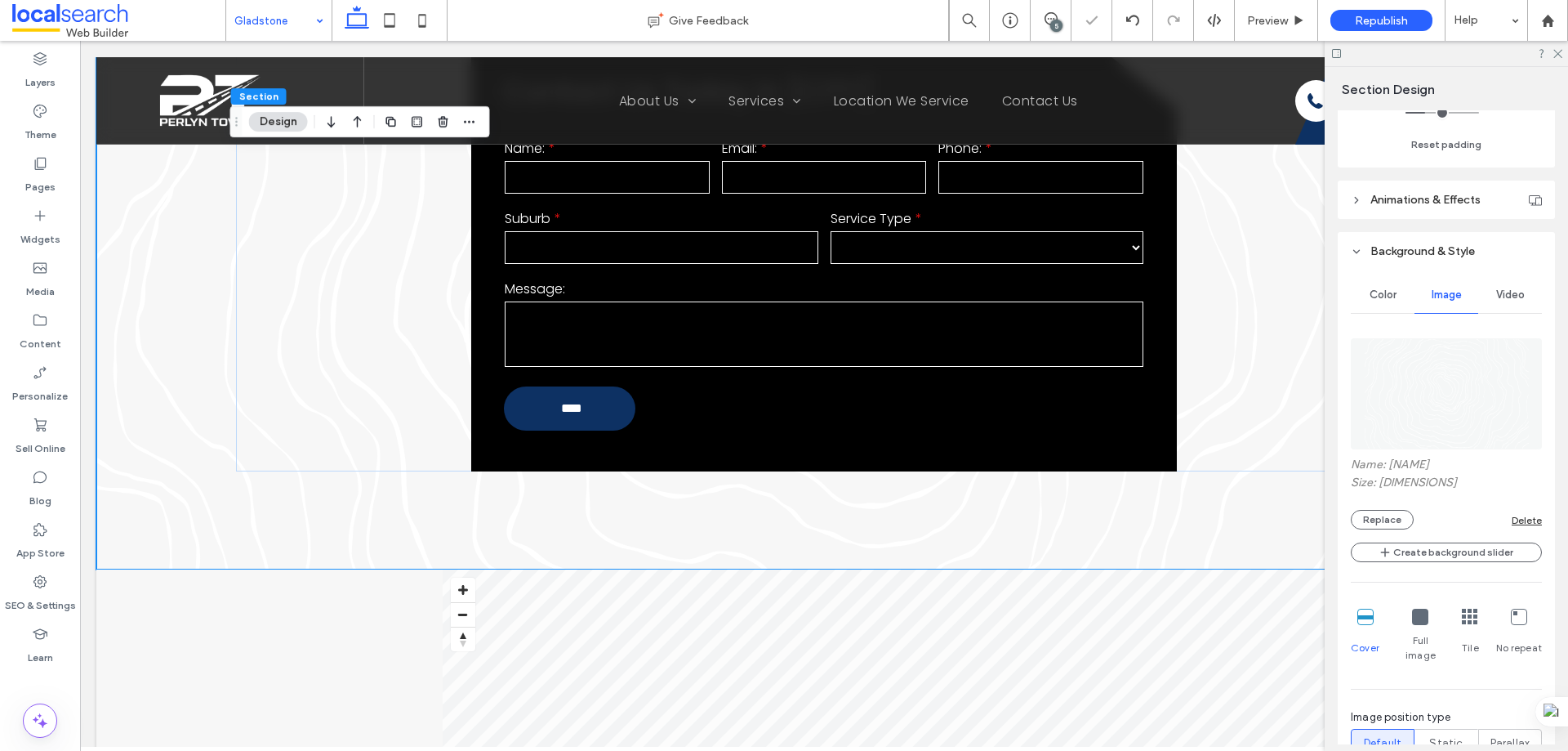 click at bounding box center (1446, 394) 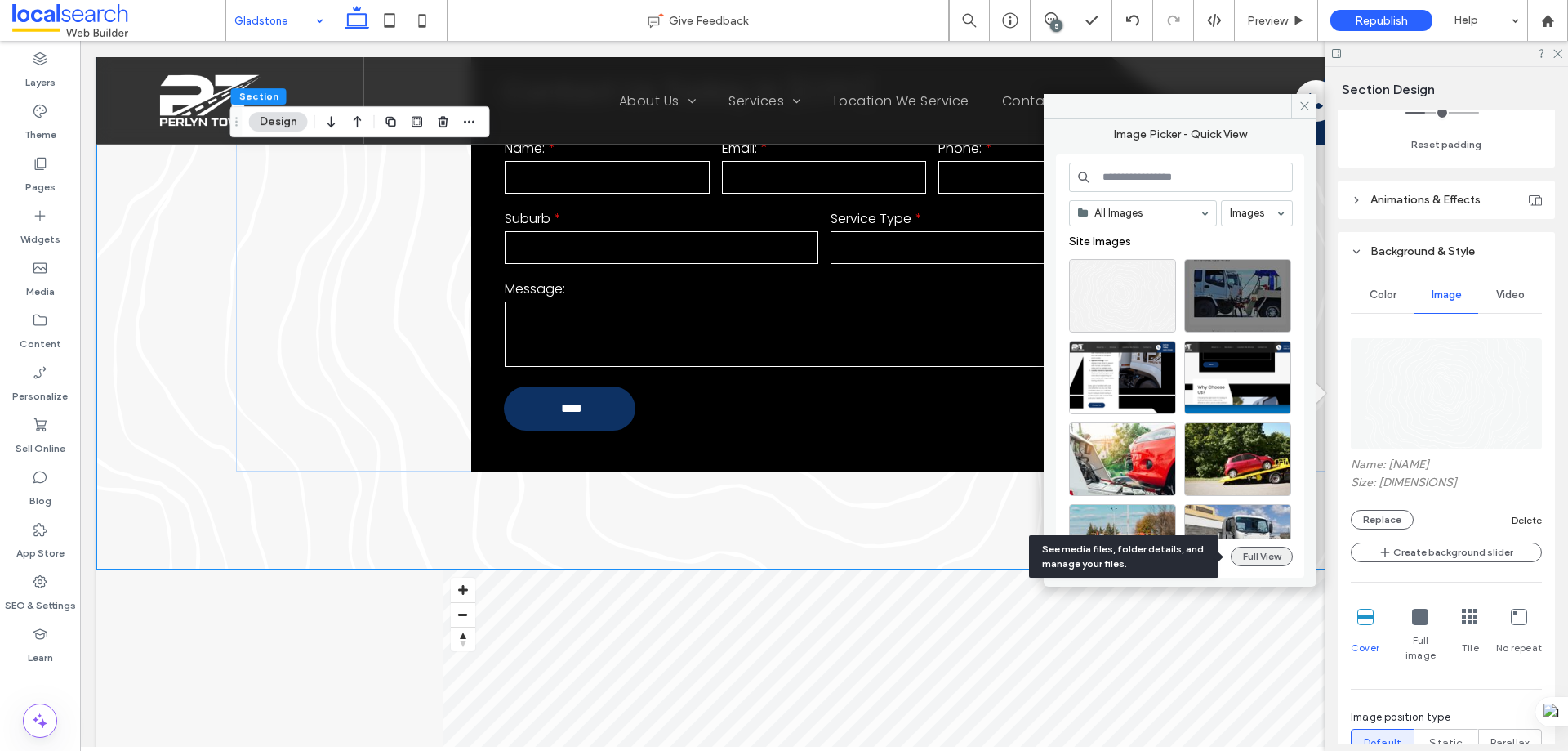 click on "Full View" at bounding box center (1262, 557) 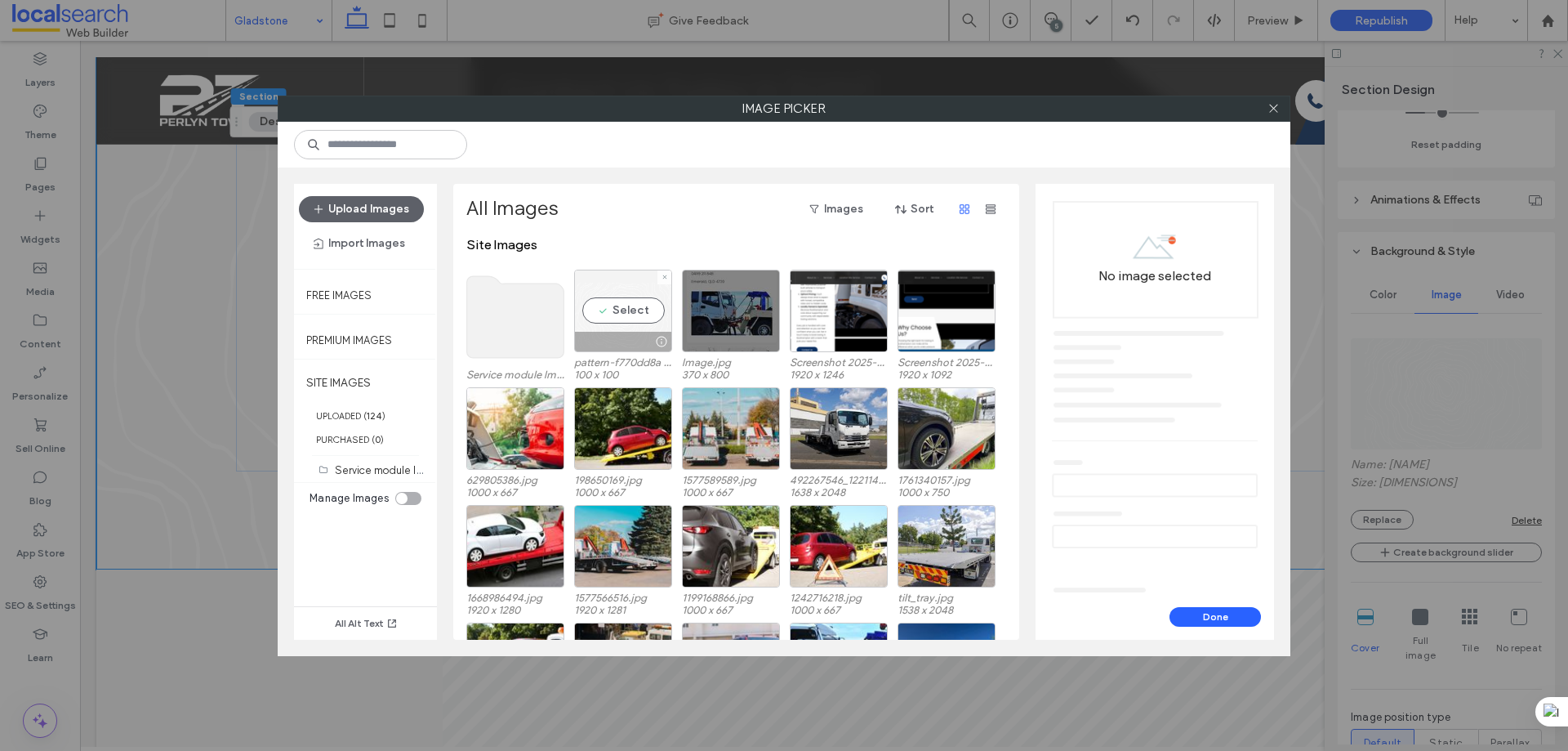click on "Select" at bounding box center (623, 311) 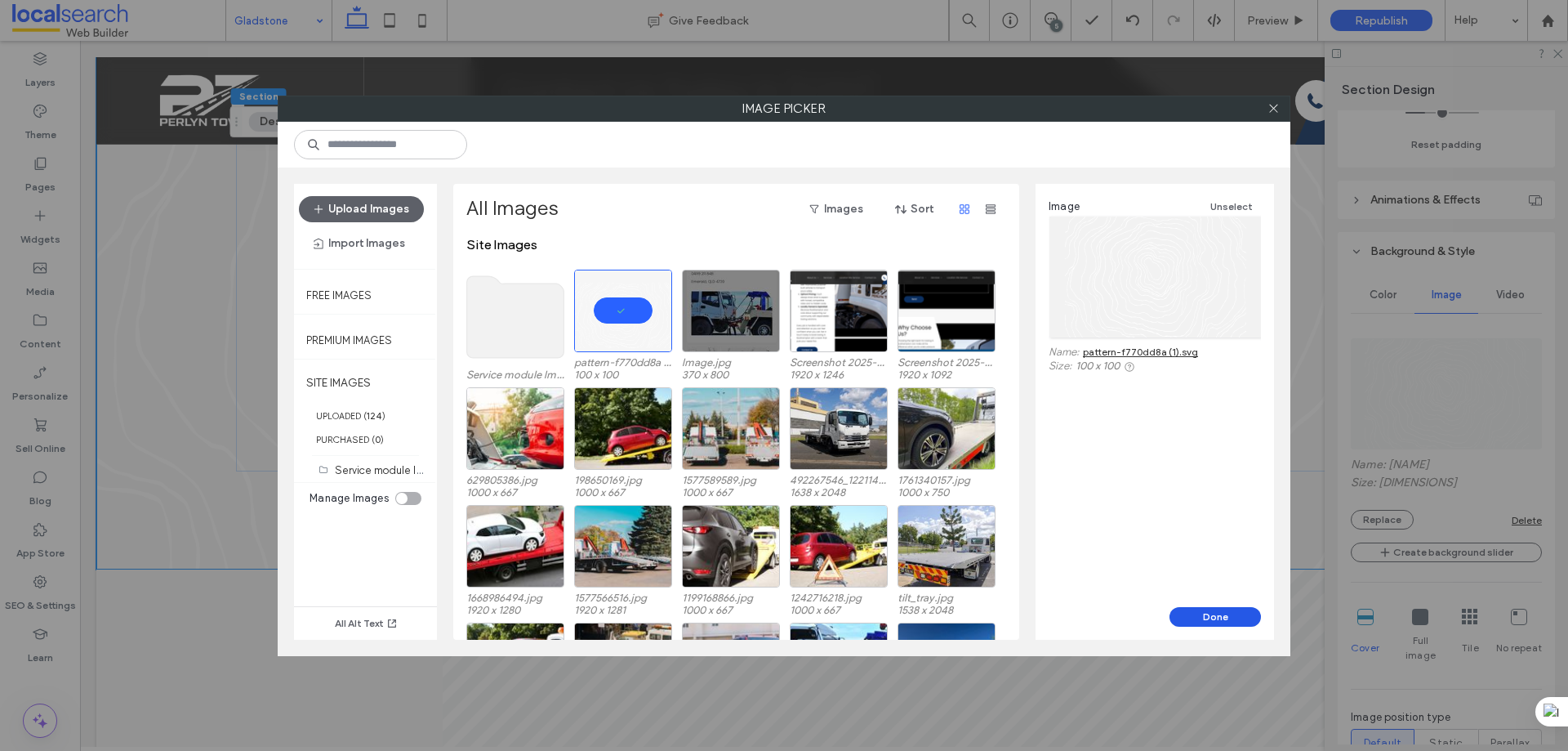 click on "Done" at bounding box center [1215, 617] 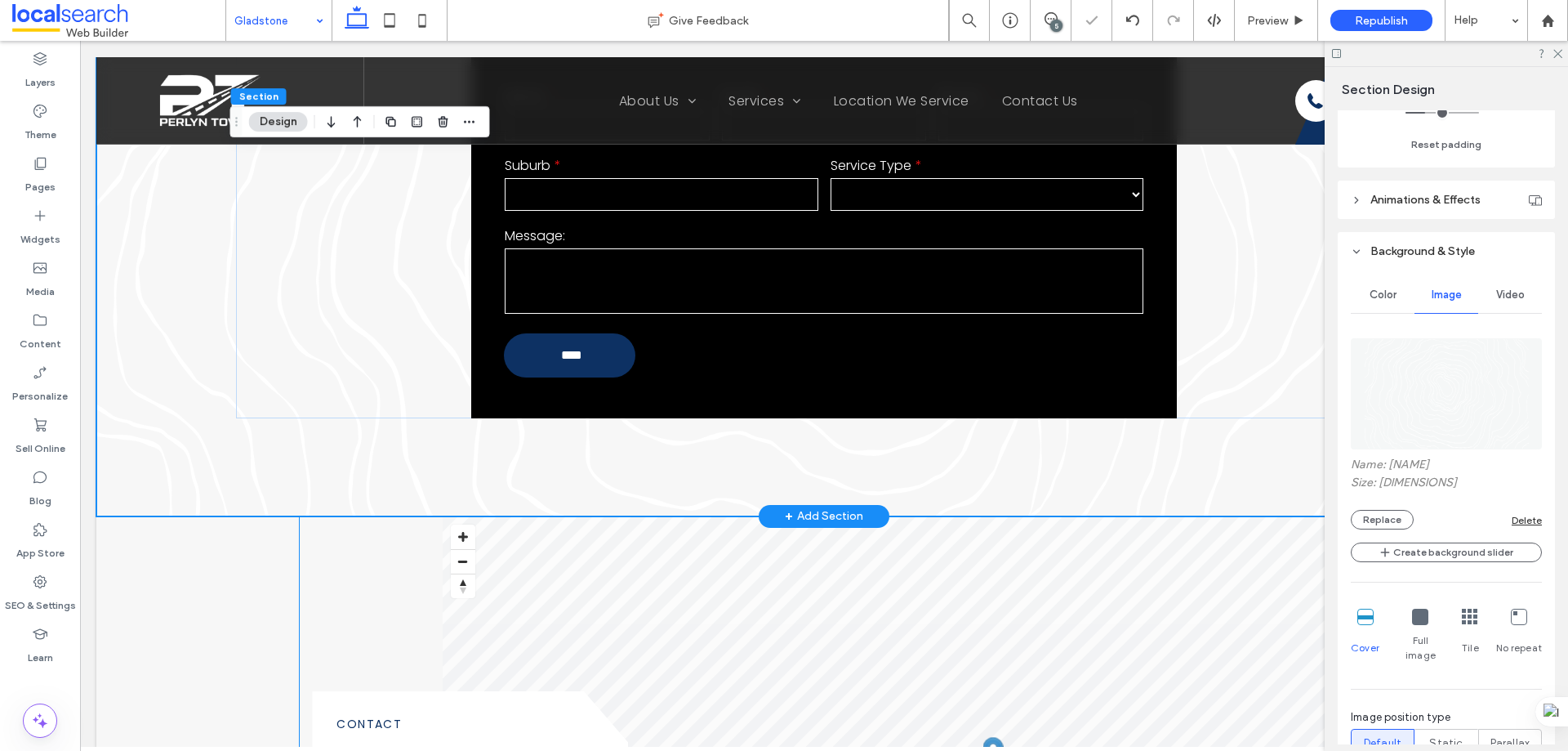 scroll, scrollTop: 1389, scrollLeft: 0, axis: vertical 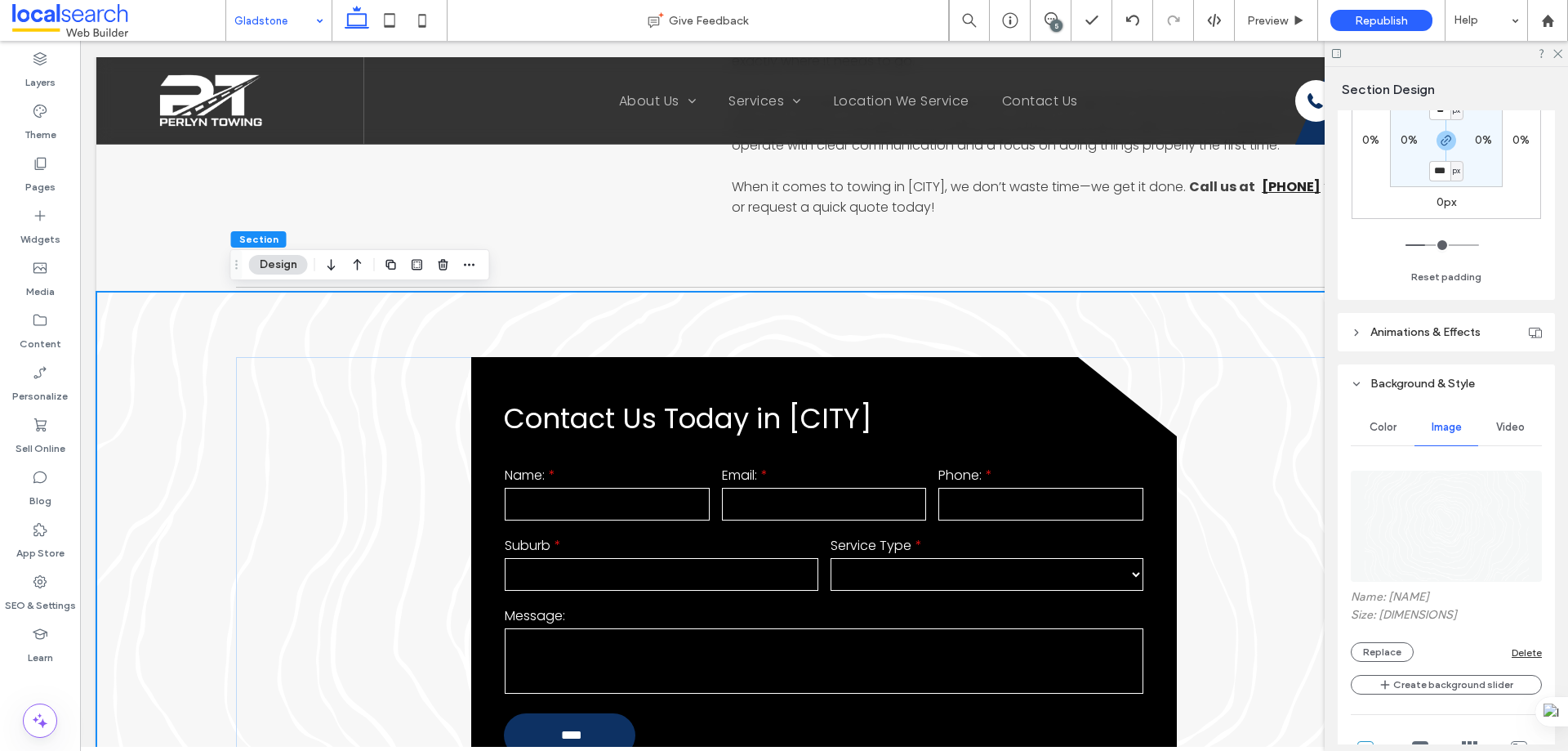 click on "Color" at bounding box center [1383, 427] 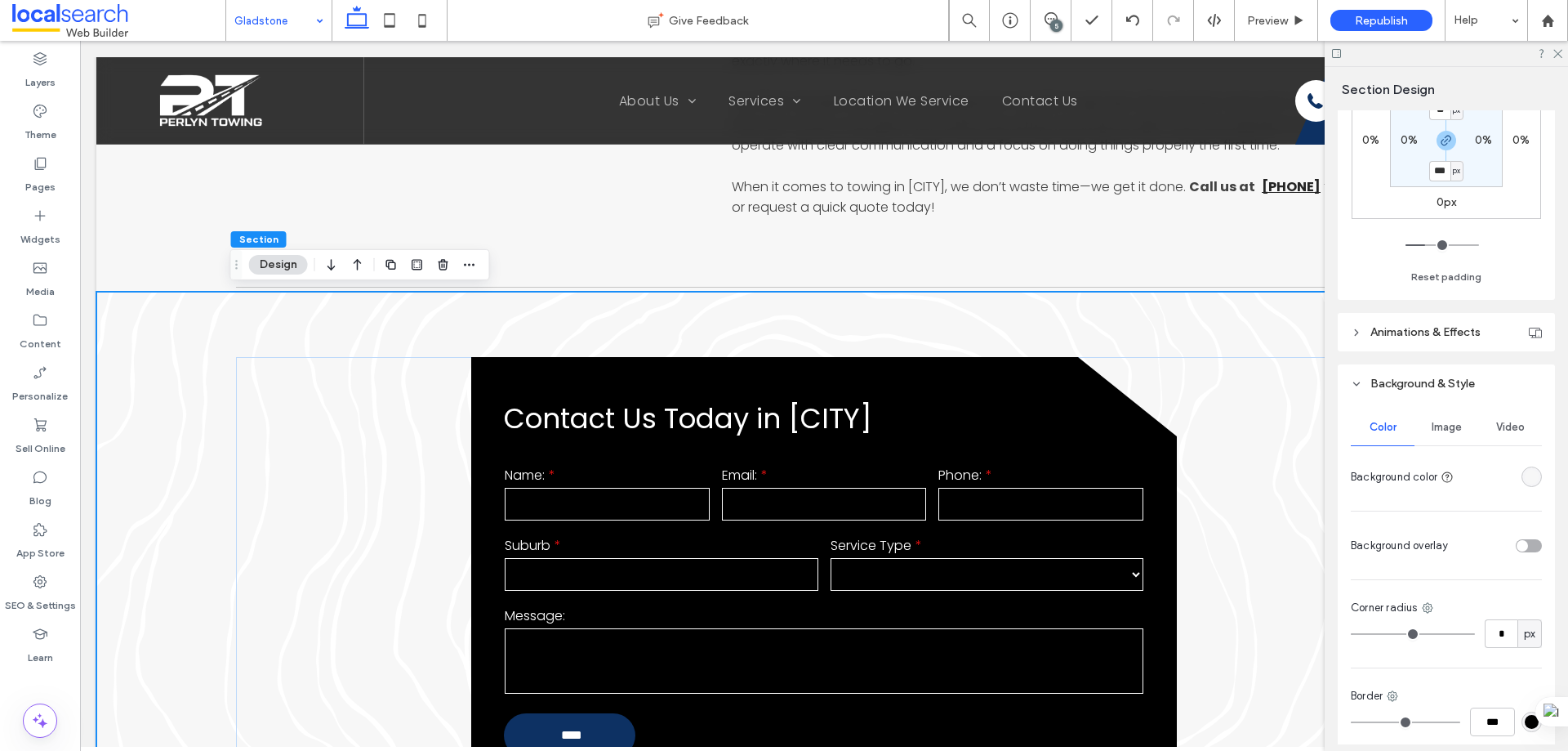 click at bounding box center [1531, 476] 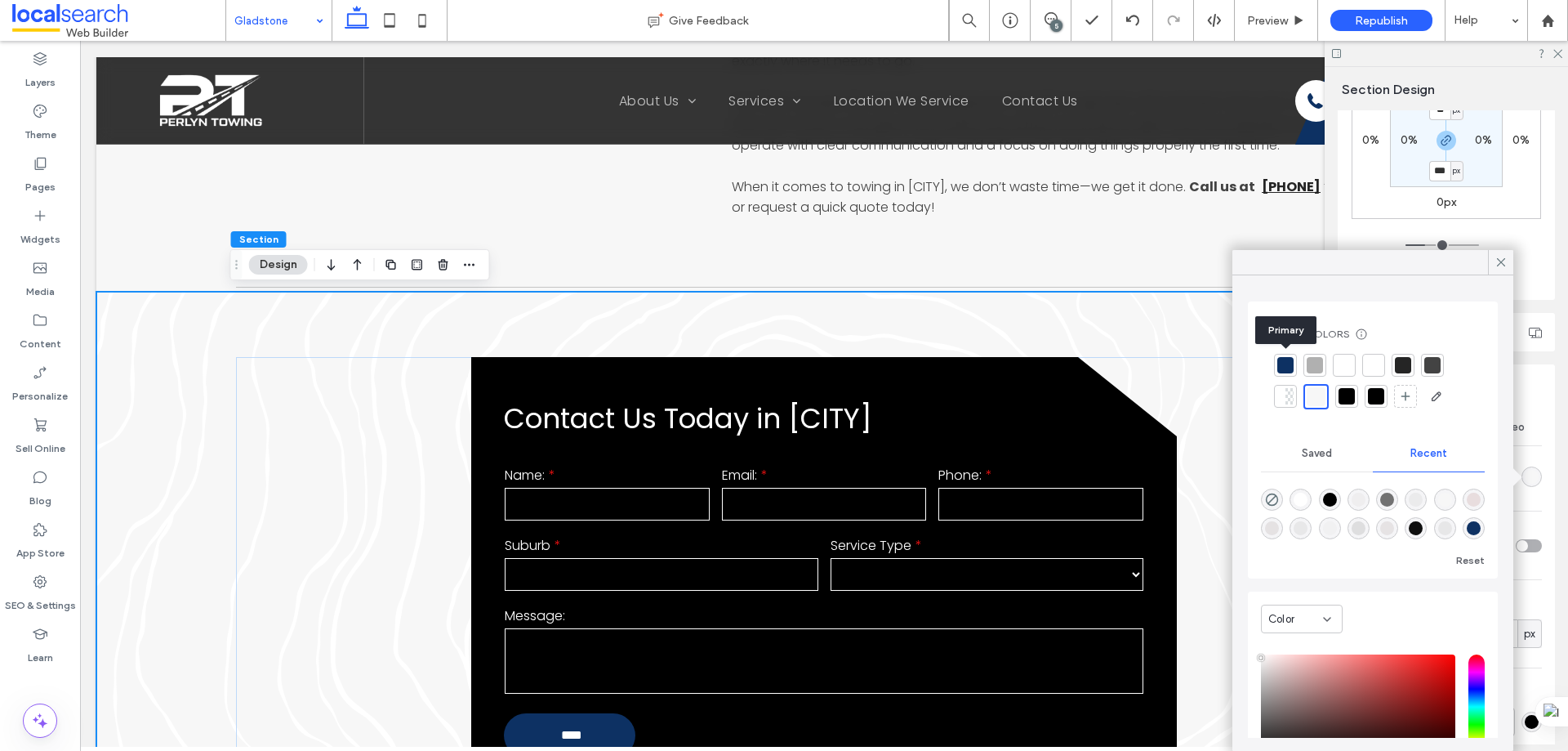 click at bounding box center (1285, 365) 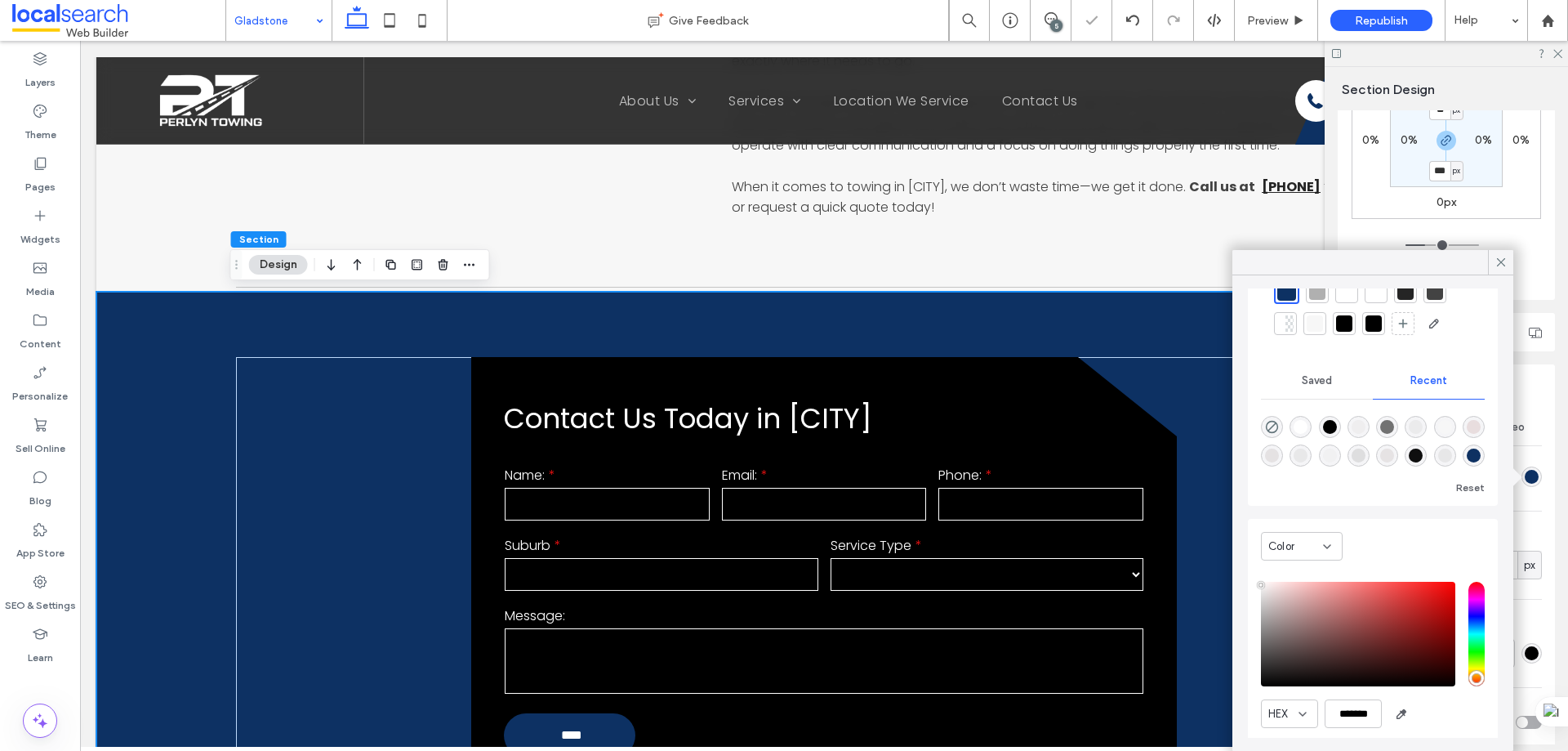 scroll, scrollTop: 127, scrollLeft: 0, axis: vertical 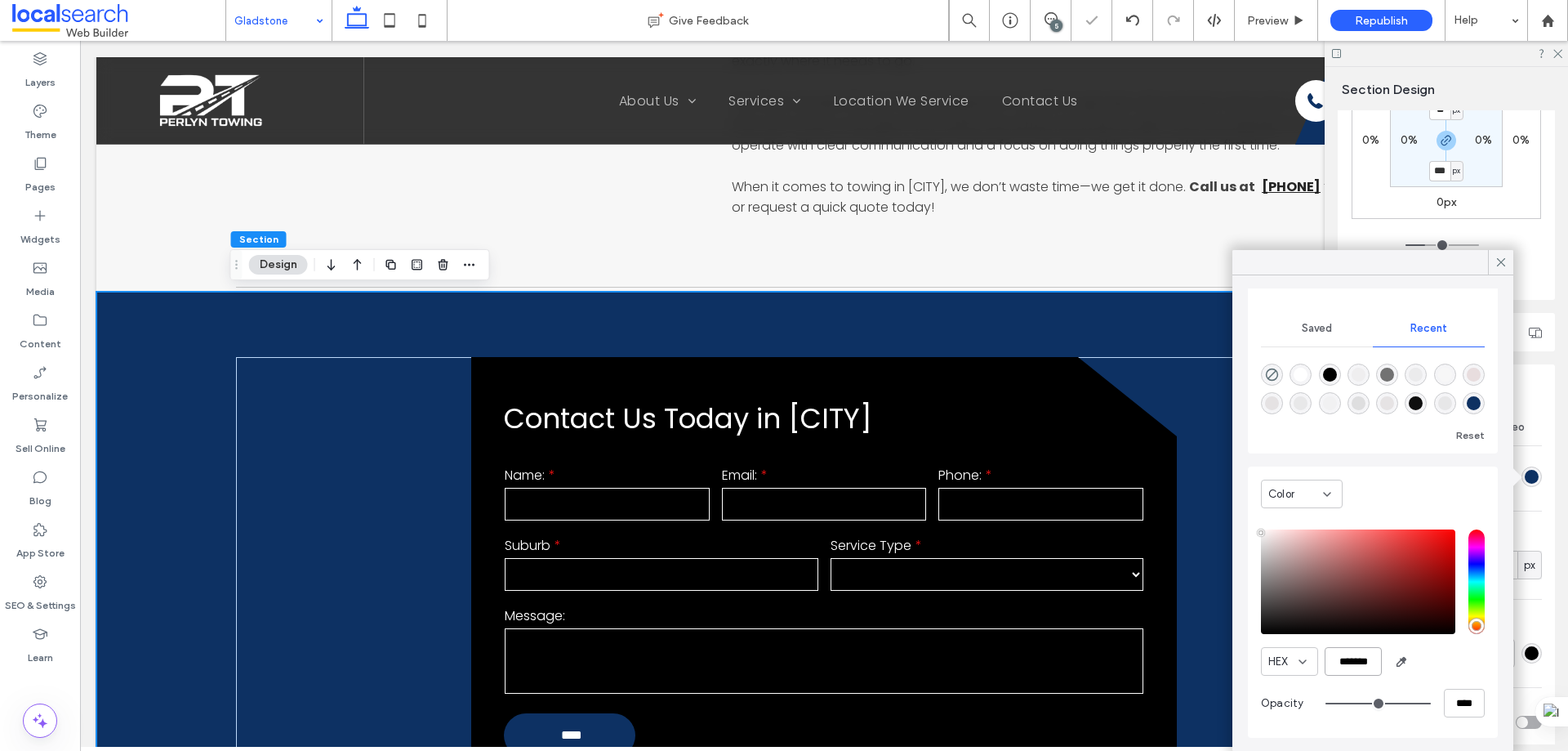 click on "*******" at bounding box center (1353, 661) 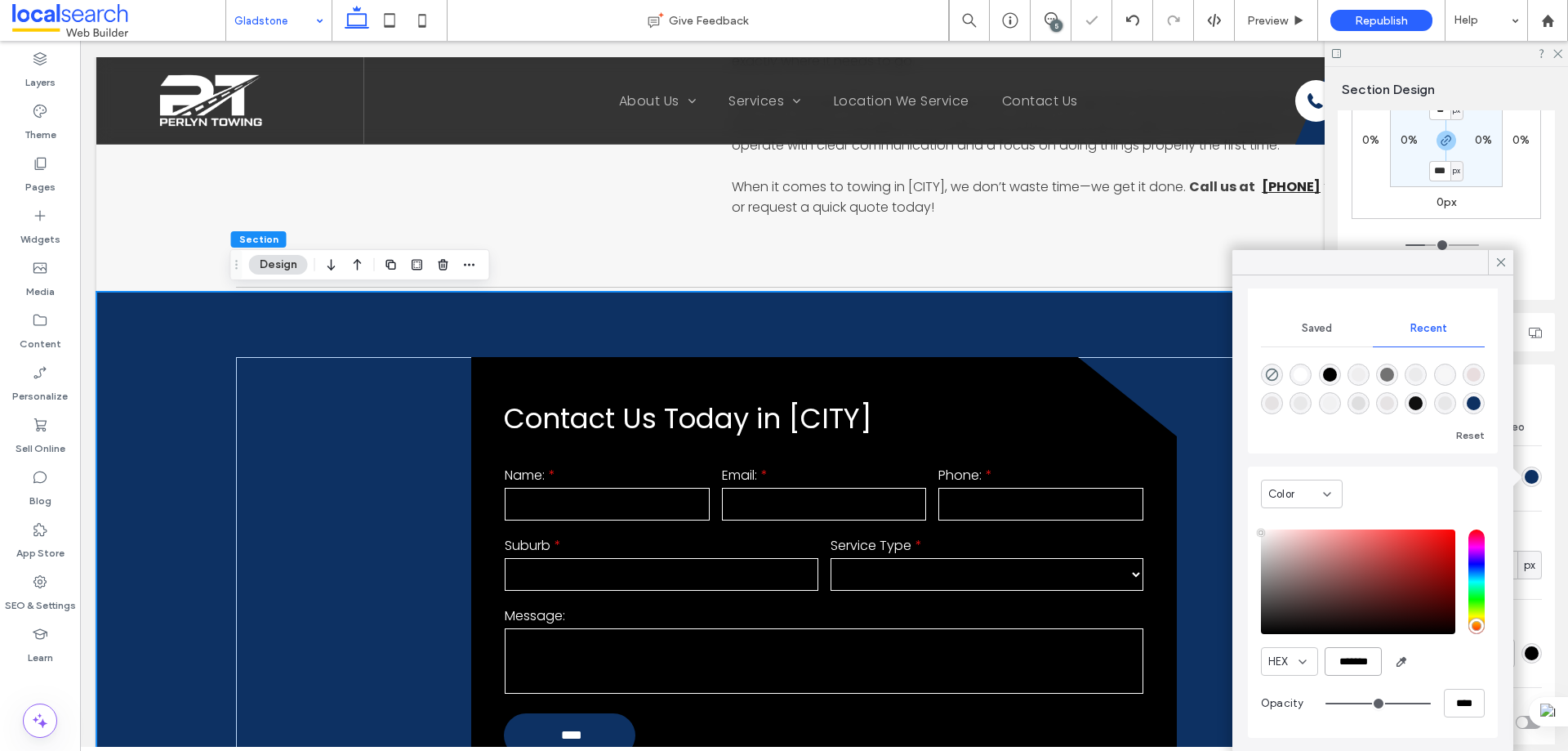 paste 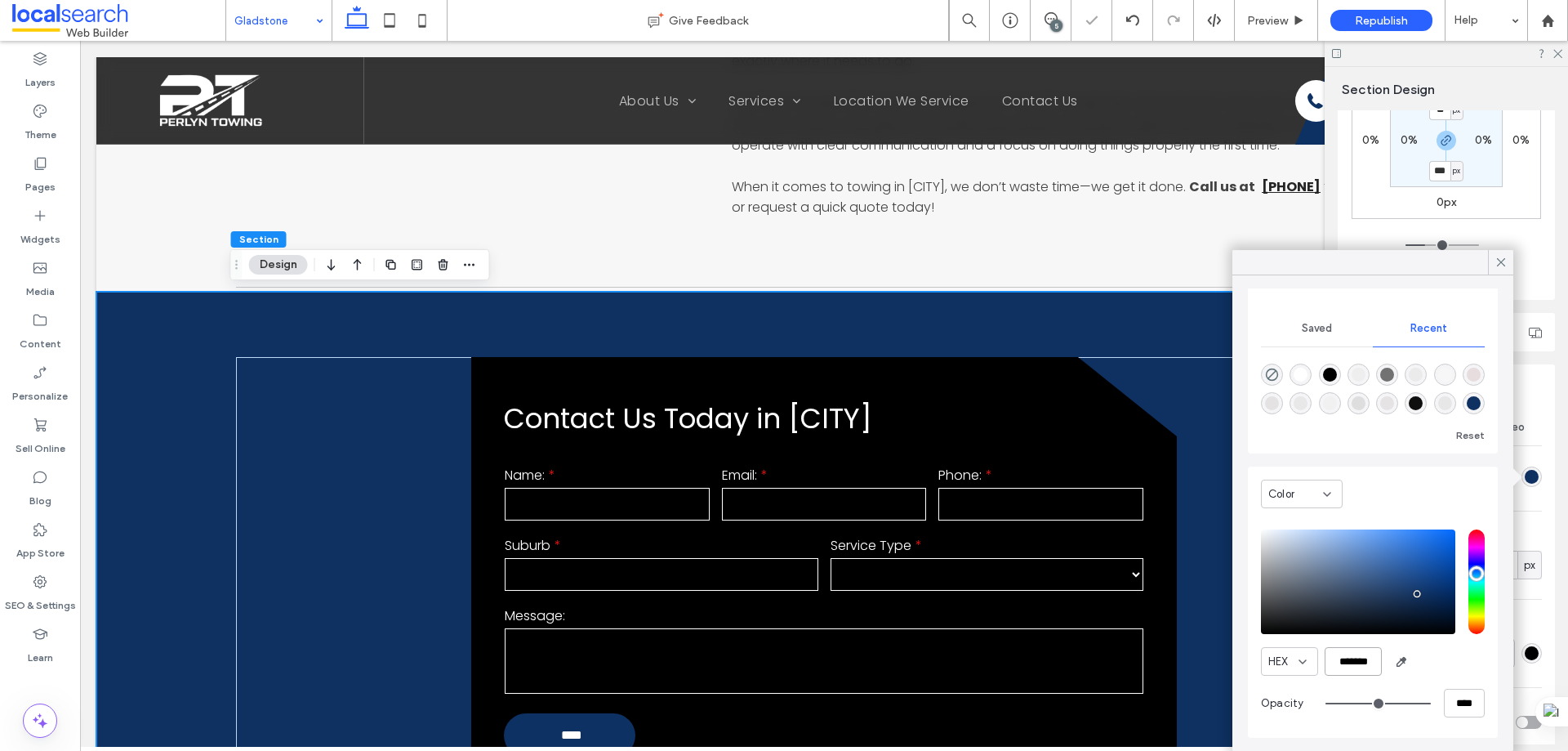 type on "*******" 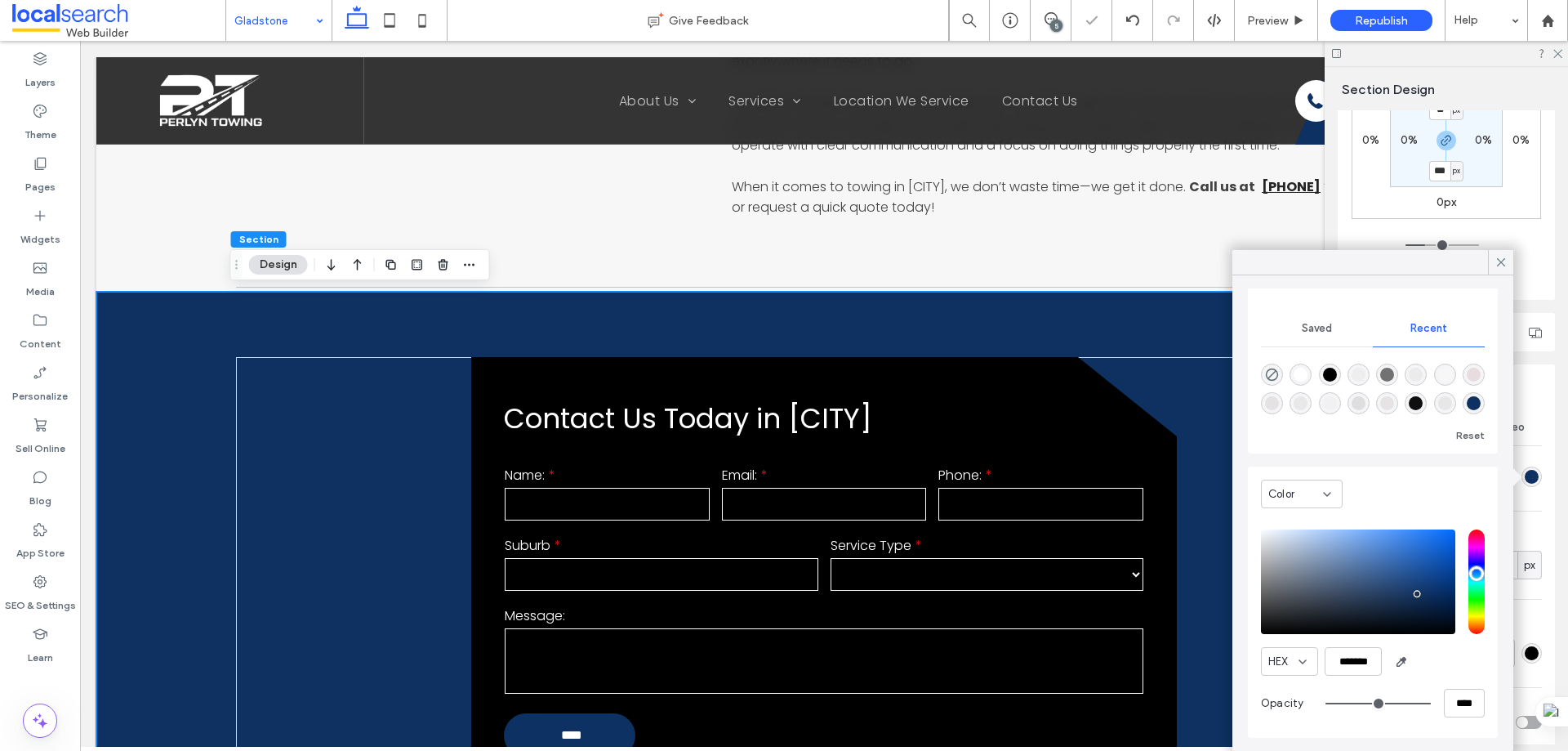 click on "HEX ******* Opacity ****" at bounding box center [1373, 625] 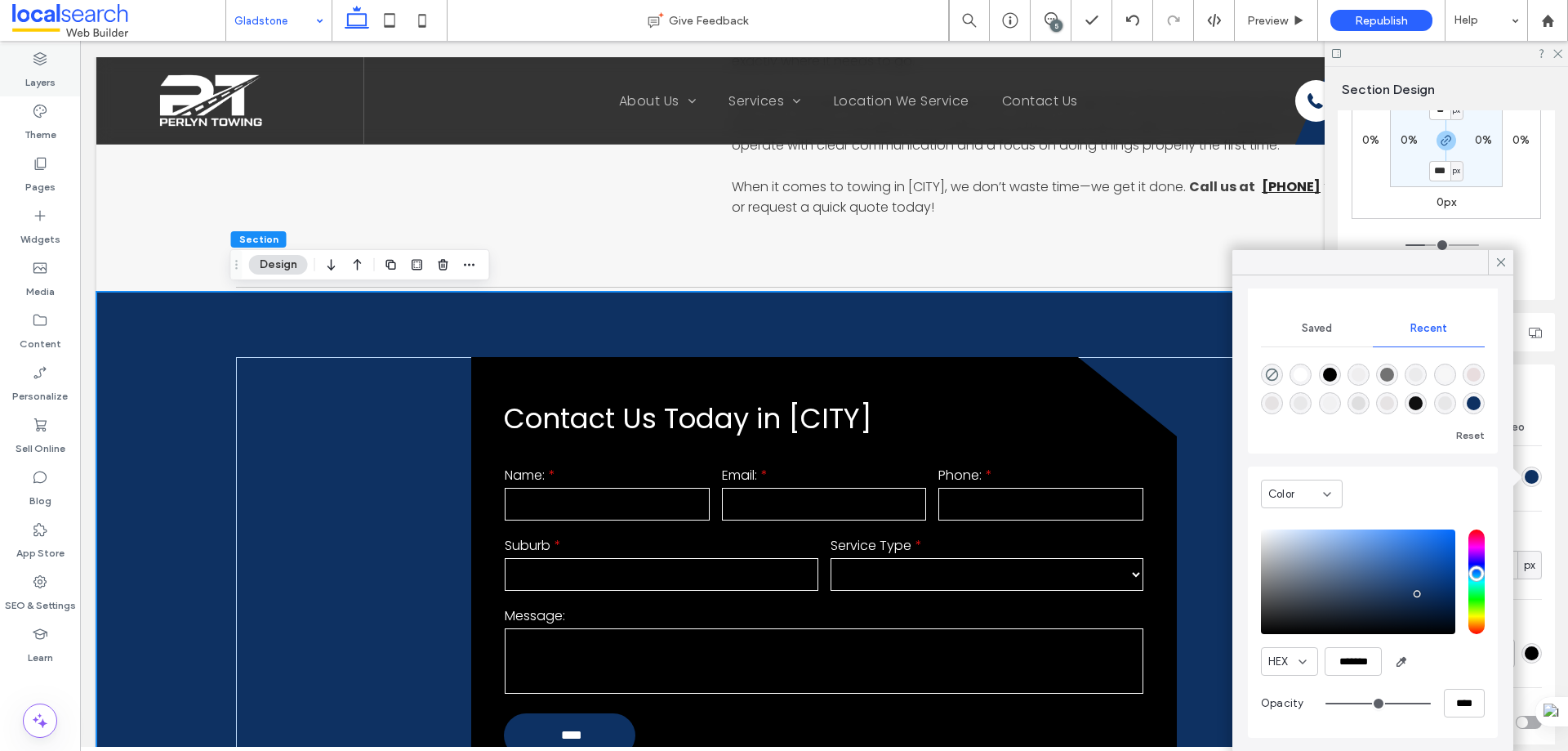 click on "Layers" at bounding box center (40, 78) 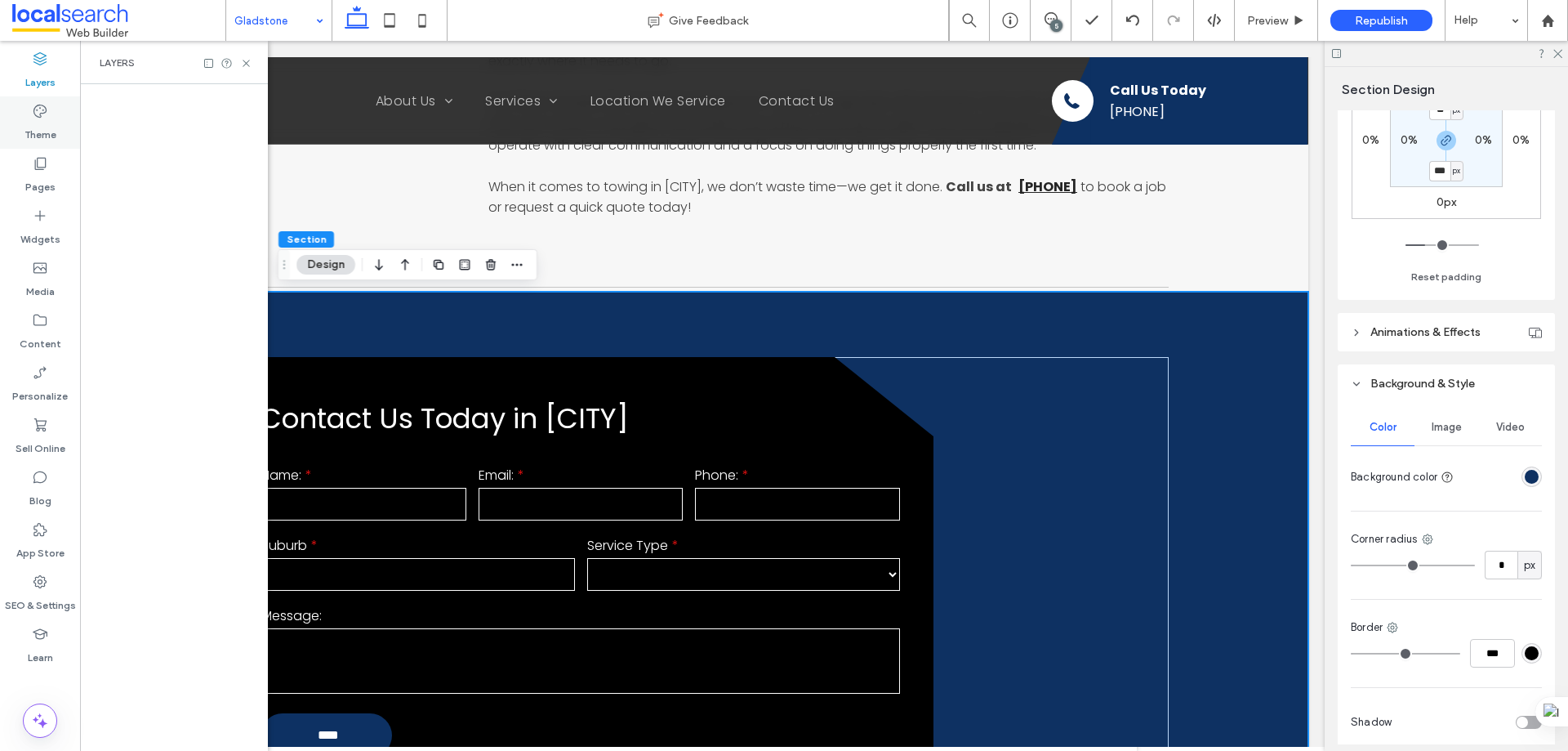click 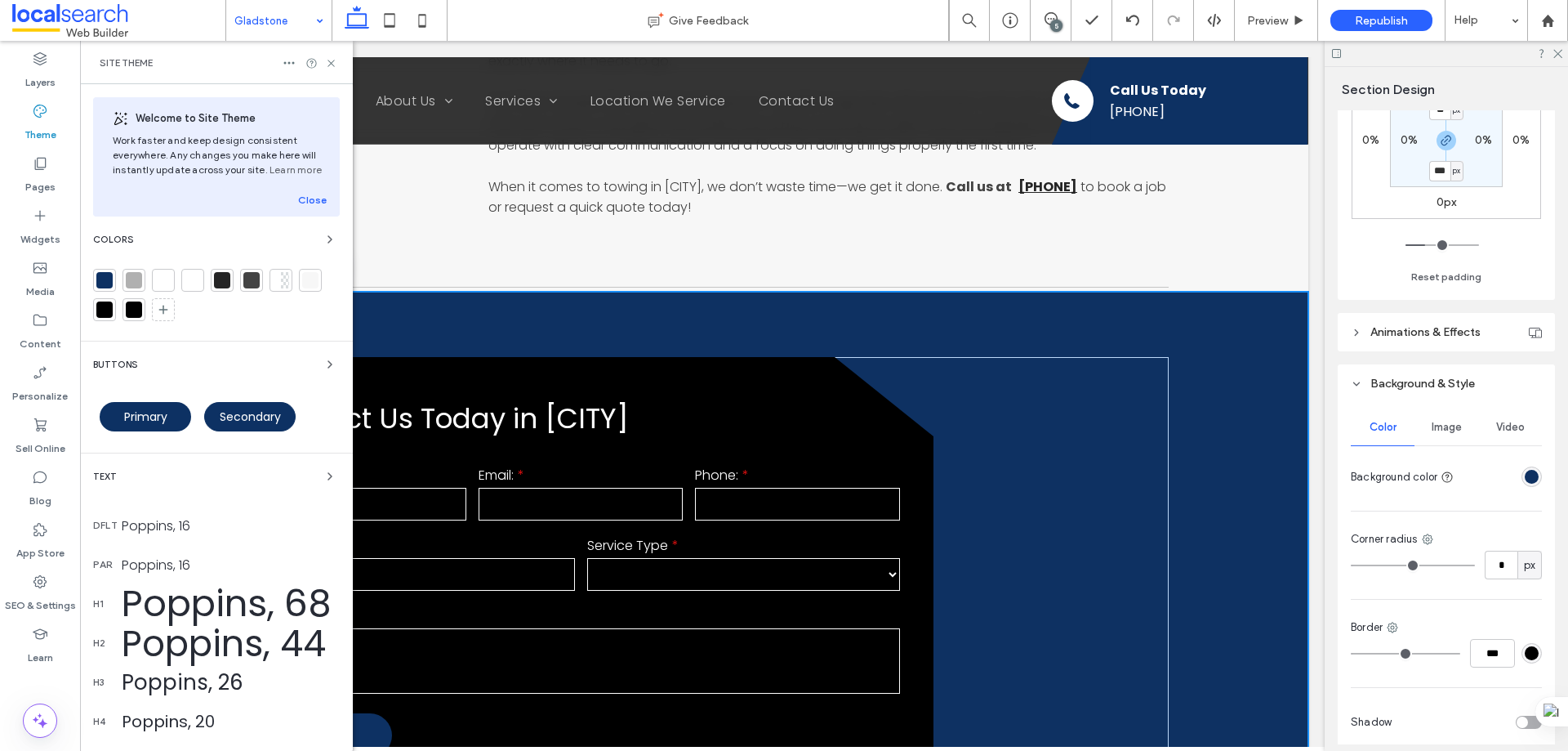 scroll, scrollTop: 0, scrollLeft: 243, axis: horizontal 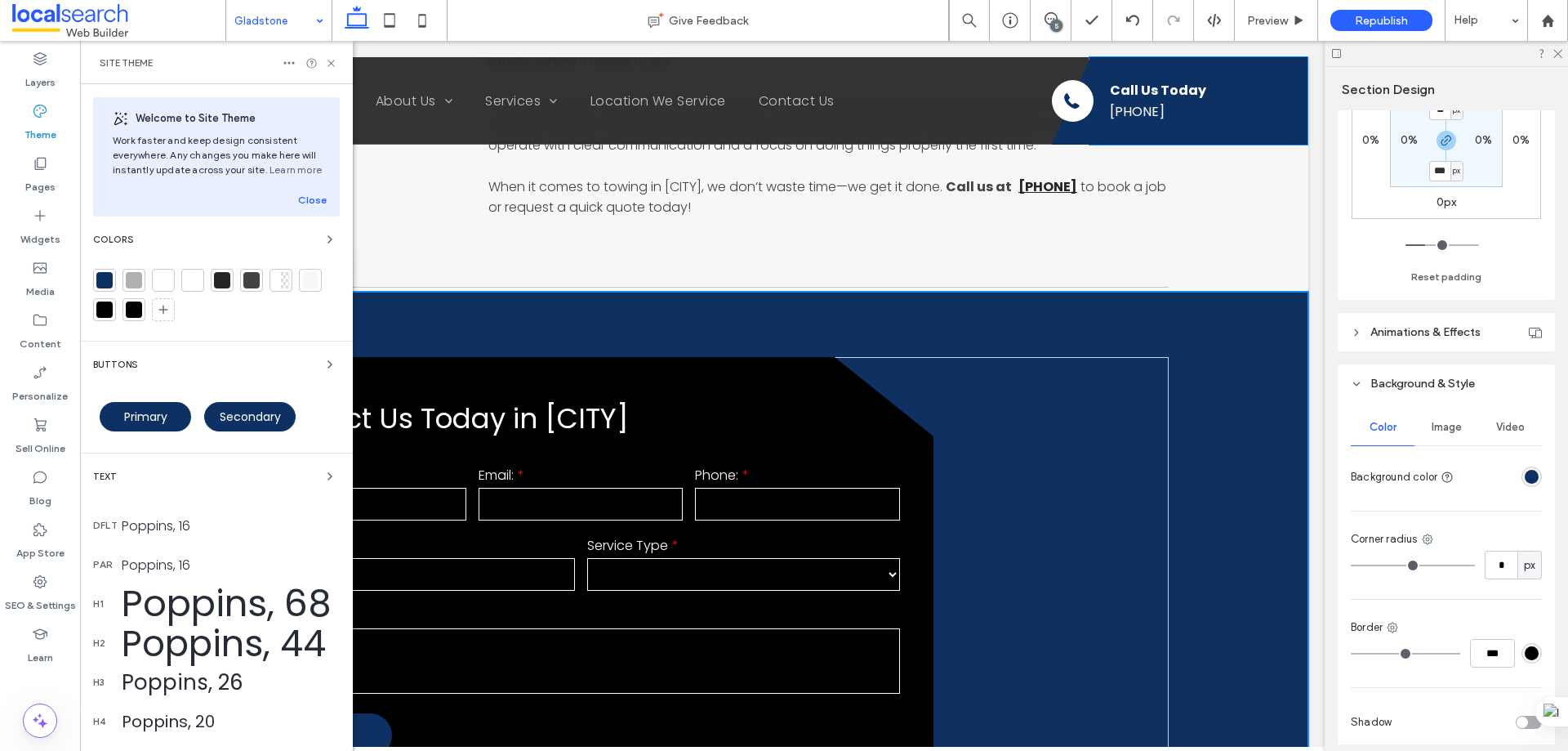 click at bounding box center [105, 280] 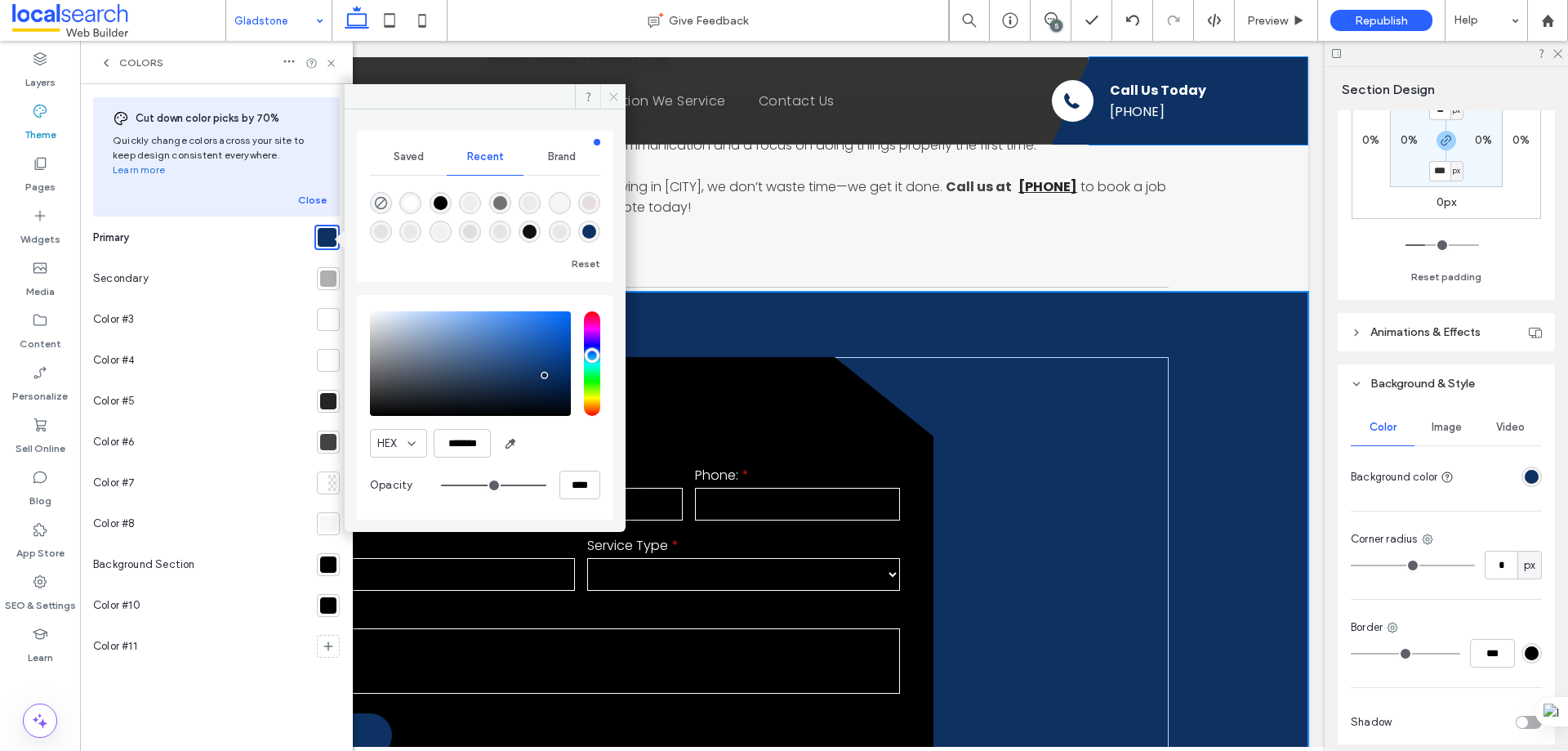 click 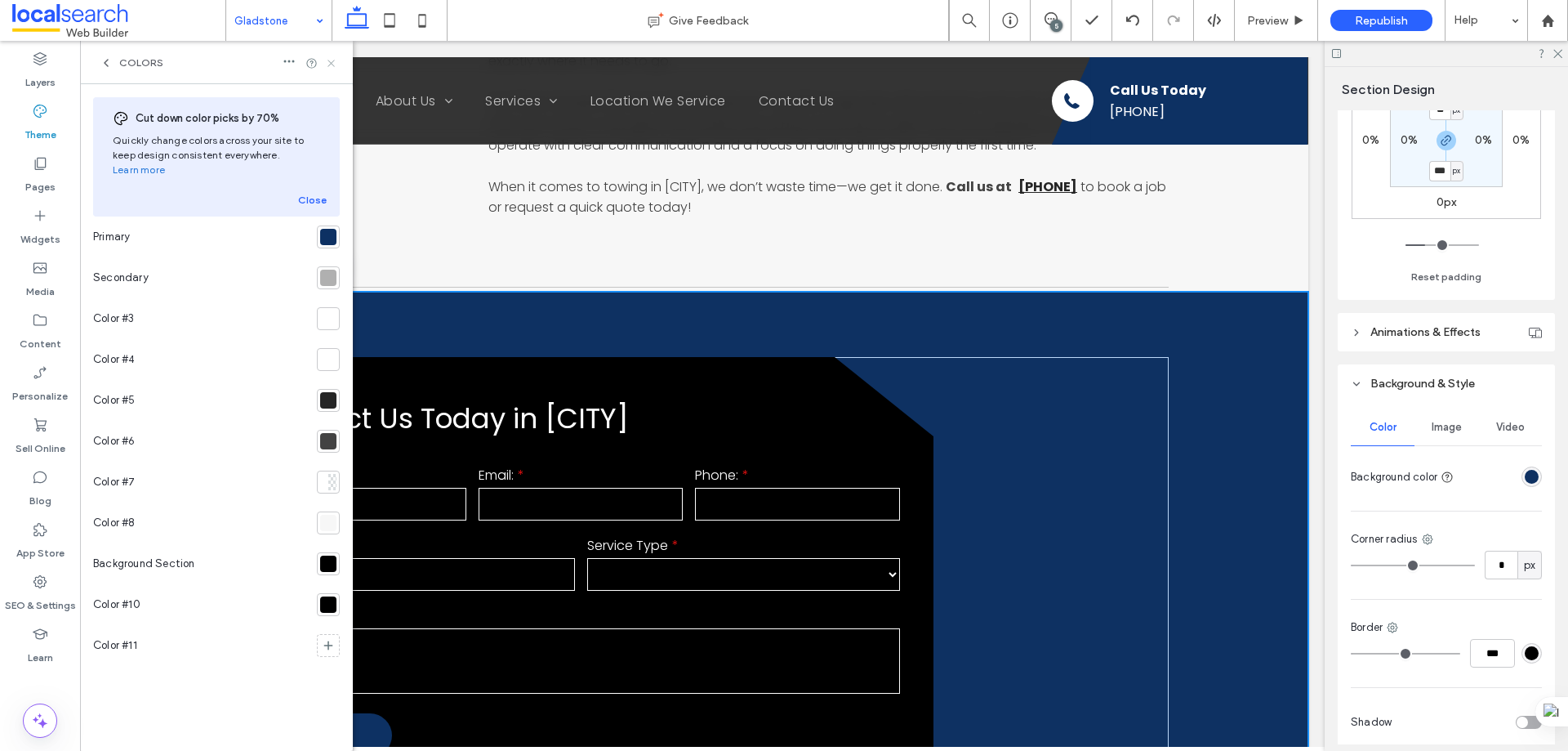 click 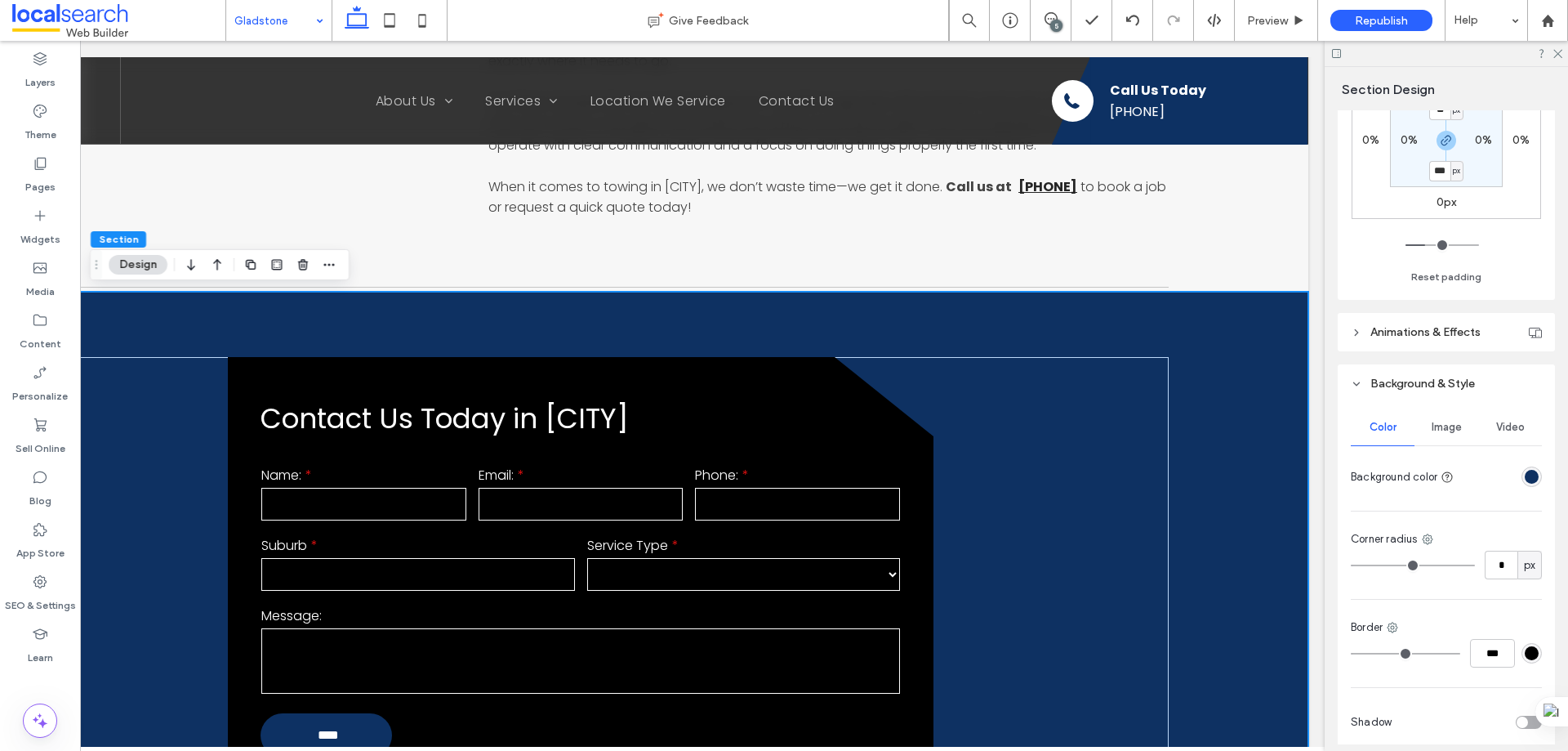 click on "5" at bounding box center (1056, 25) 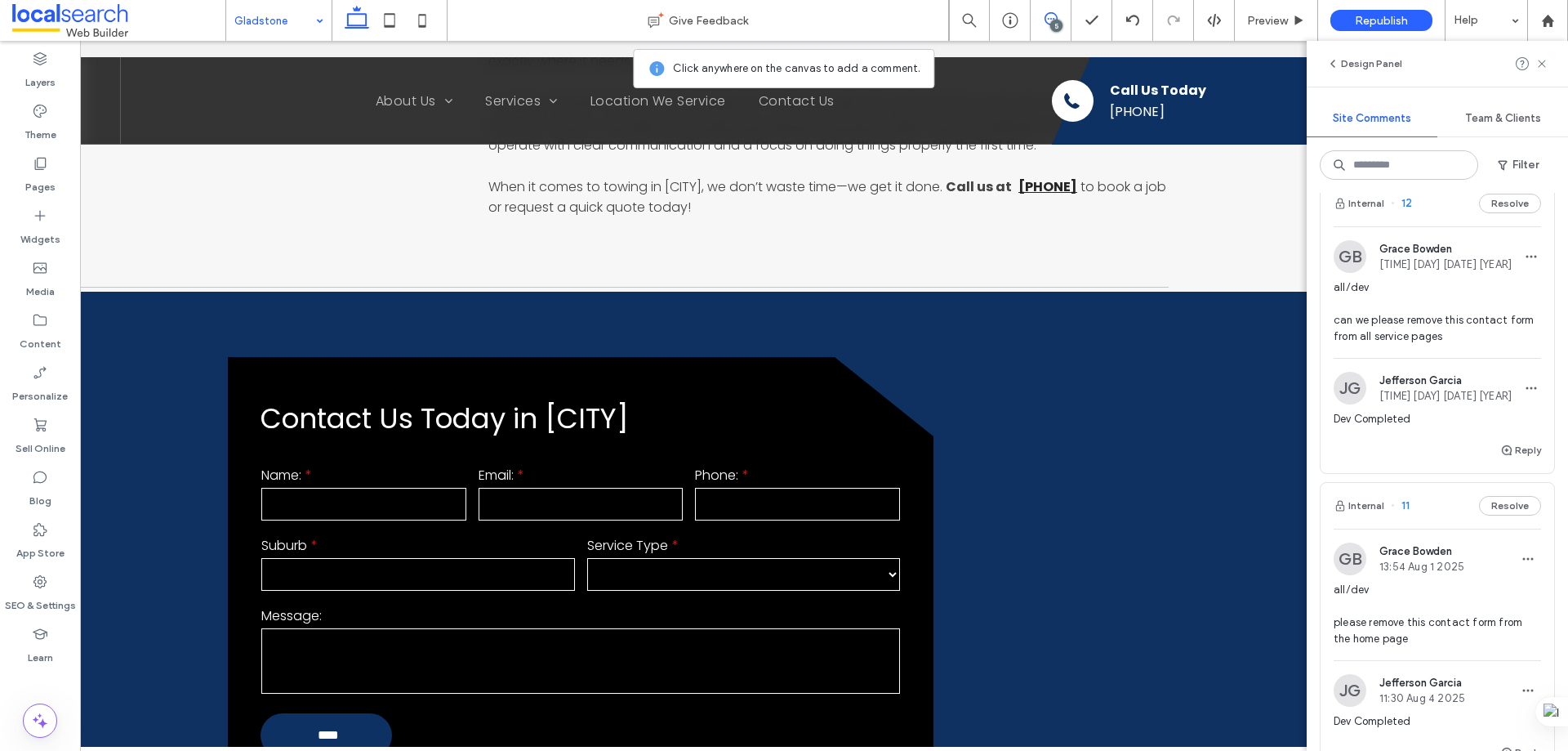 scroll, scrollTop: 0, scrollLeft: 0, axis: both 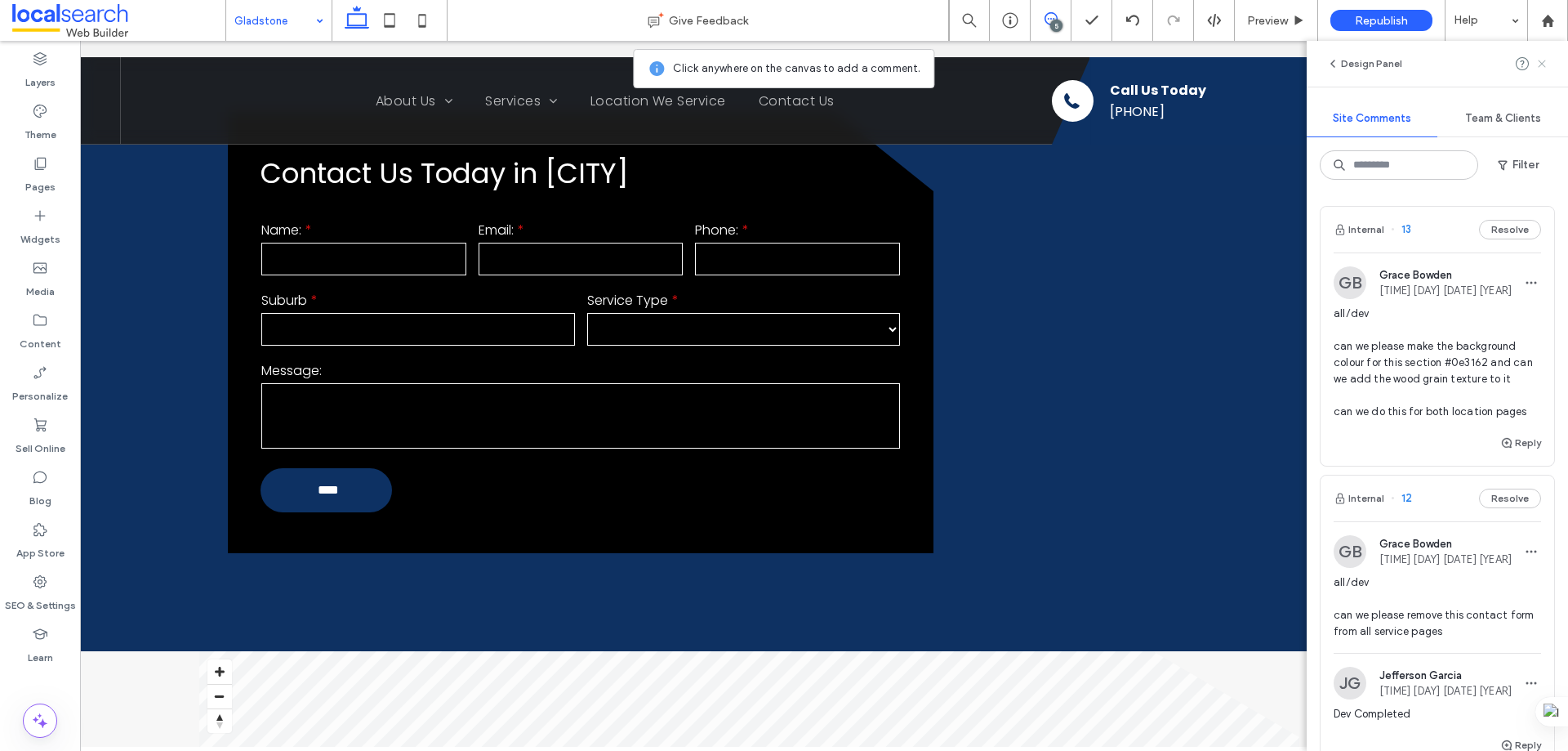 click 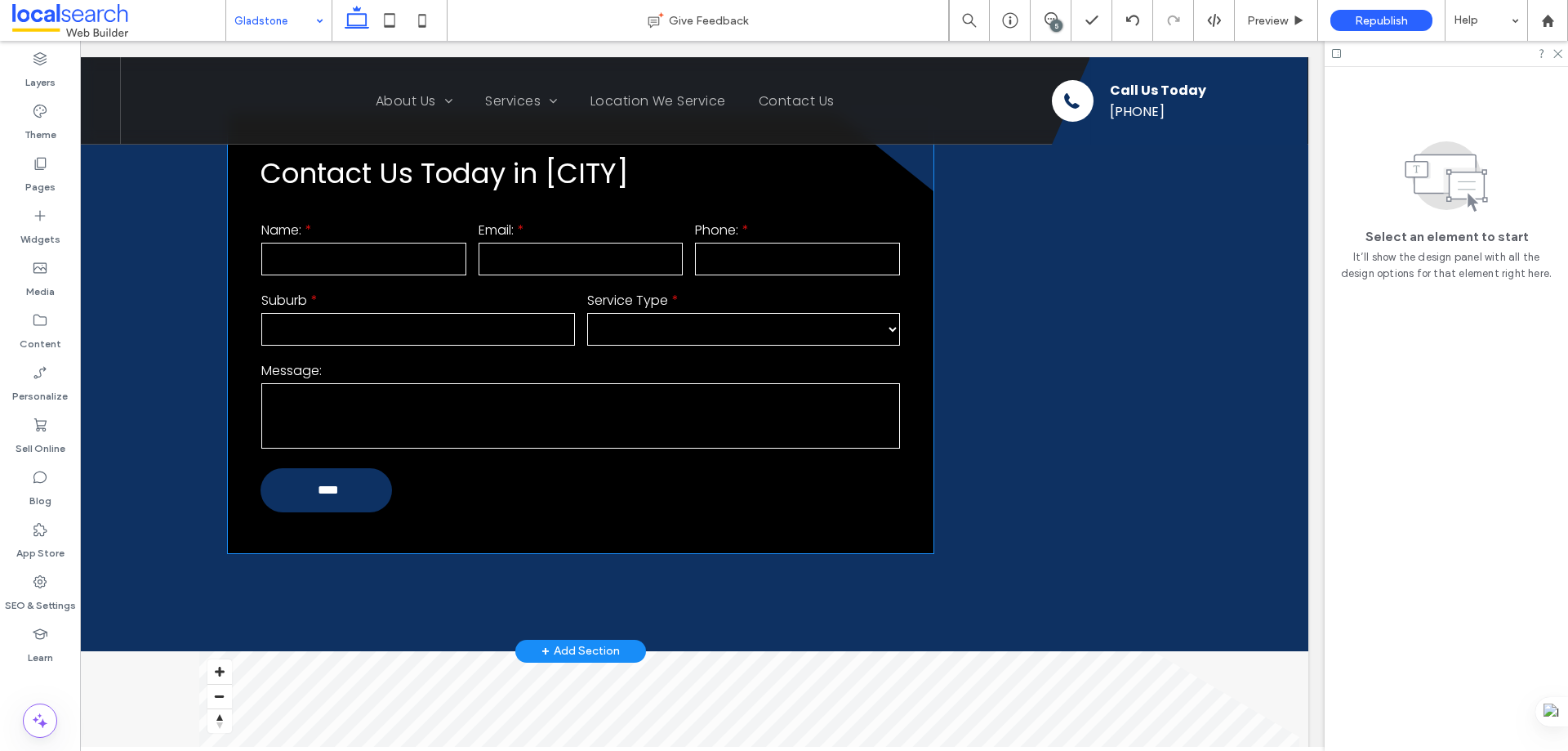 scroll, scrollTop: 1144, scrollLeft: 0, axis: vertical 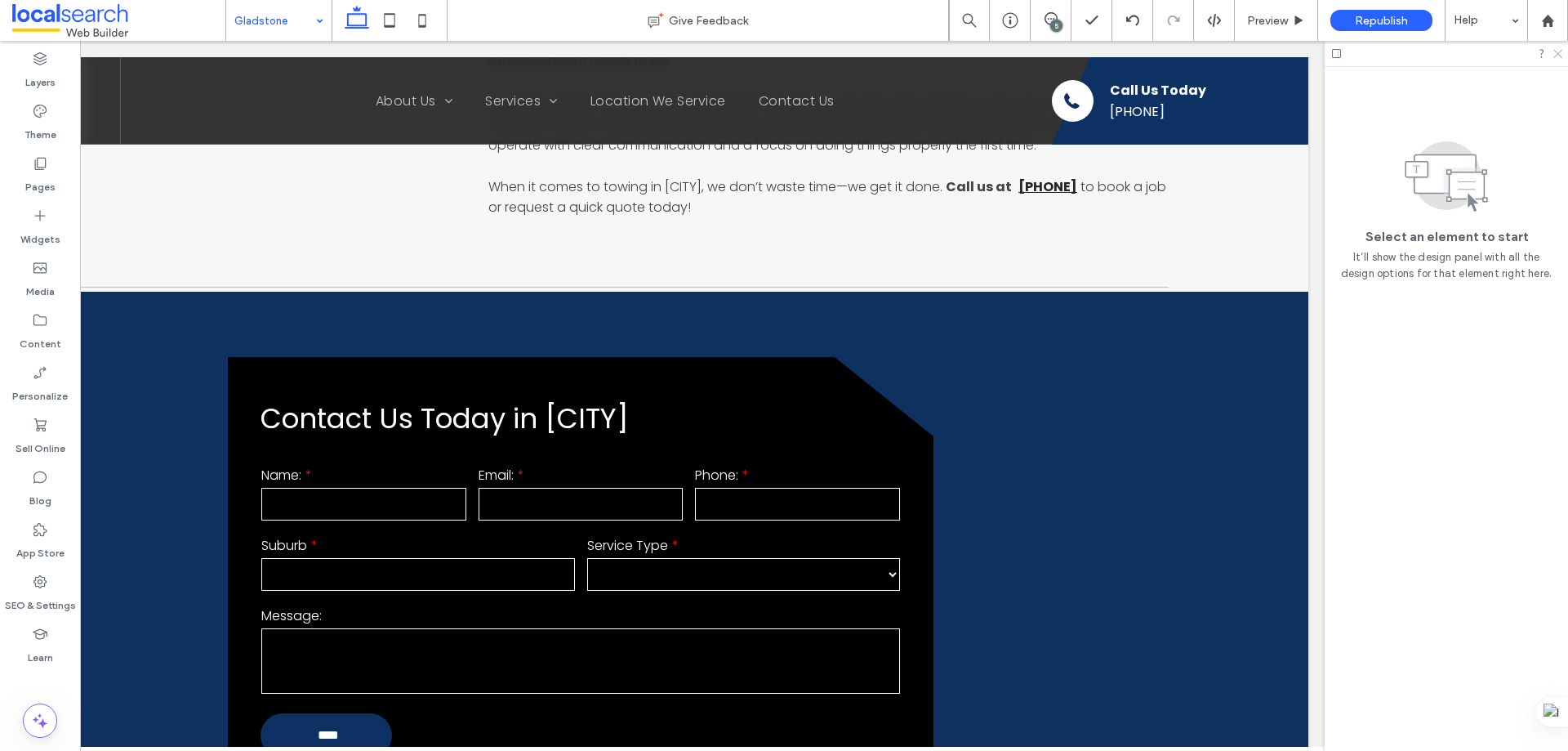 click 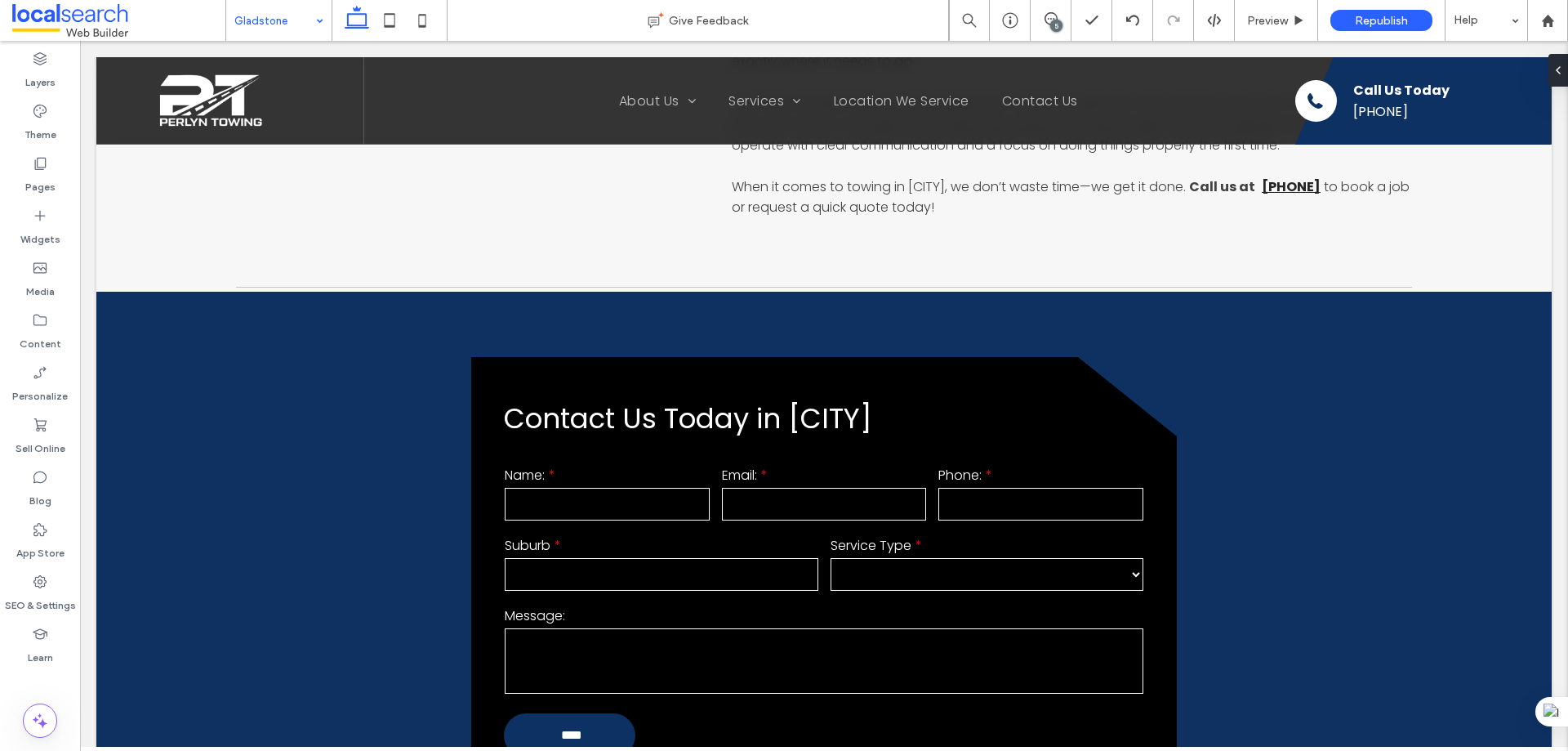 scroll, scrollTop: 0, scrollLeft: 0, axis: both 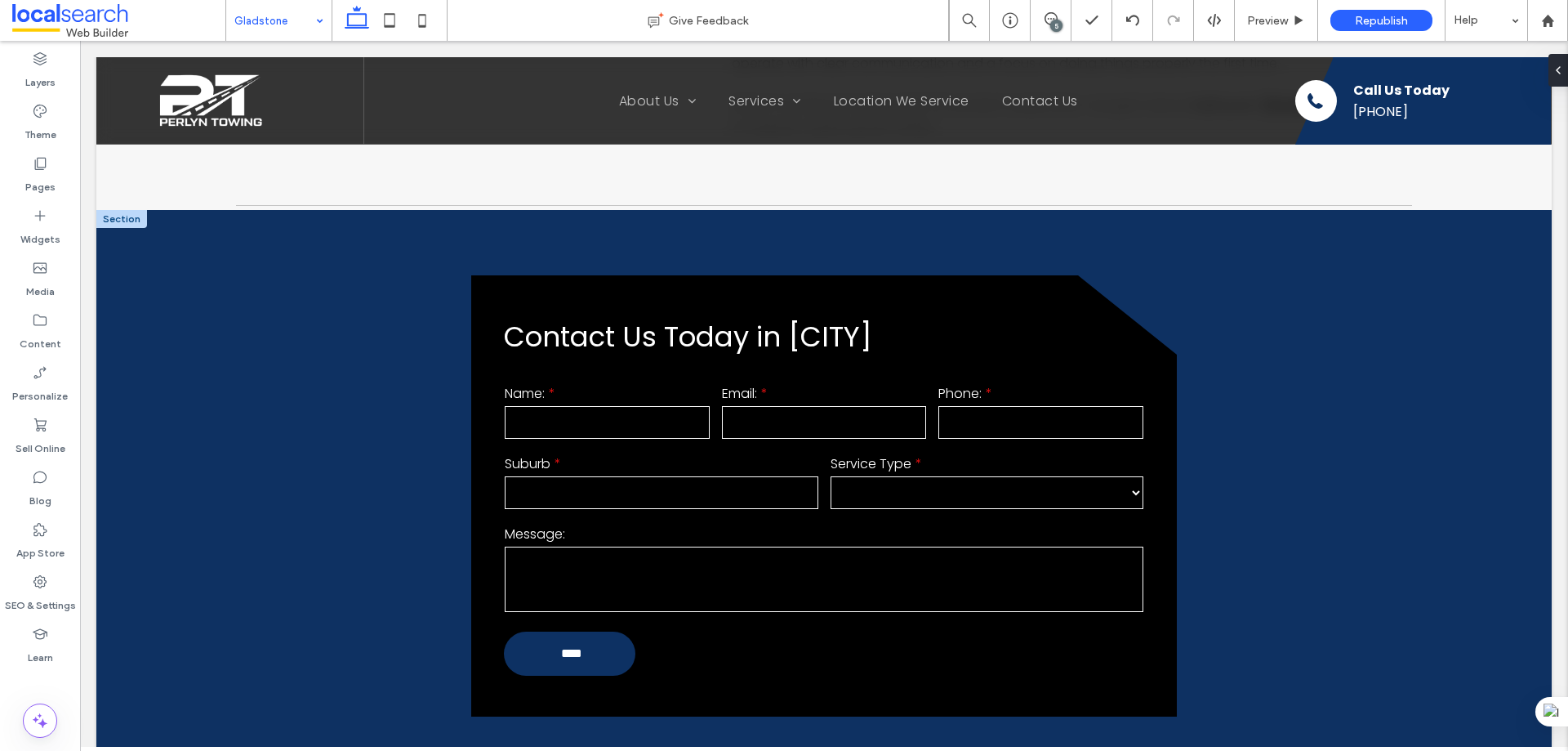 click at bounding box center [122, 219] 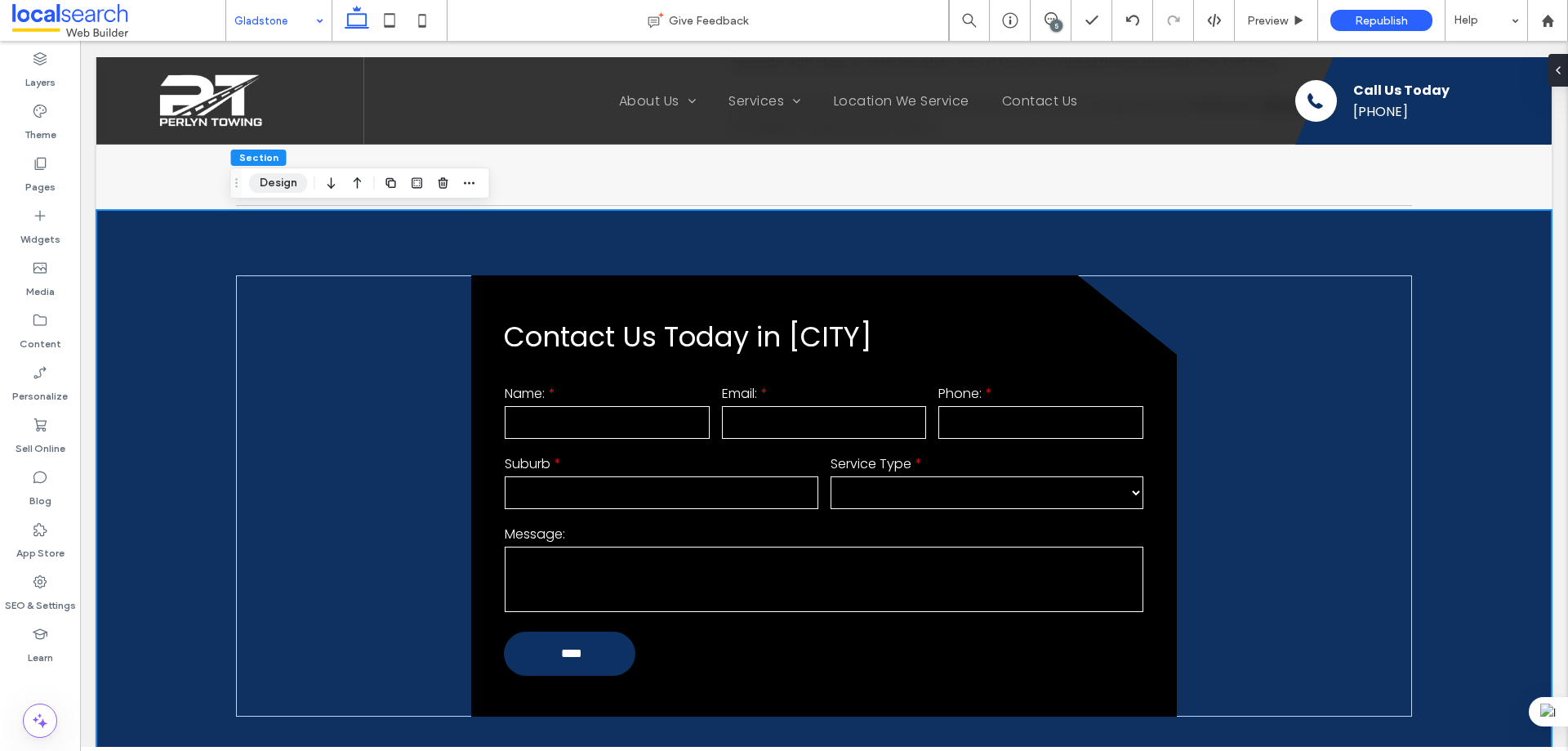 click on "Design" at bounding box center (278, 183) 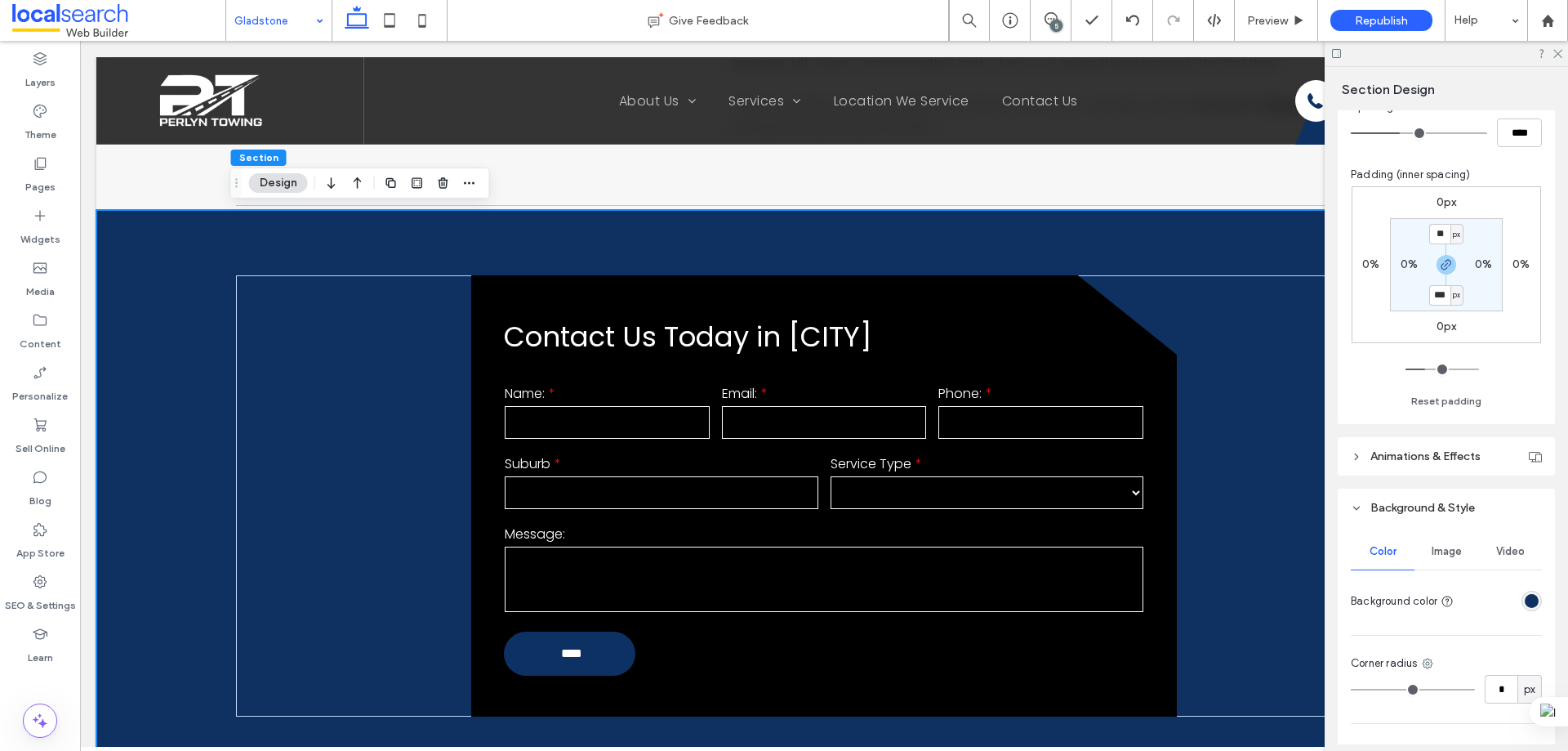 scroll, scrollTop: 327, scrollLeft: 0, axis: vertical 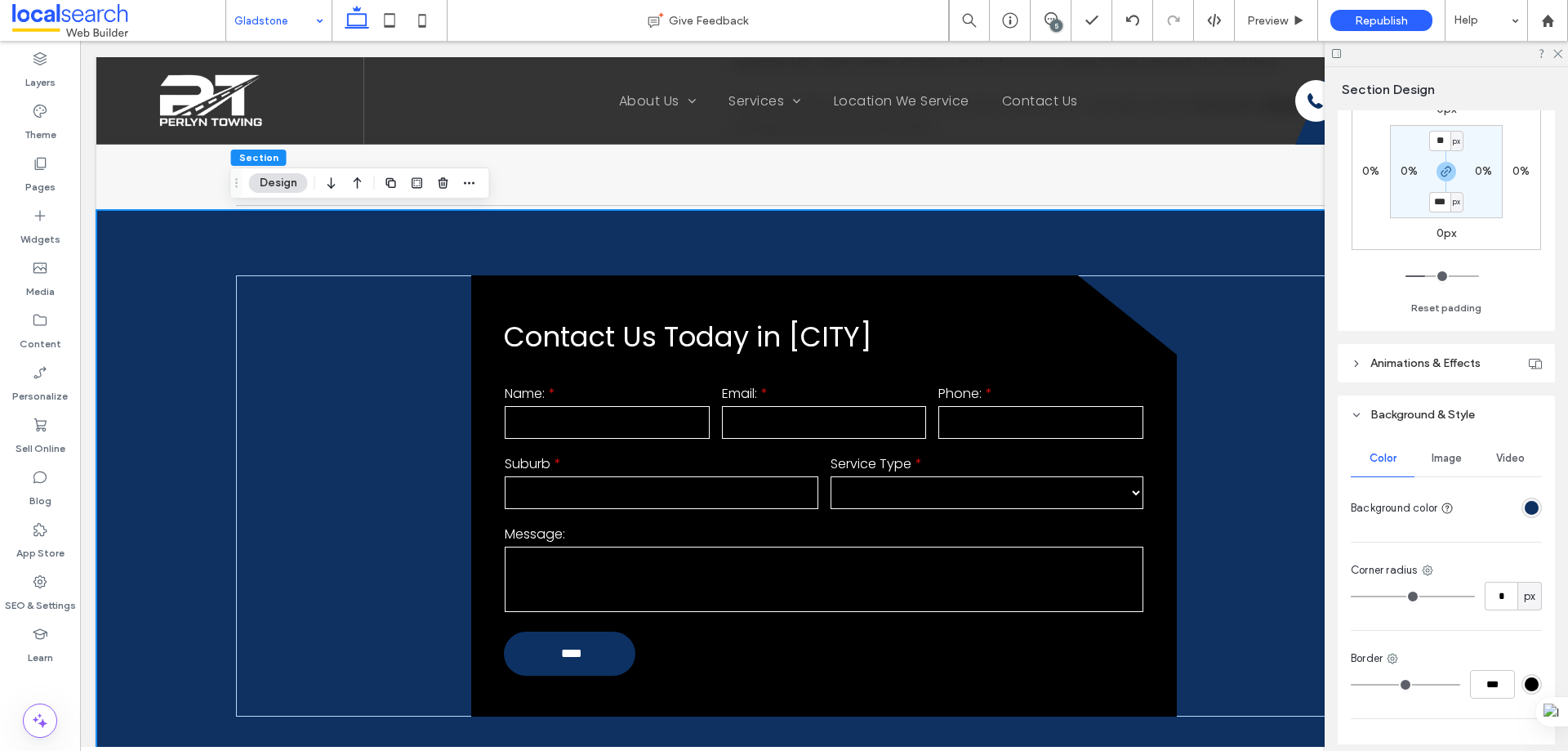 click on "Image" at bounding box center (1446, 458) 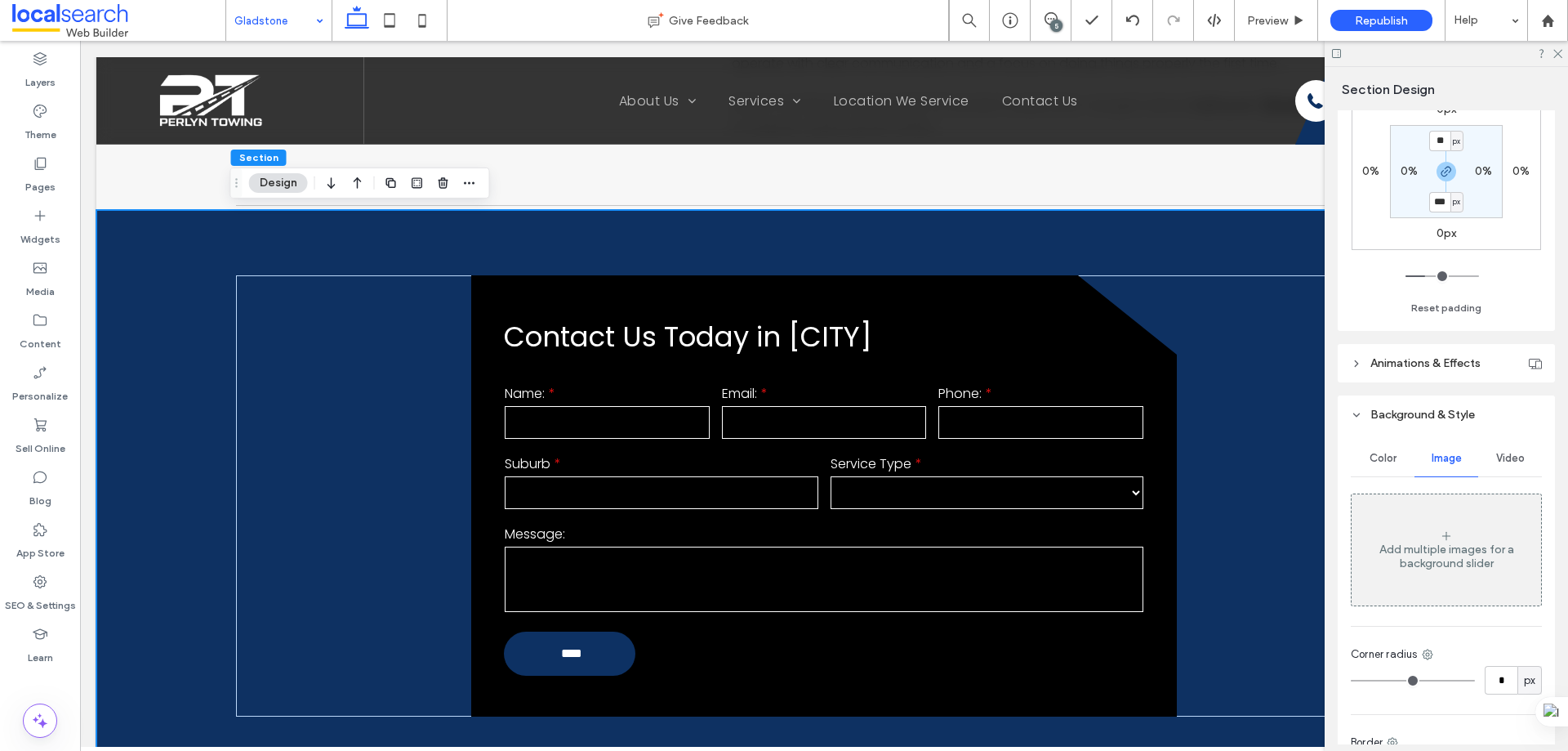 click on "Add multiple images for a background slider" at bounding box center (1446, 550) 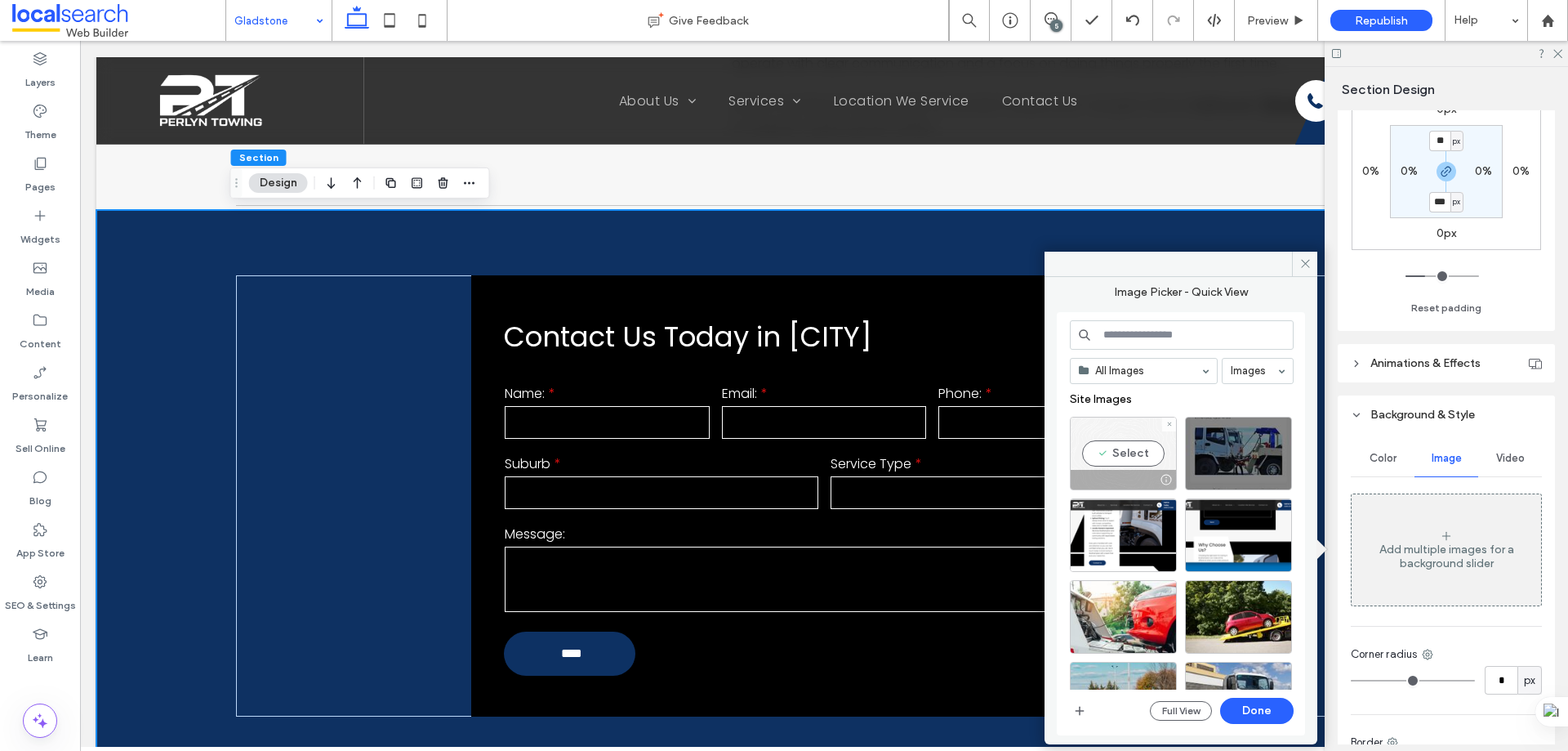 click on "Select" at bounding box center (1123, 454) 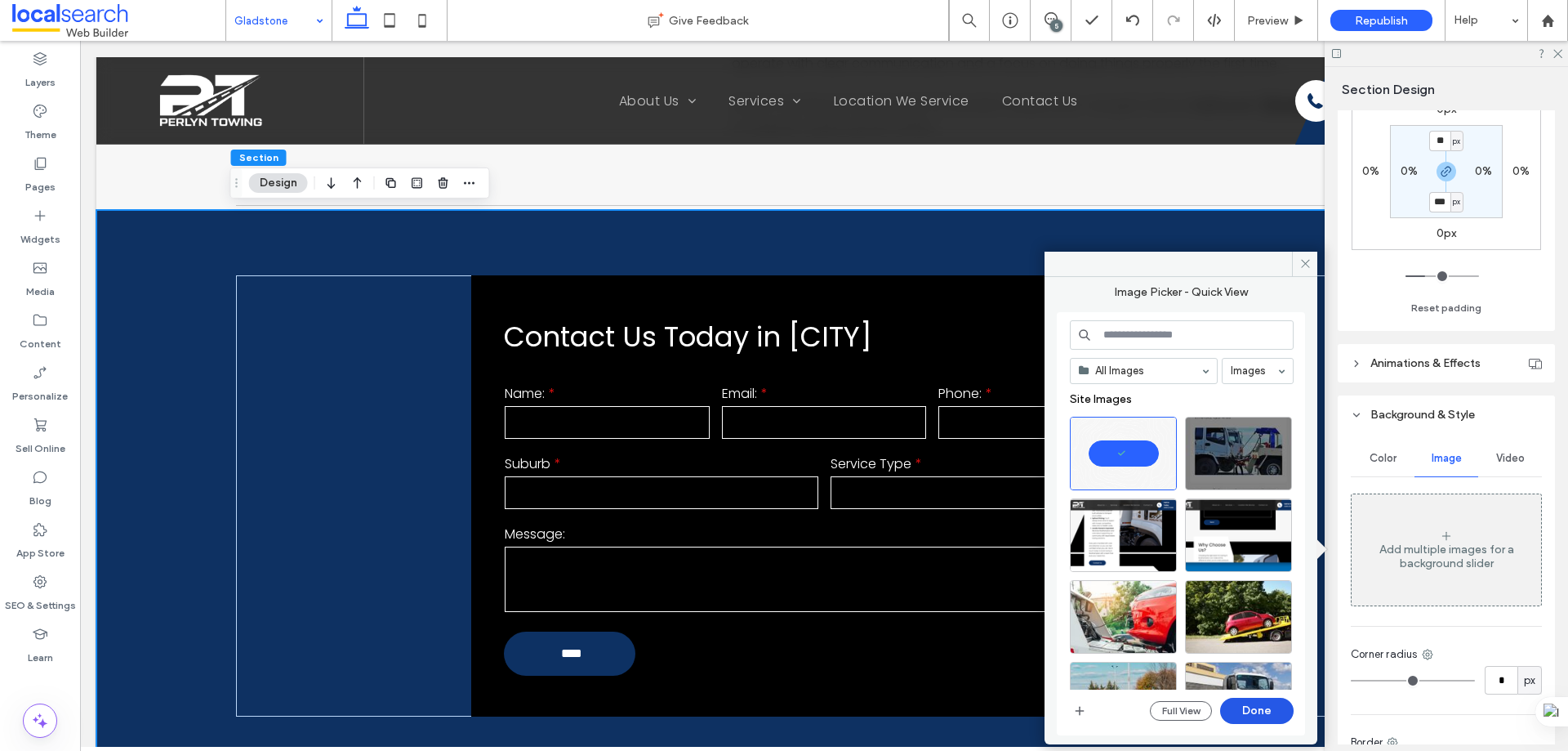click on "Done" at bounding box center [1257, 711] 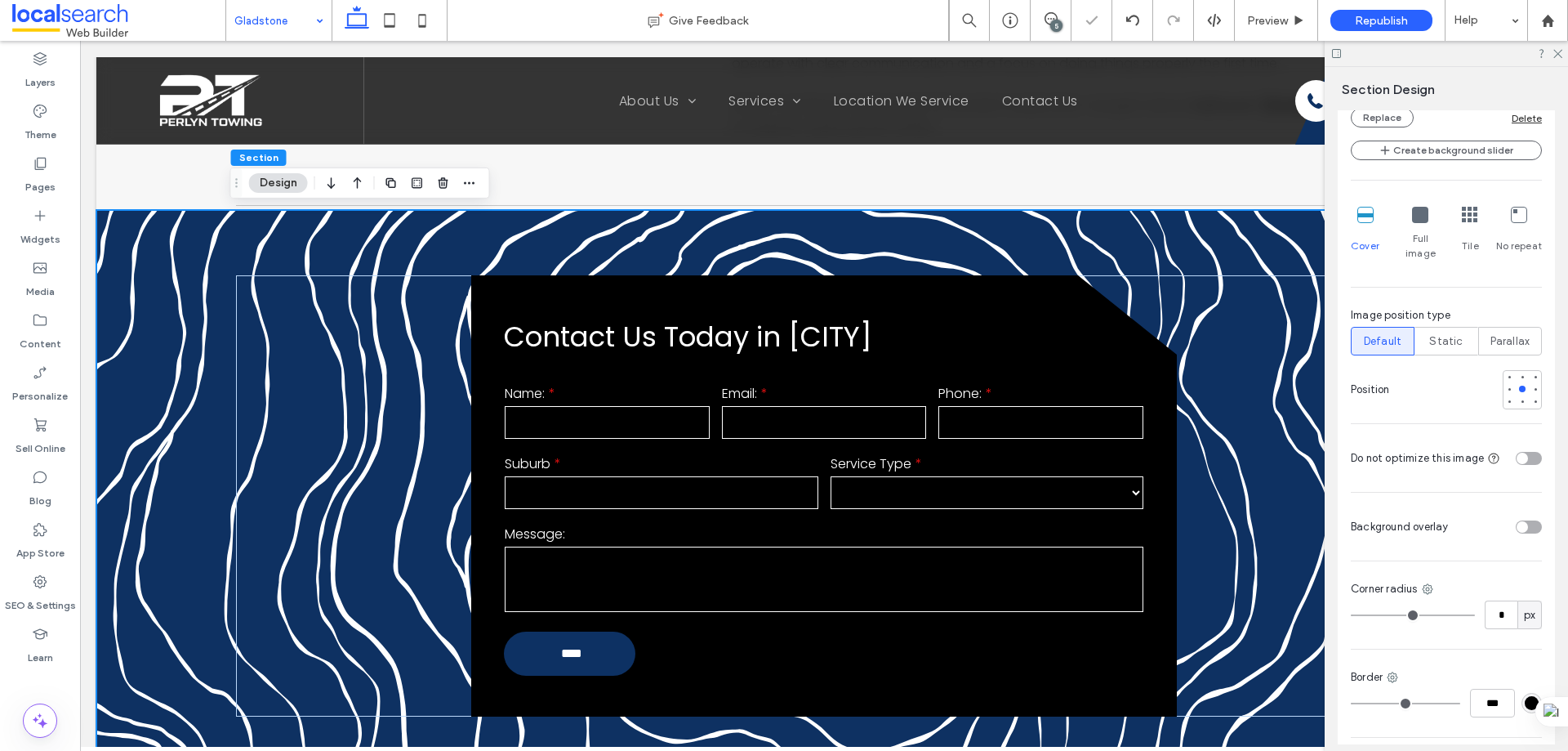 scroll, scrollTop: 1012, scrollLeft: 0, axis: vertical 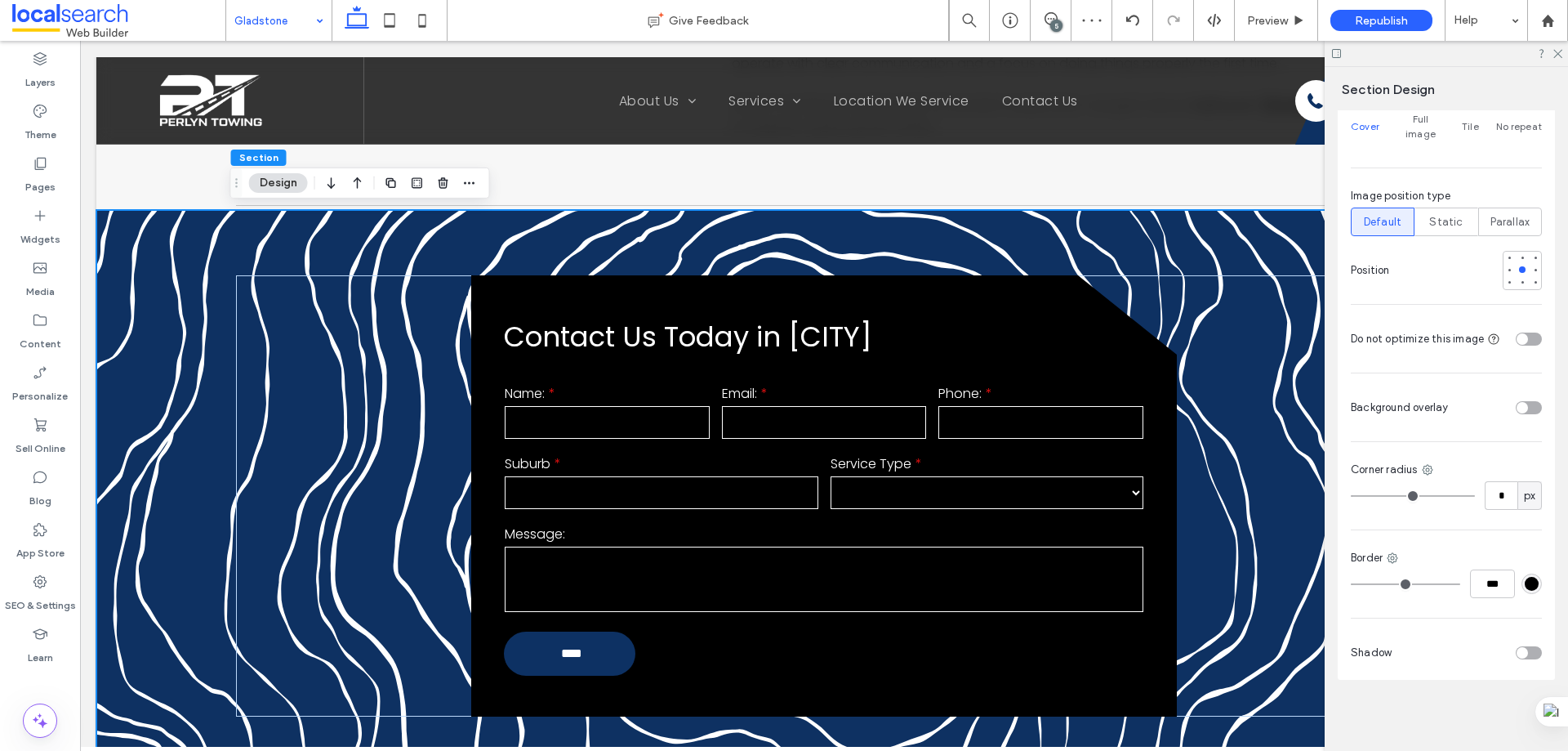 click at bounding box center (1529, 408) 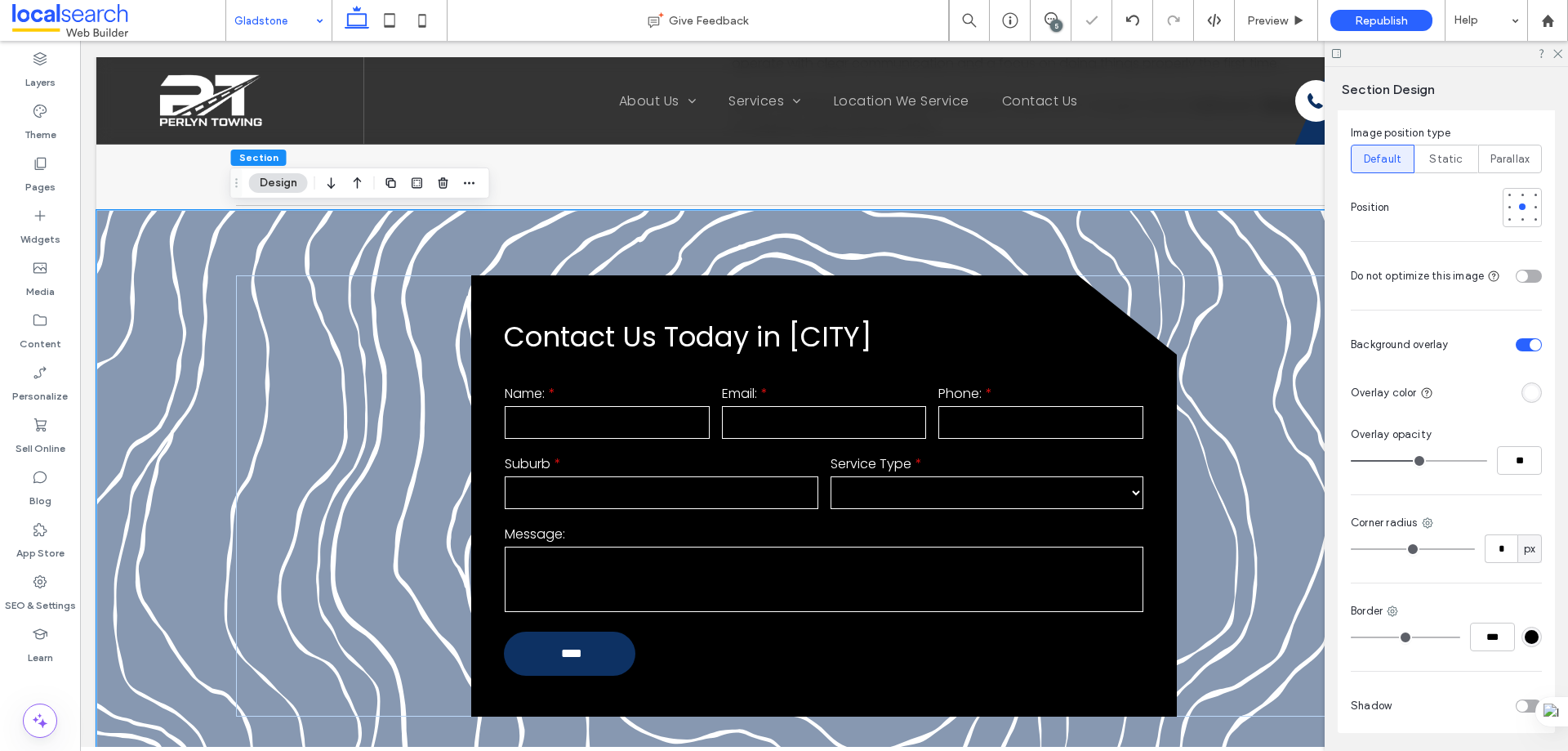 scroll, scrollTop: 1128, scrollLeft: 0, axis: vertical 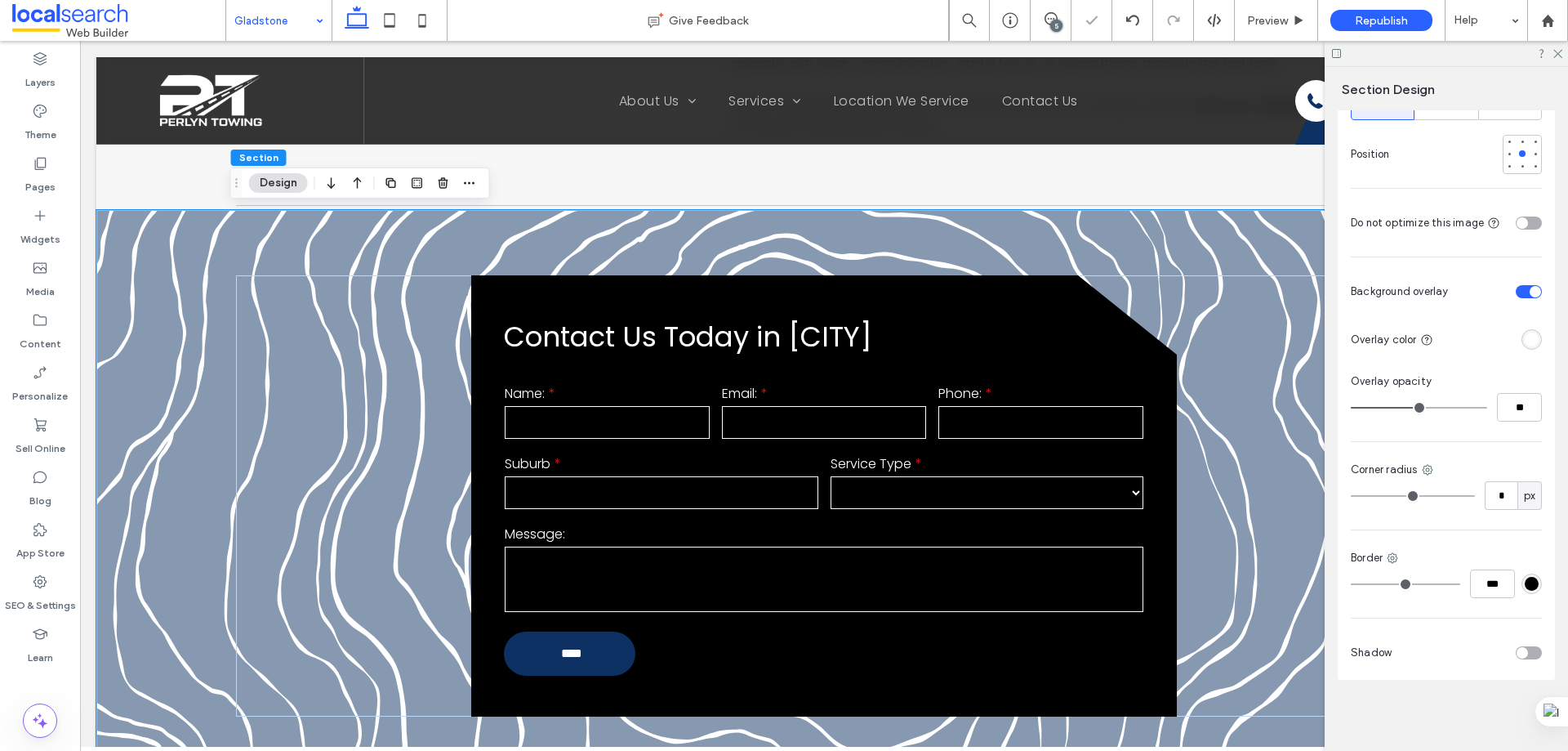 click at bounding box center [1531, 339] 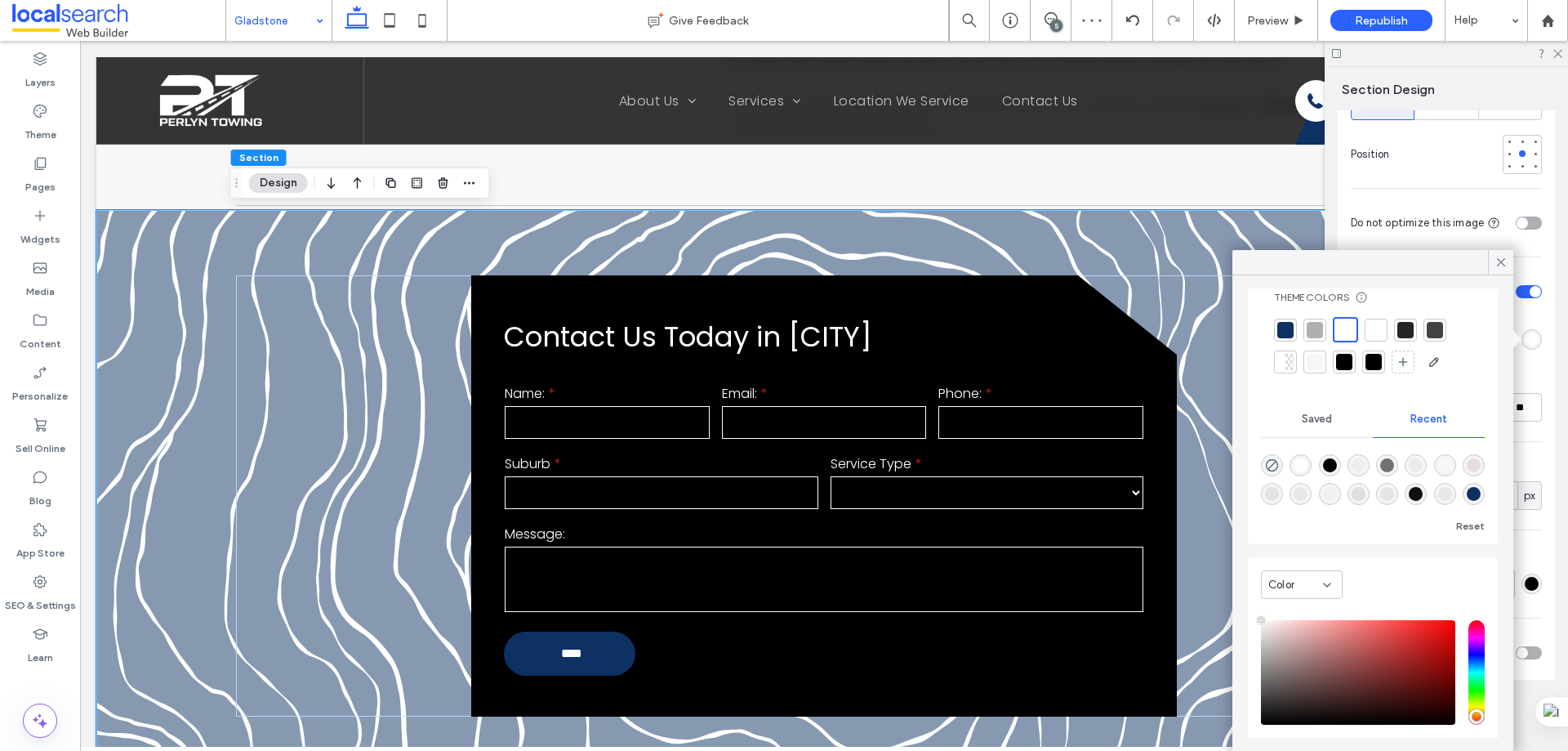 scroll, scrollTop: 86, scrollLeft: 0, axis: vertical 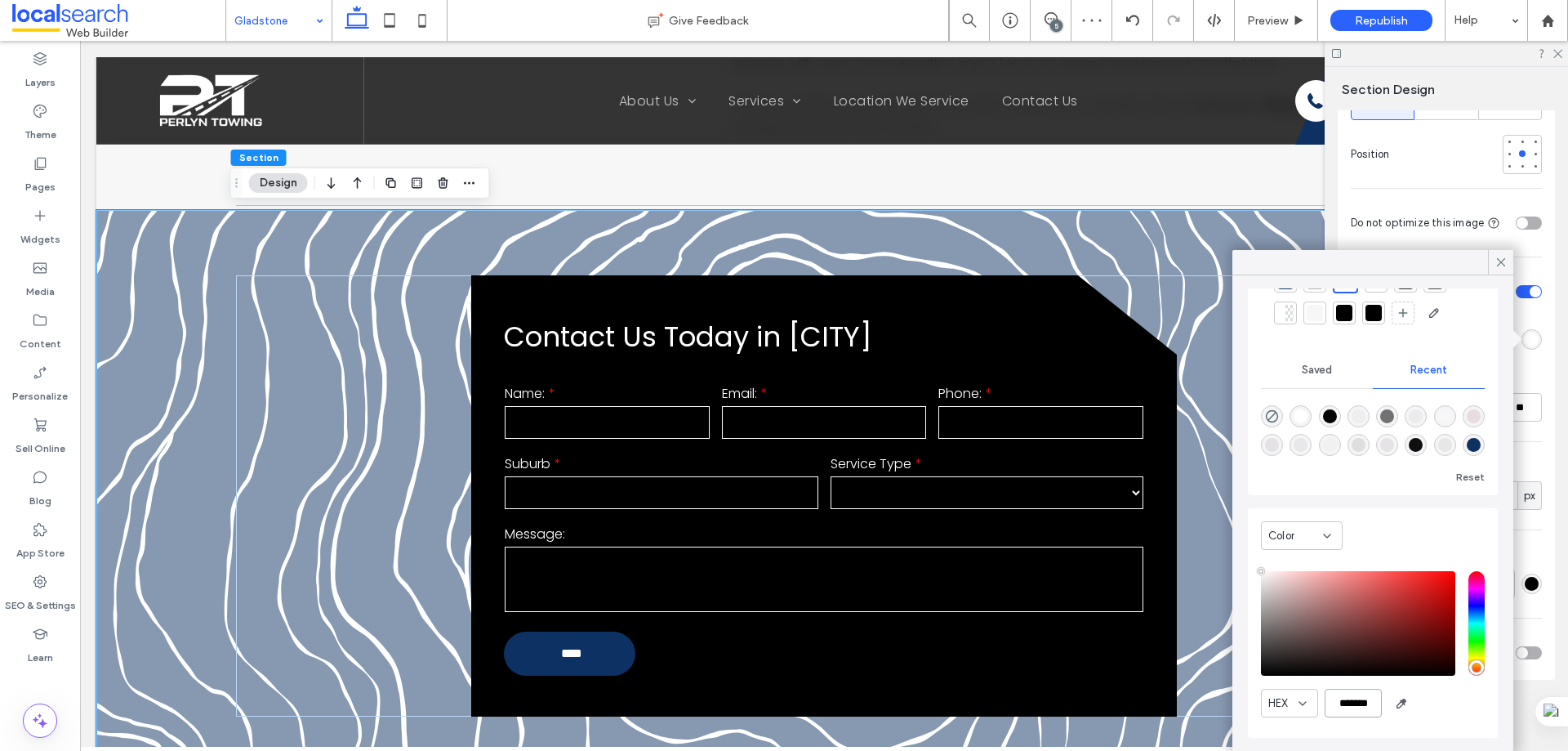 click on "*******" at bounding box center (1353, 703) 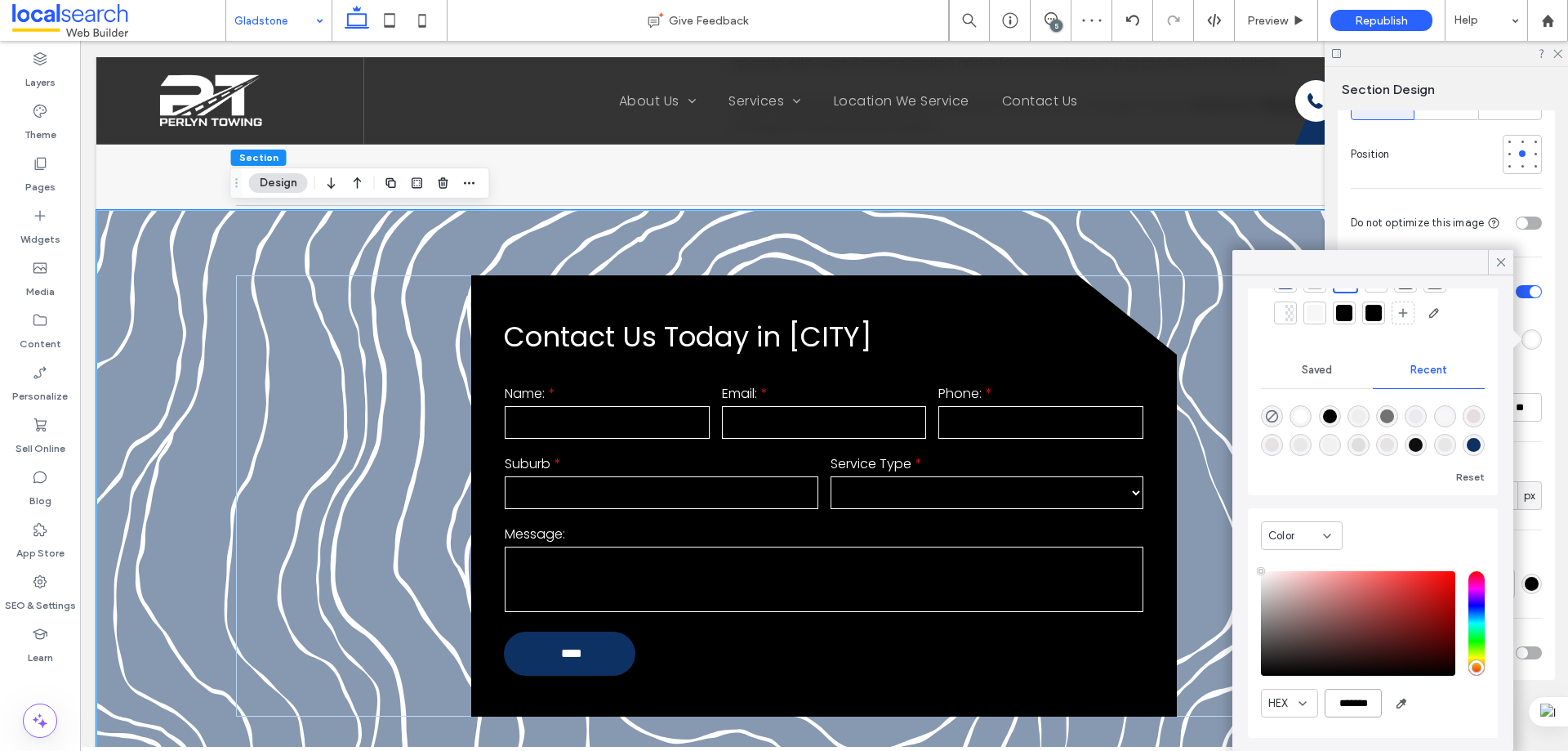 paste 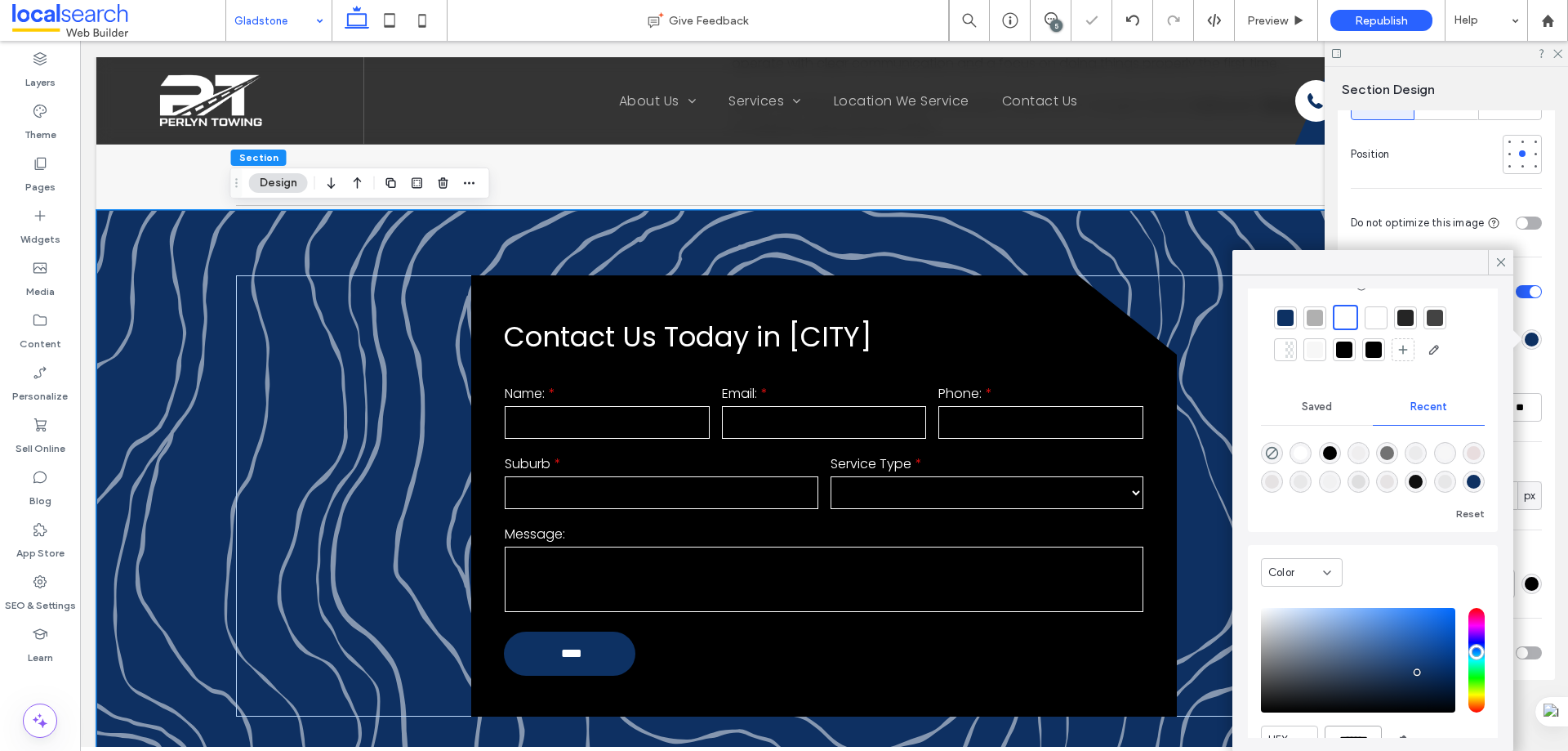 scroll, scrollTop: 0, scrollLeft: 0, axis: both 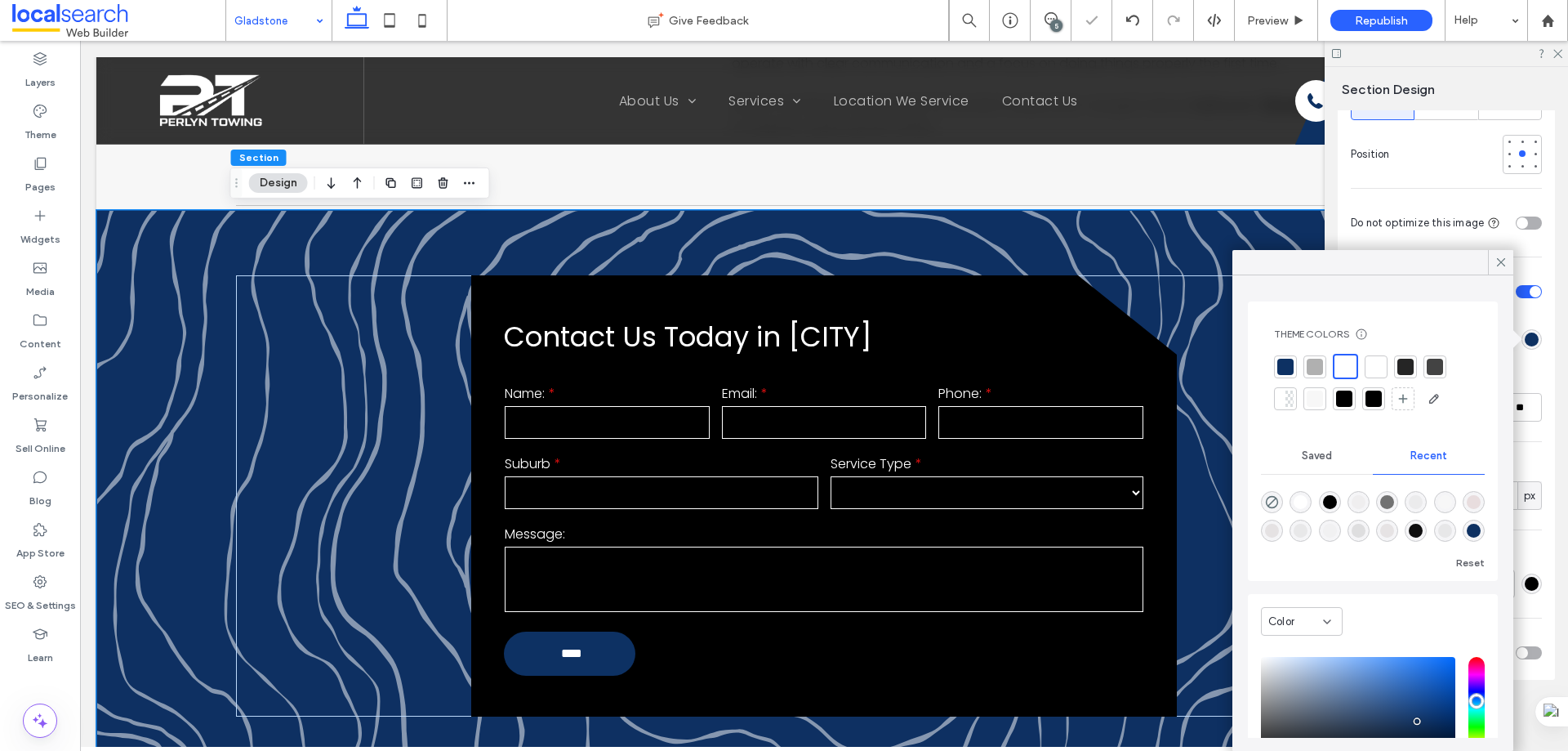 type on "*******" 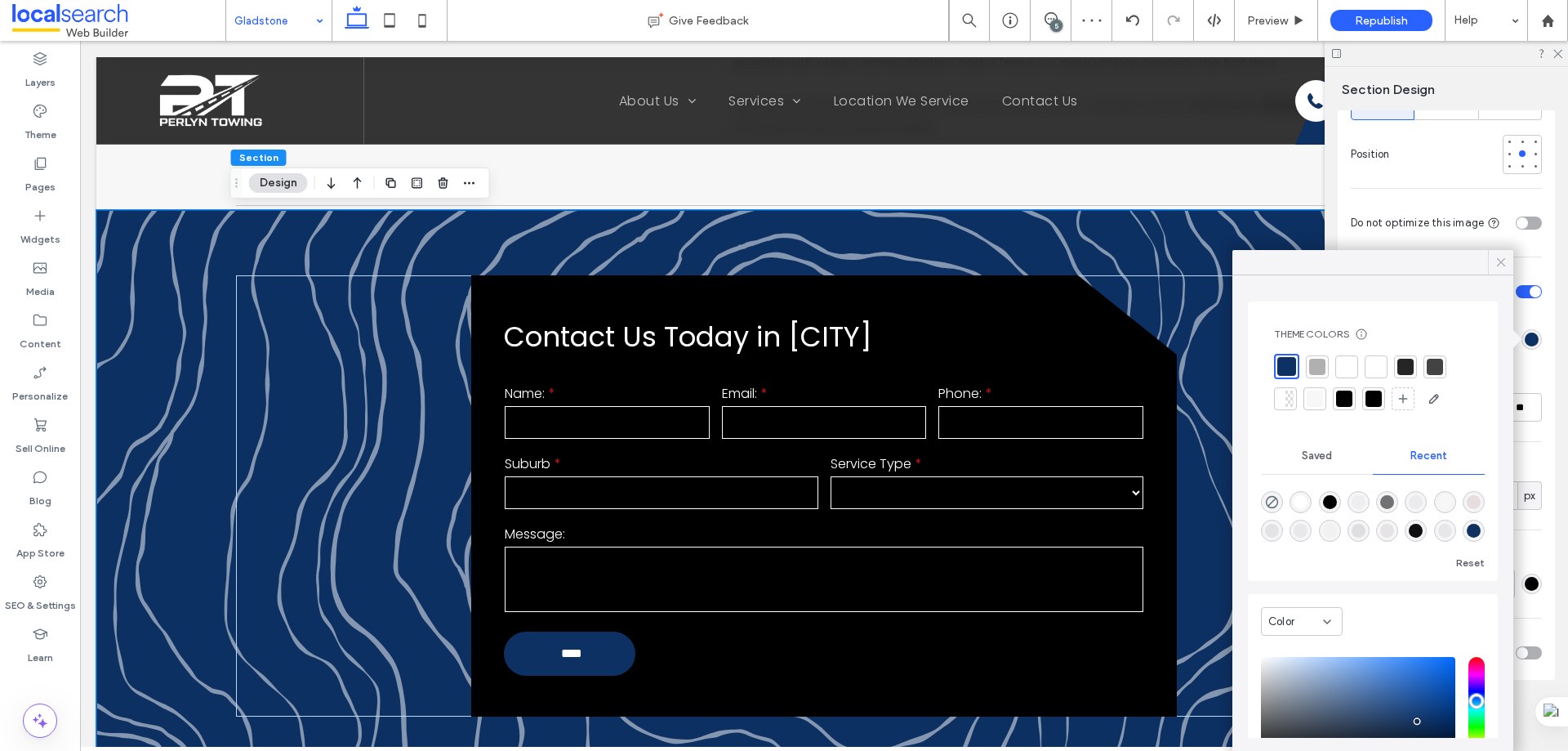 click 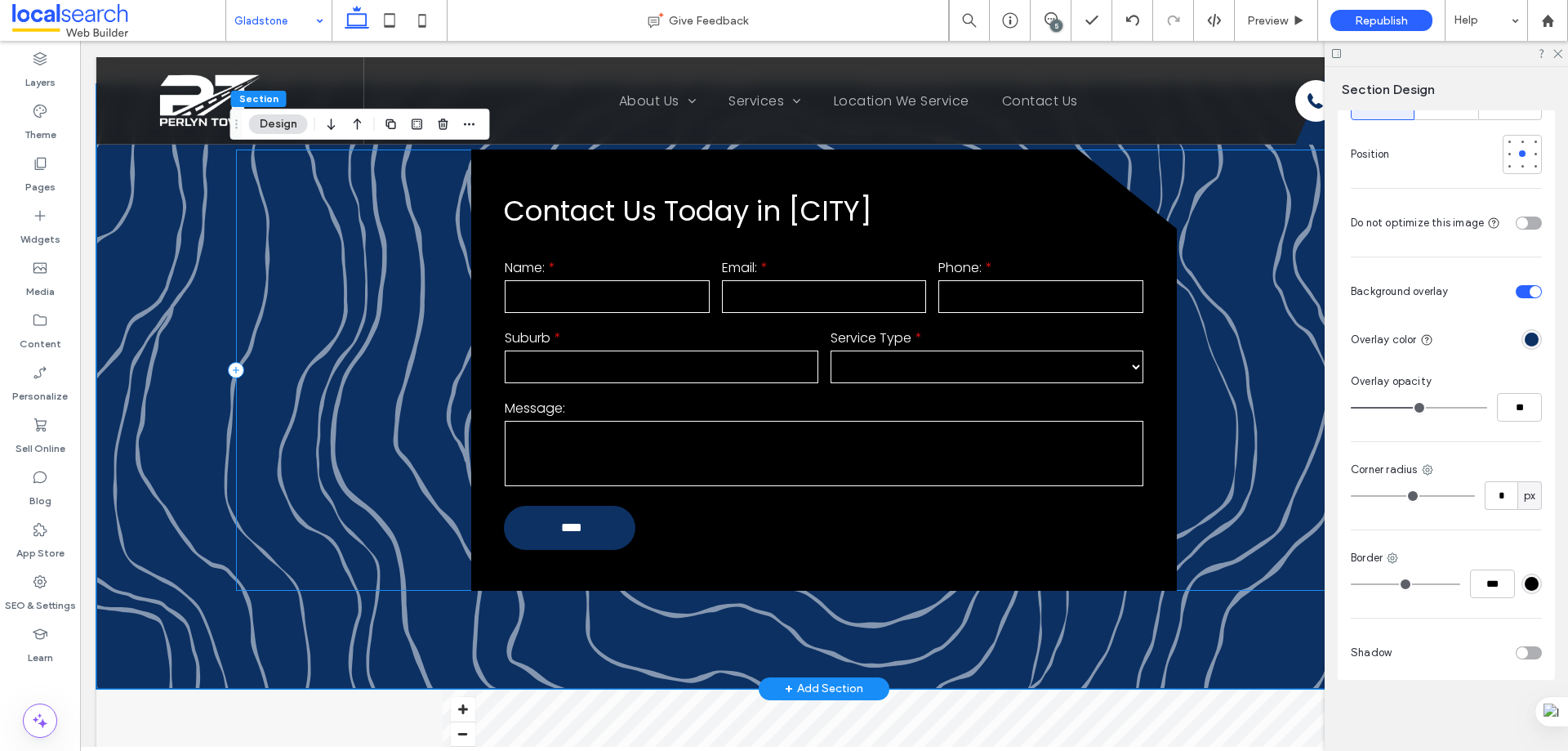 scroll, scrollTop: 1553, scrollLeft: 0, axis: vertical 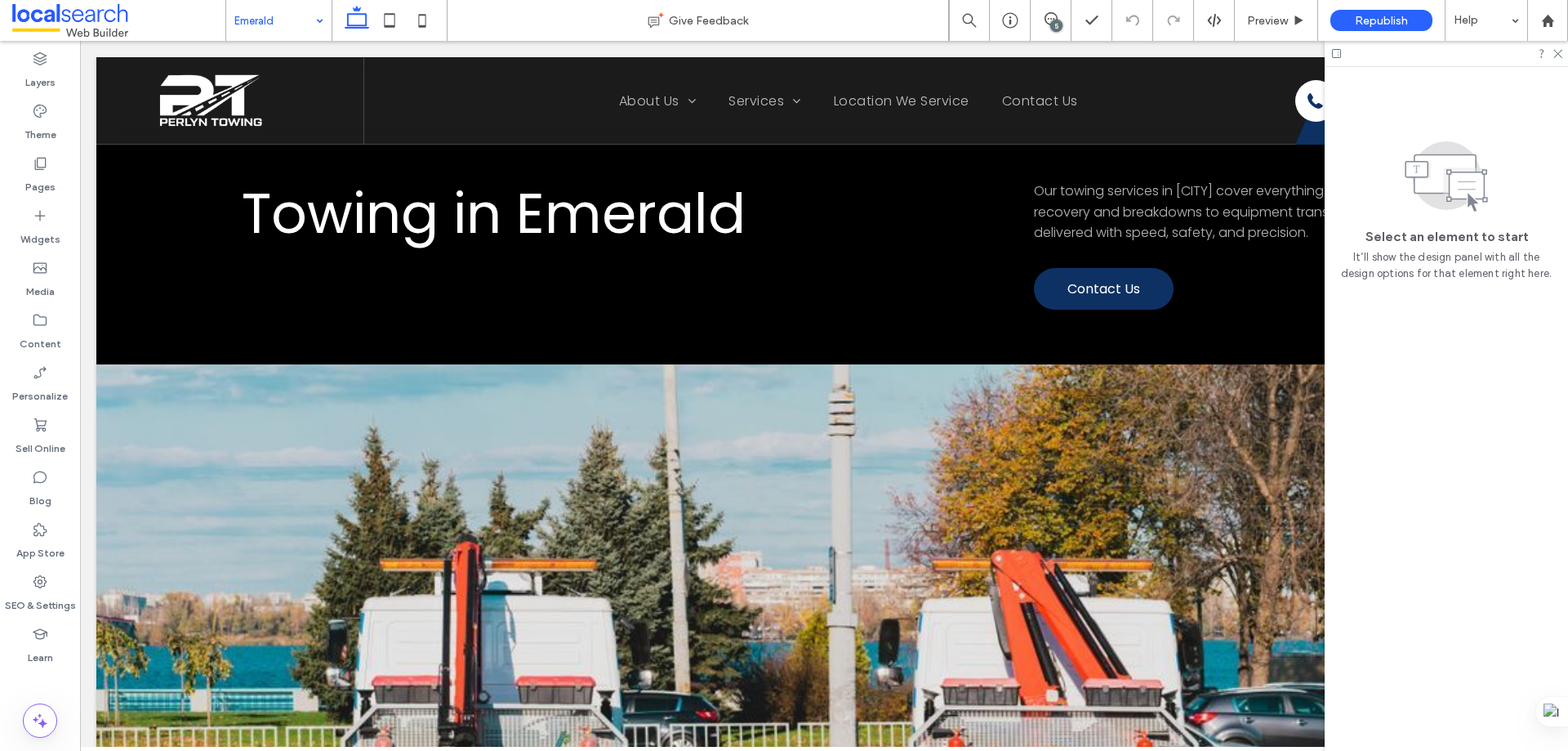 click on "Emerald" at bounding box center (278, 20) 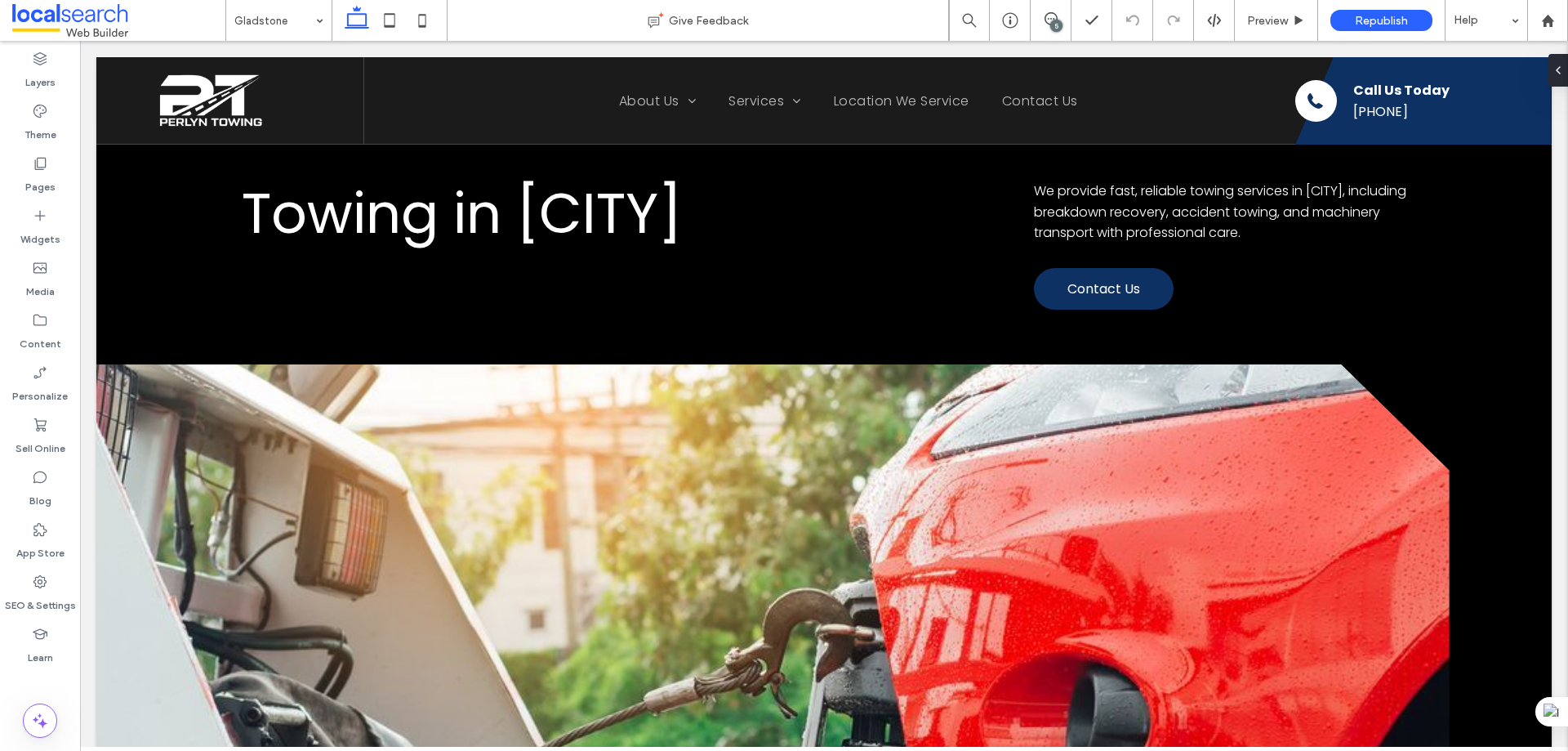 scroll, scrollTop: 1144, scrollLeft: 0, axis: vertical 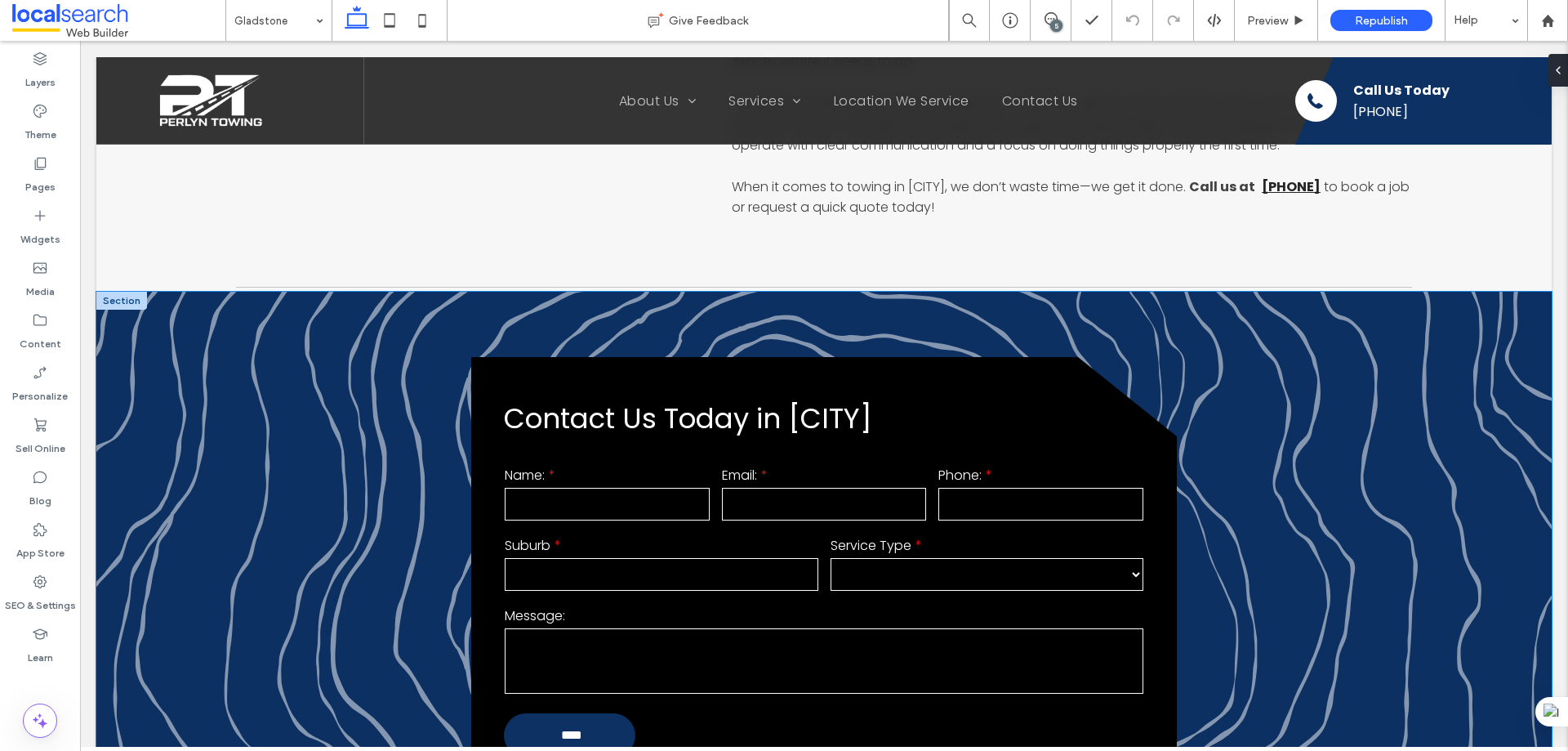 click on "**********" at bounding box center (824, 594) 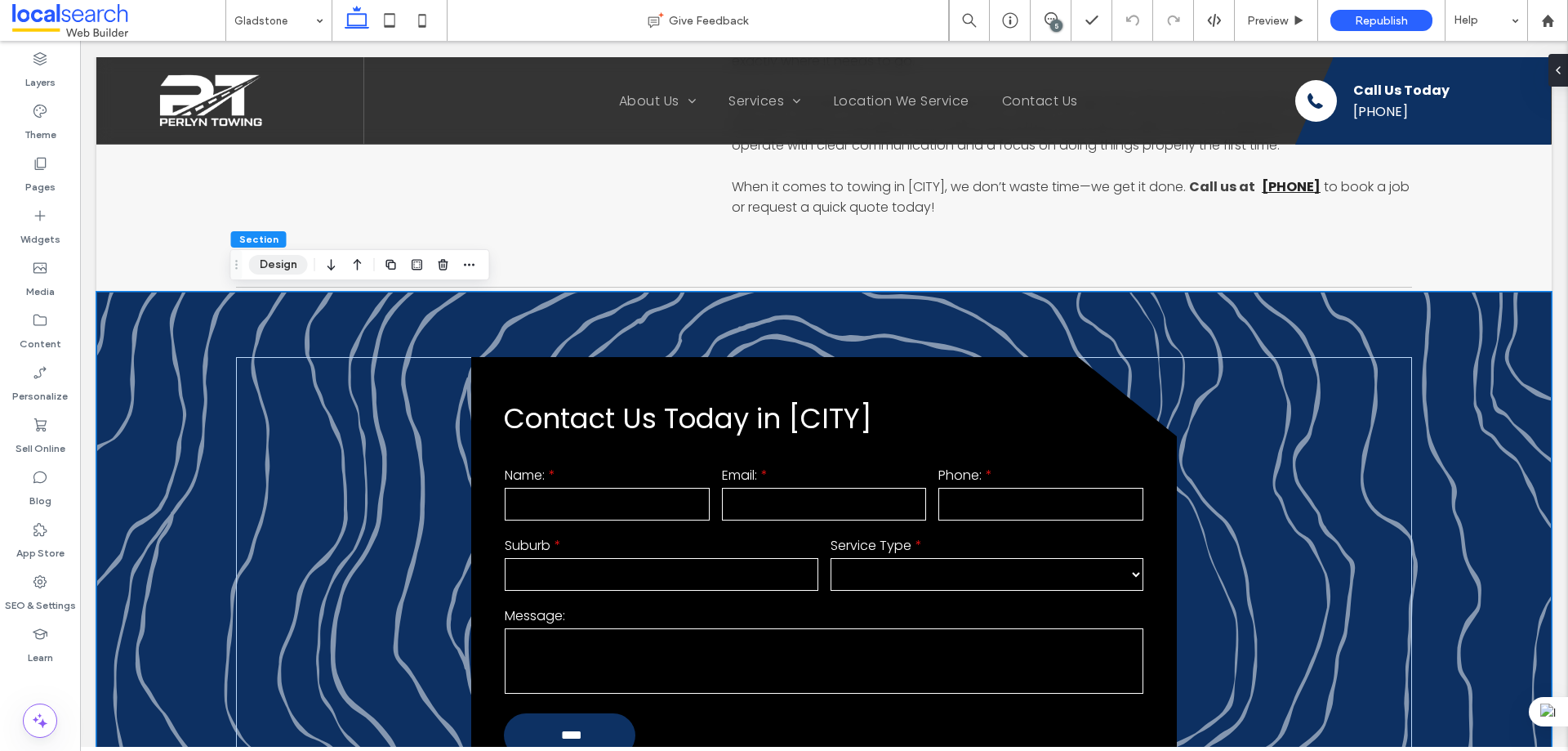 click on "Design" at bounding box center [278, 265] 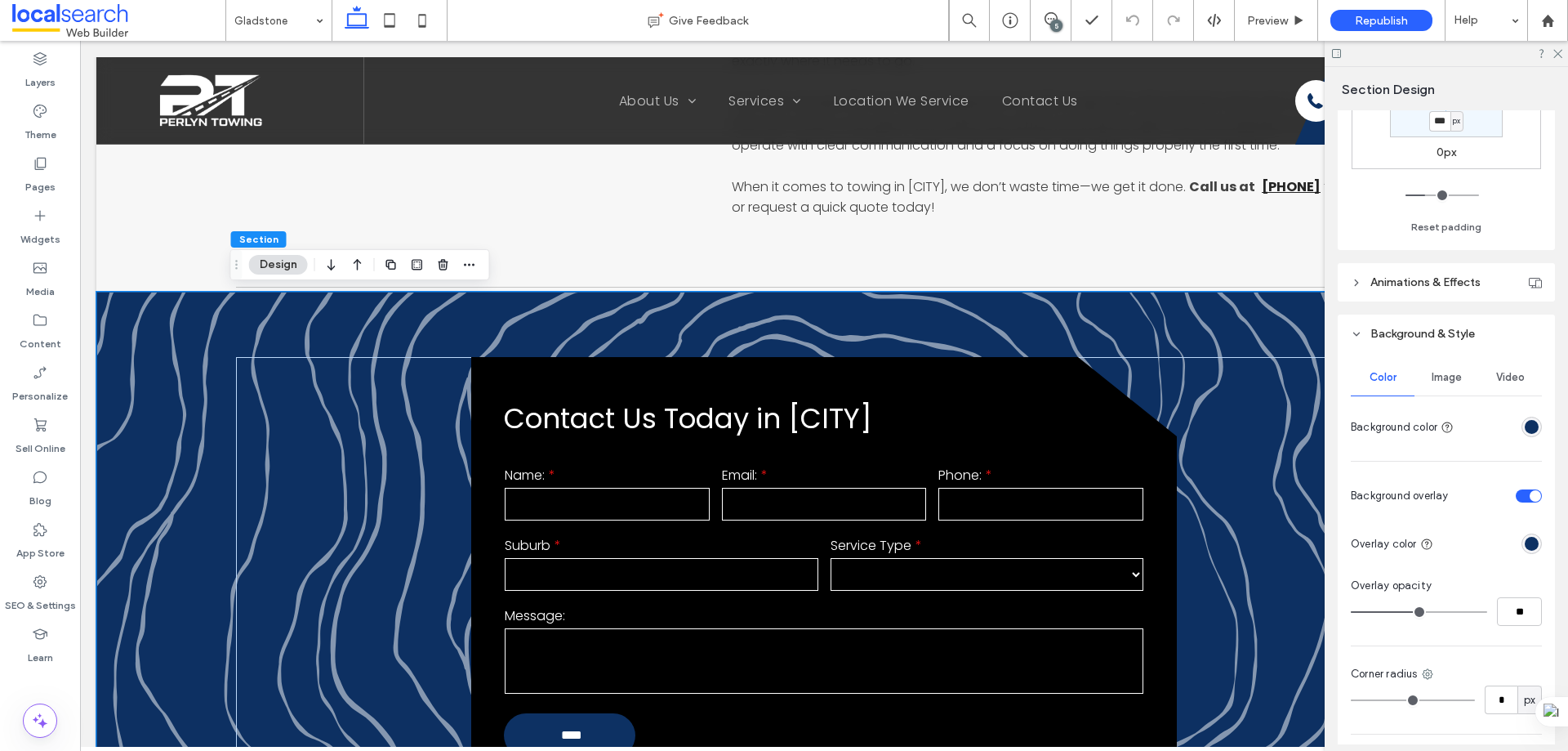 scroll, scrollTop: 409, scrollLeft: 0, axis: vertical 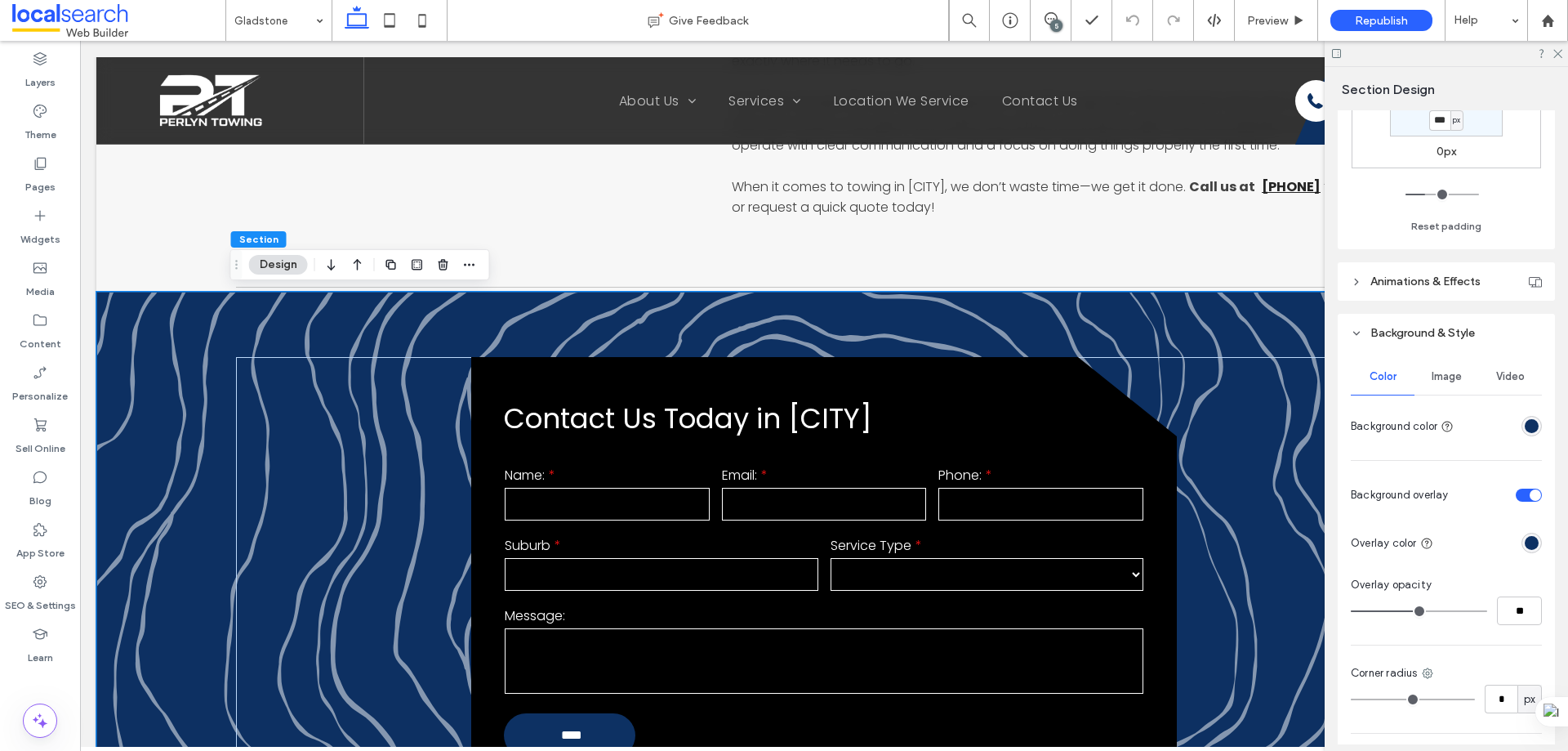 click at bounding box center (1531, 426) 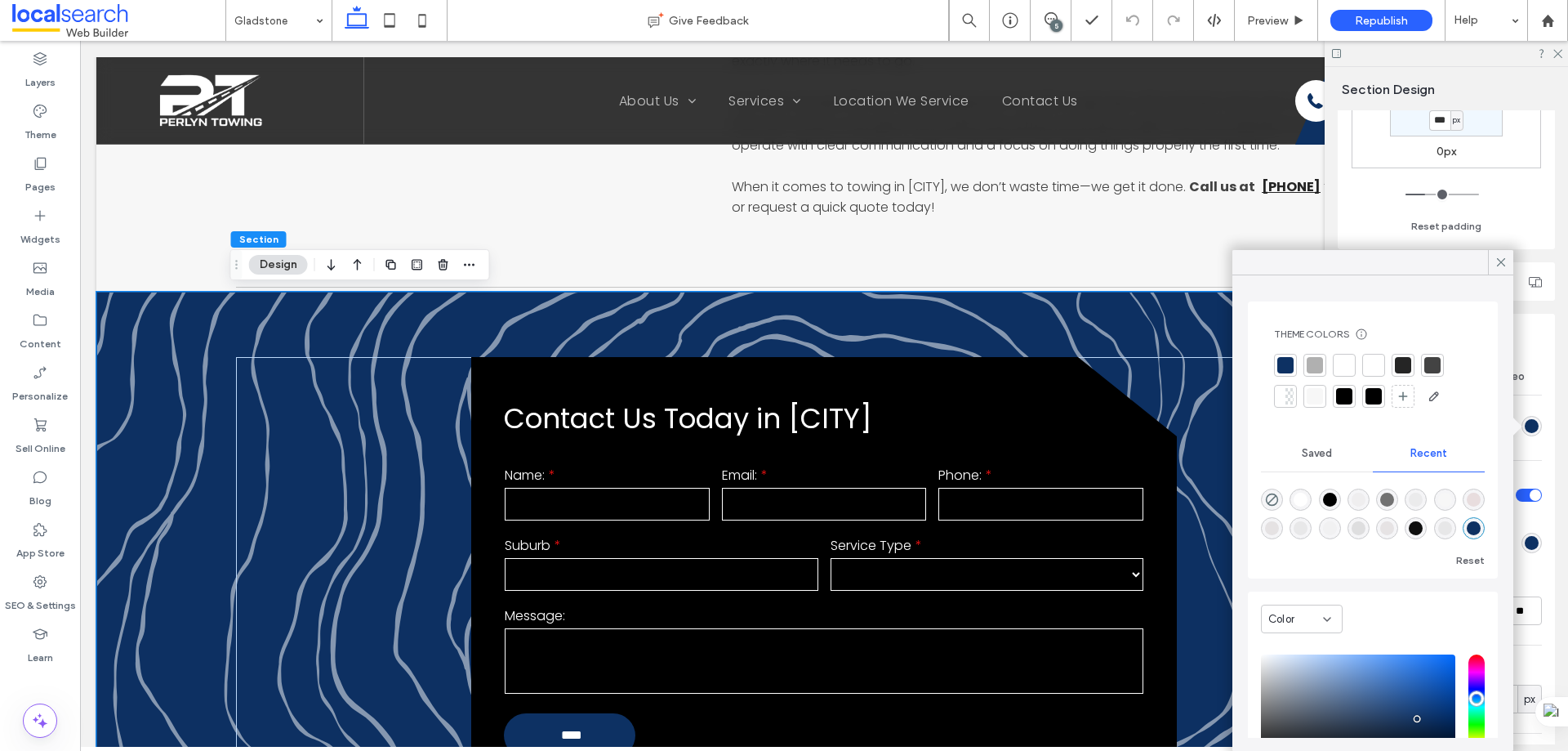 scroll, scrollTop: 125, scrollLeft: 0, axis: vertical 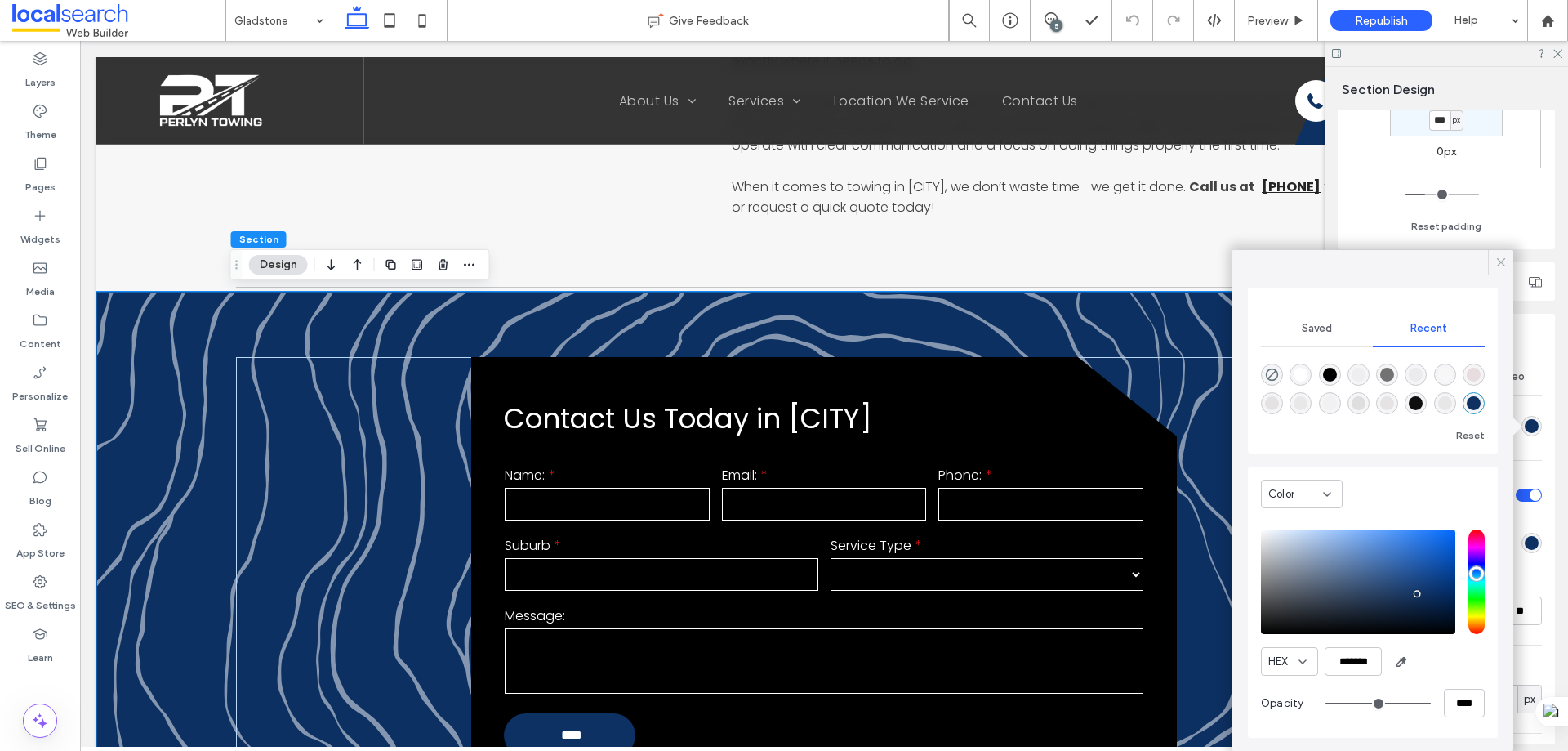 click 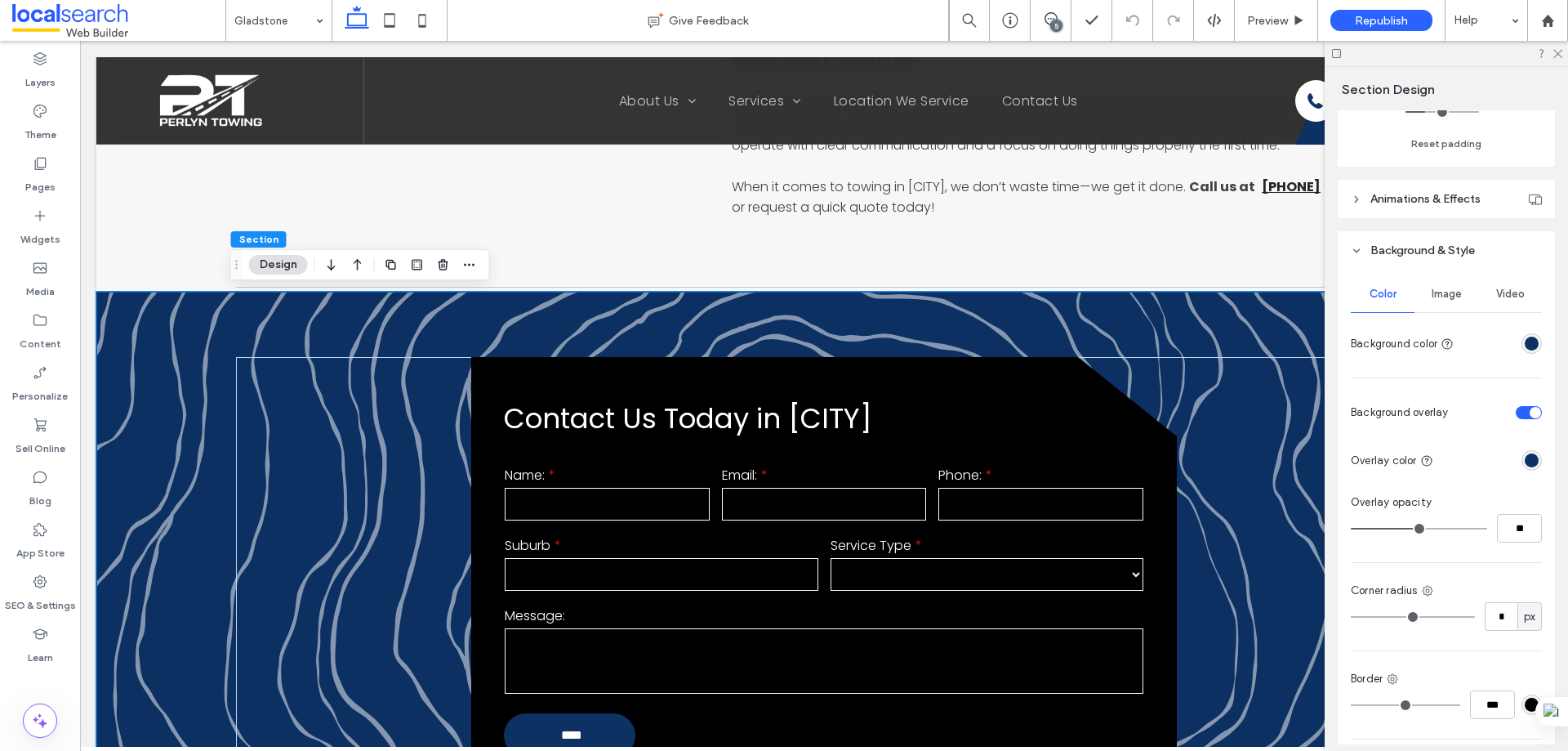 scroll, scrollTop: 613, scrollLeft: 0, axis: vertical 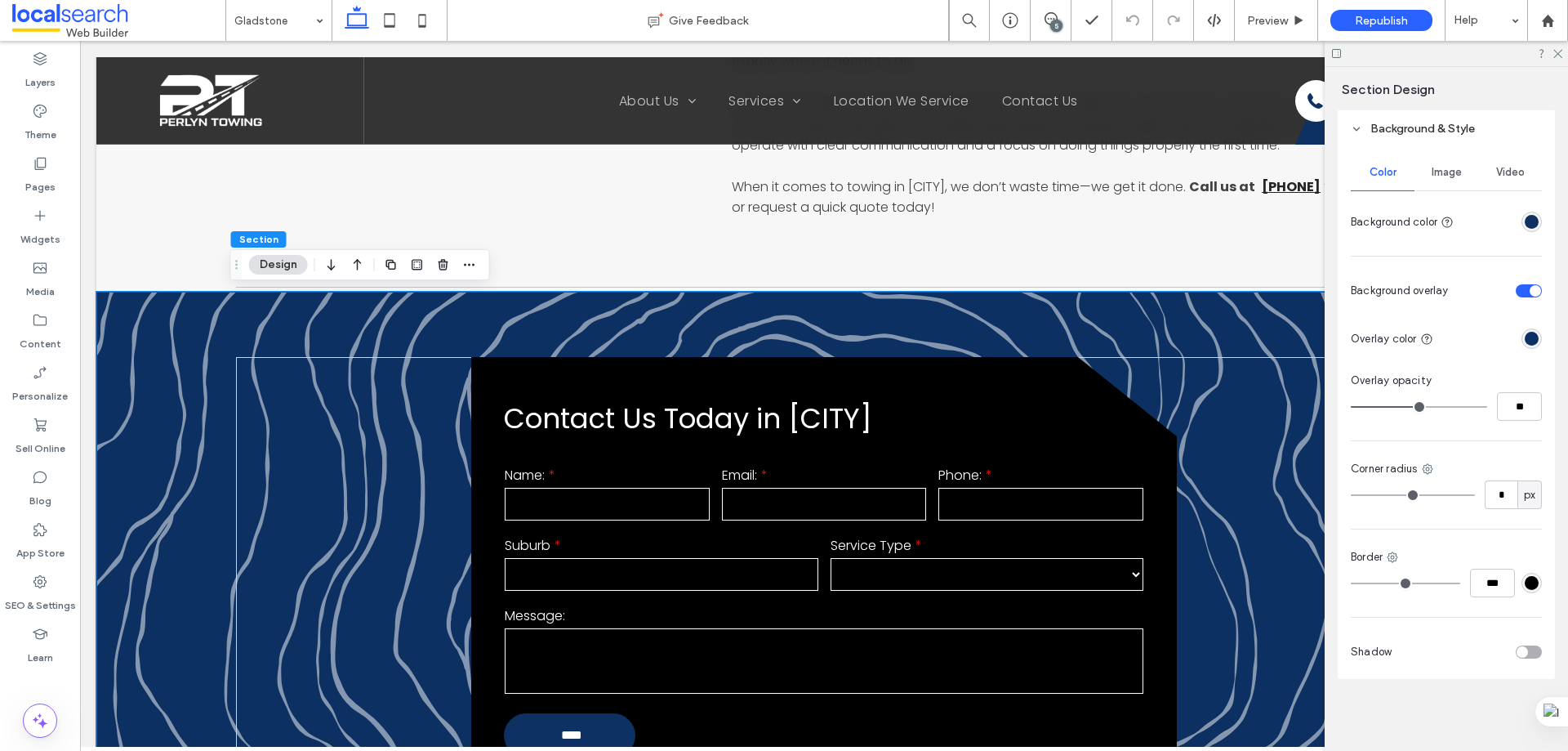 type on "**" 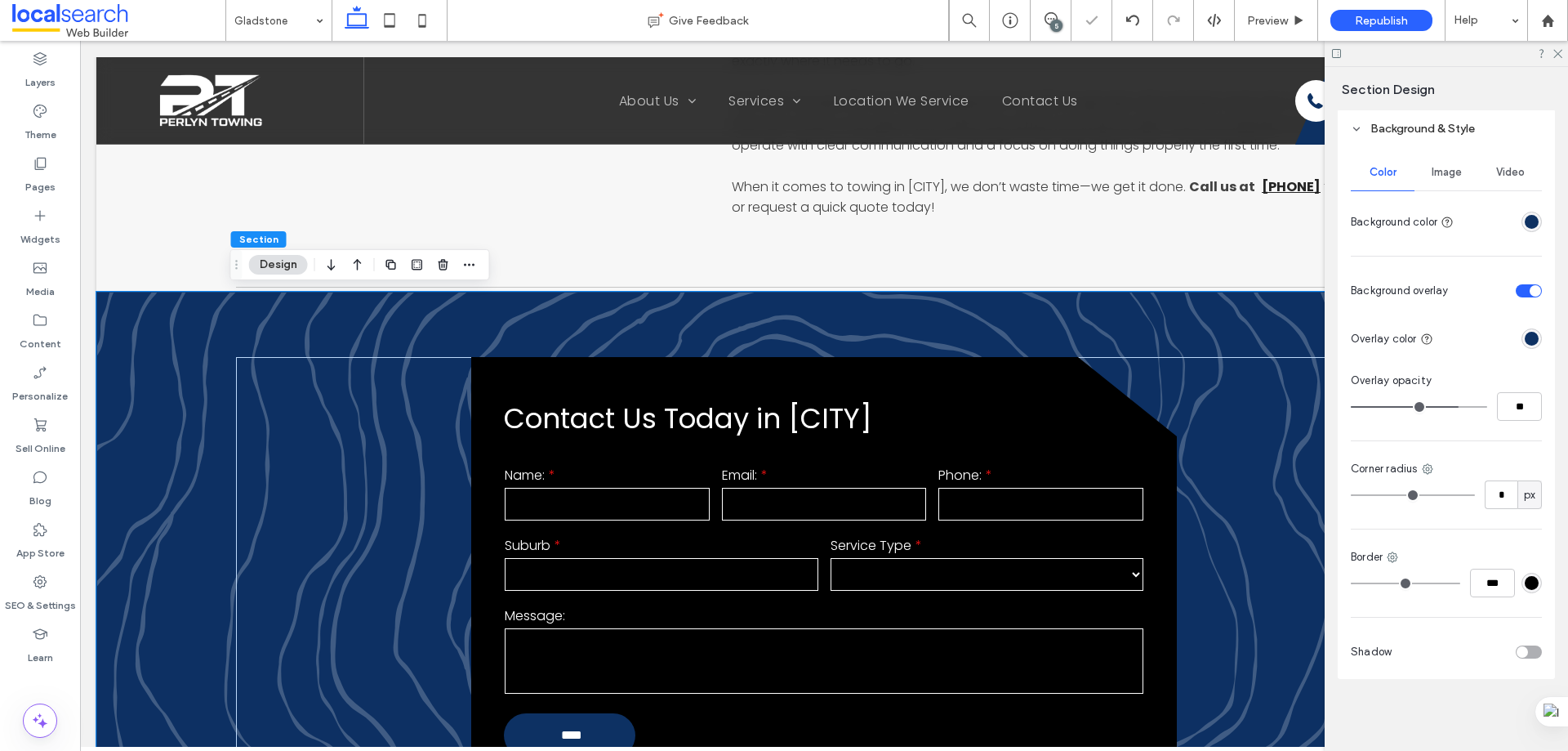 type on "**" 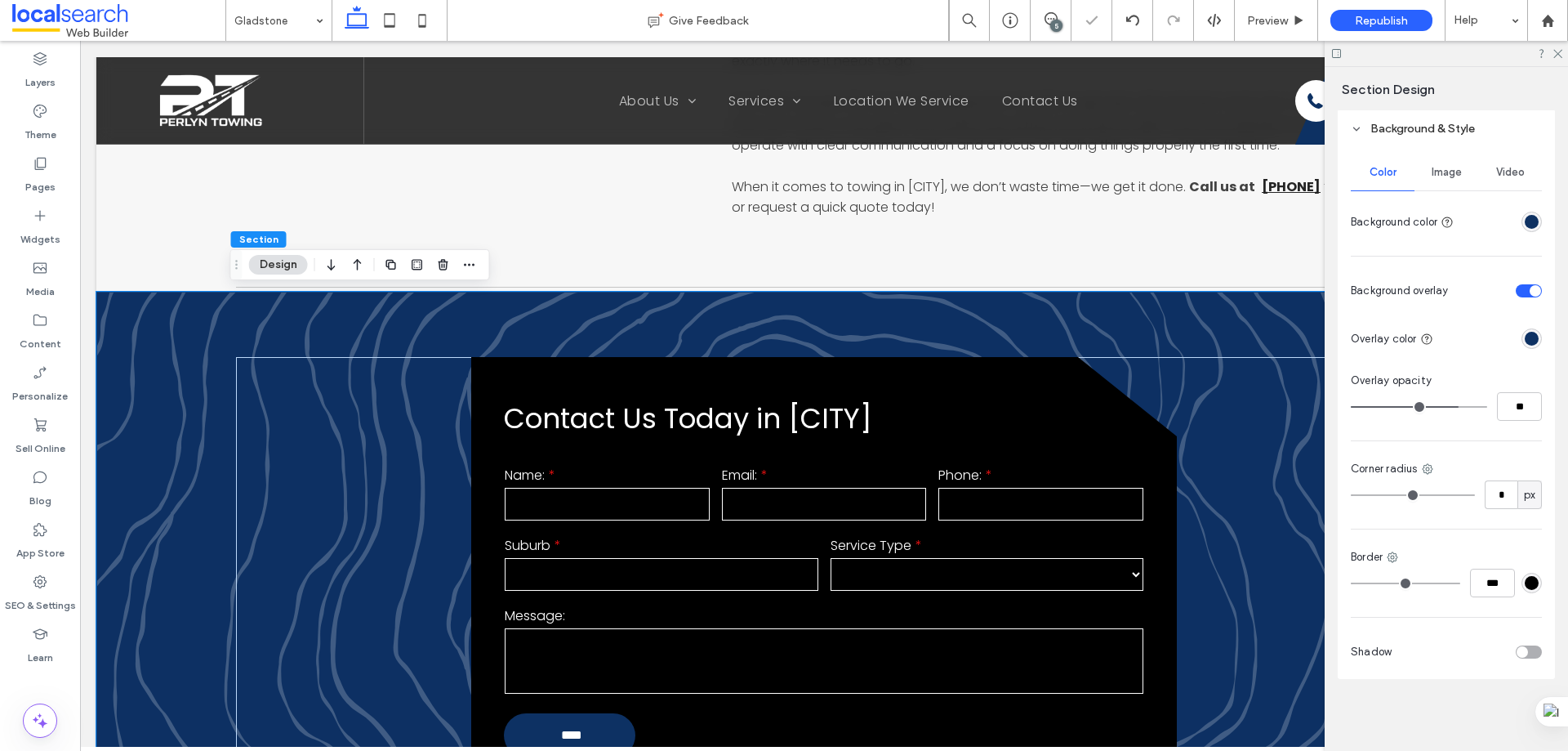 type on "**" 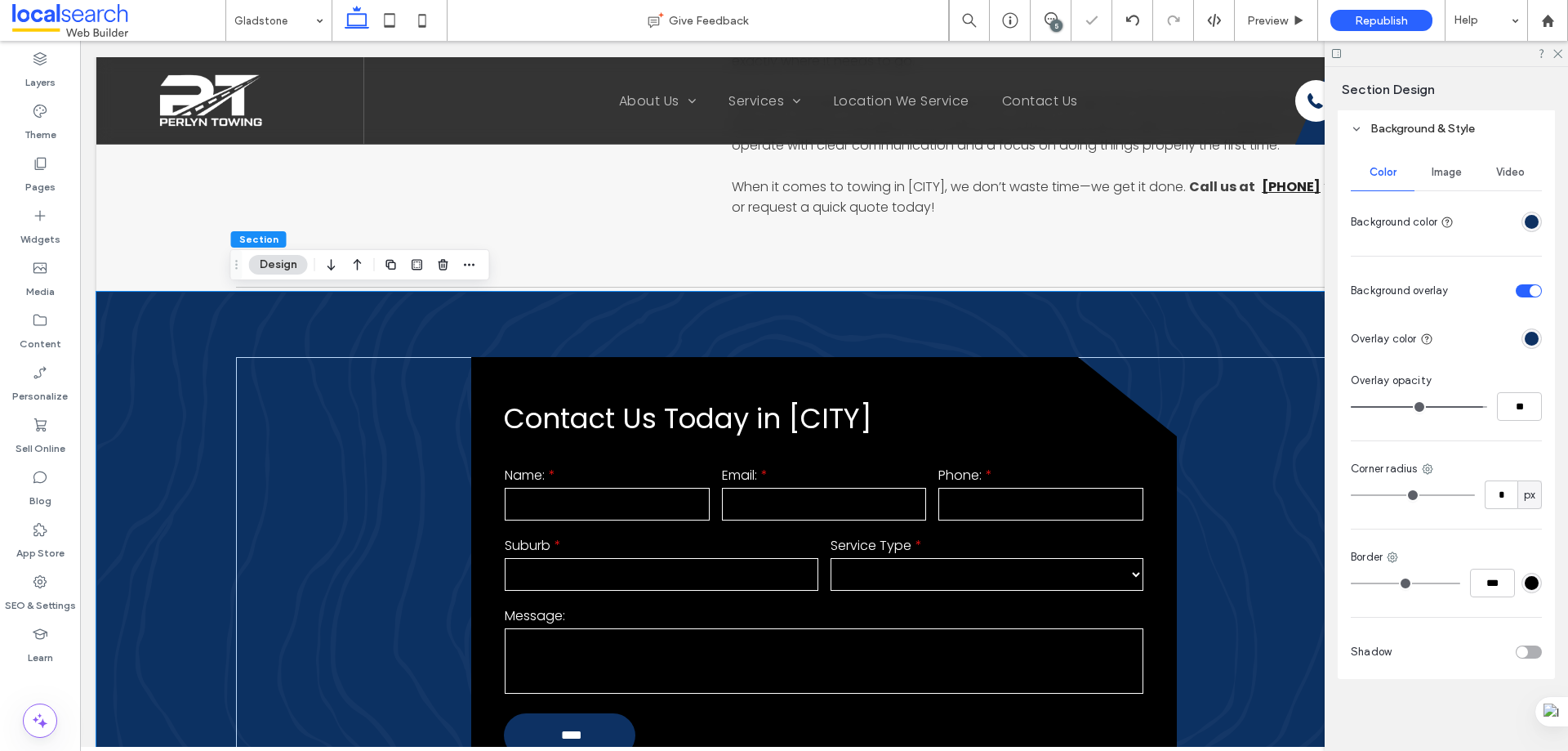 click at bounding box center [1419, 407] 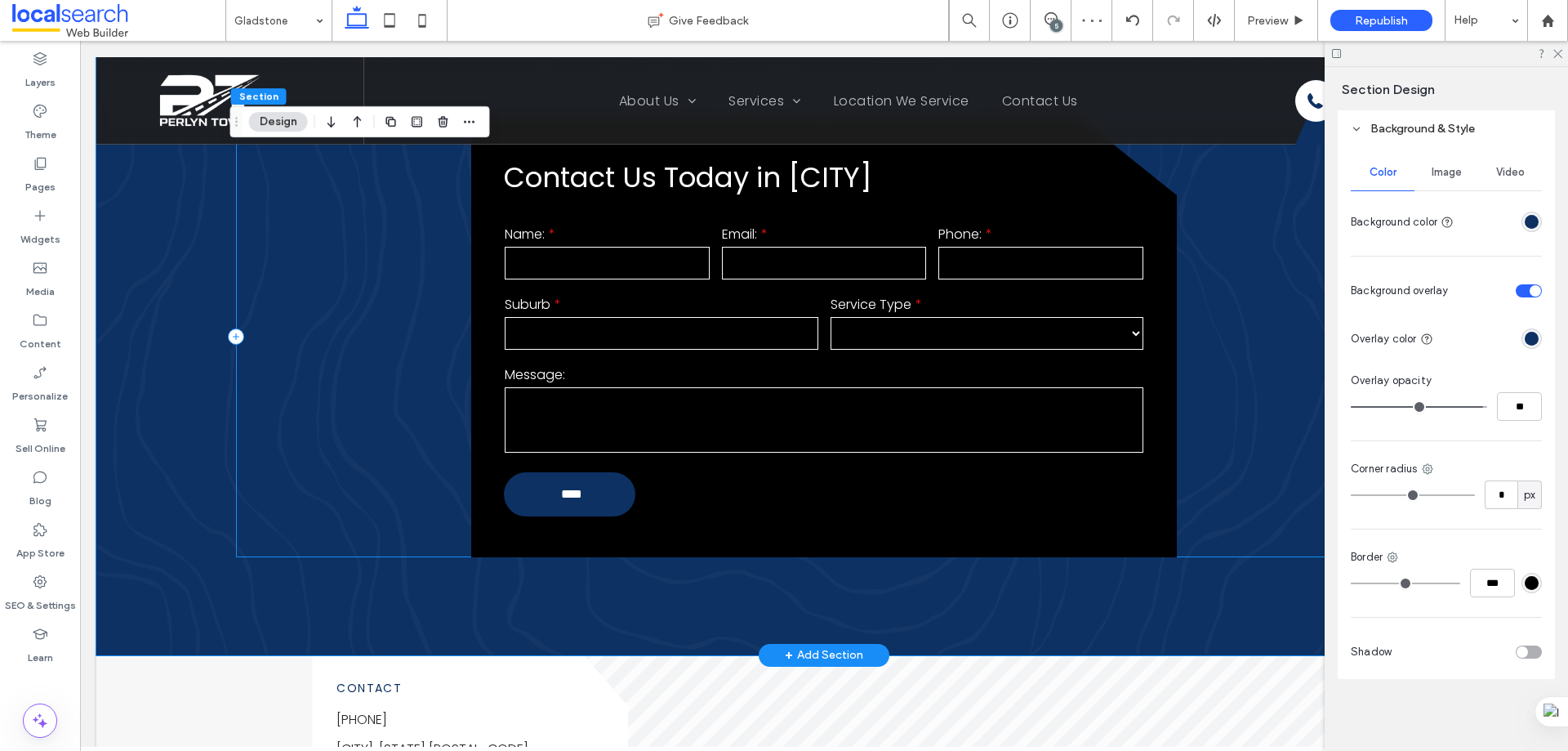 scroll, scrollTop: 1389, scrollLeft: 0, axis: vertical 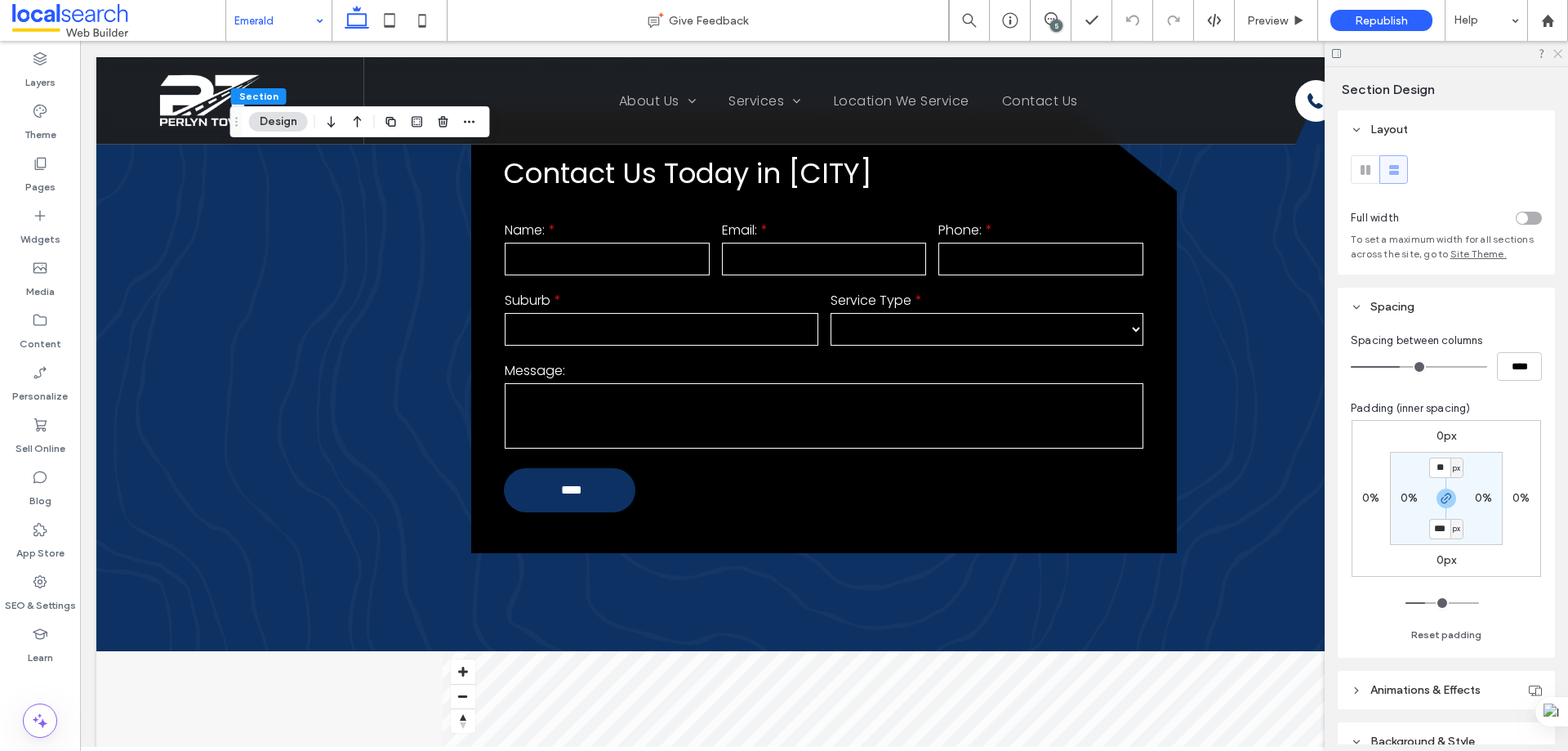 click 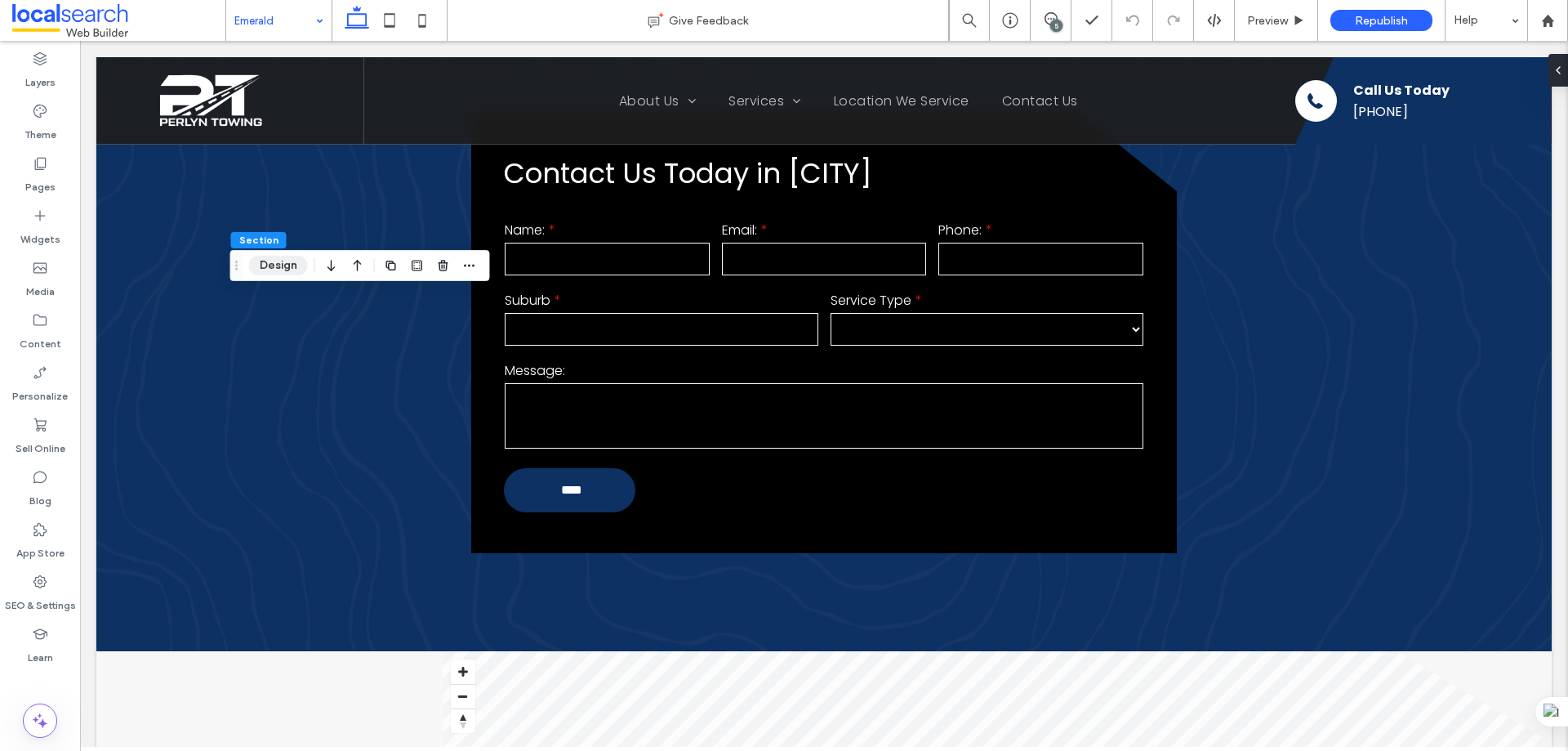 click on "Design" at bounding box center [278, 266] 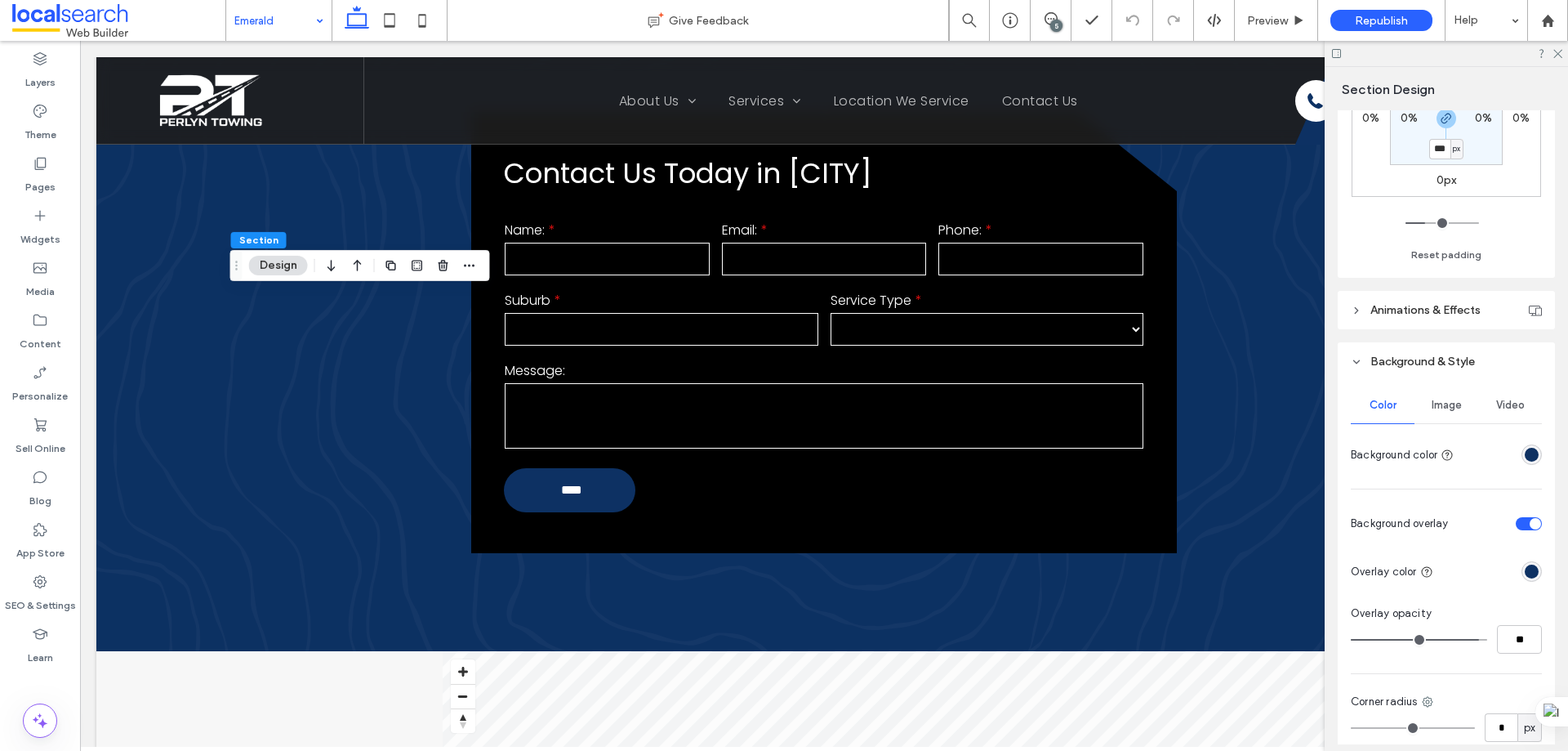 scroll, scrollTop: 409, scrollLeft: 0, axis: vertical 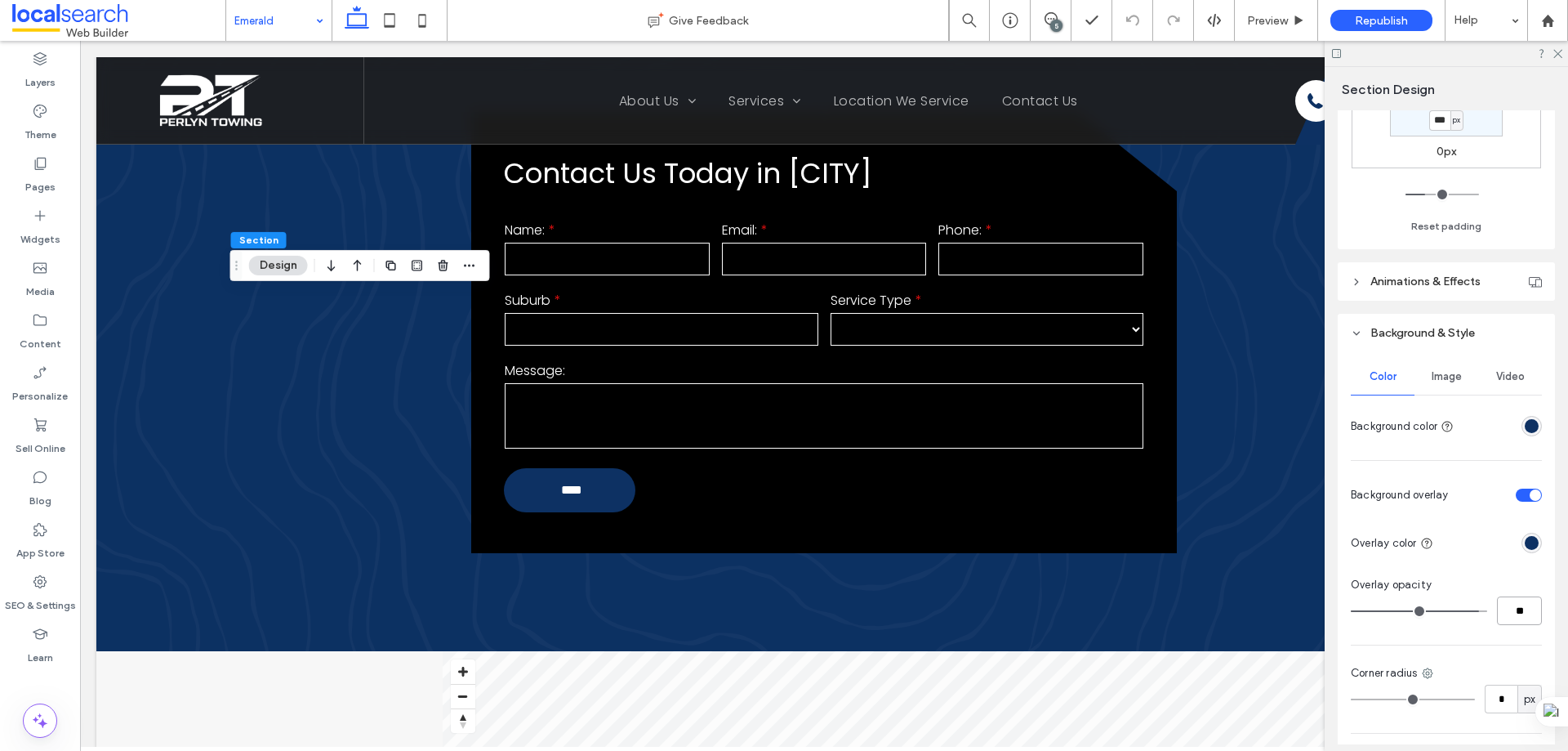 click on "**" at bounding box center [1519, 610] 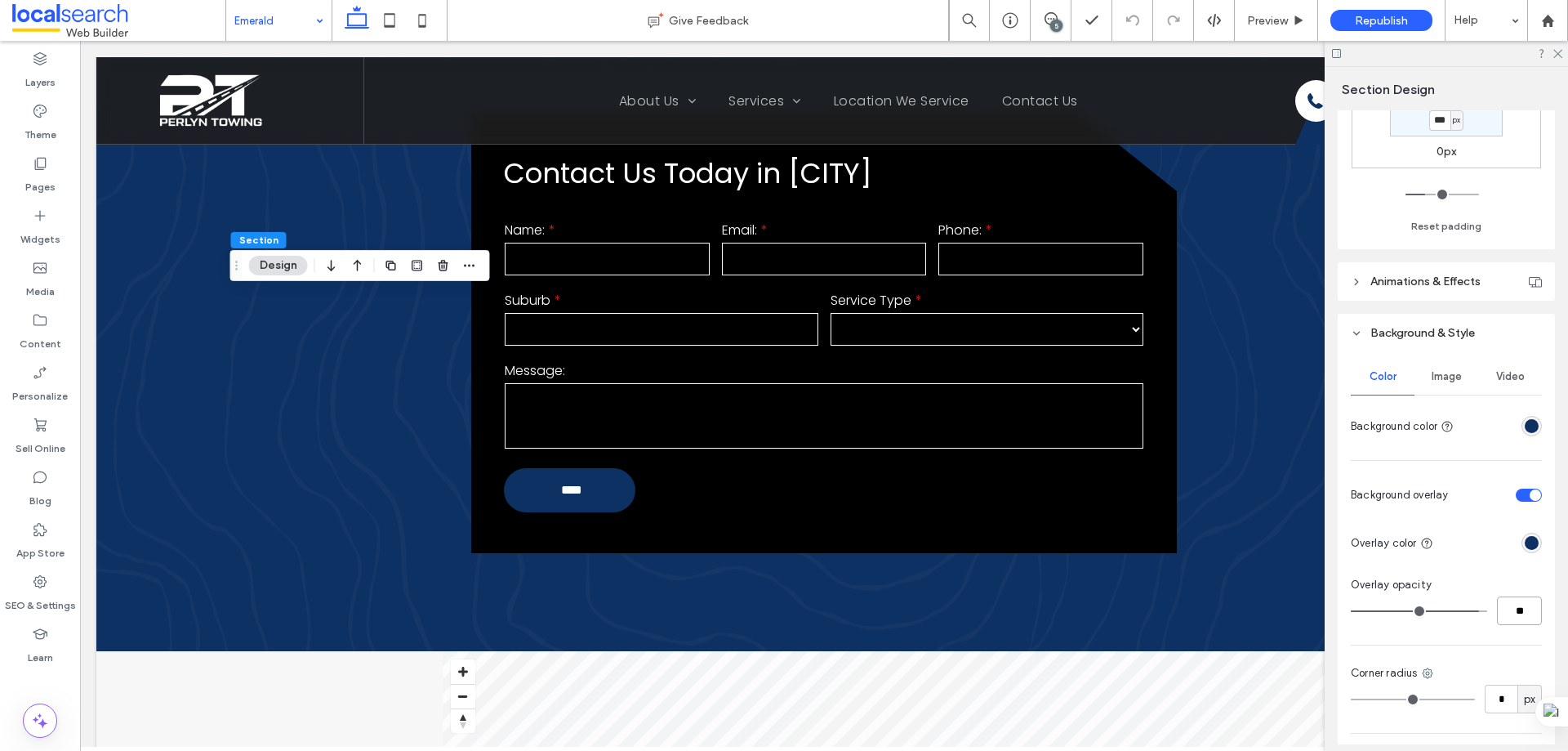 type on "**" 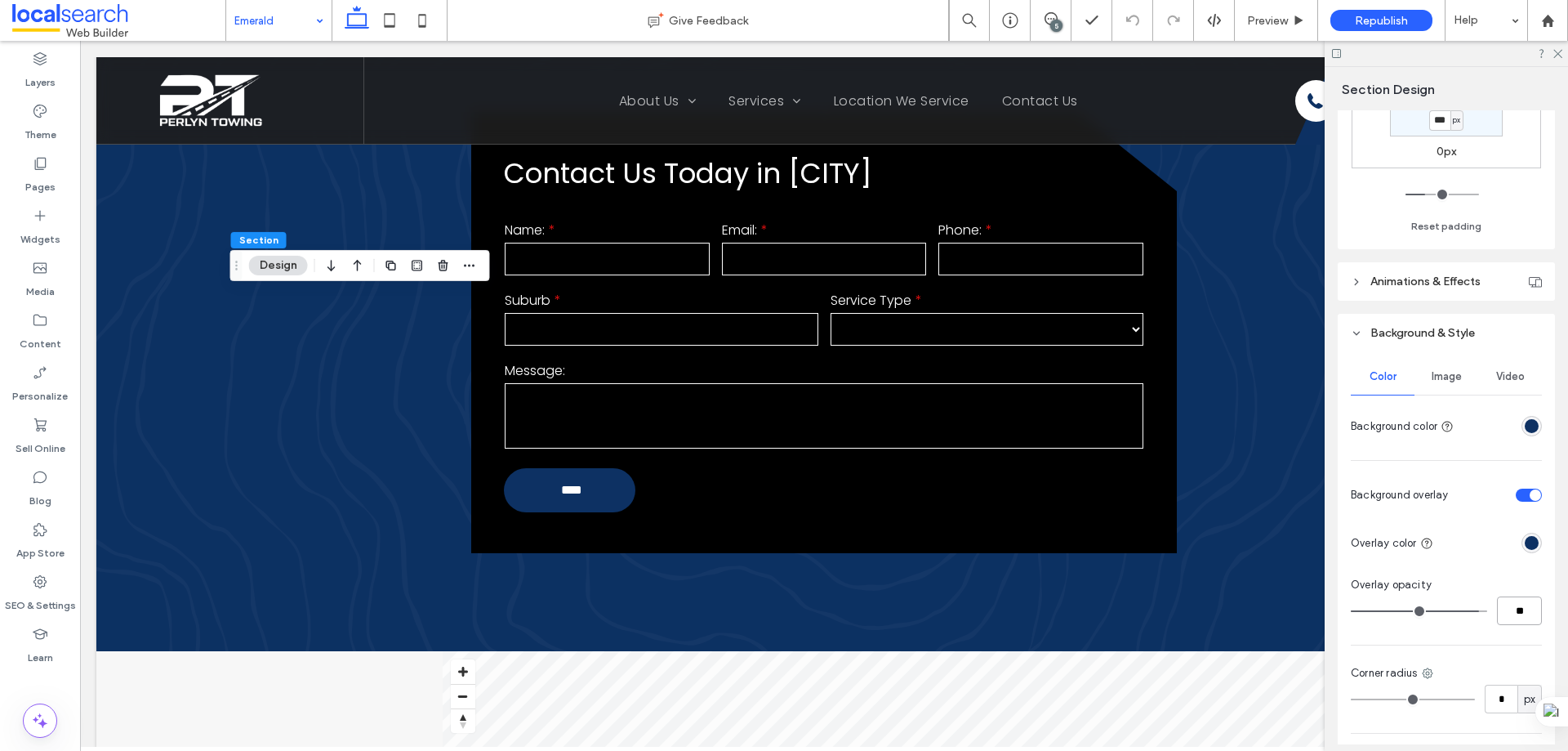 type on "**" 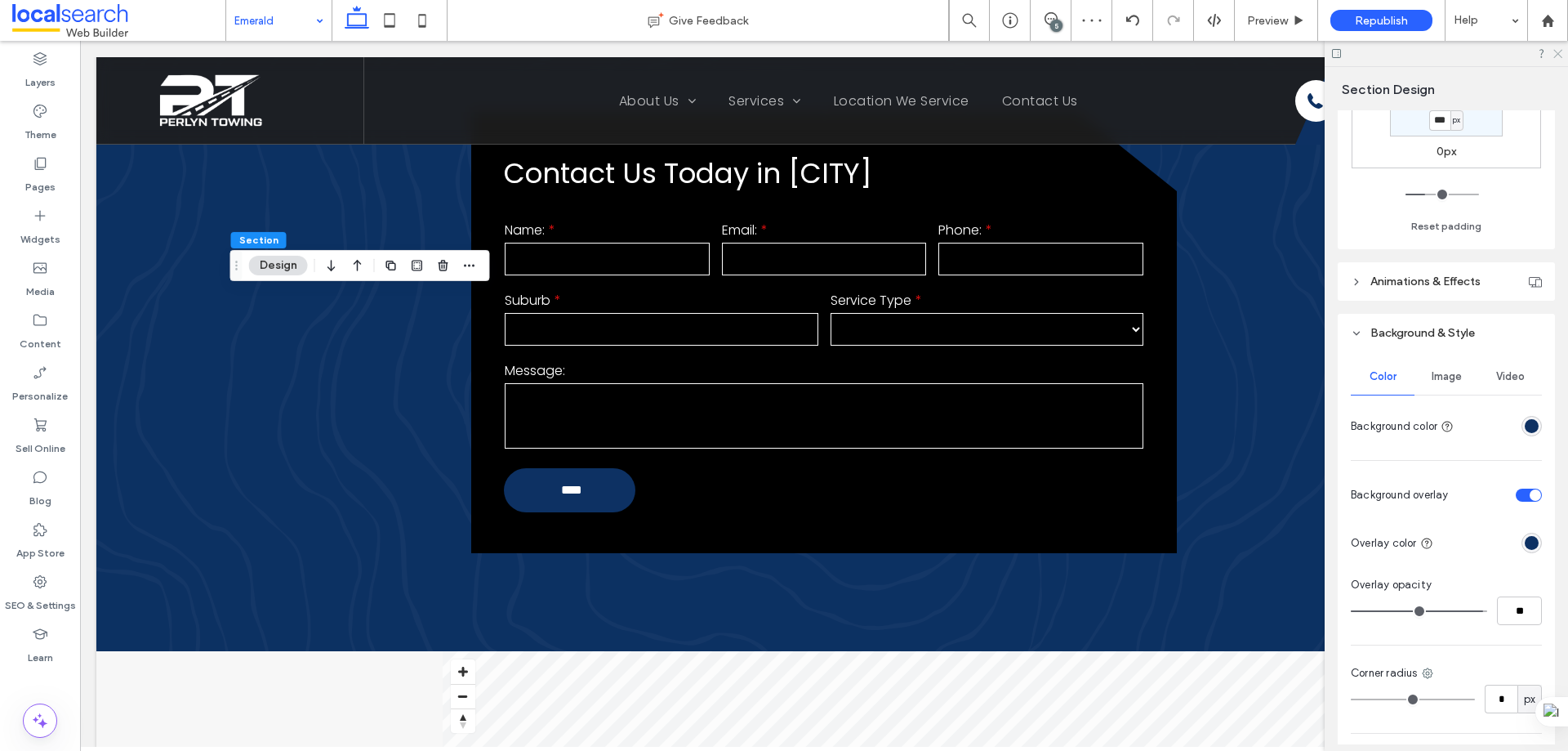 click 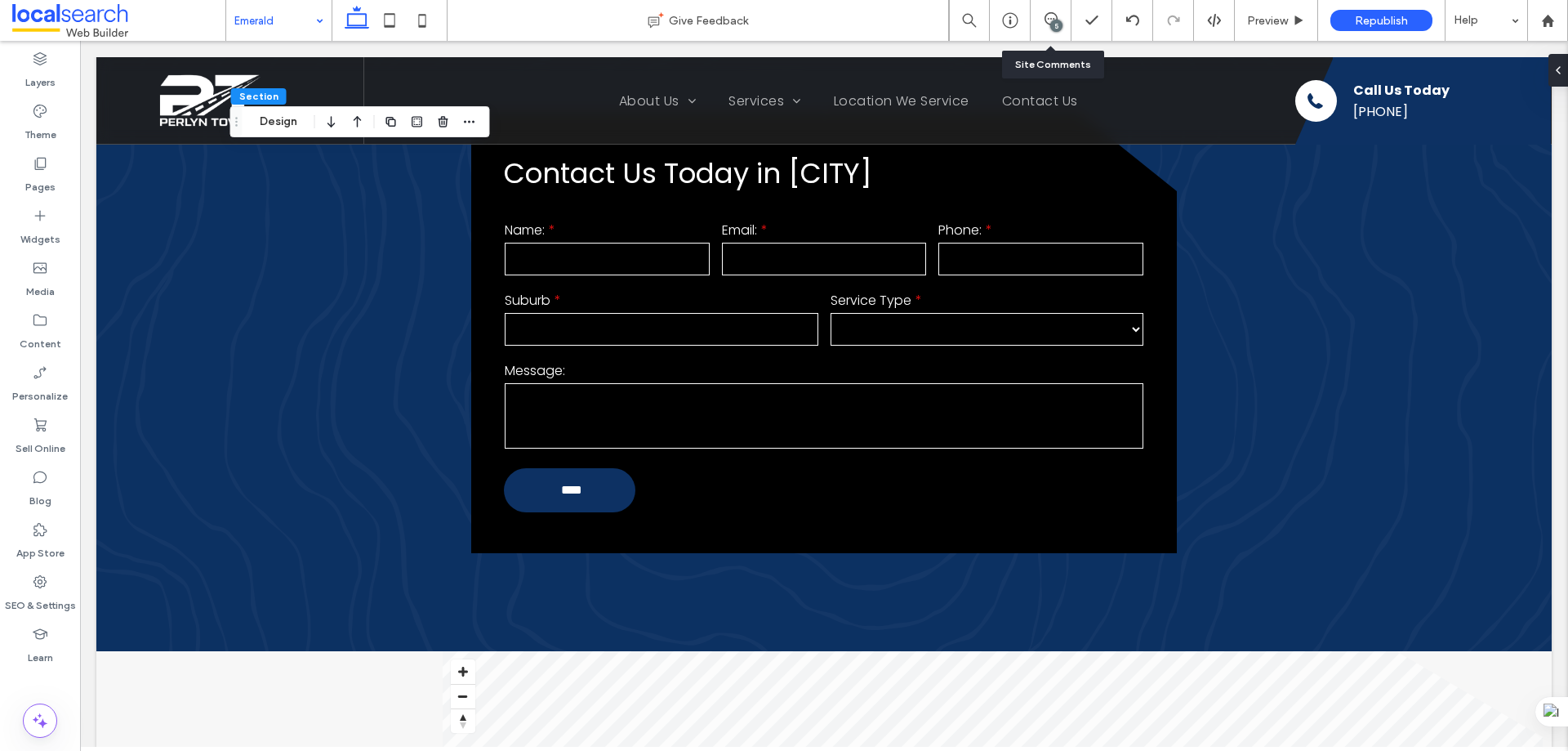 click on "5" at bounding box center [1051, 20] 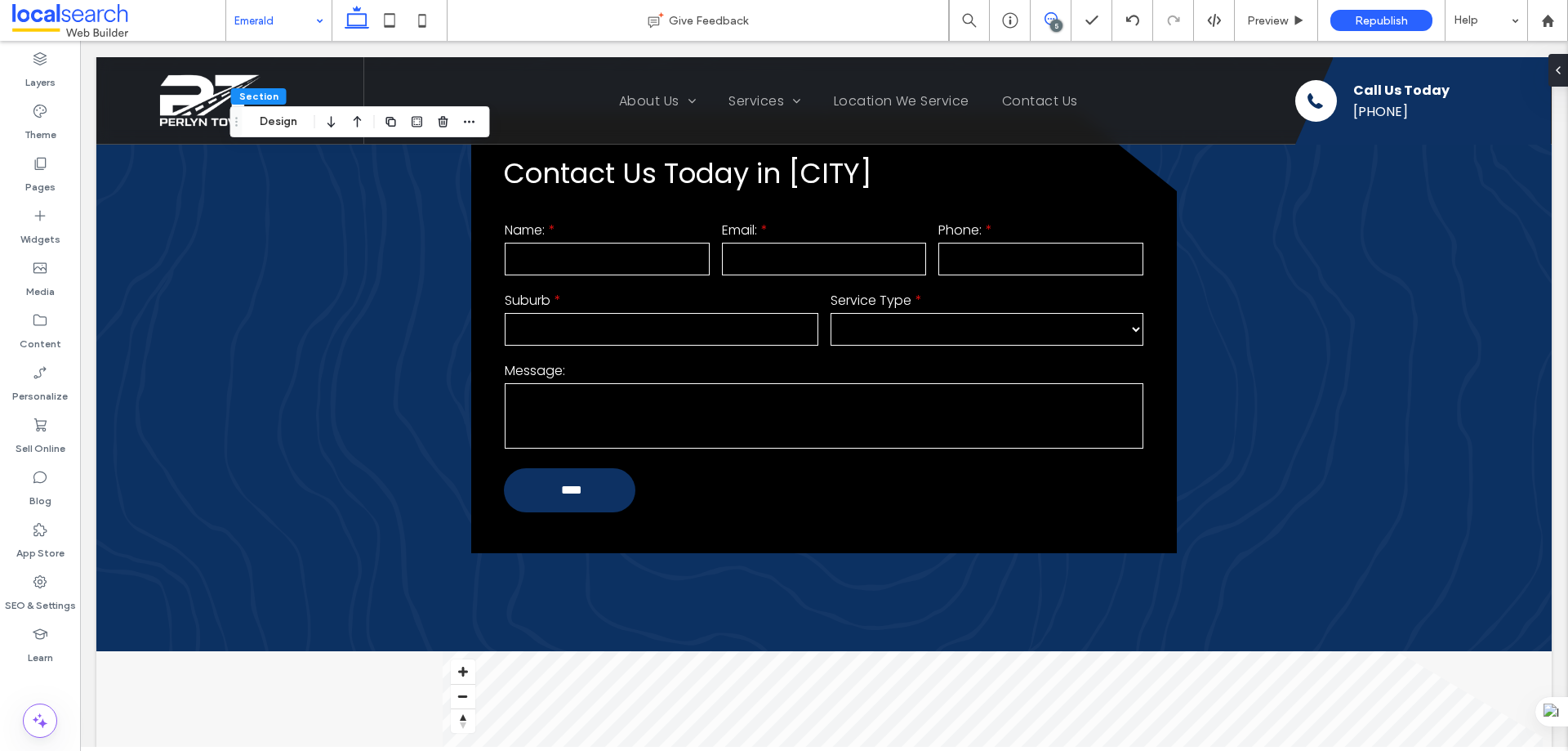 click 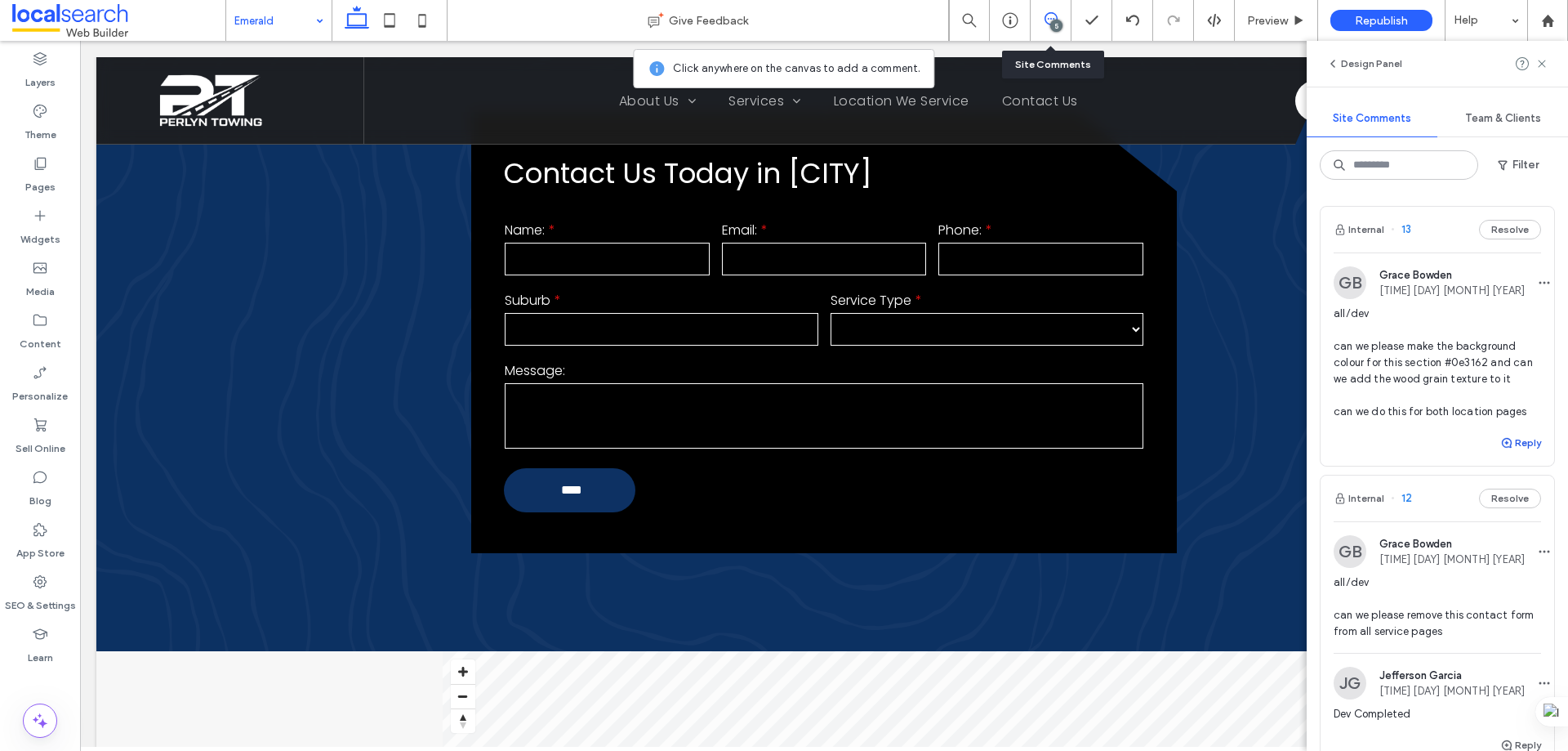 click on "Reply" at bounding box center (1521, 443) 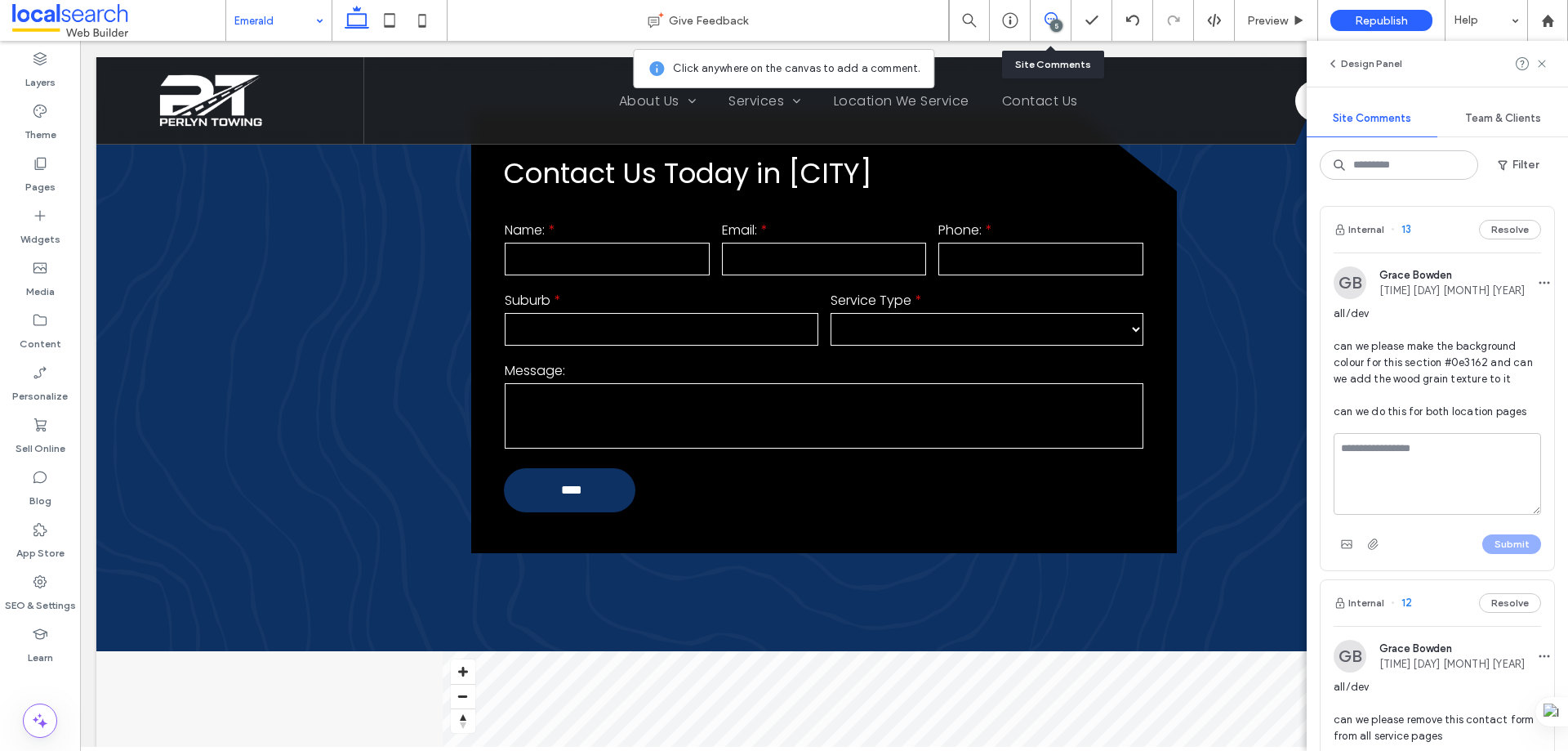 click at bounding box center [1437, 474] 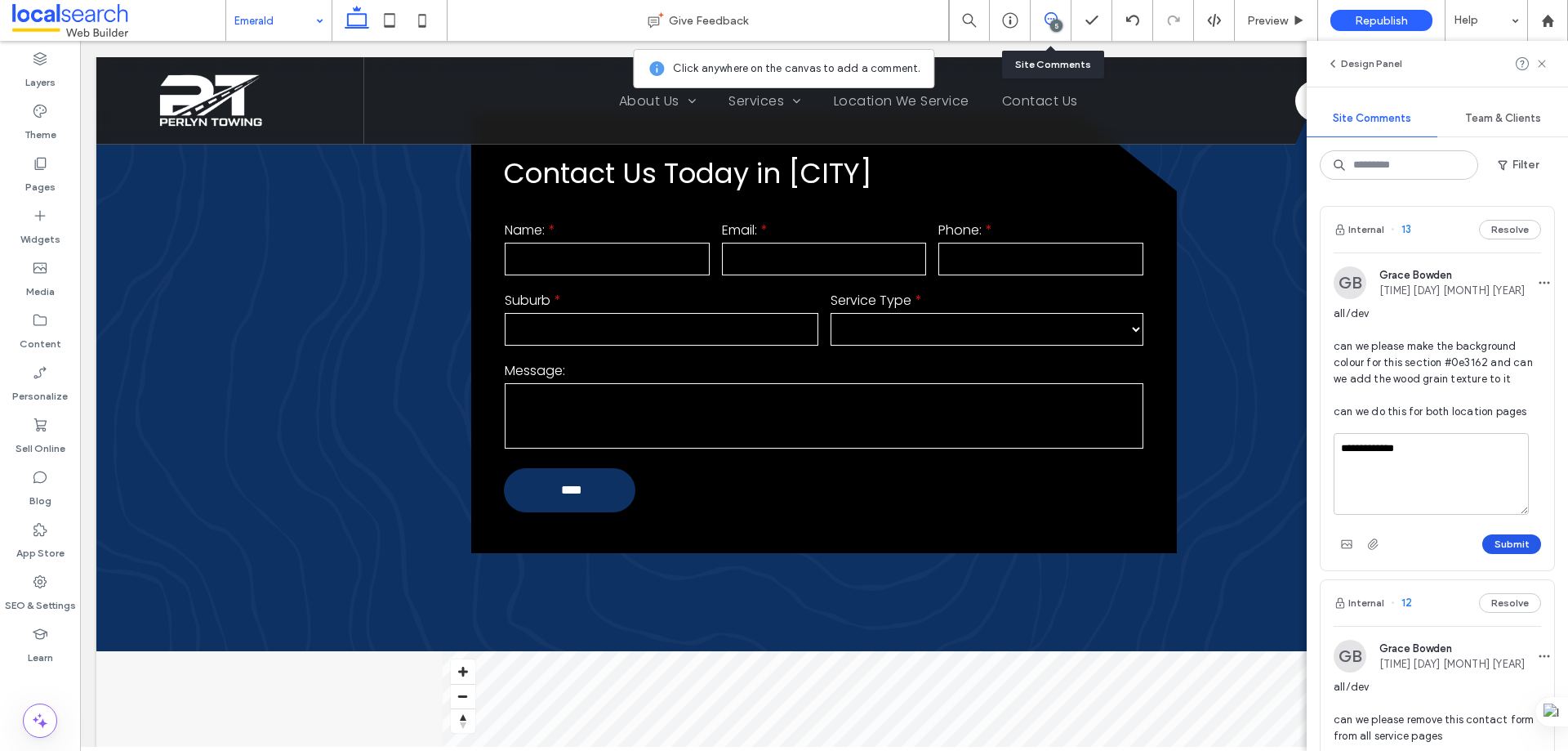 type on "**********" 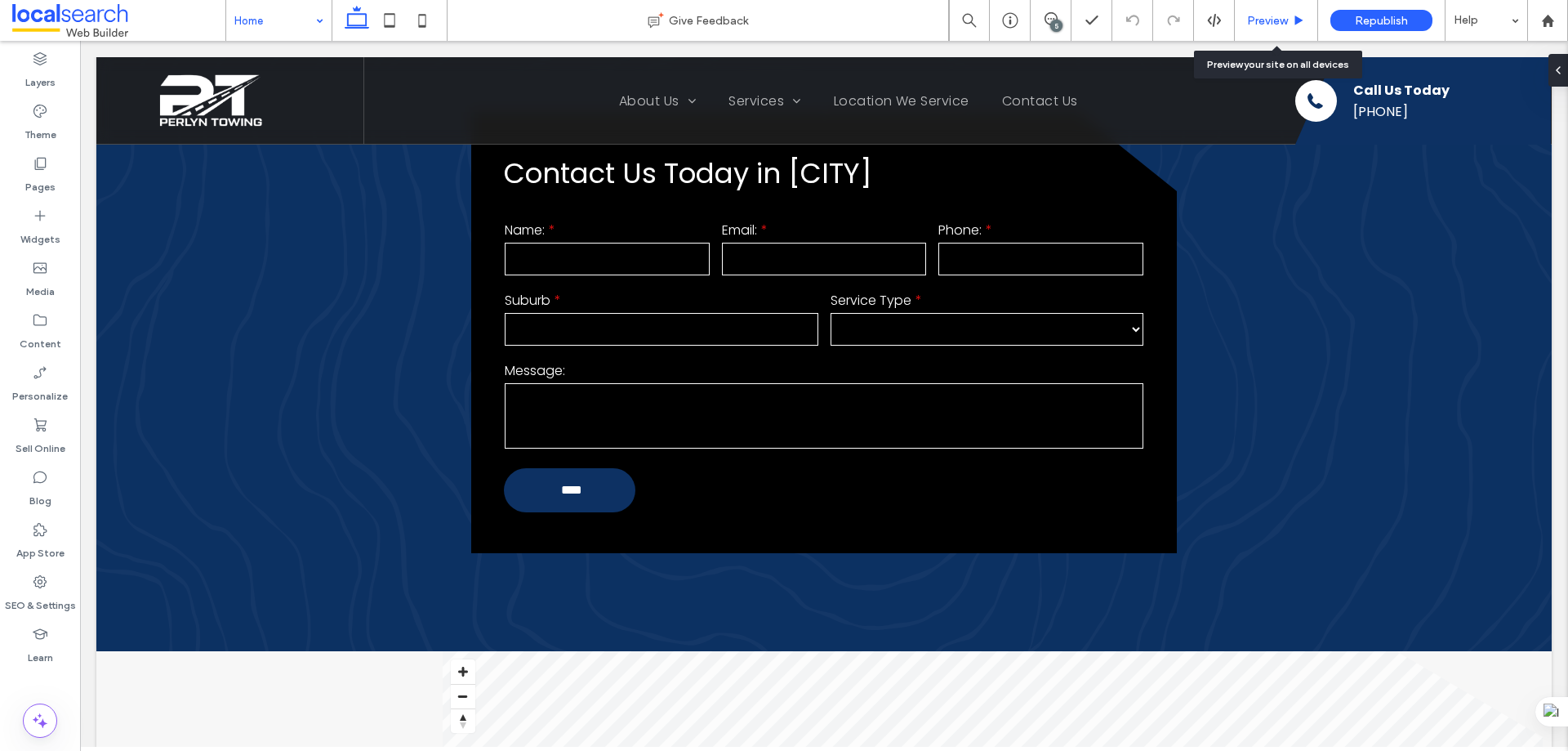 click on "Preview" at bounding box center (1267, 20) 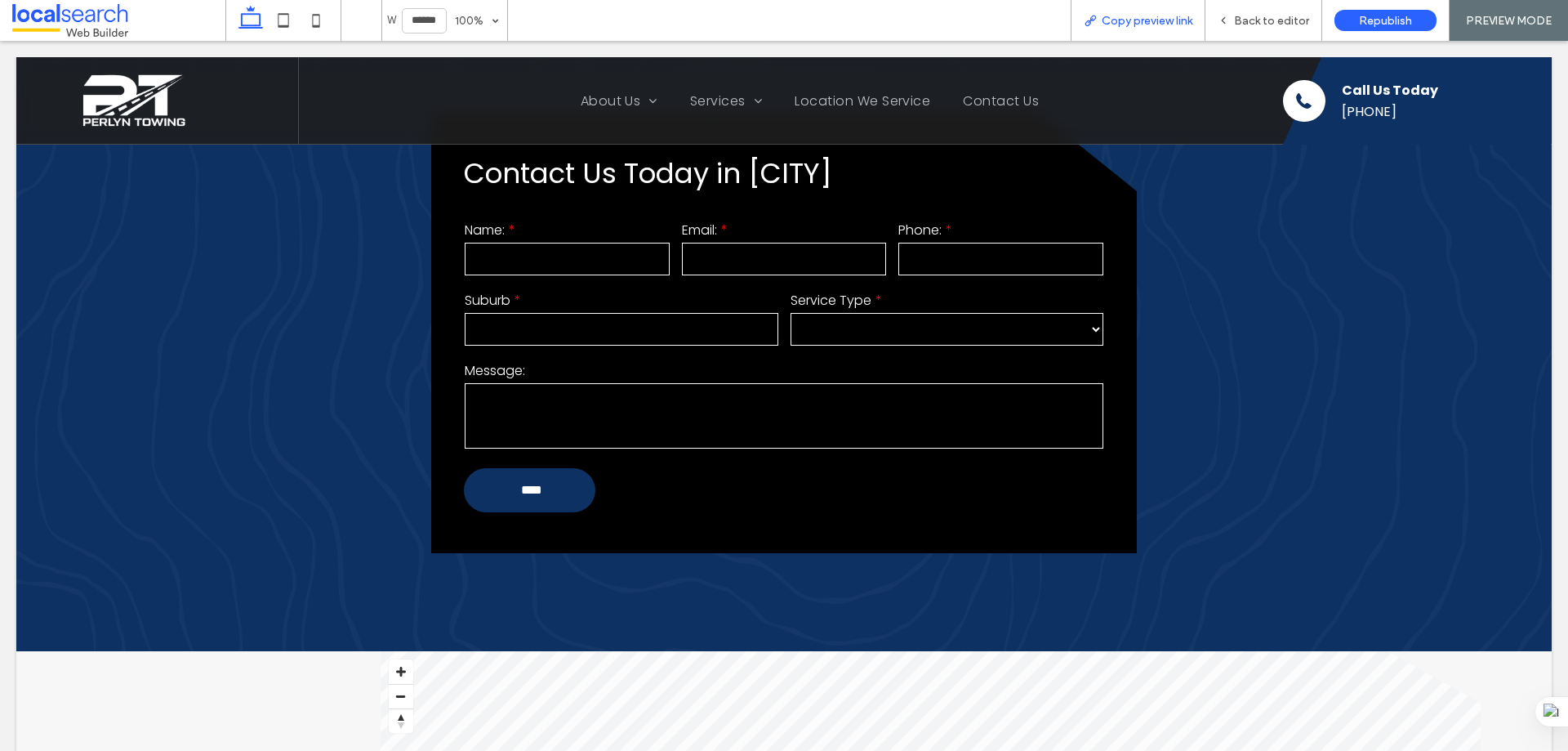 click on "Copy preview link" at bounding box center [1147, 20] 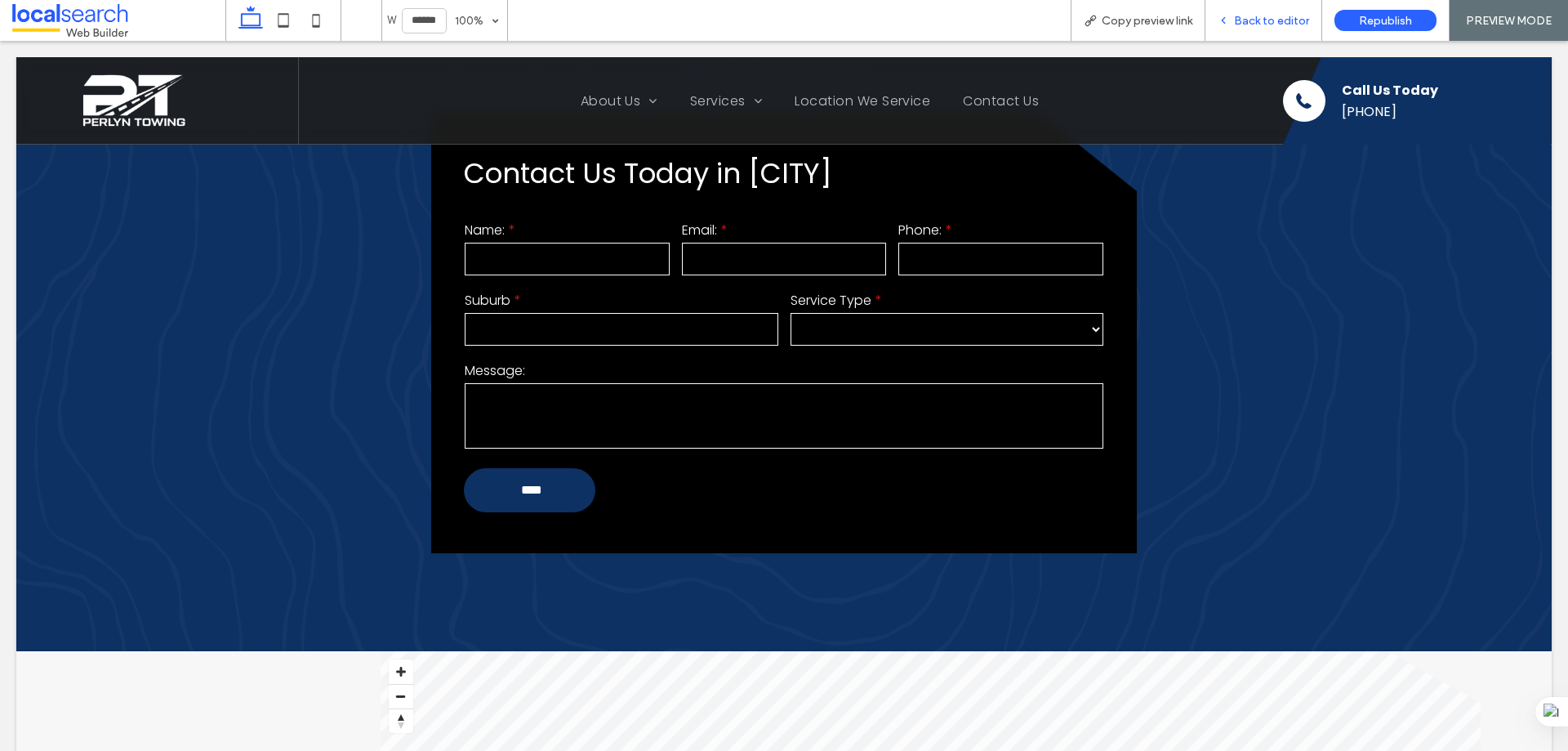 click on "Back to editor" at bounding box center [1272, 20] 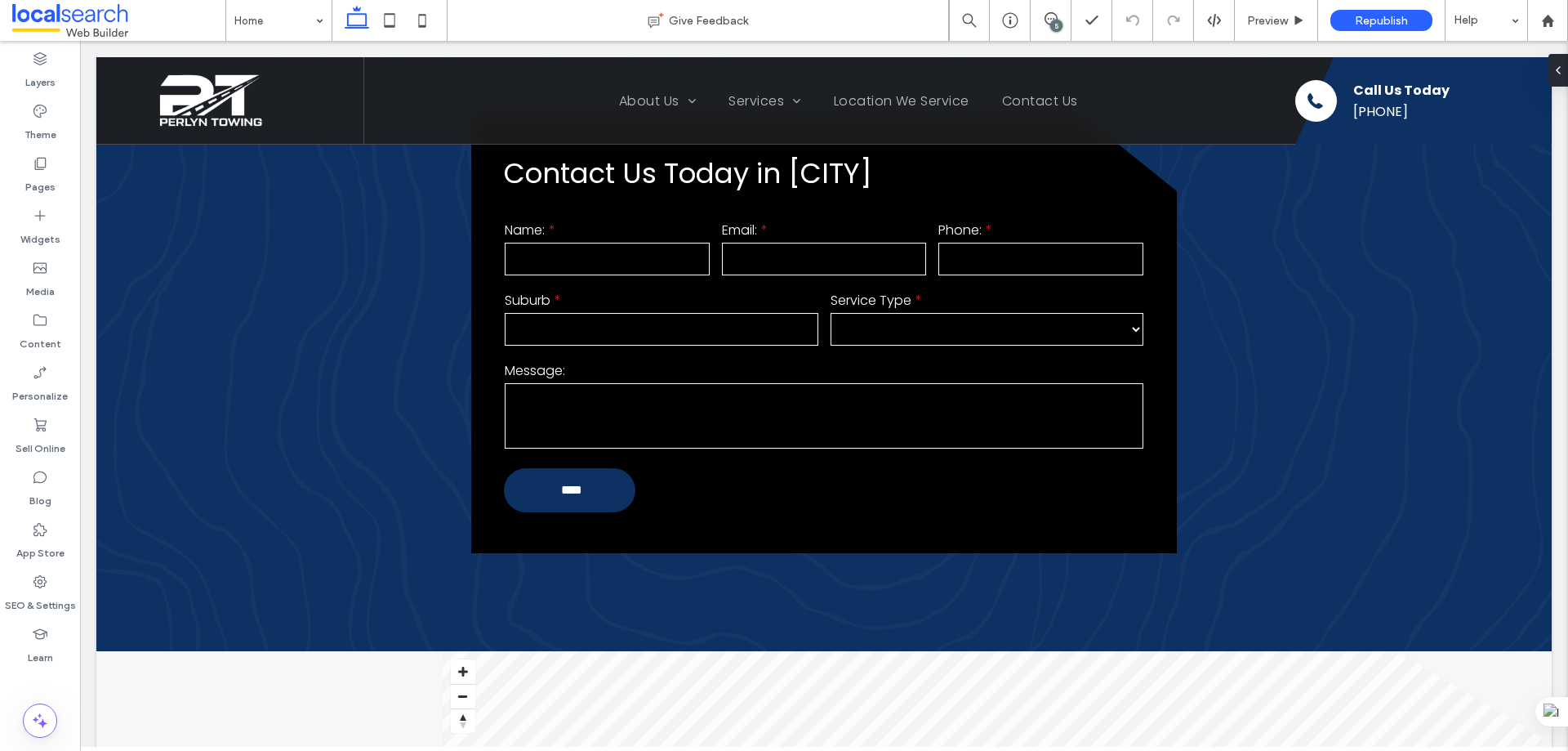 click on "5" at bounding box center [1056, 25] 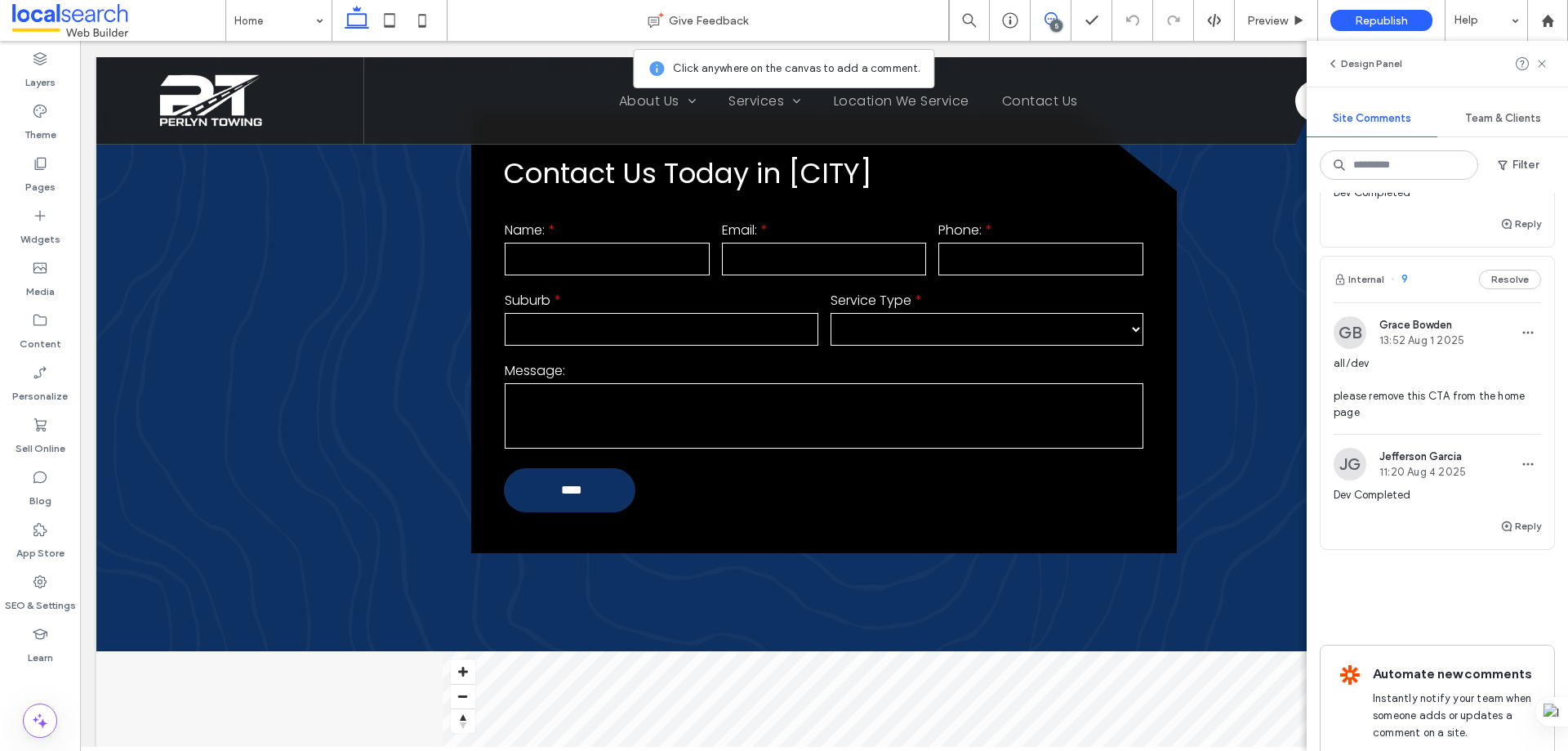 scroll, scrollTop: 1226, scrollLeft: 0, axis: vertical 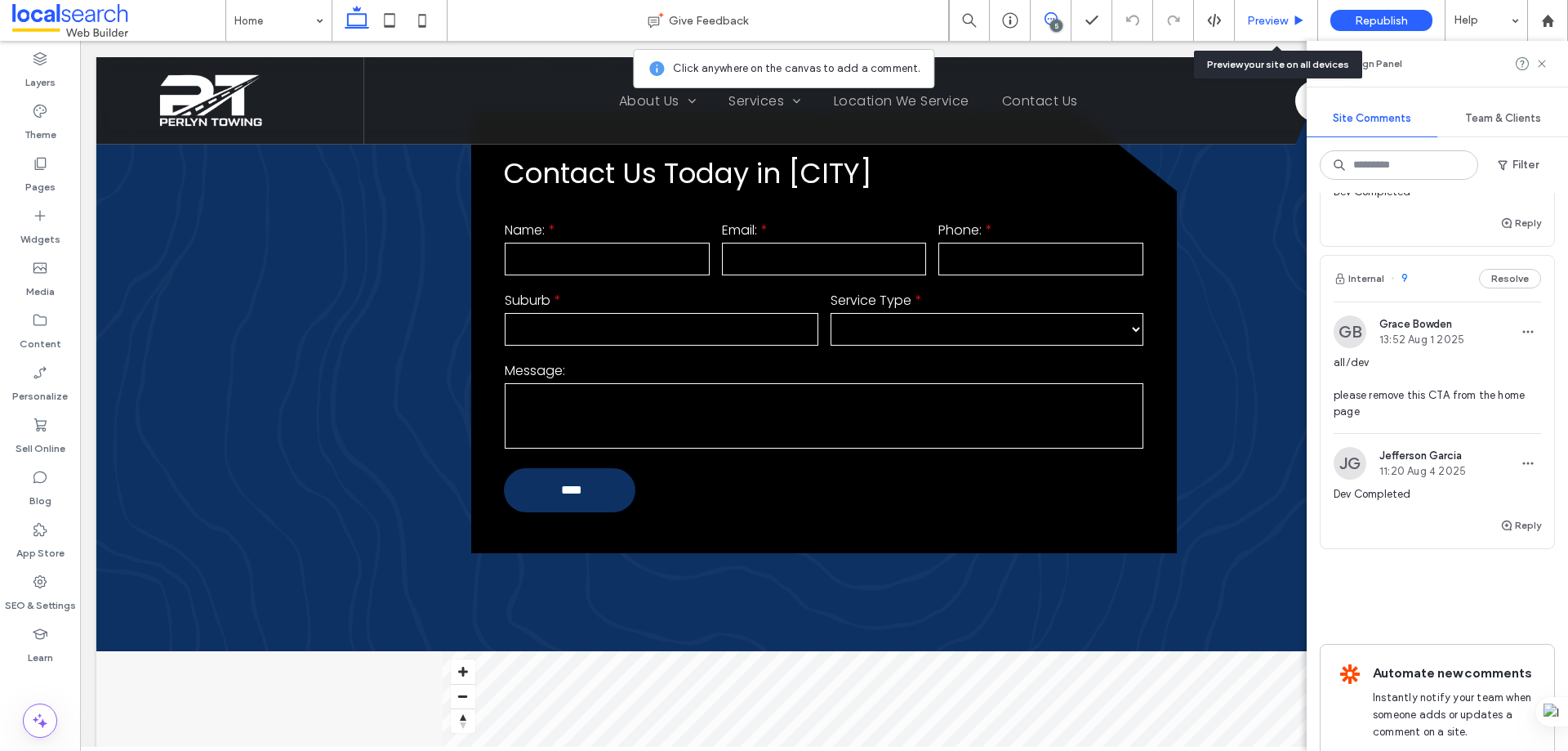 click on "Preview" at bounding box center [1267, 20] 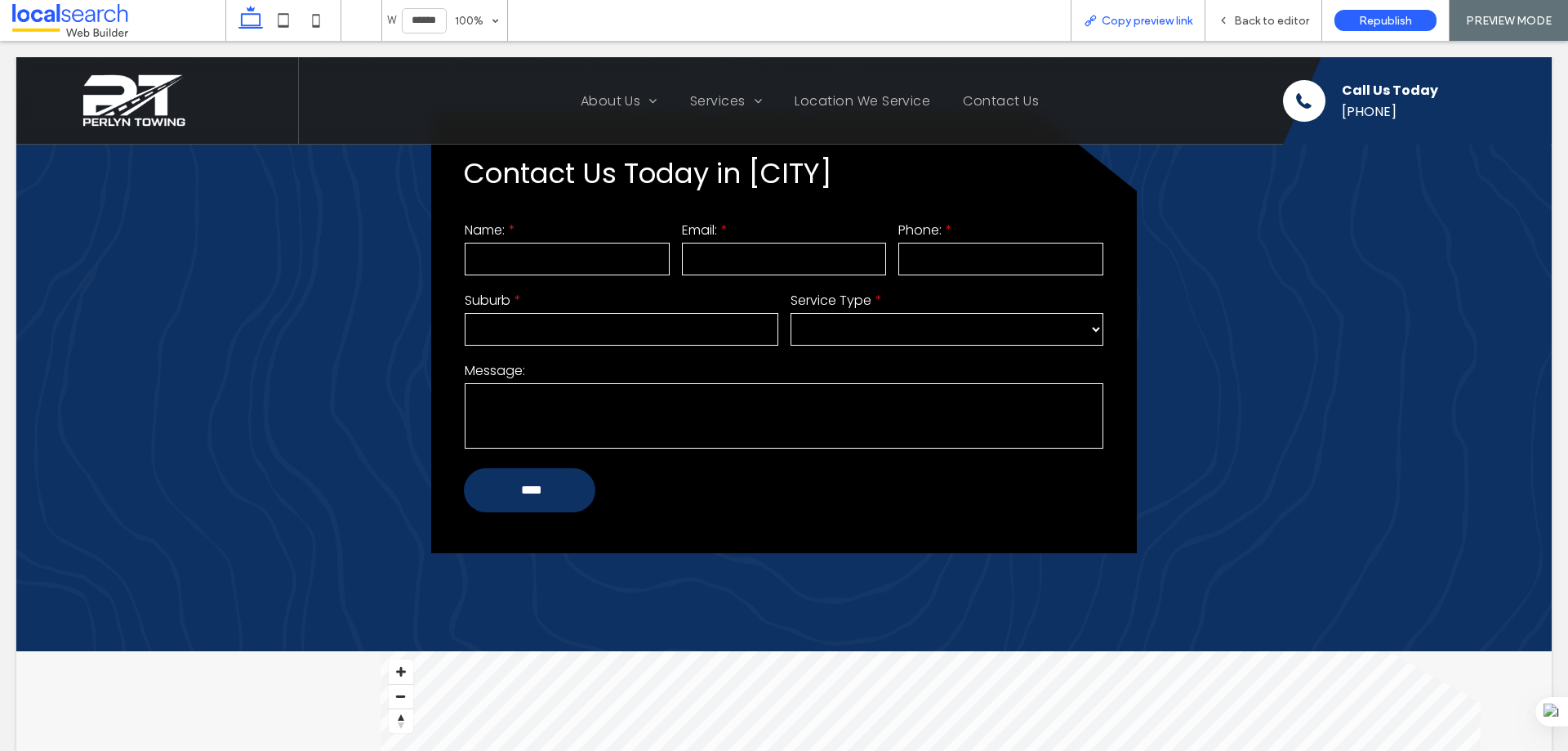 click on "Copy preview link" at bounding box center [1138, 20] 